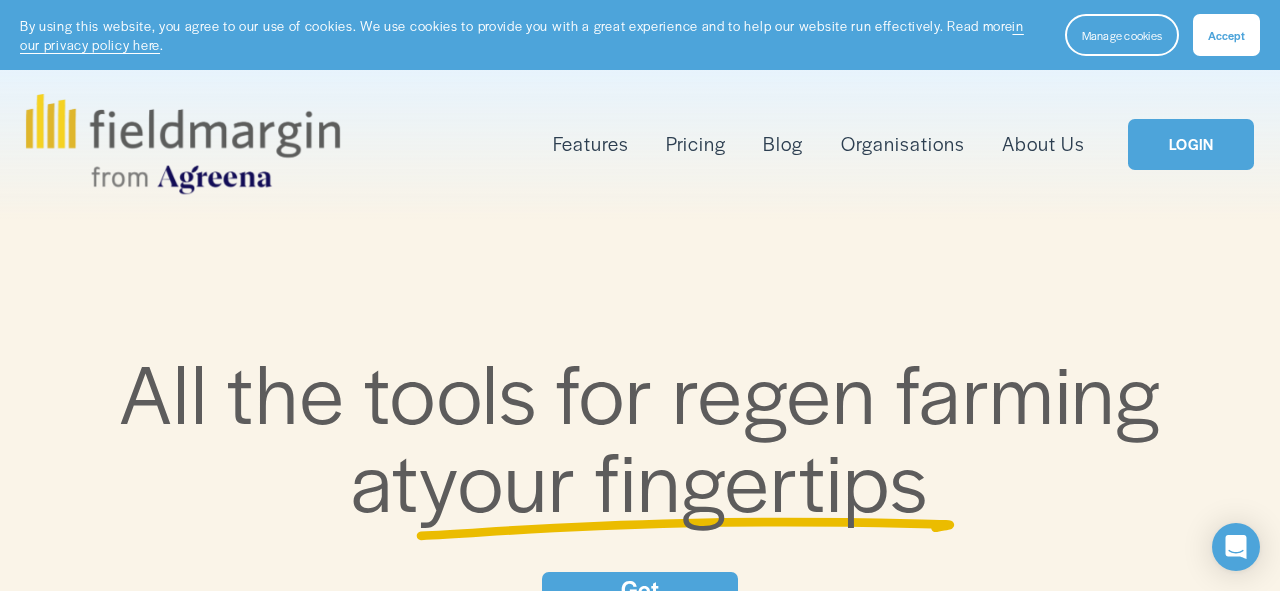 scroll, scrollTop: 4767, scrollLeft: 0, axis: vertical 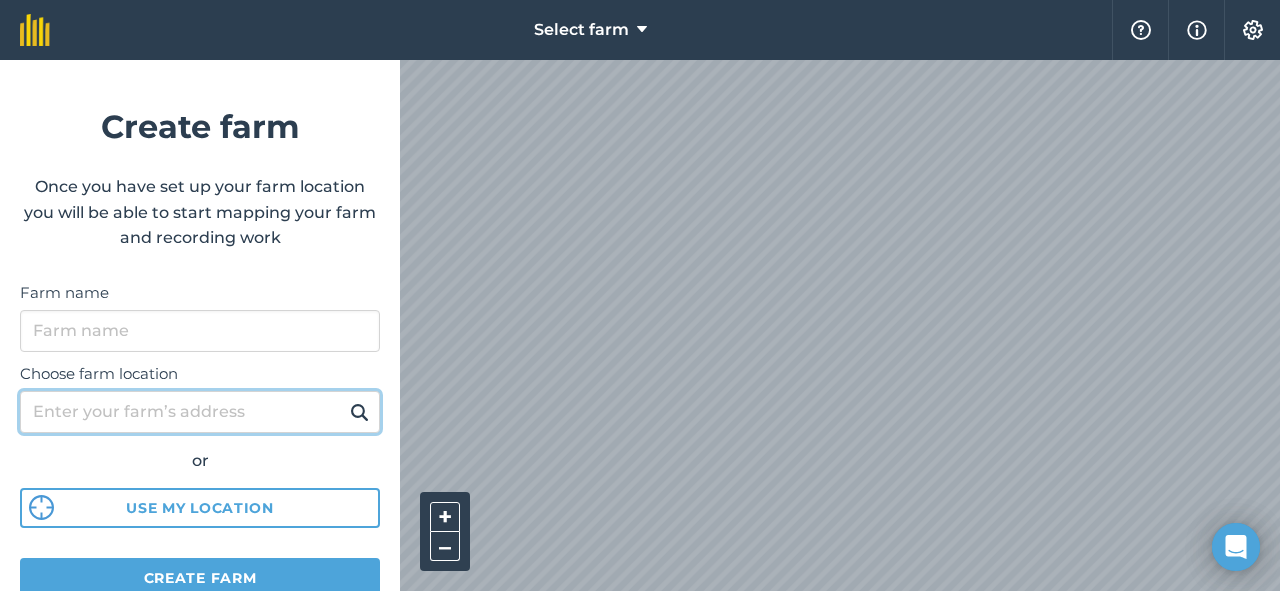 click on "Choose farm location" at bounding box center (200, 412) 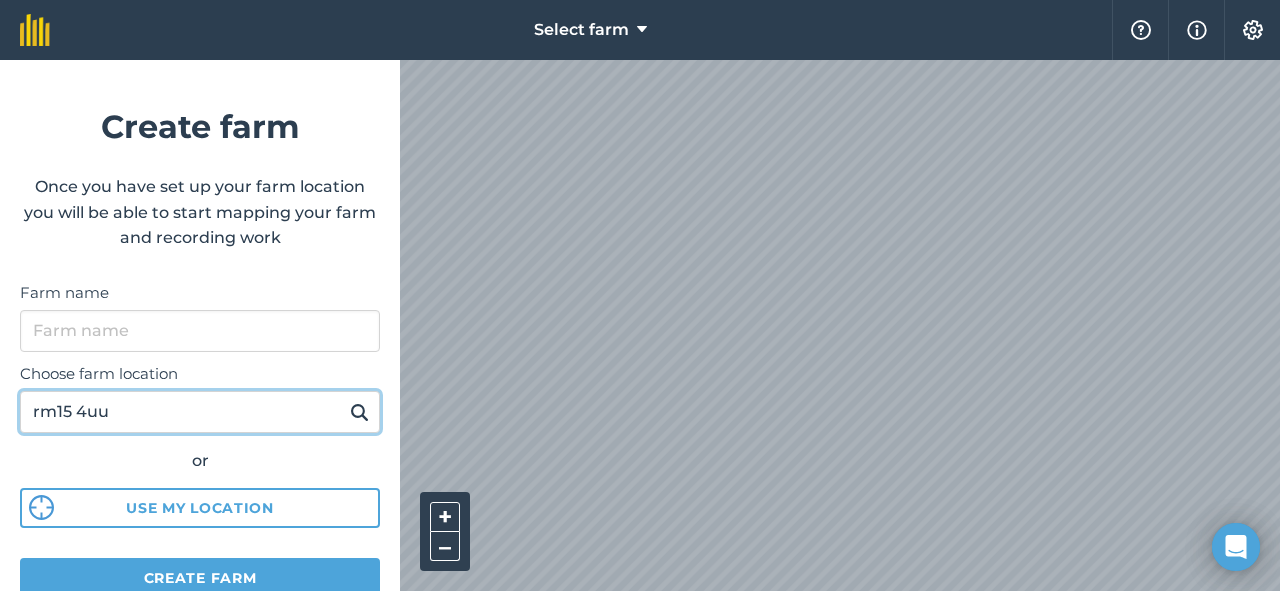 type on "rm15 4uu" 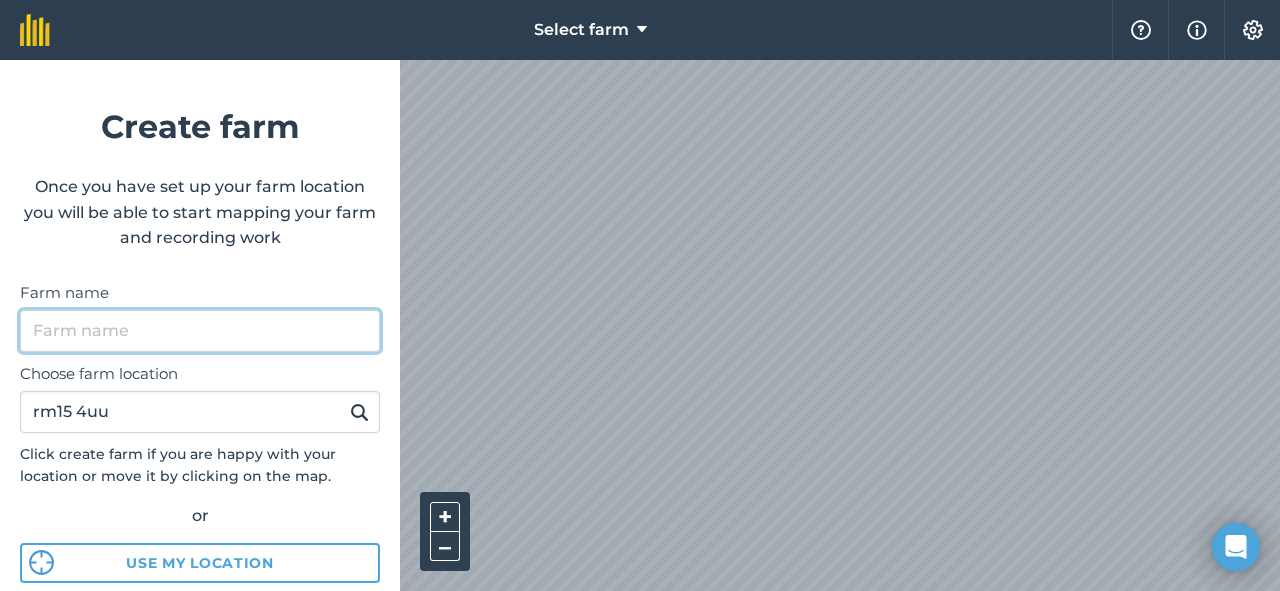 click on "Farm name" at bounding box center (200, 331) 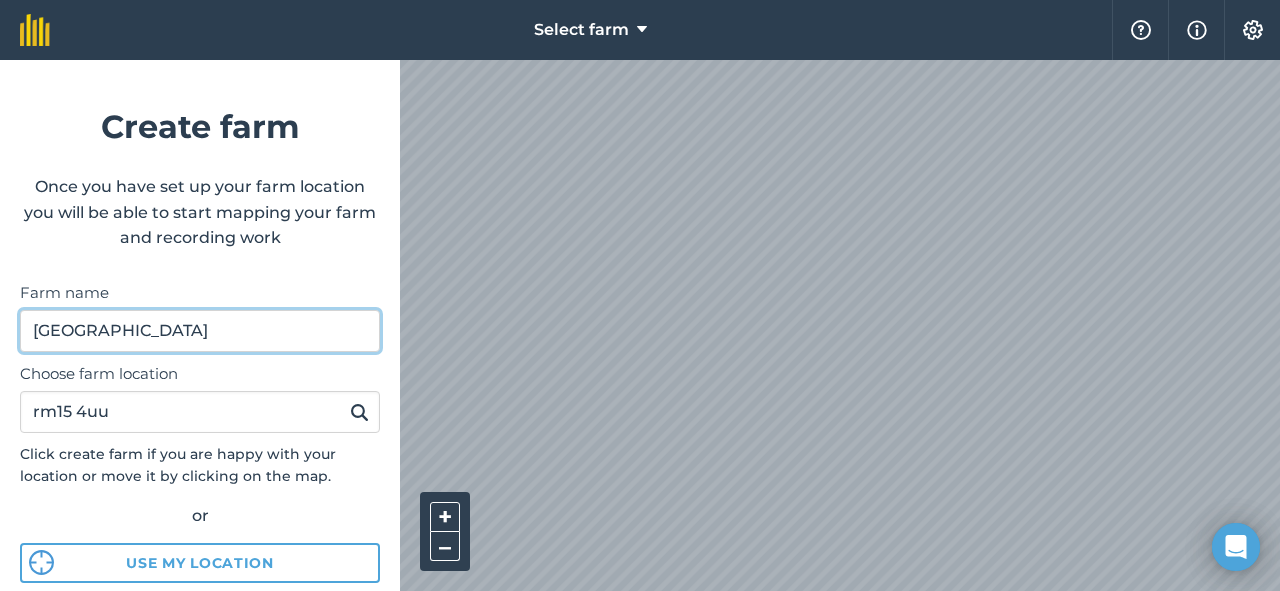 type on "[GEOGRAPHIC_DATA]" 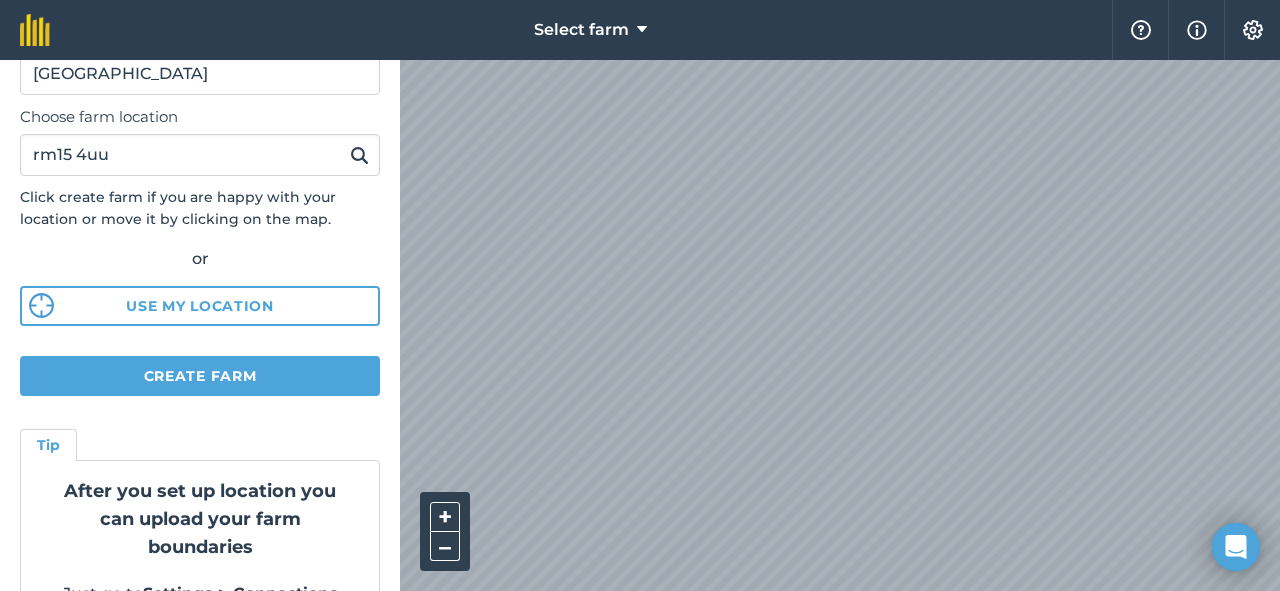 scroll, scrollTop: 309, scrollLeft: 0, axis: vertical 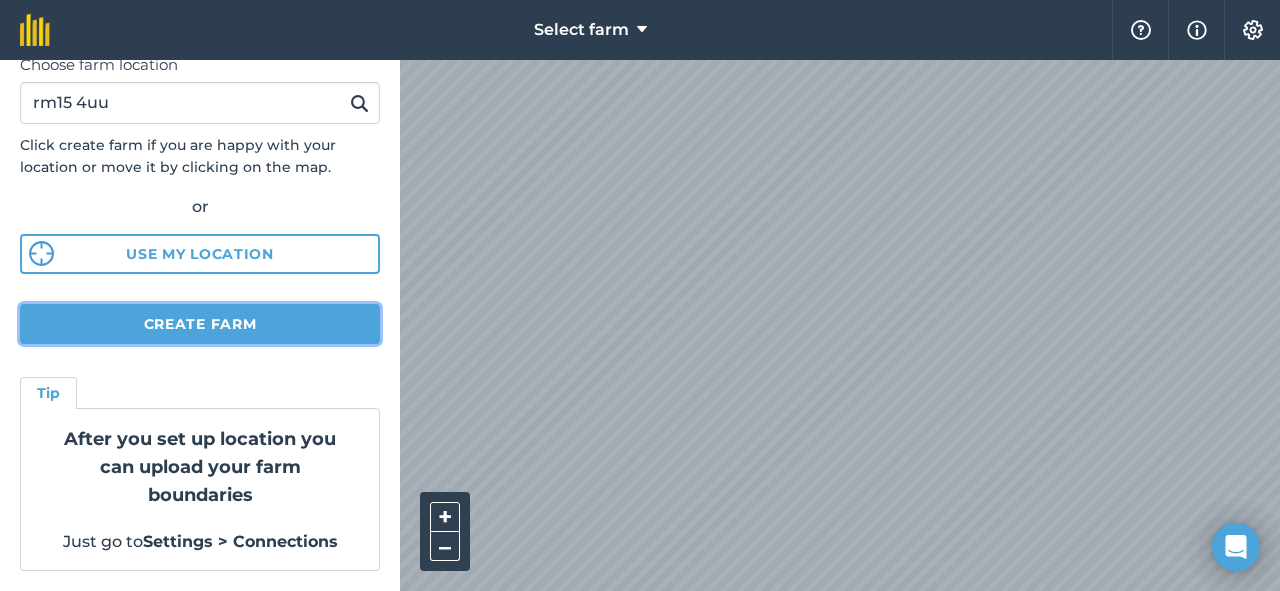 click on "Create farm" at bounding box center [200, 324] 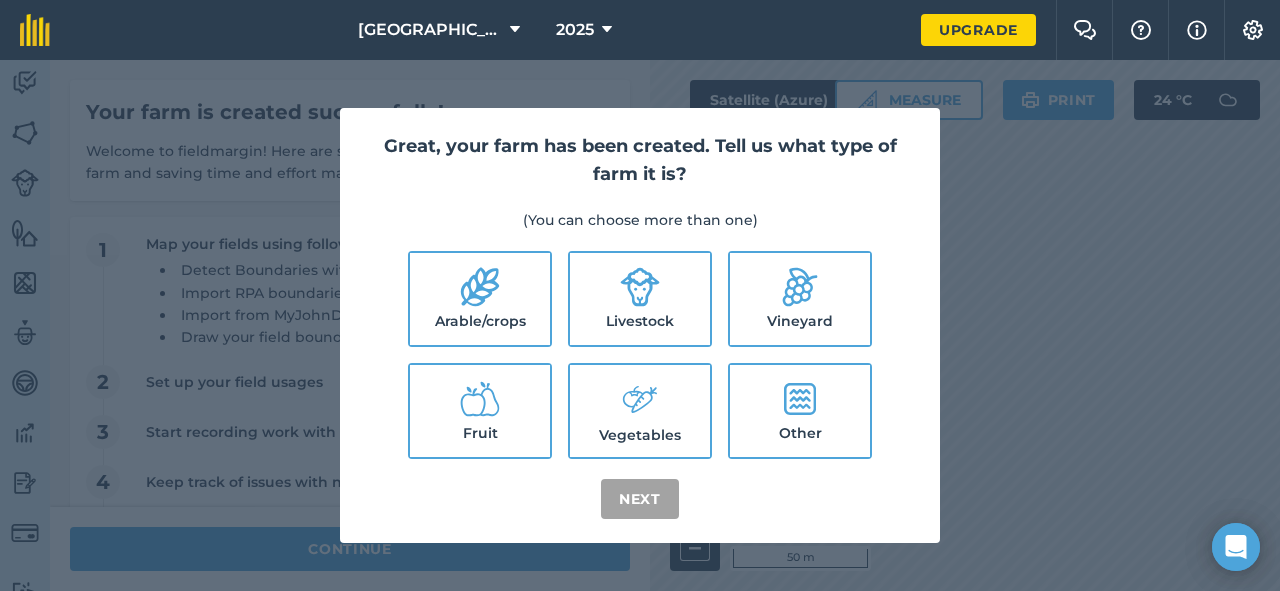 click 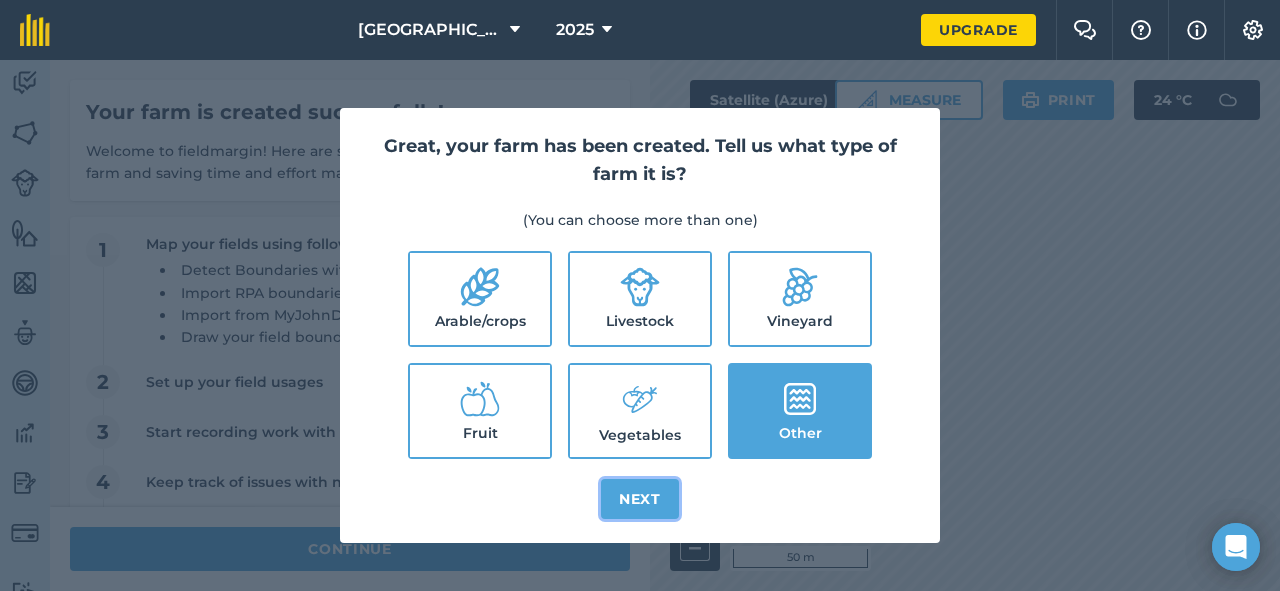 click on "Next" at bounding box center (640, 499) 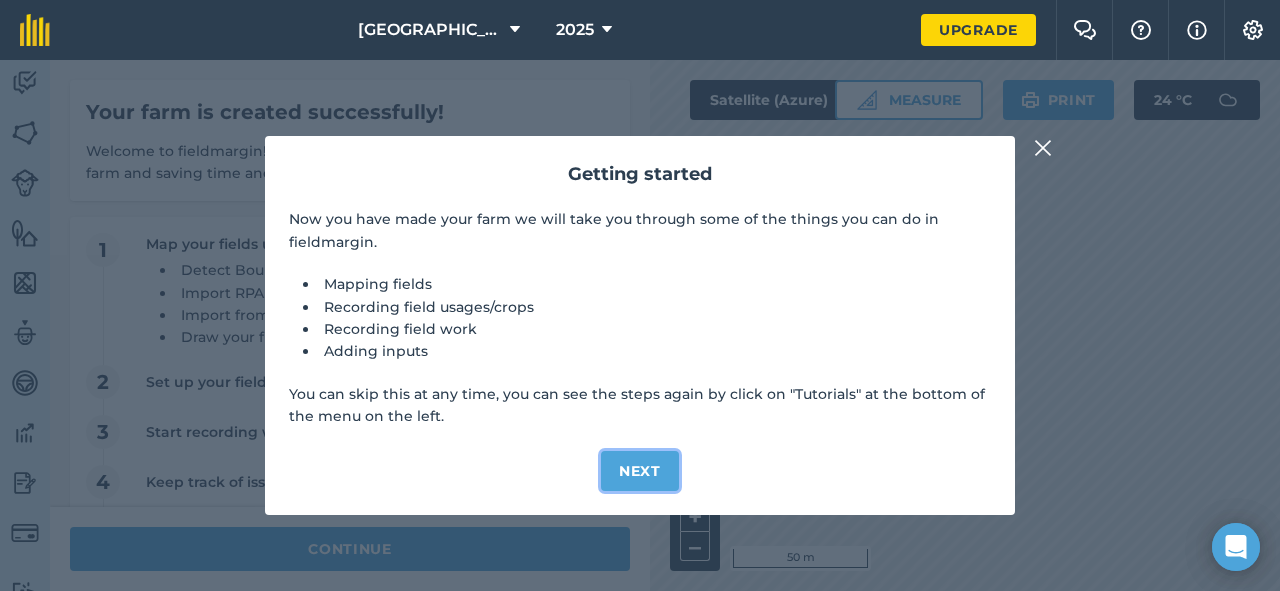 click on "Next" at bounding box center [640, 471] 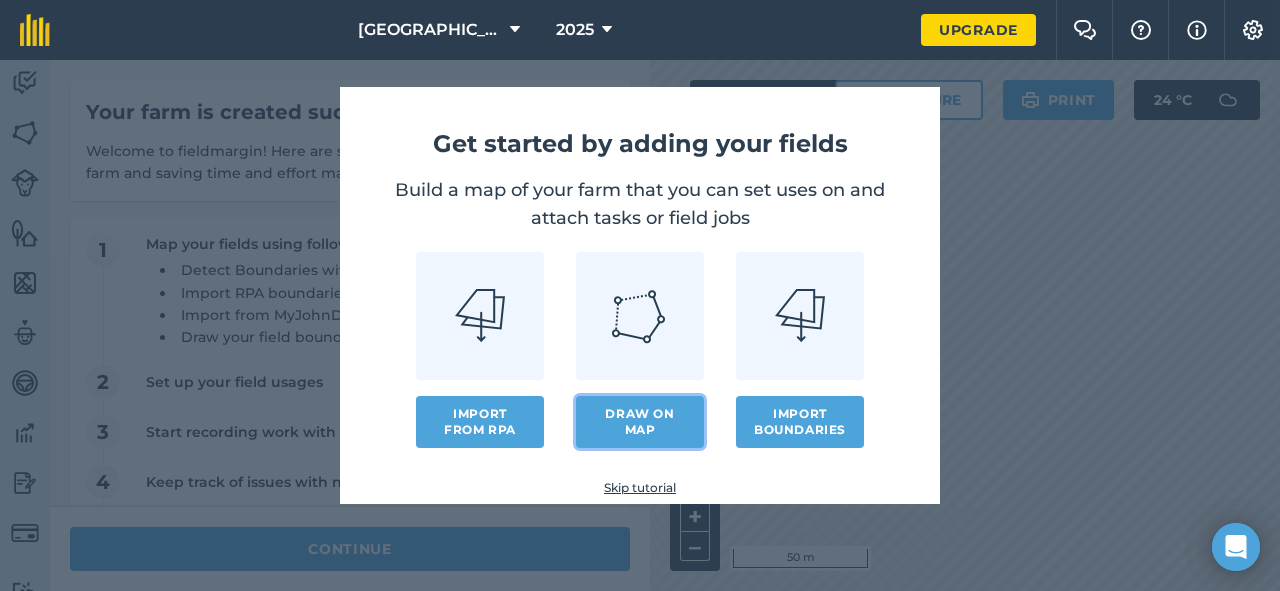 click on "Draw on map" at bounding box center (640, 422) 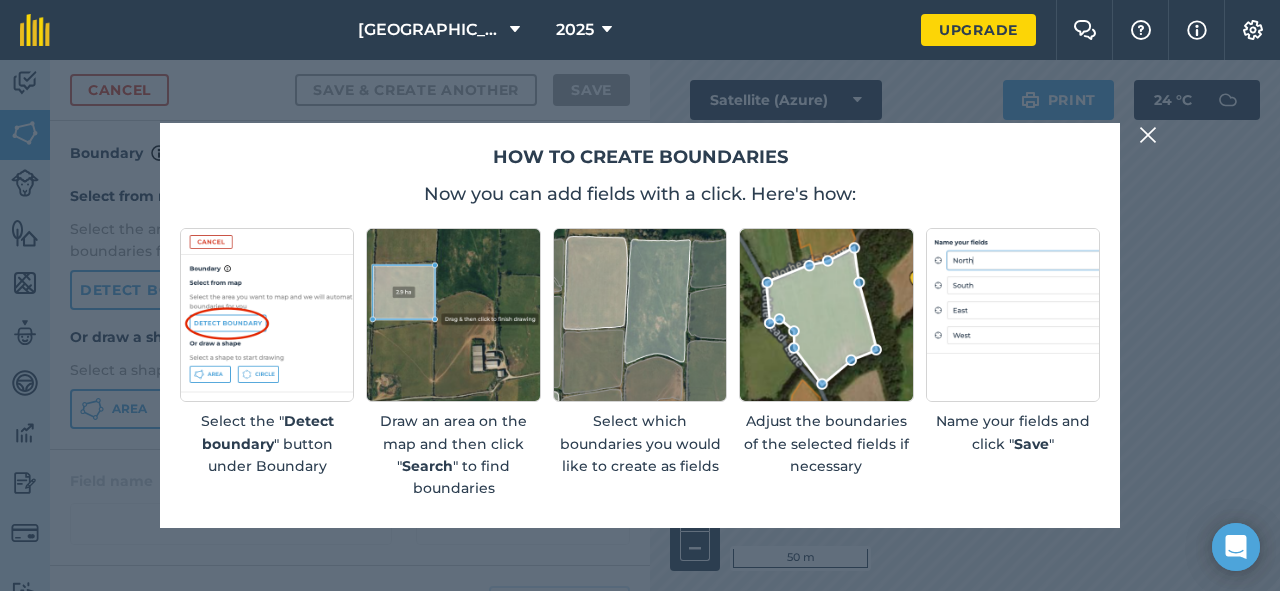 click at bounding box center (1148, 135) 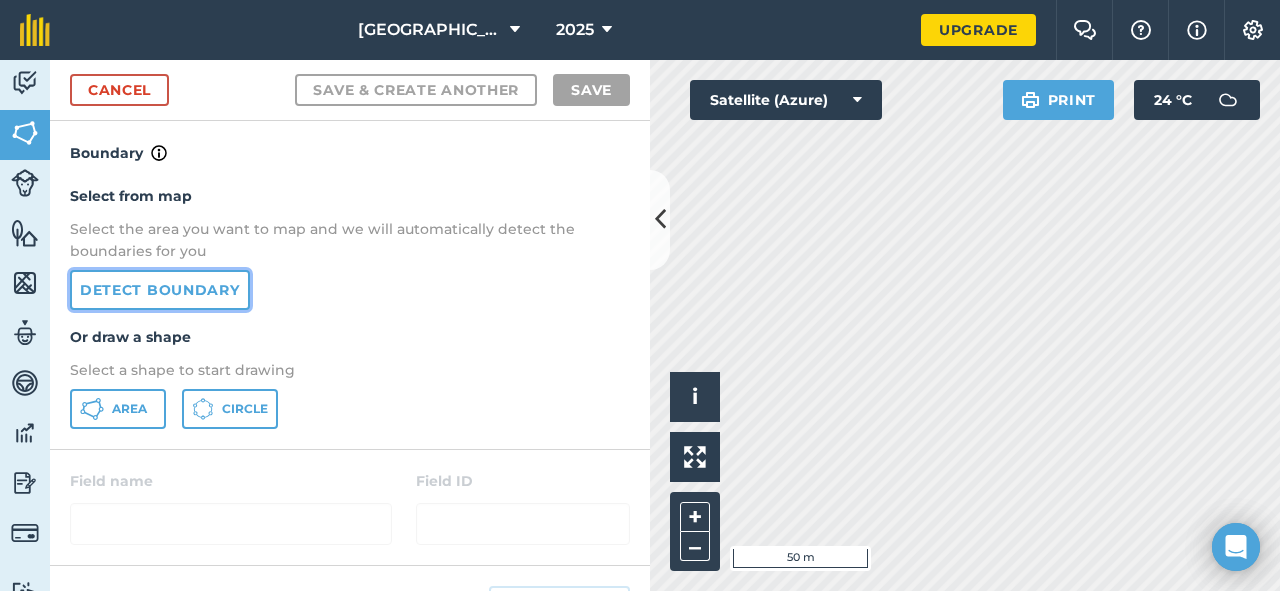 click on "Detect boundary" at bounding box center [160, 290] 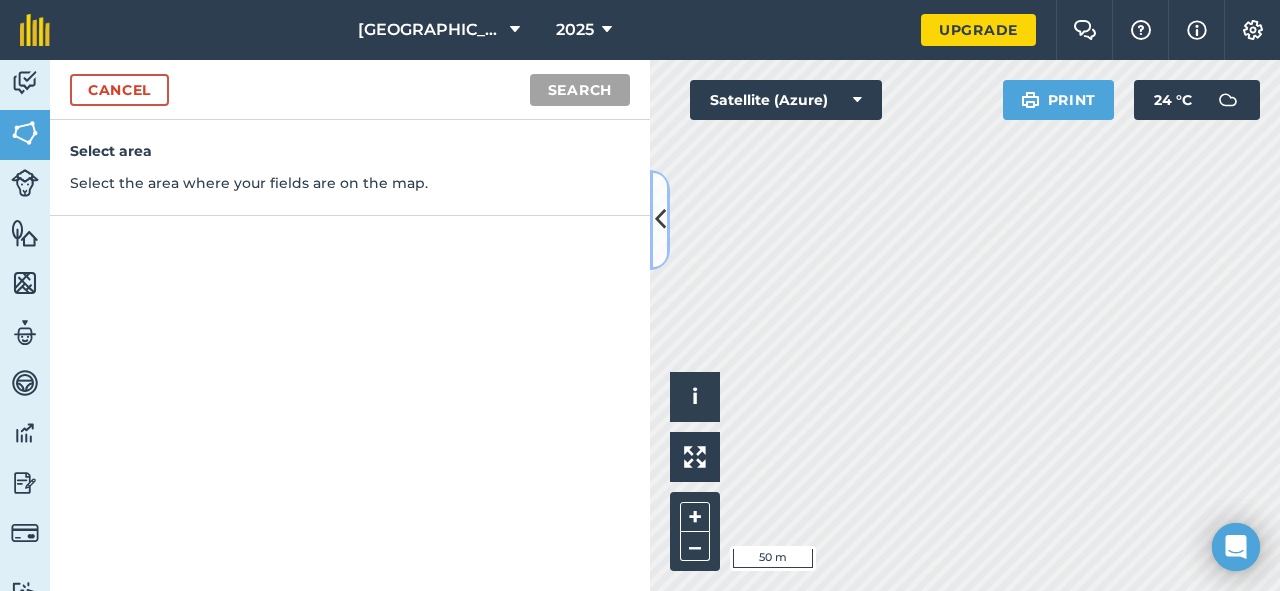 click at bounding box center (660, 219) 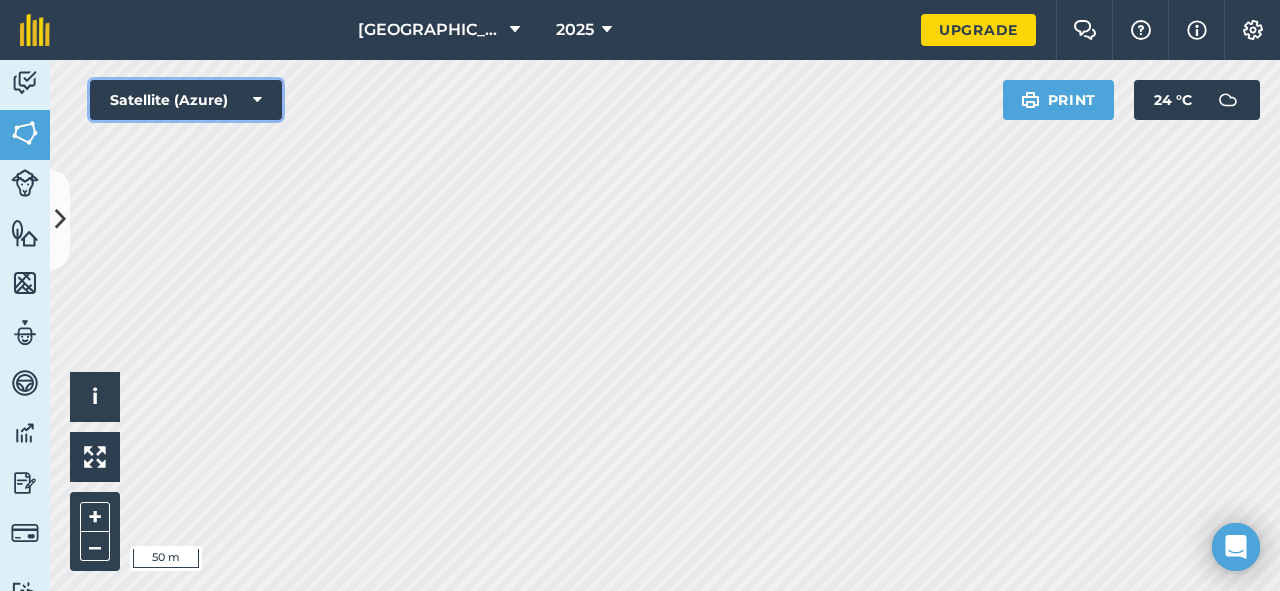 click on "Satellite (Azure)" at bounding box center [186, 100] 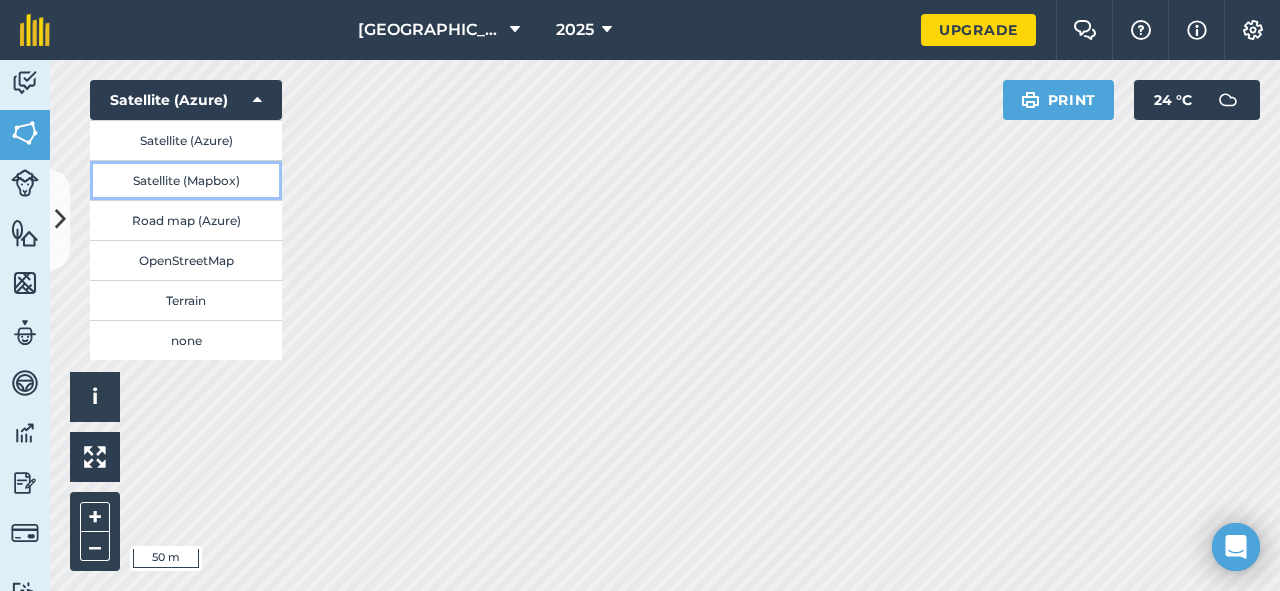 click on "Satellite (Mapbox)" at bounding box center [186, 180] 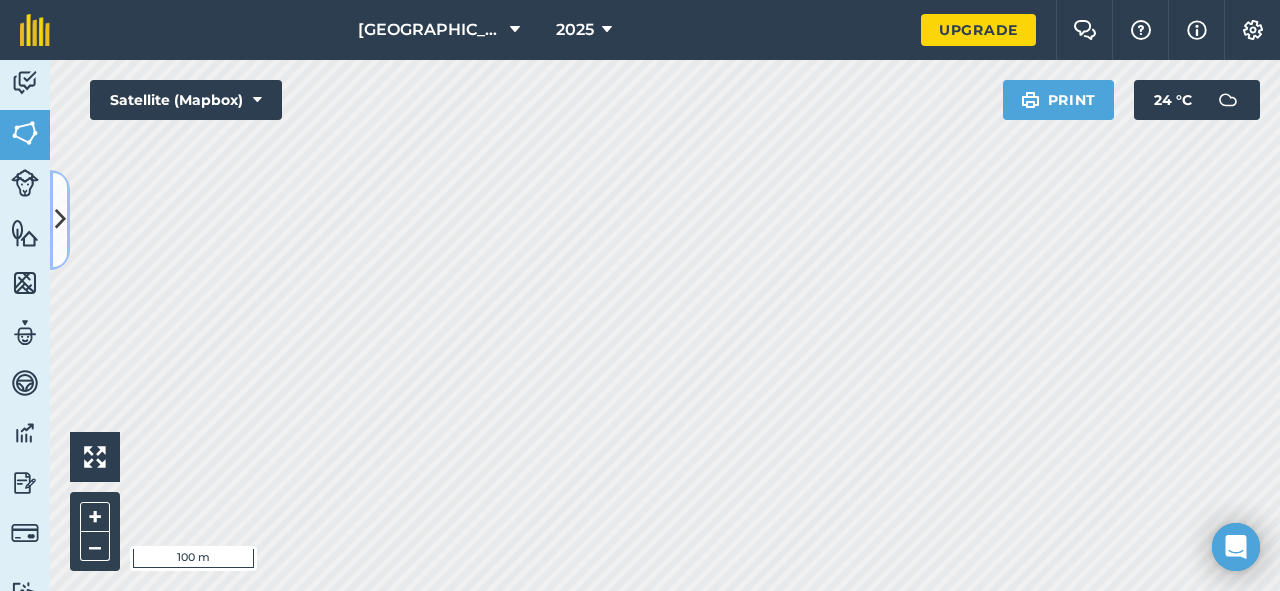 click at bounding box center (60, 219) 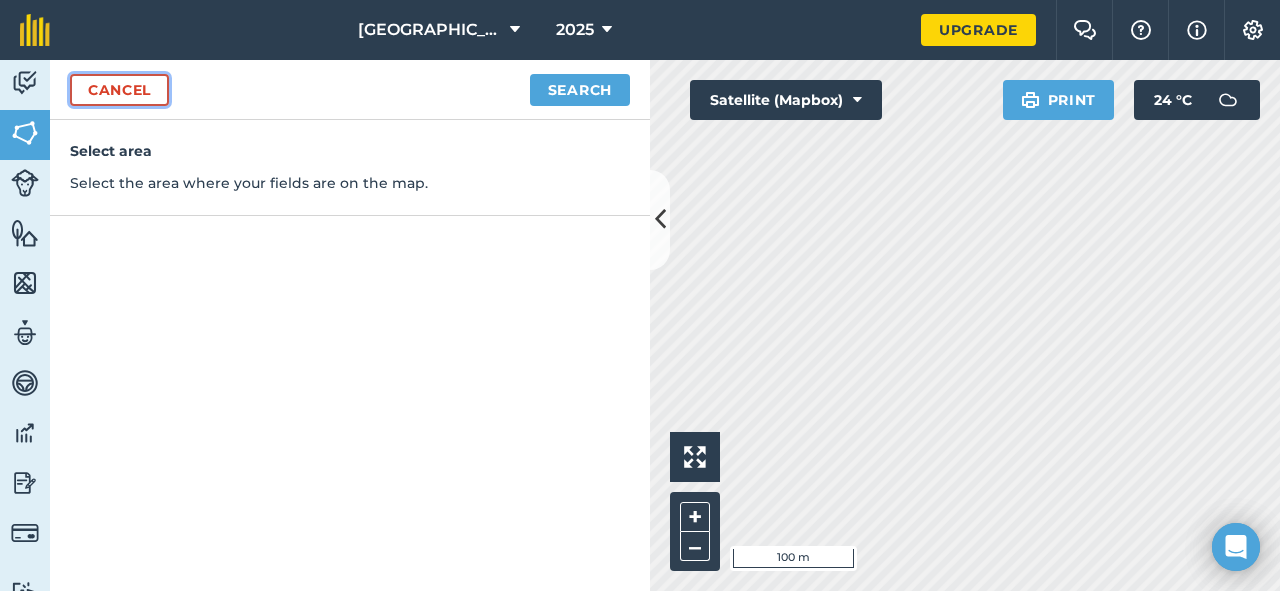 click on "Cancel" at bounding box center [119, 90] 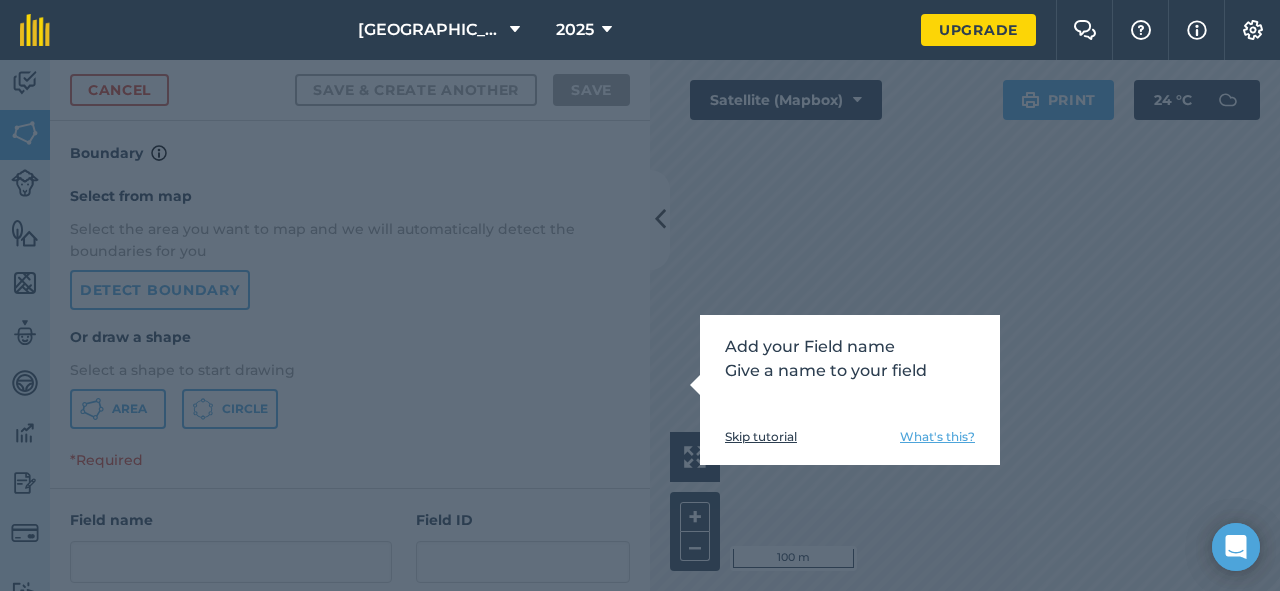 click on "Skip tutorial" at bounding box center [761, 437] 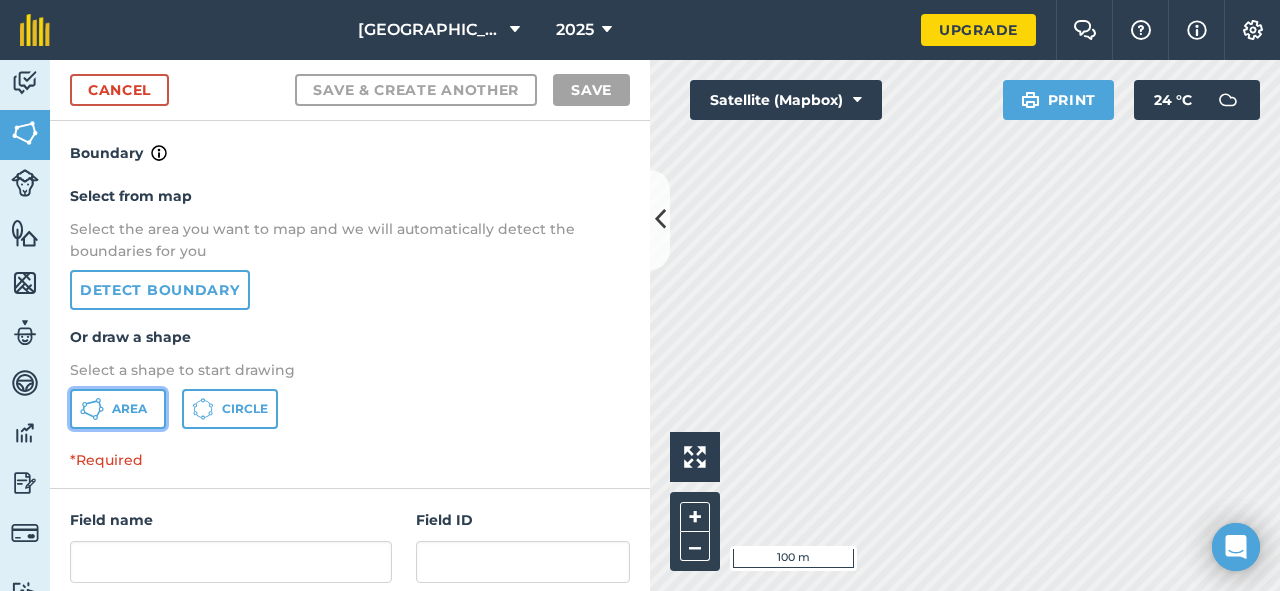 click on "Area" at bounding box center [118, 409] 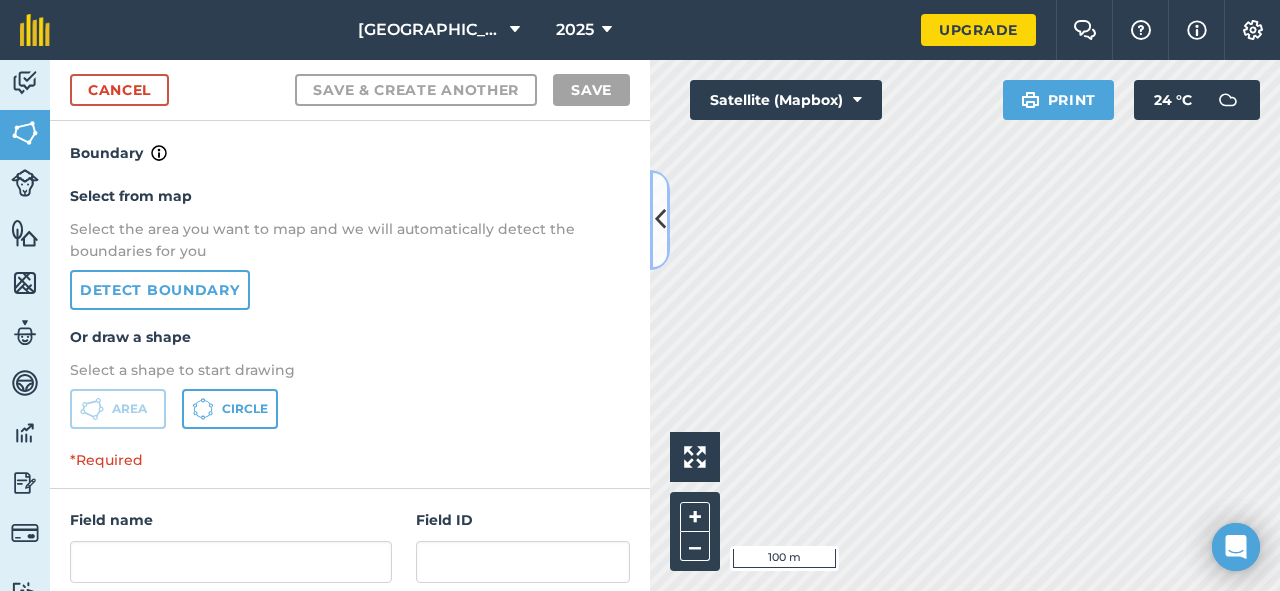 click at bounding box center [660, 219] 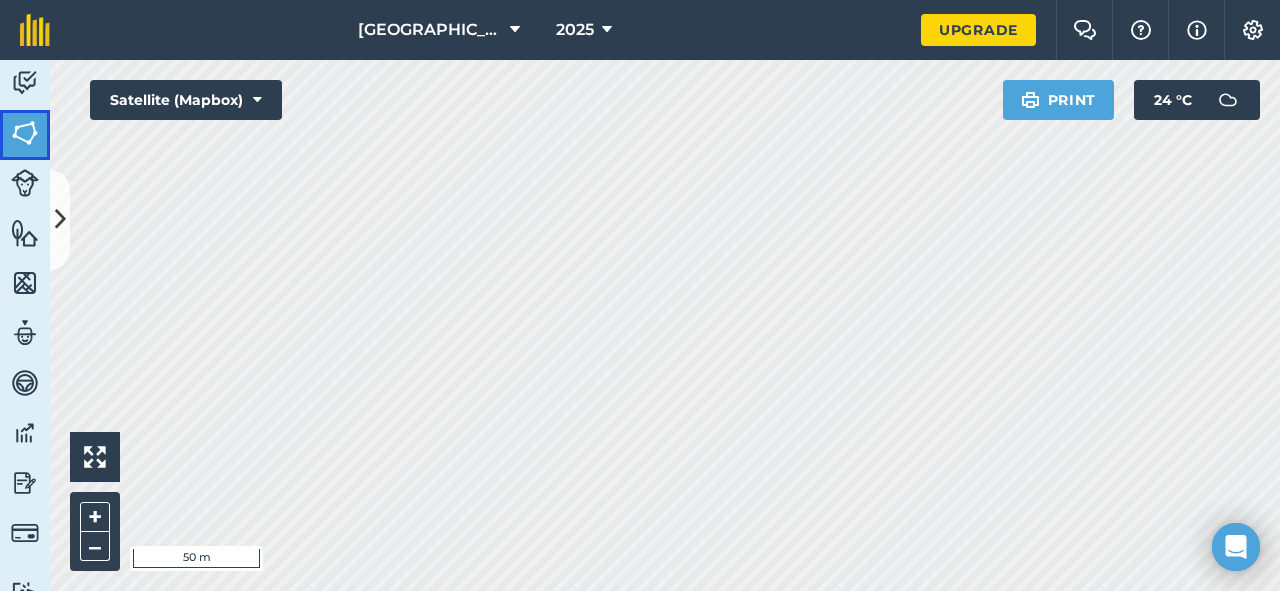 click at bounding box center (25, 133) 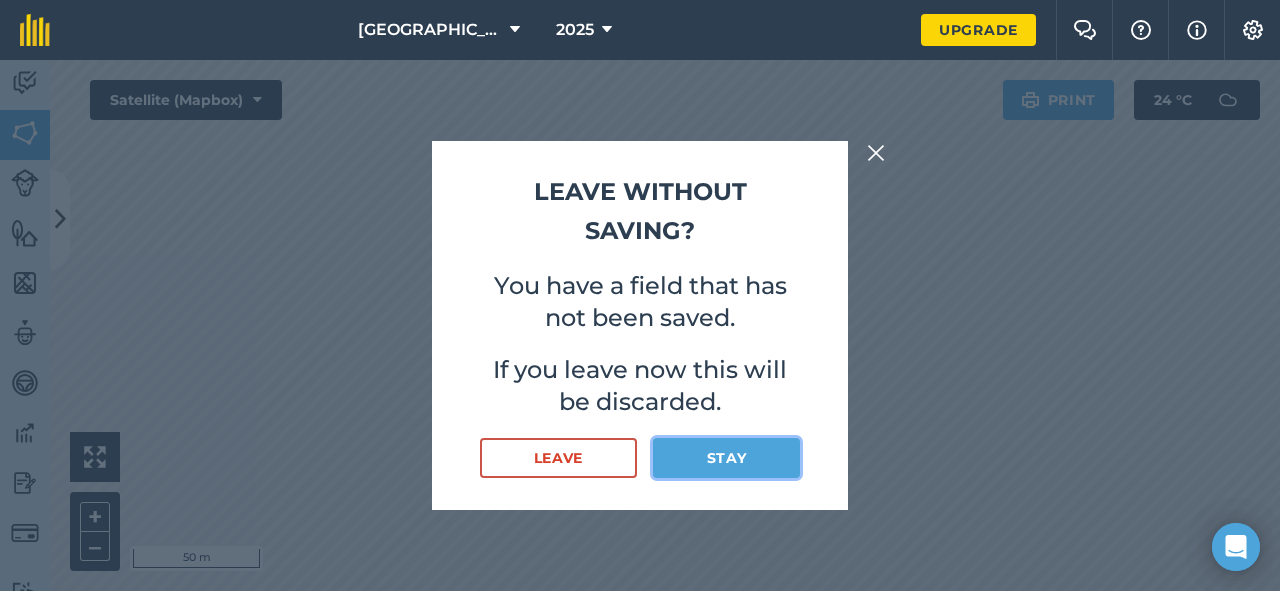 click on "Stay" at bounding box center (726, 458) 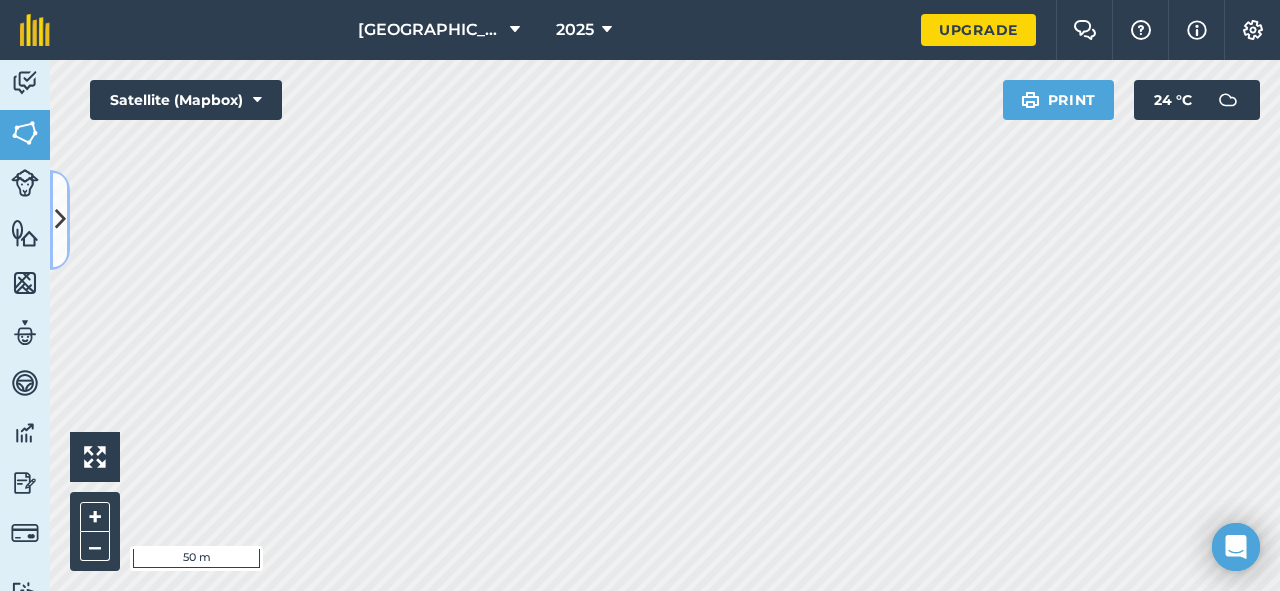 click at bounding box center (60, 220) 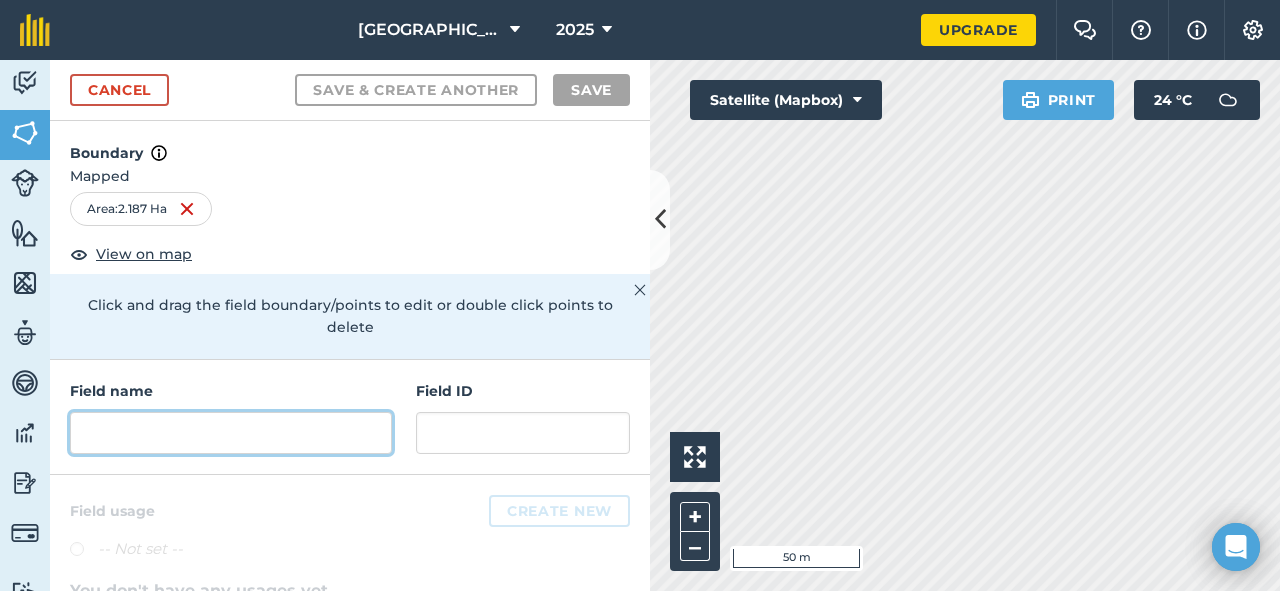 click at bounding box center [231, 433] 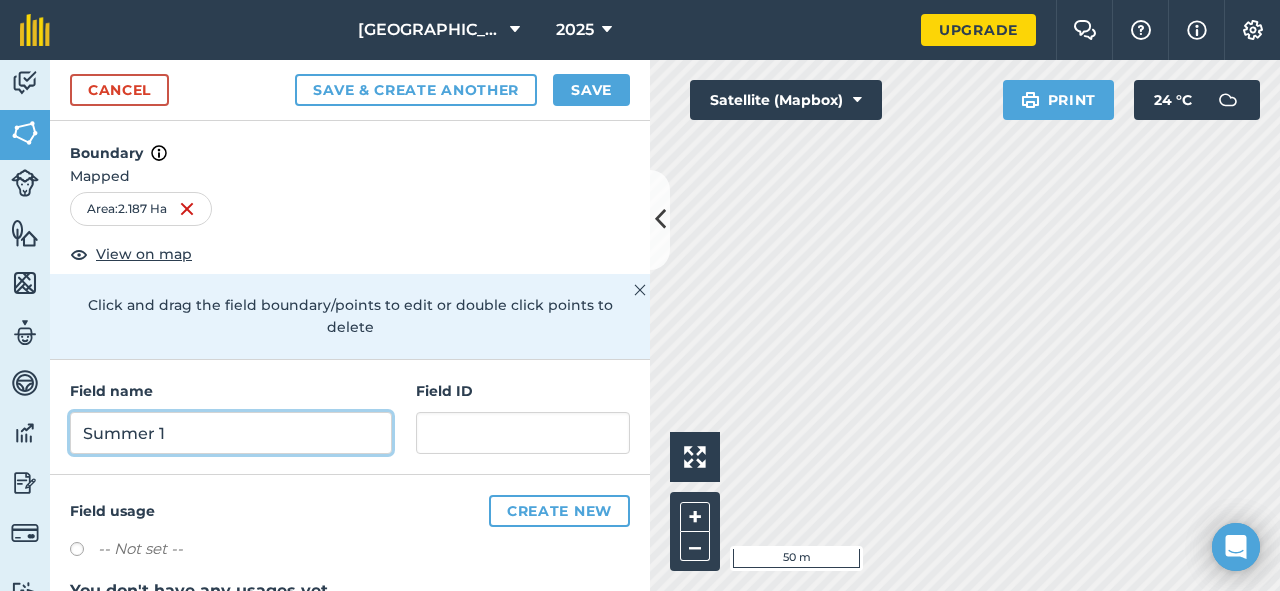 type on "Summer 1" 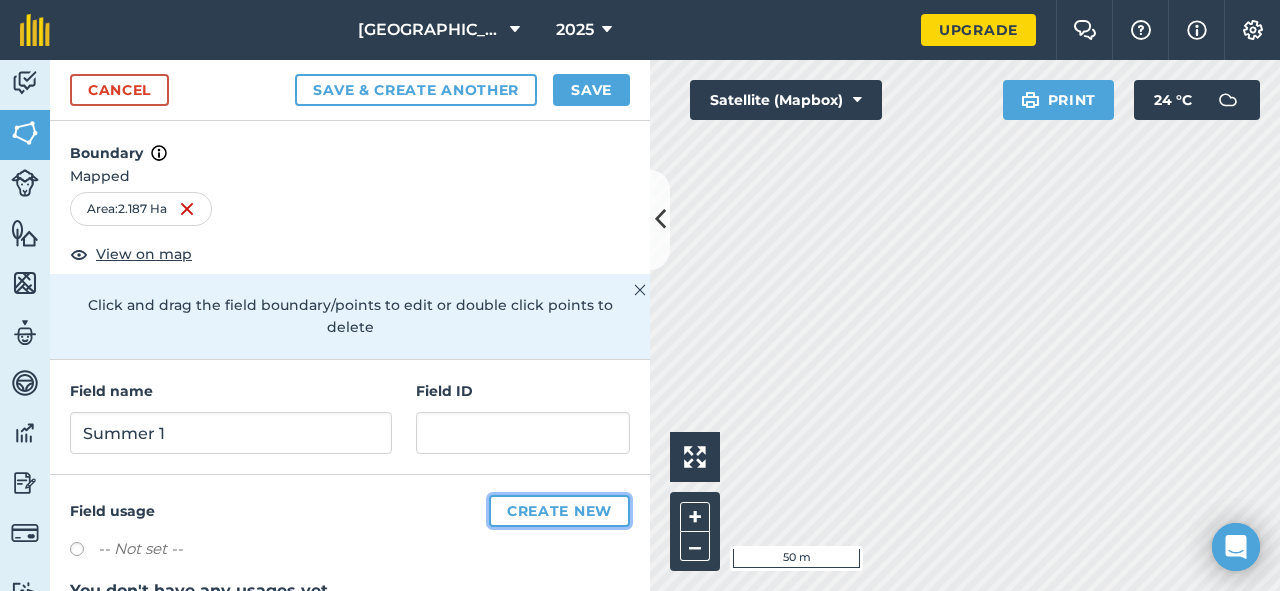 click on "Create new" at bounding box center (559, 511) 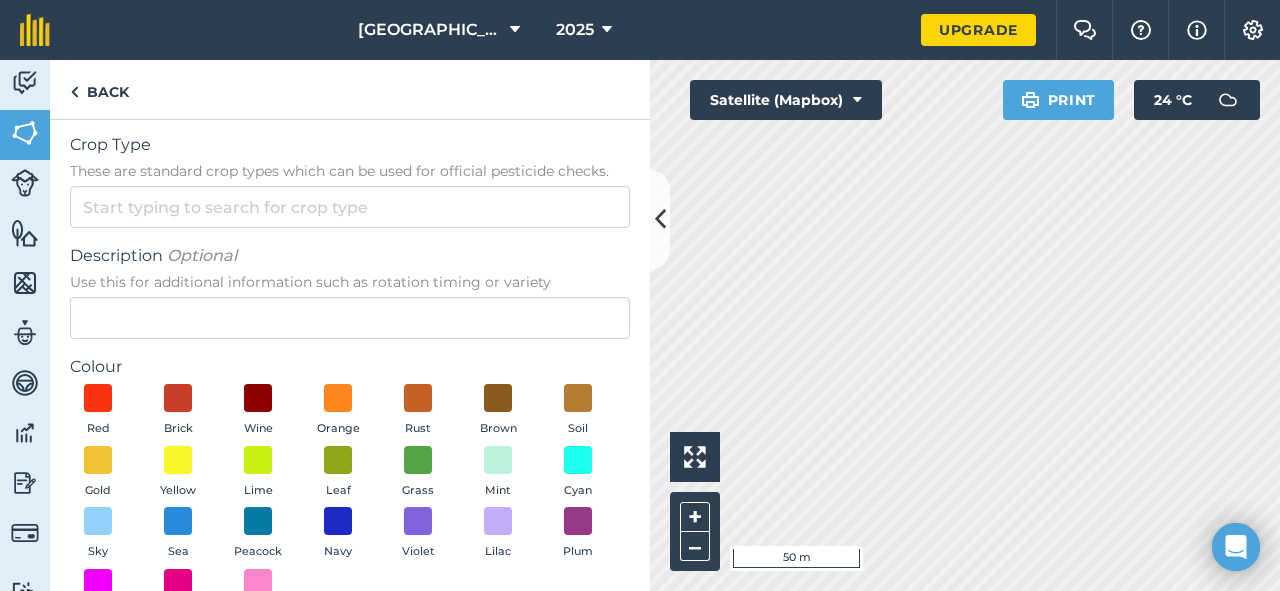 scroll, scrollTop: 143, scrollLeft: 0, axis: vertical 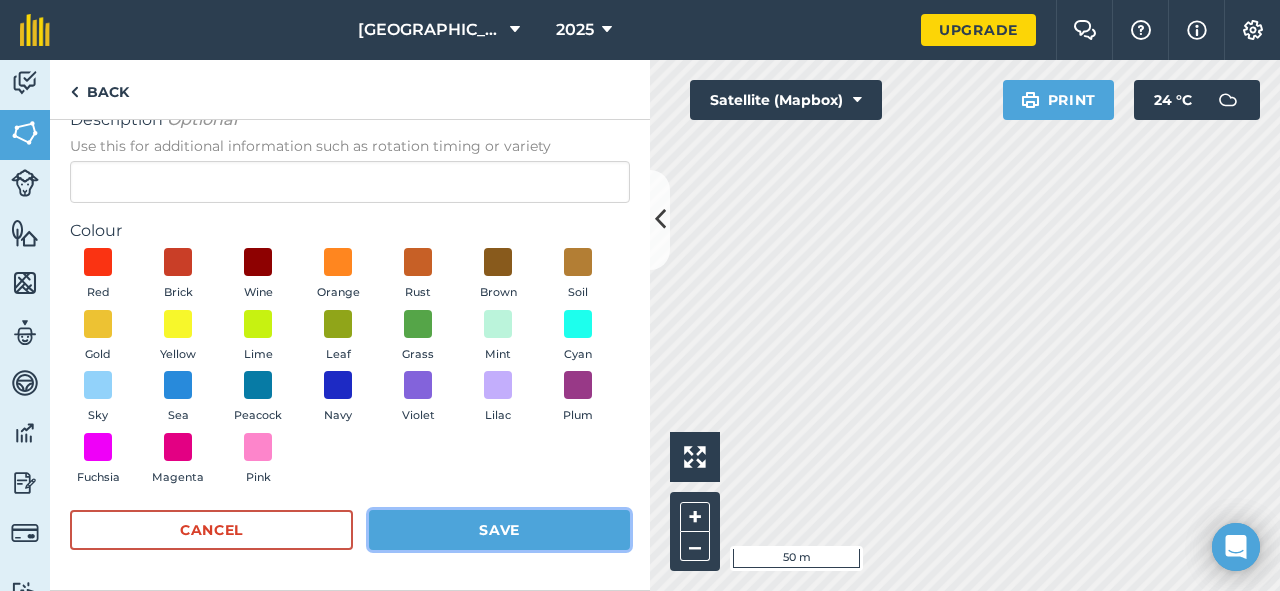 click on "Save" at bounding box center (499, 530) 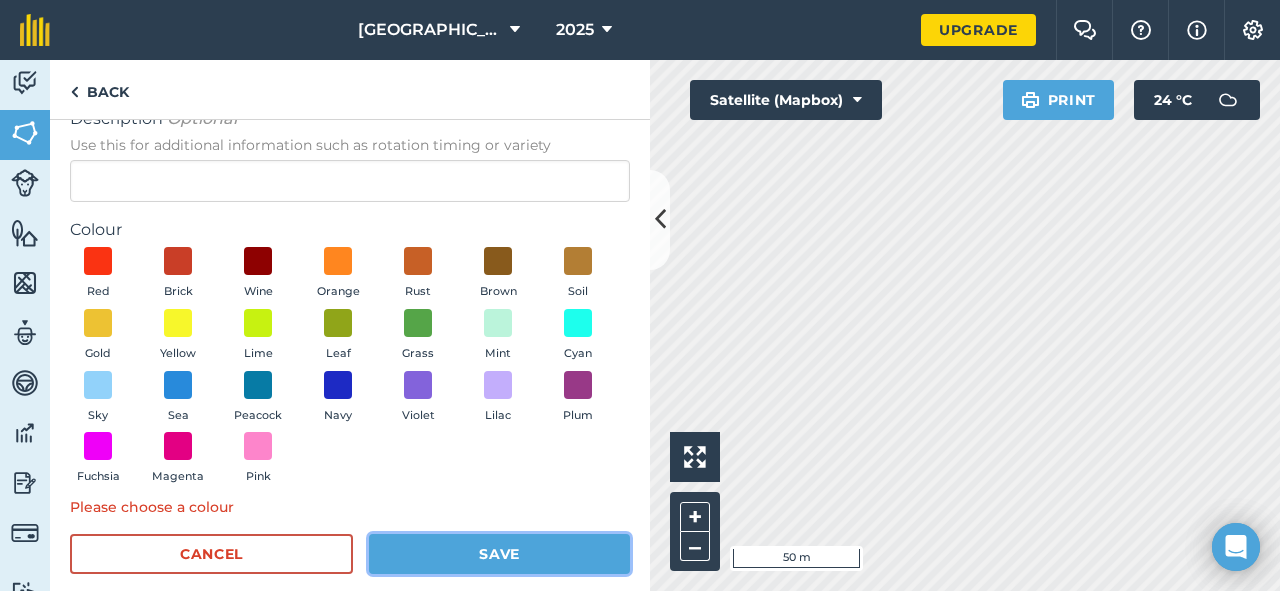 click on "Save" at bounding box center (499, 554) 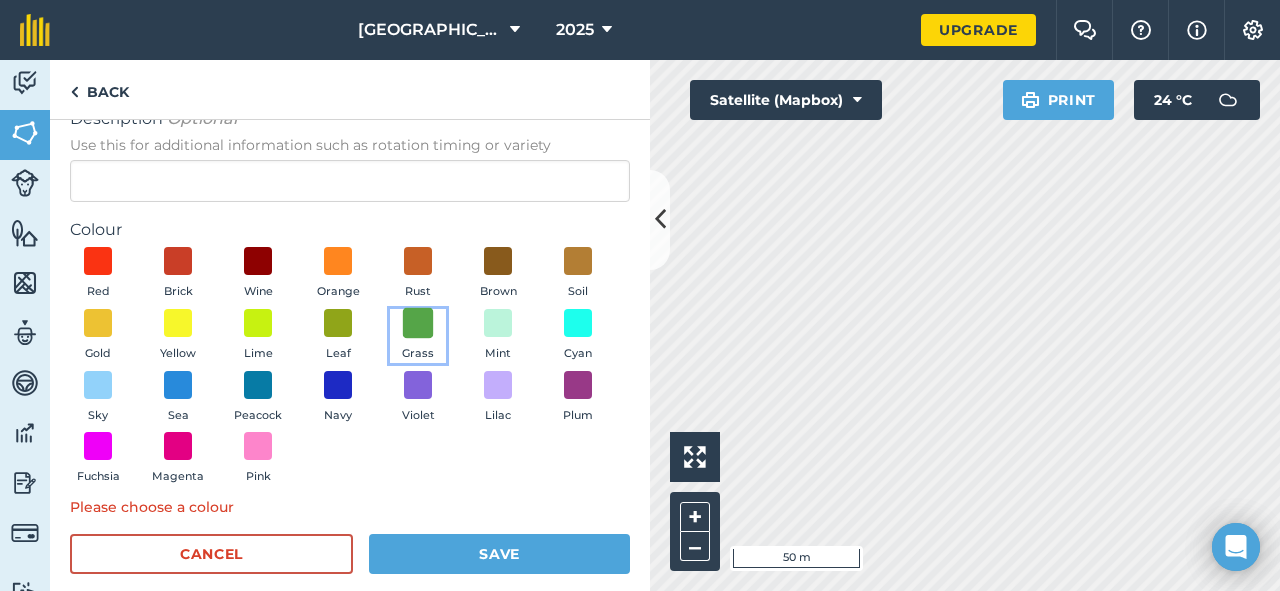 click at bounding box center [418, 323] 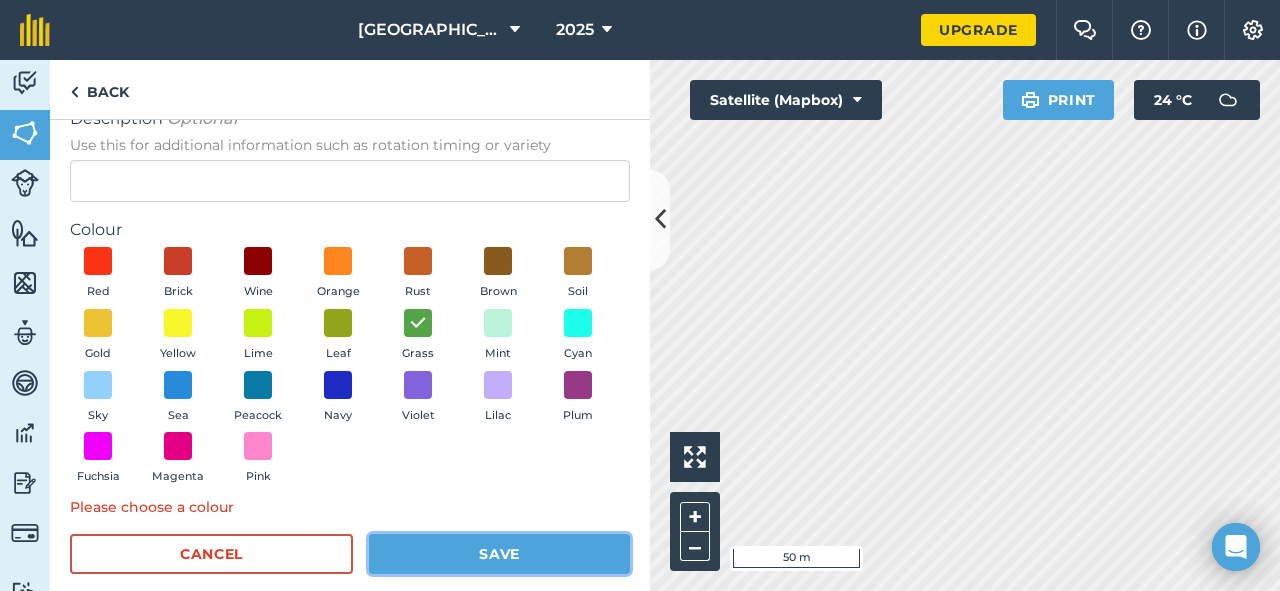 click on "Save" at bounding box center (499, 554) 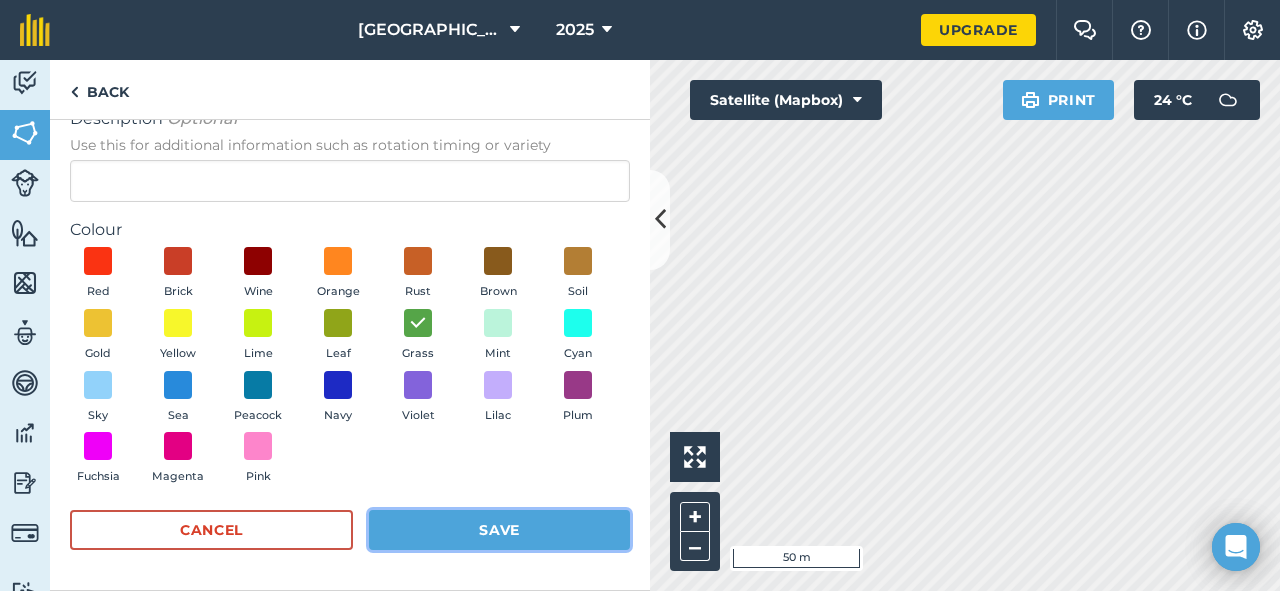 click on "Save" at bounding box center (499, 530) 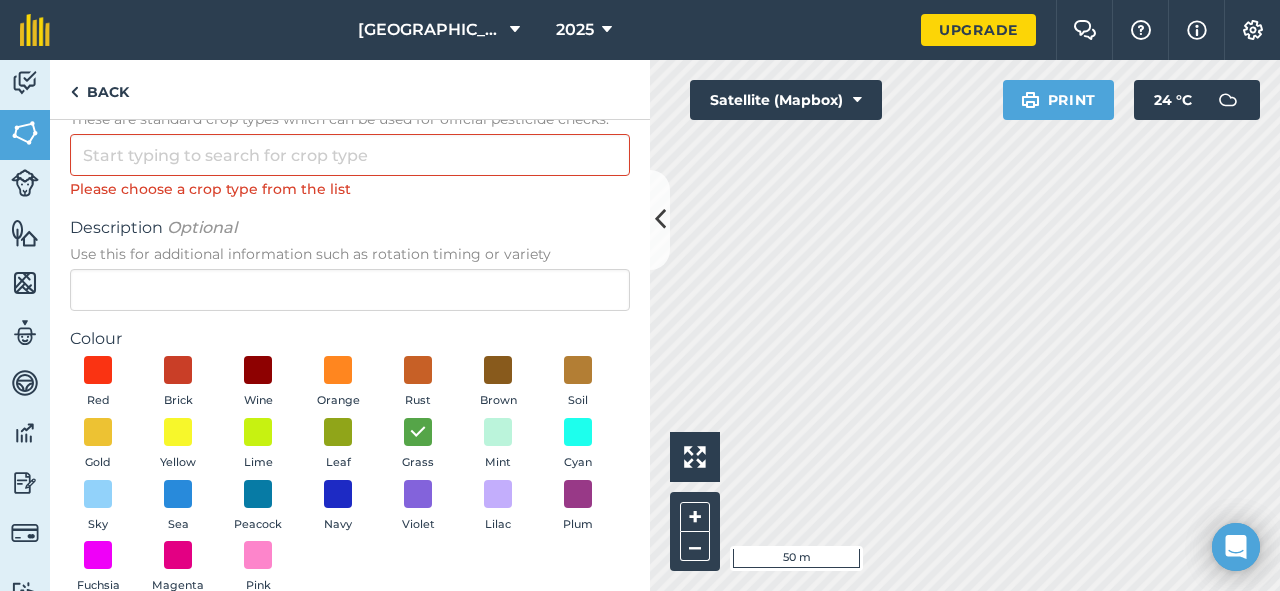 scroll, scrollTop: 0, scrollLeft: 0, axis: both 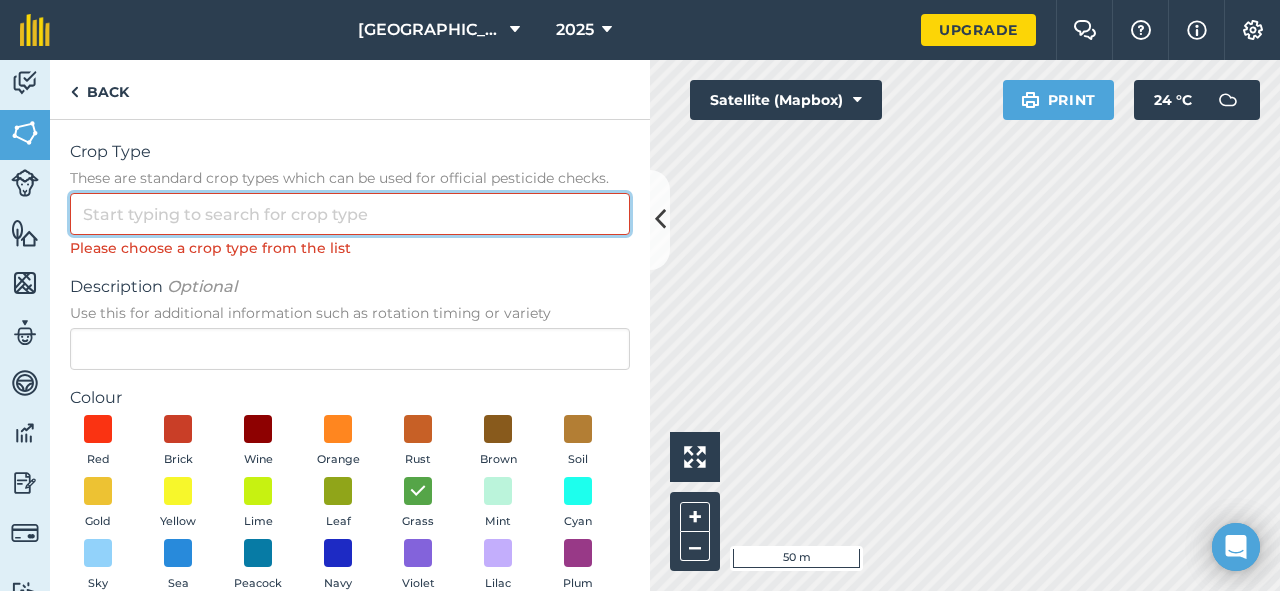 click on "Crop Type These are standard crop types which can be used for official pesticide checks." at bounding box center [350, 214] 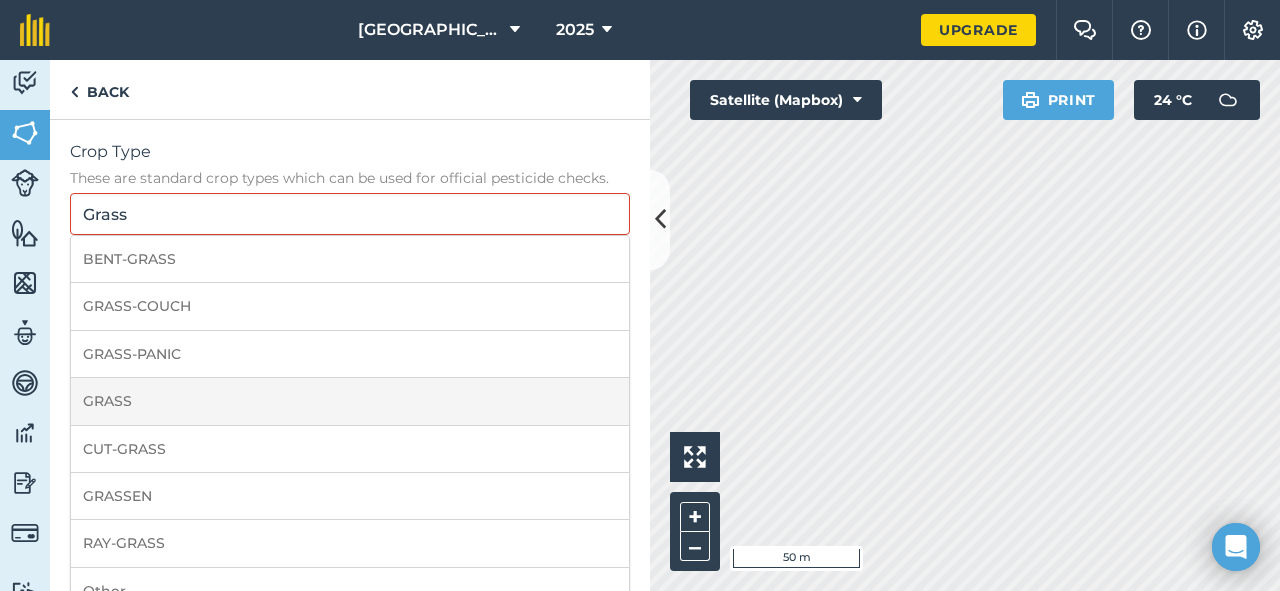 click on "GRASS" at bounding box center [350, 401] 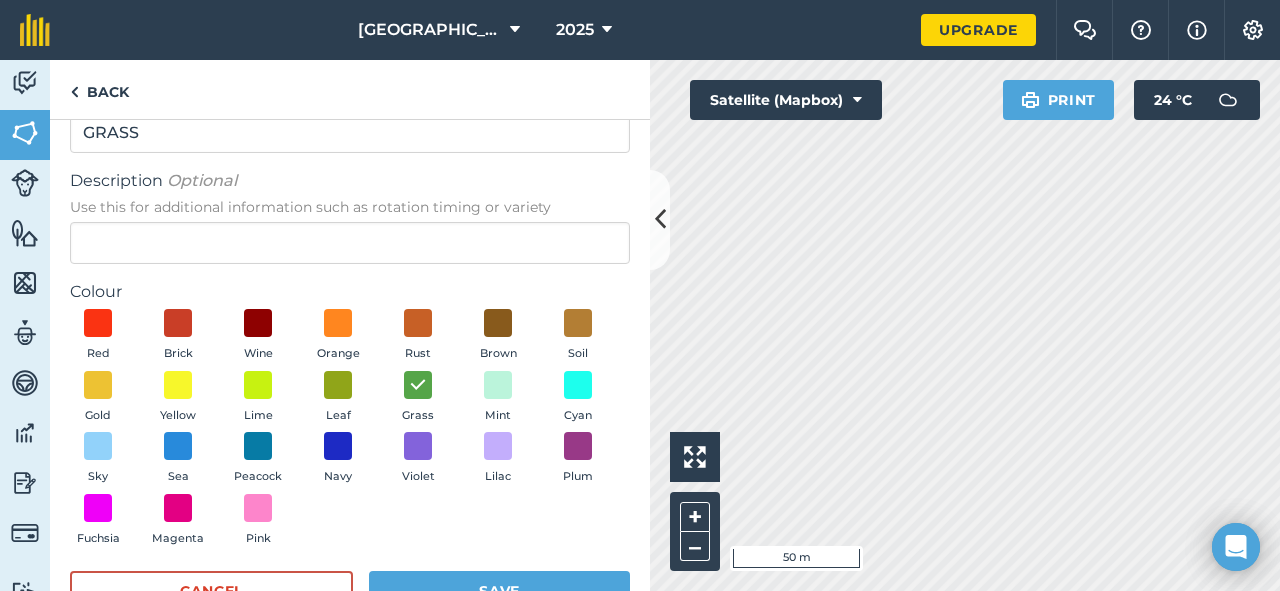 scroll, scrollTop: 143, scrollLeft: 0, axis: vertical 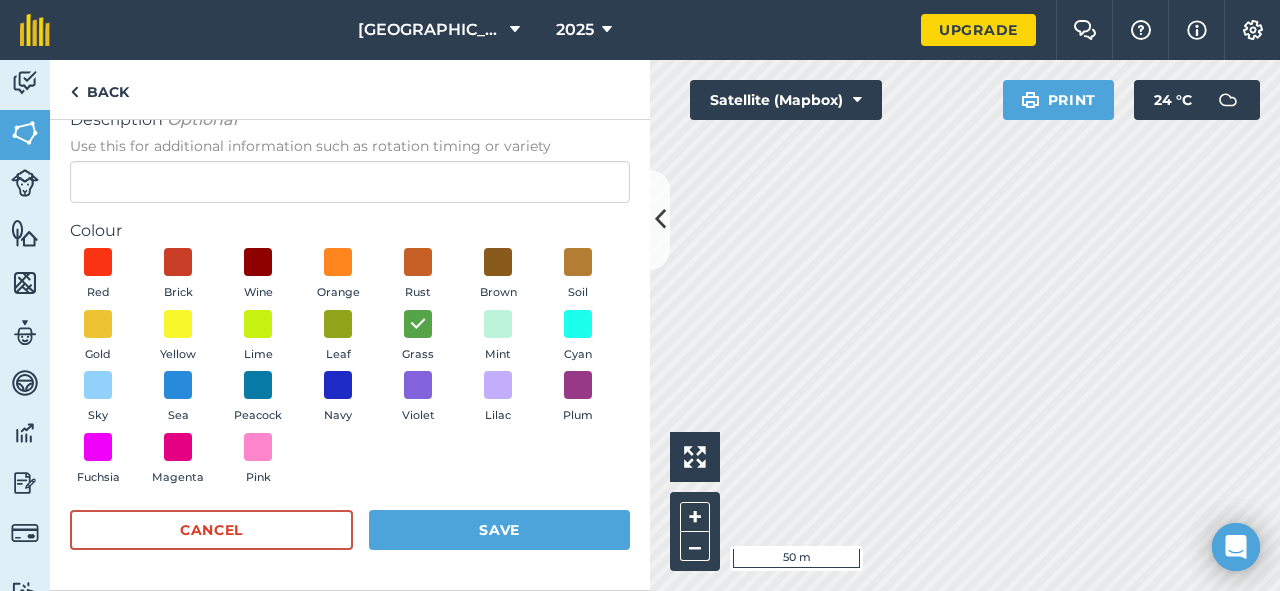 click on "Crop Type These are standard crop types which can be used for official pesticide checks. GRASS Description   Optional Use this for additional information such as rotation timing or variety Colour Red Brick Wine Orange Rust Brown Soil Gold Yellow Lime Leaf Grass Mint Cyan Sky Sea Peacock Navy Violet Lilac Plum Fuchsia Magenta Pink Cancel Save" at bounding box center (350, 283) 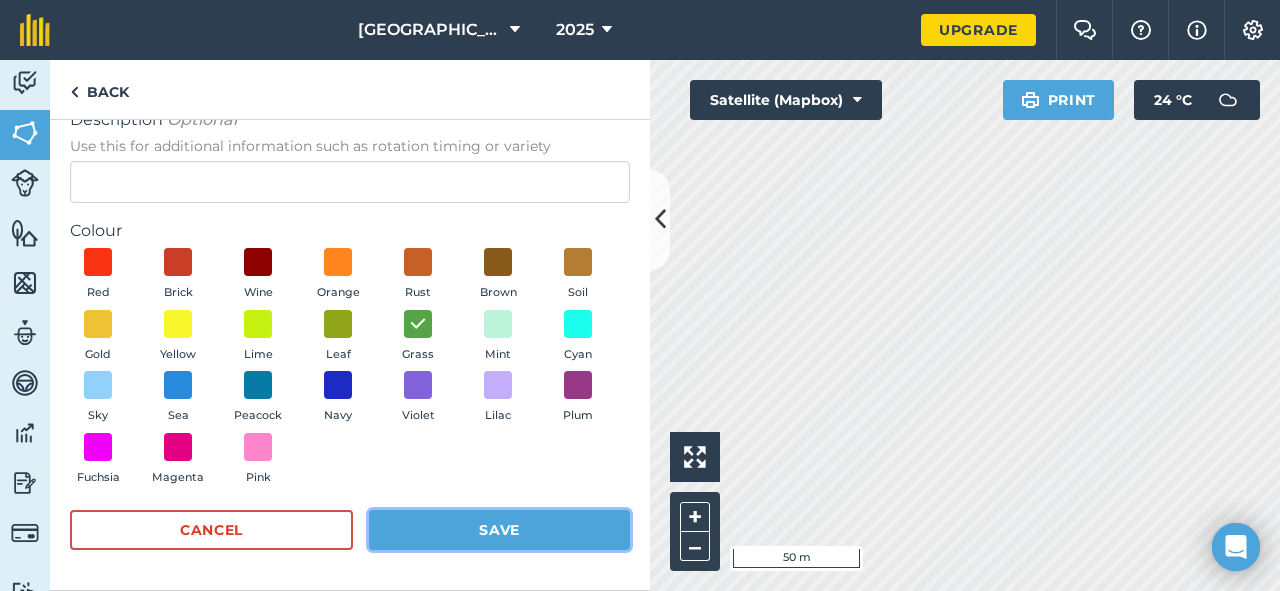 click on "Save" at bounding box center (499, 530) 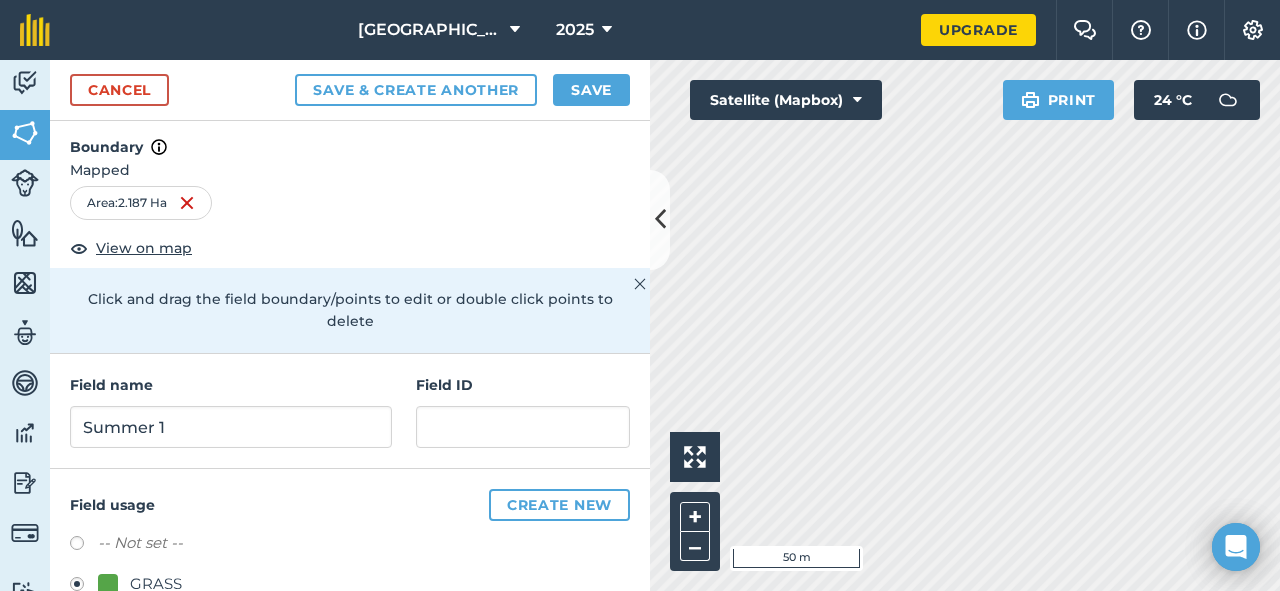 scroll, scrollTop: 0, scrollLeft: 0, axis: both 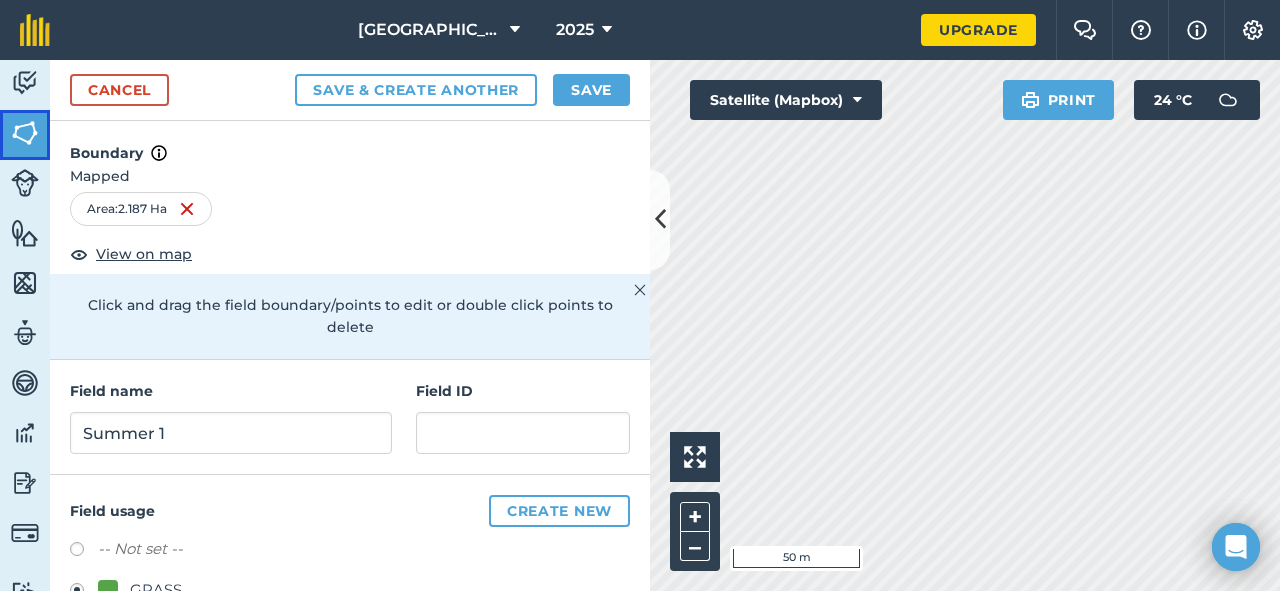 click at bounding box center [25, 133] 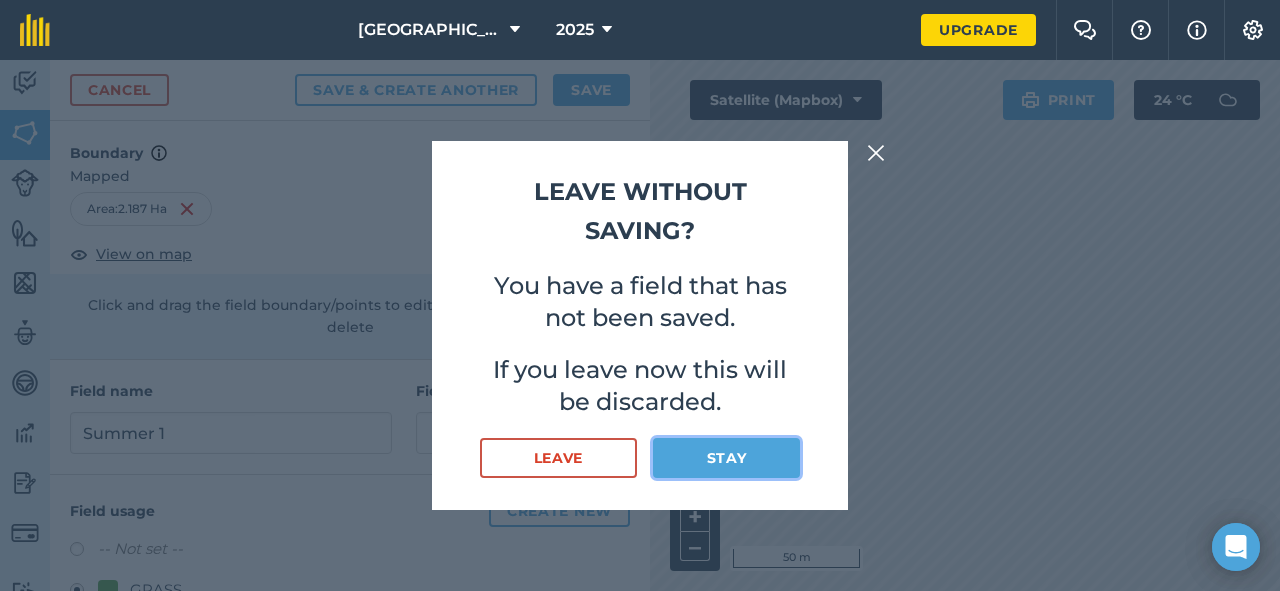 click on "Stay" at bounding box center (726, 458) 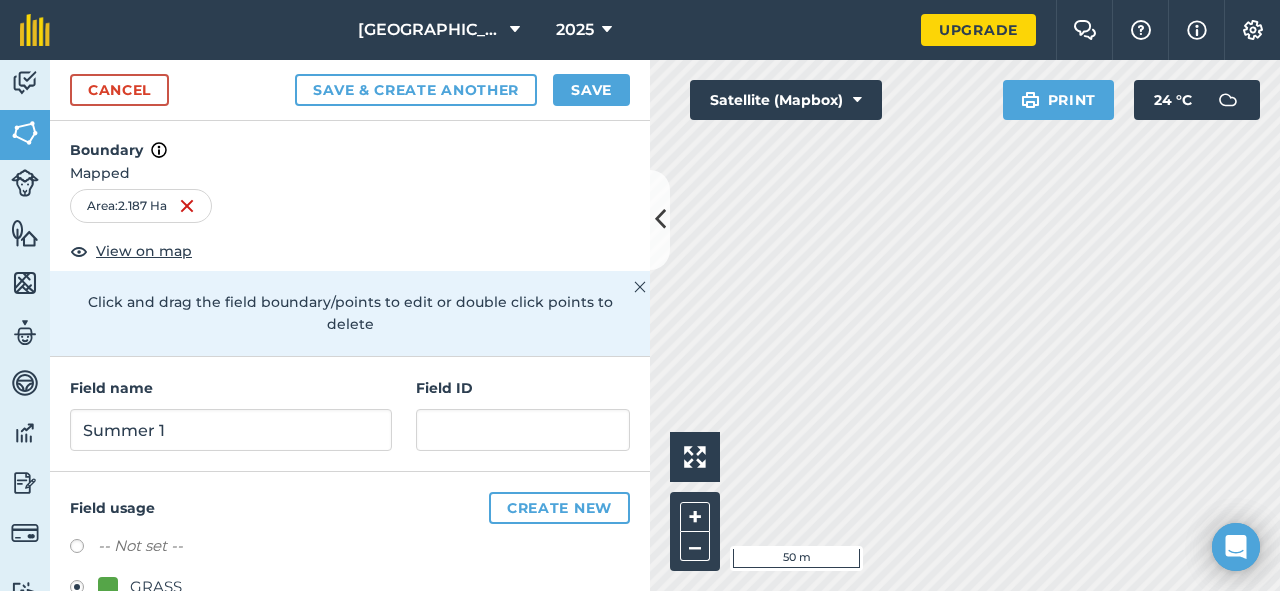 scroll, scrollTop: 0, scrollLeft: 0, axis: both 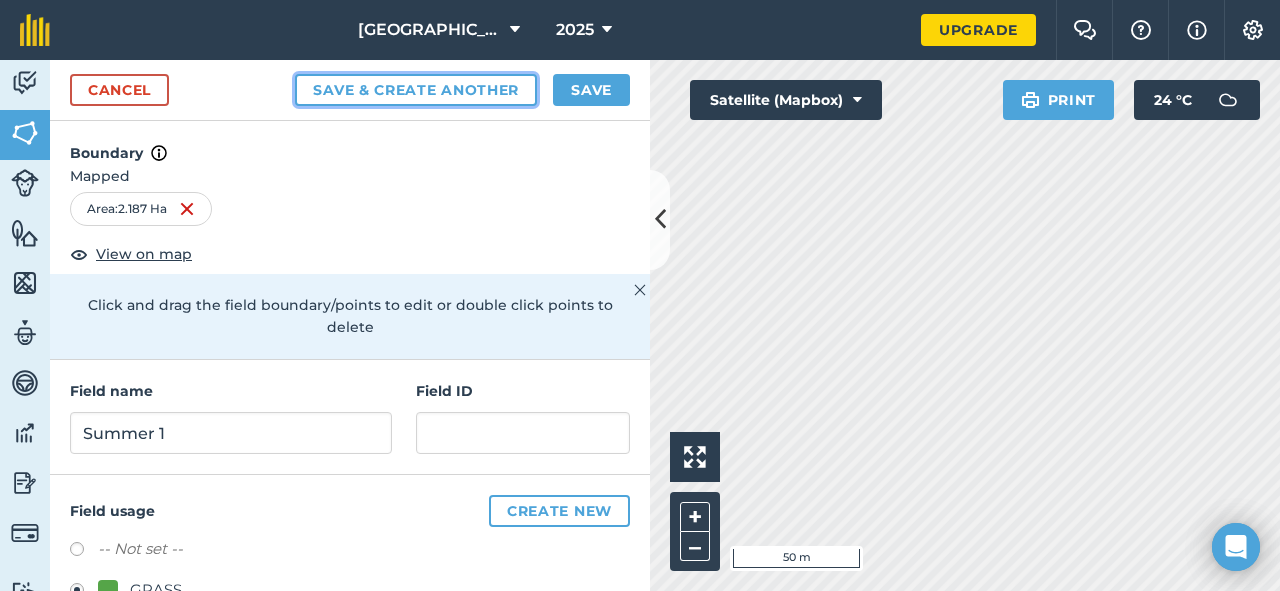 click on "Save & Create Another" at bounding box center [416, 90] 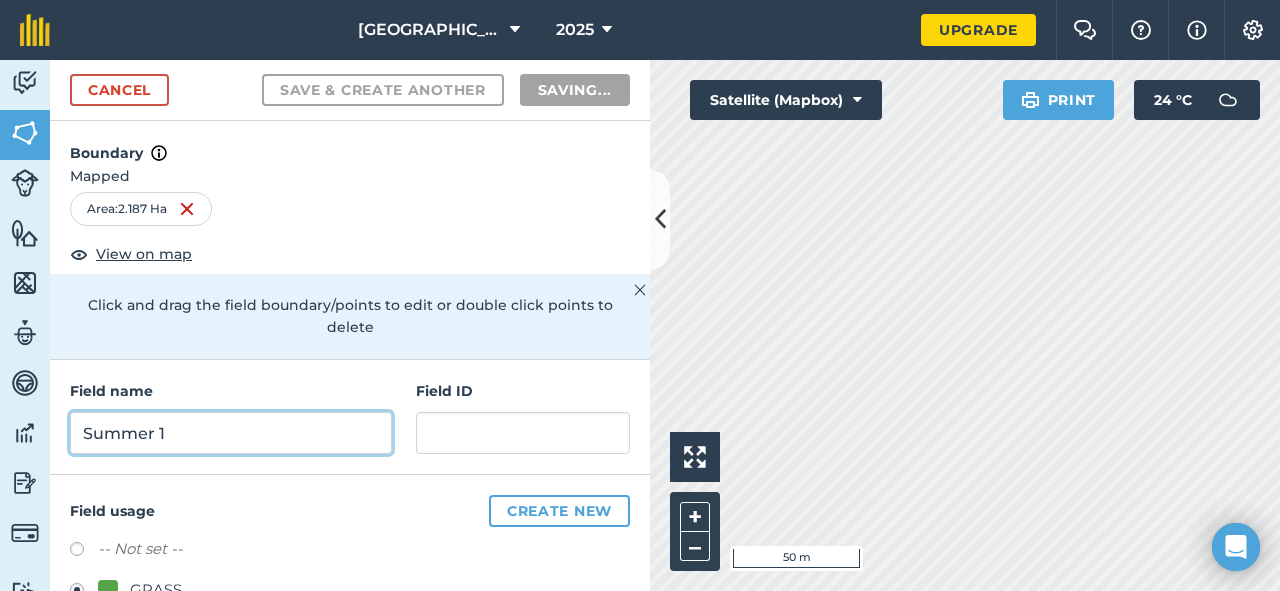 radio on "false" 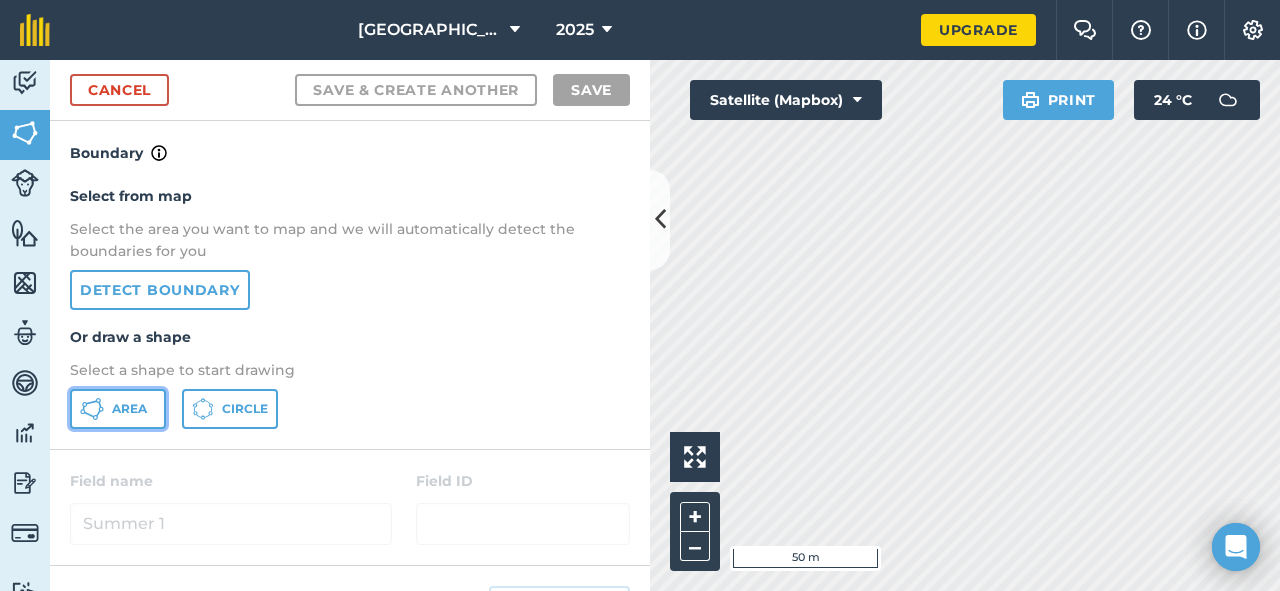 click on "Area" at bounding box center [129, 409] 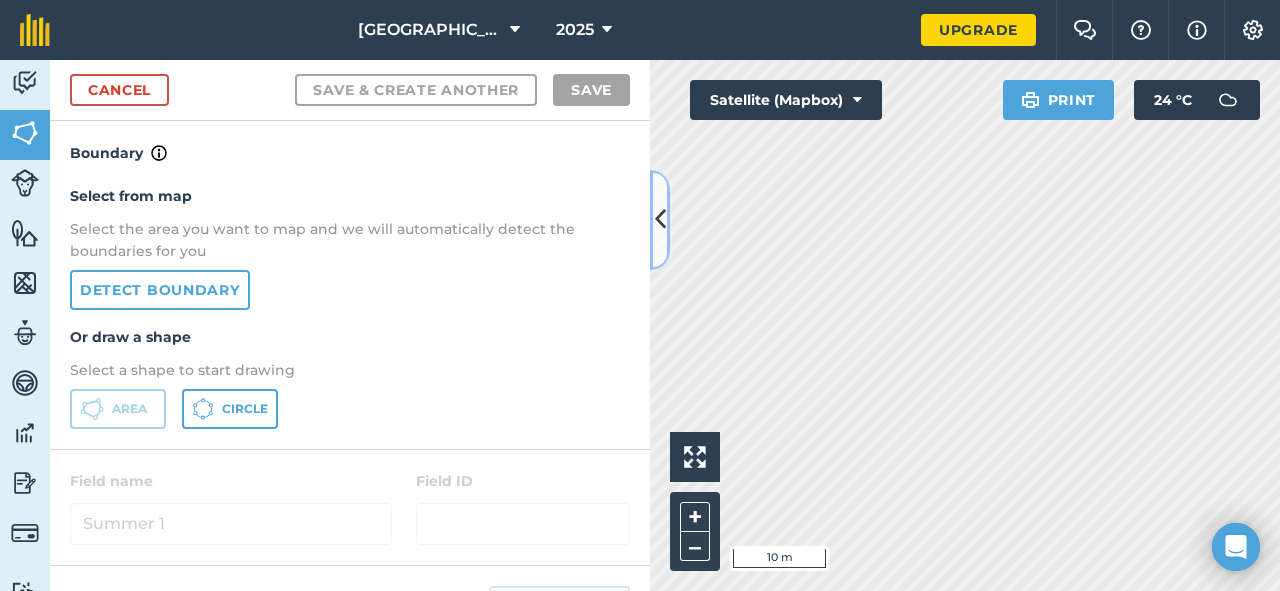 click at bounding box center [660, 219] 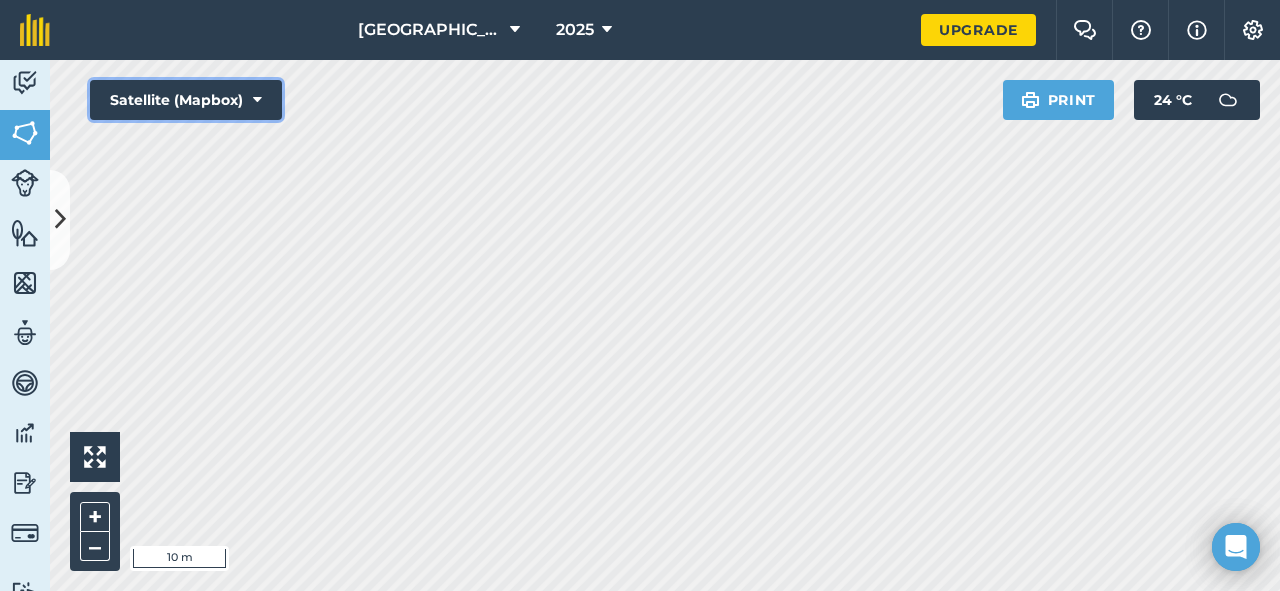 click on "Satellite (Mapbox)" at bounding box center (186, 100) 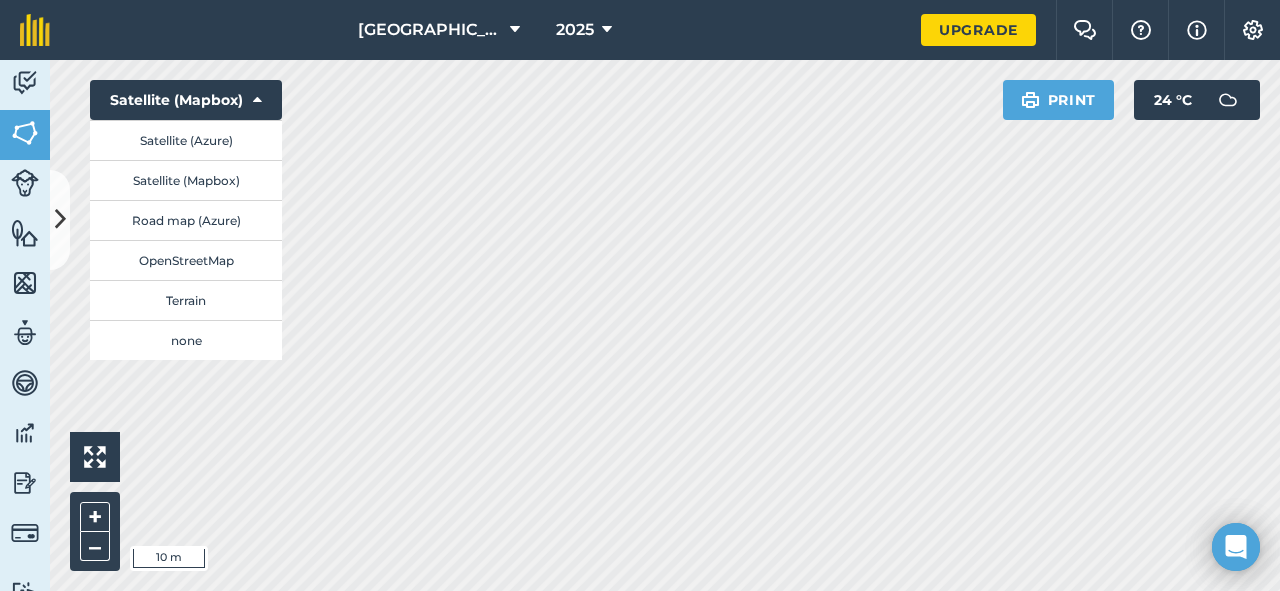 click on "[GEOGRAPHIC_DATA] 2025 Upgrade Farm Chat Help Info Settings Map printing is not available on our free plan Please upgrade to our Essentials, Plus or Pro plan to access this feature. Activity Fields Livestock Features Maps Team Vehicles Data Reporting Billing Tutorials Tutorials Cancel Save & Create Another Save Boundary   Mapped Area :  0.2974   Ha   View on map Click and drag the field boundary/points to edit or double click points to delete Field name Summer 1 Field ID Field usage   Create new -- Not set -- GRASS Click to start drawing i 10 m + – Satellite (Mapbox) Satellite (Azure) Satellite (Mapbox) Road map (Azure) OpenStreetMap Terrain none Print 24   ° C" at bounding box center [640, 295] 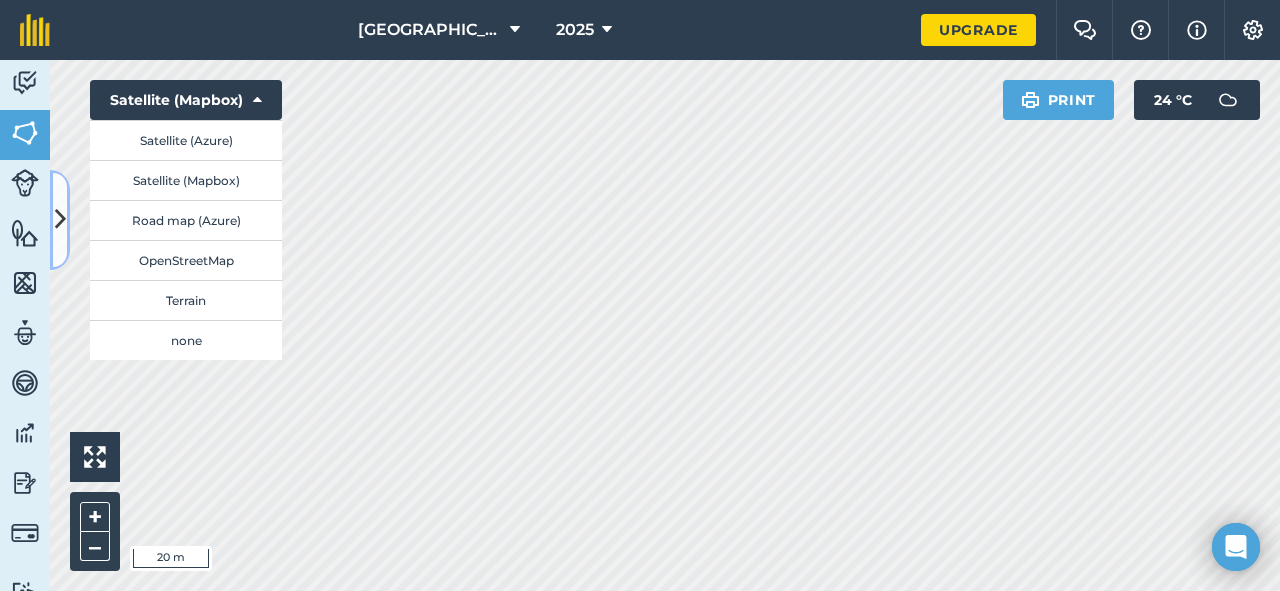 click at bounding box center [60, 219] 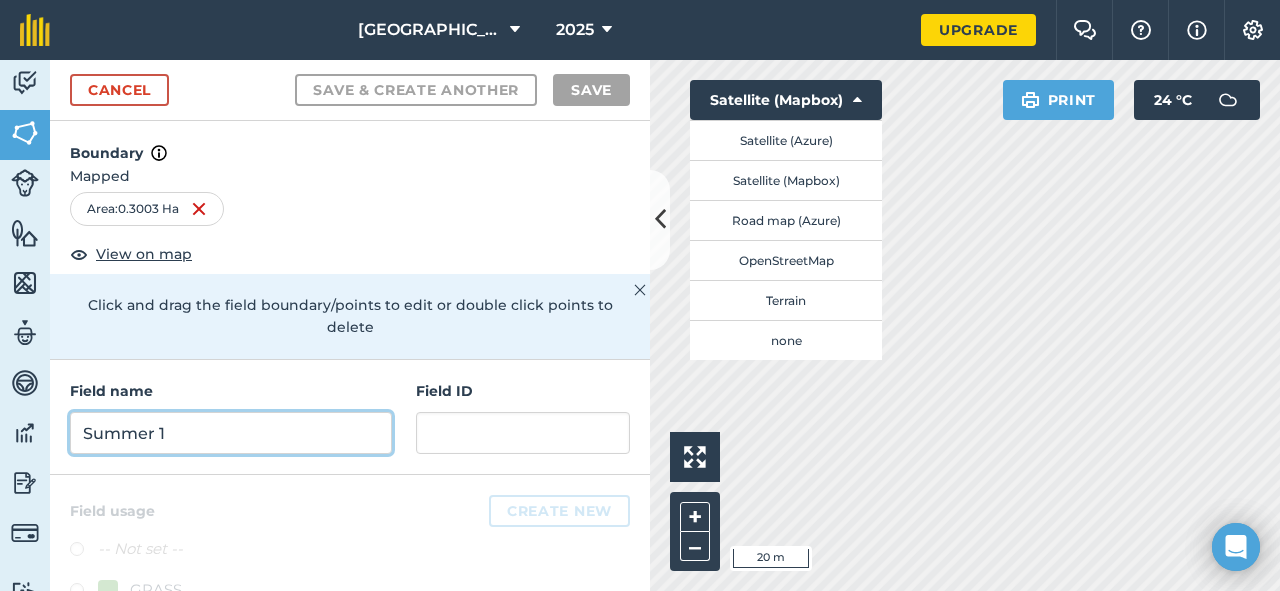 click on "Summer 1" at bounding box center (231, 433) 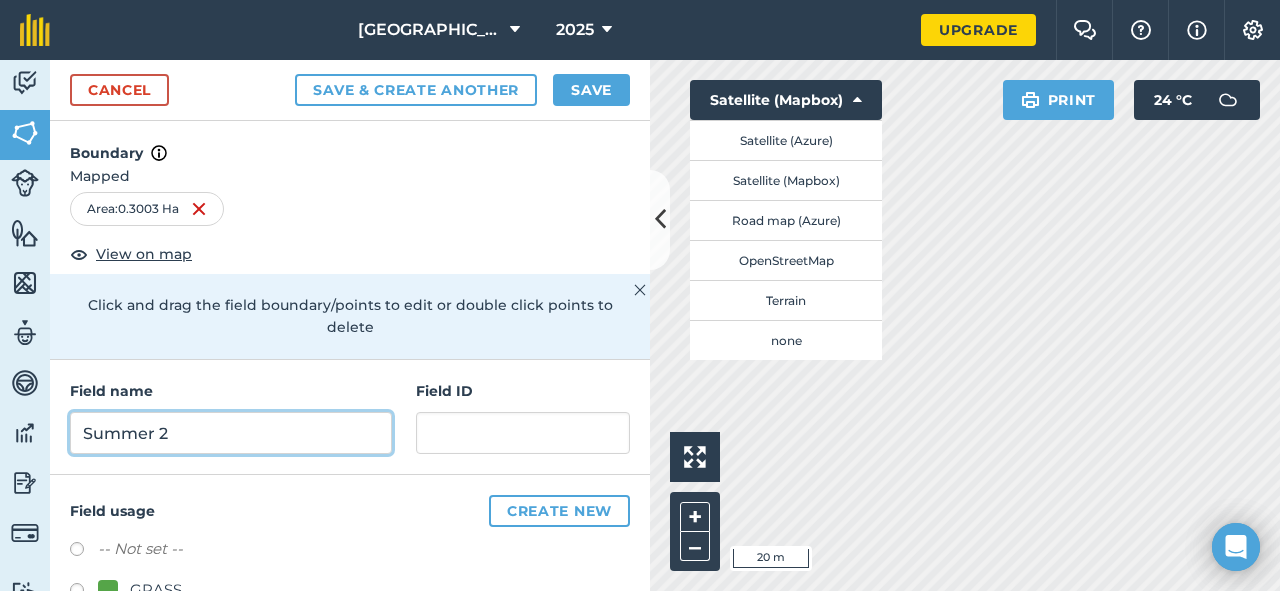 type on "Summer 2" 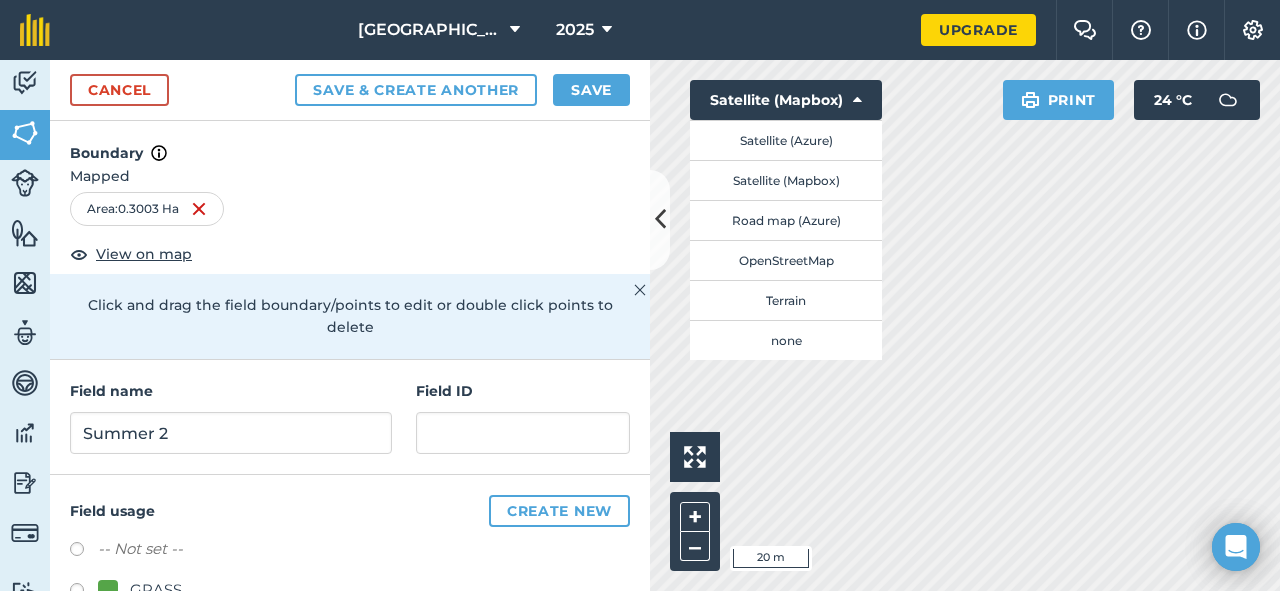 click on "Field usage   Create new -- Not set -- GRASS" at bounding box center (350, 557) 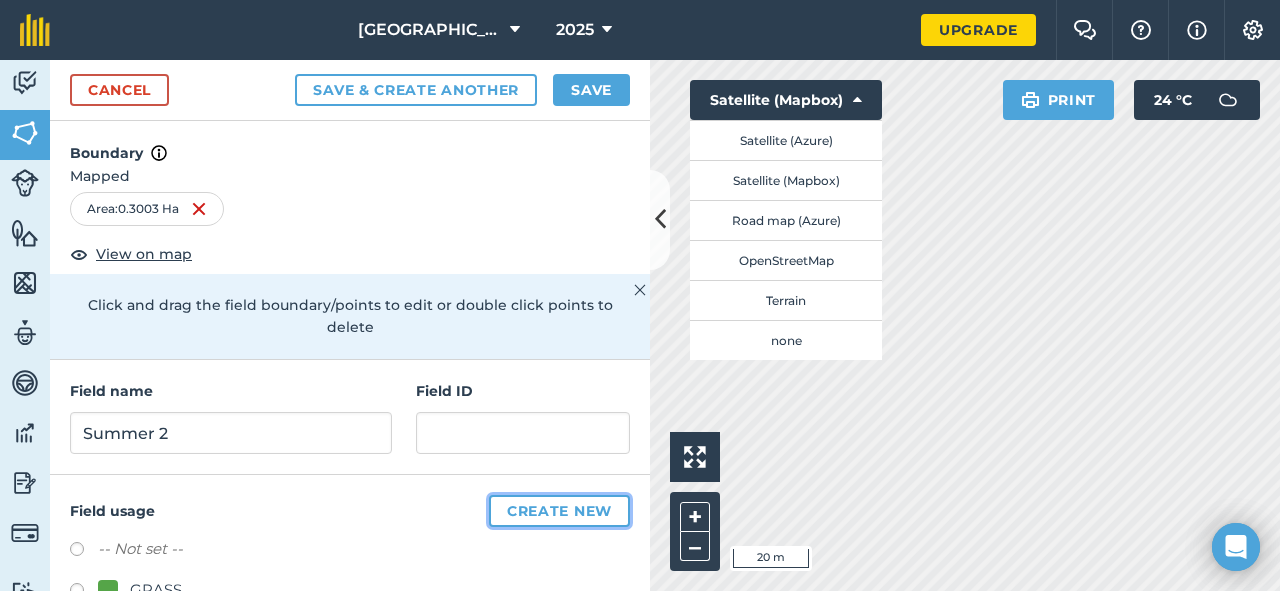 click on "Create new" at bounding box center [559, 511] 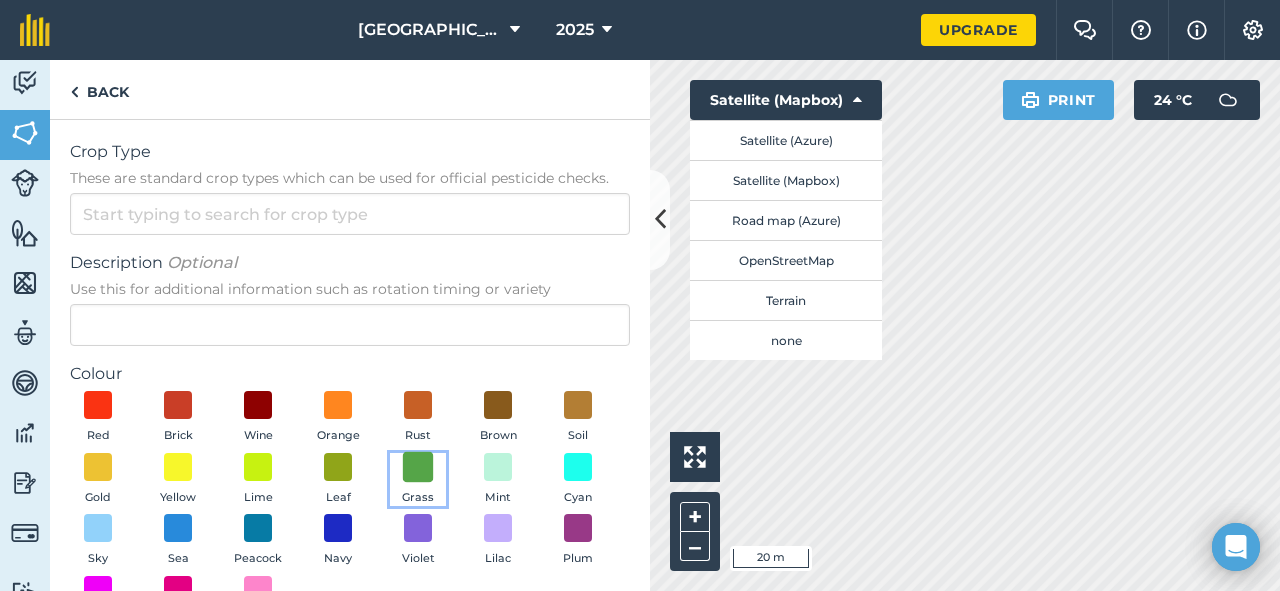 click at bounding box center [418, 466] 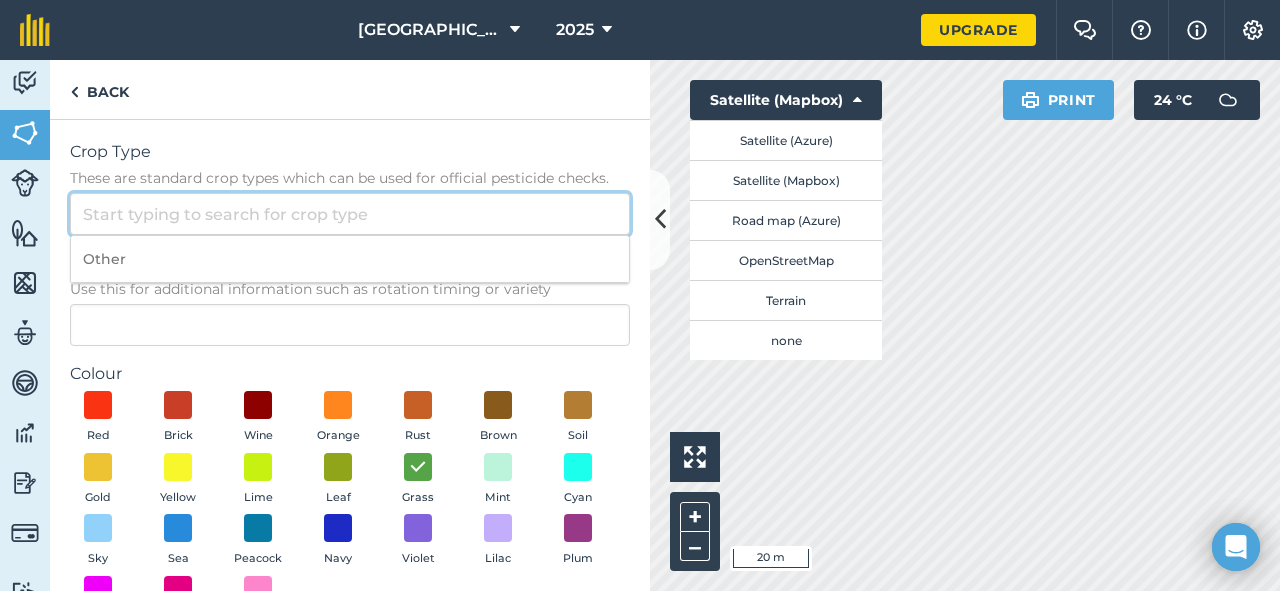 click on "Crop Type These are standard crop types which can be used for official pesticide checks." at bounding box center [350, 214] 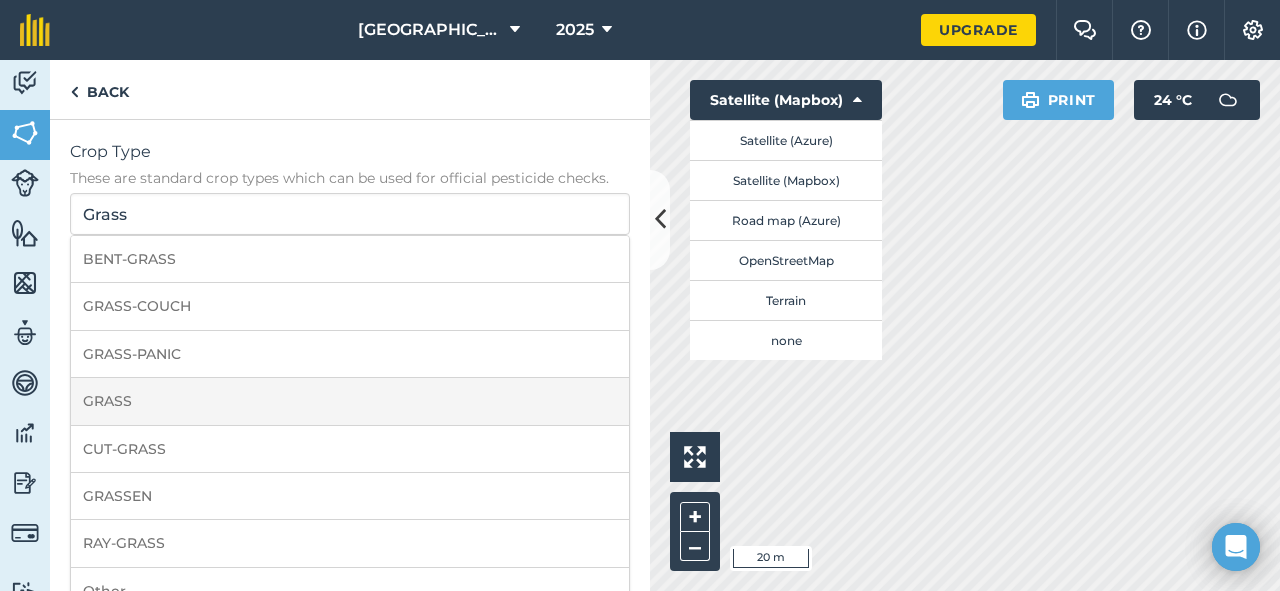 click on "GRASS" at bounding box center (350, 401) 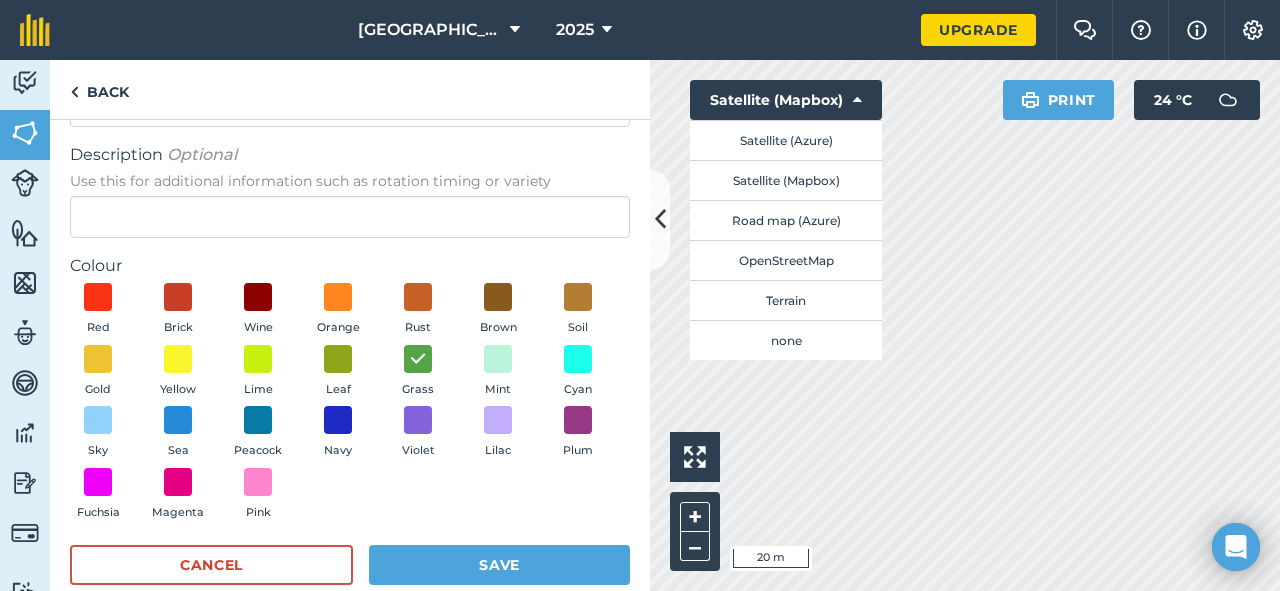 scroll, scrollTop: 143, scrollLeft: 0, axis: vertical 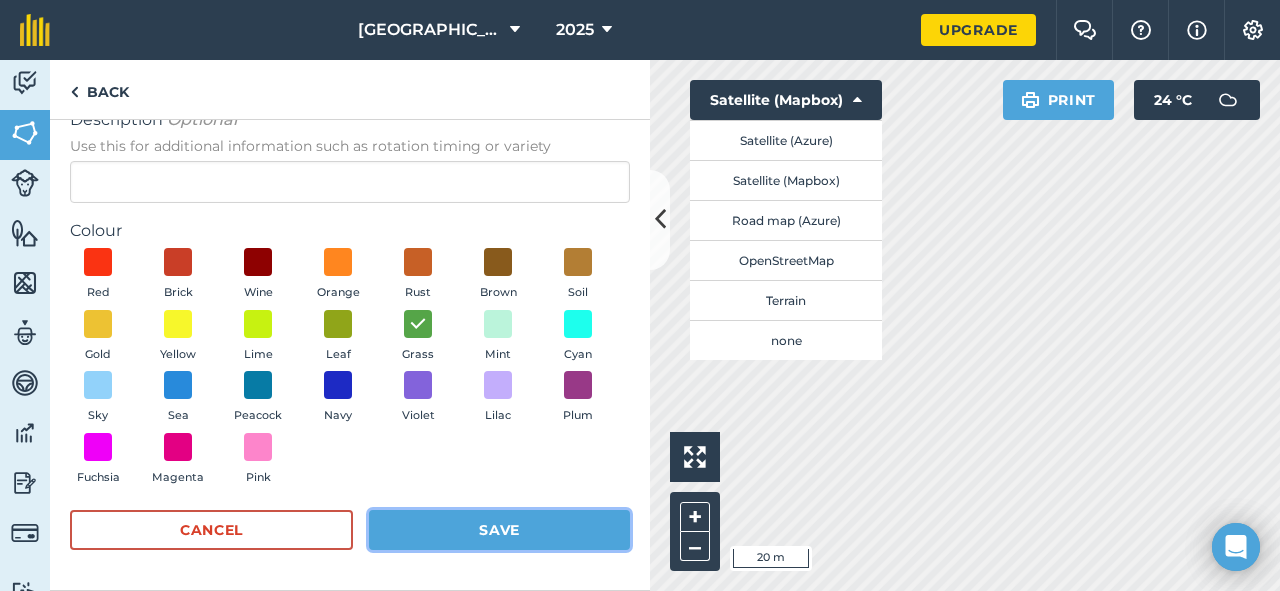 click on "Save" at bounding box center (499, 530) 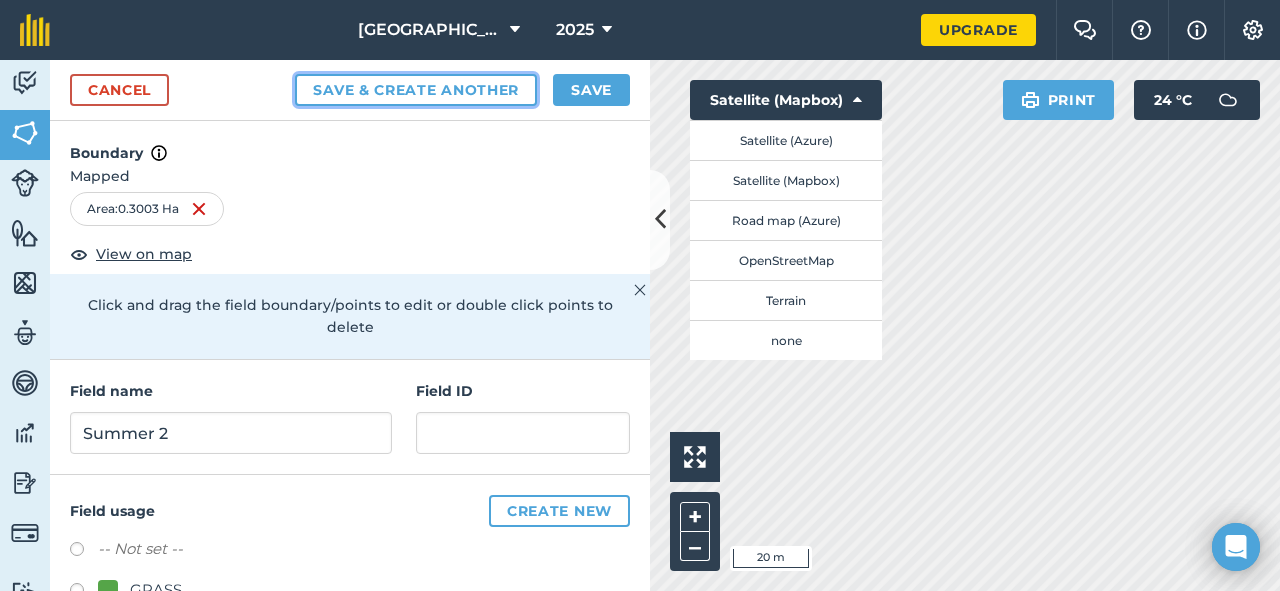 click on "Save & Create Another" at bounding box center (416, 90) 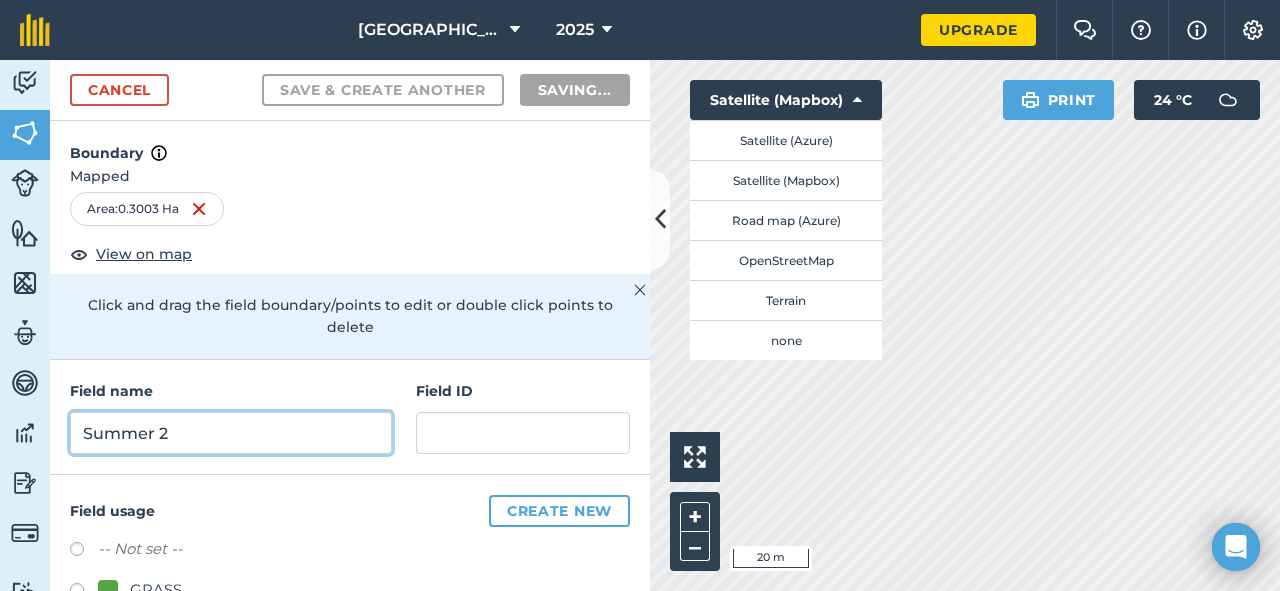 radio on "false" 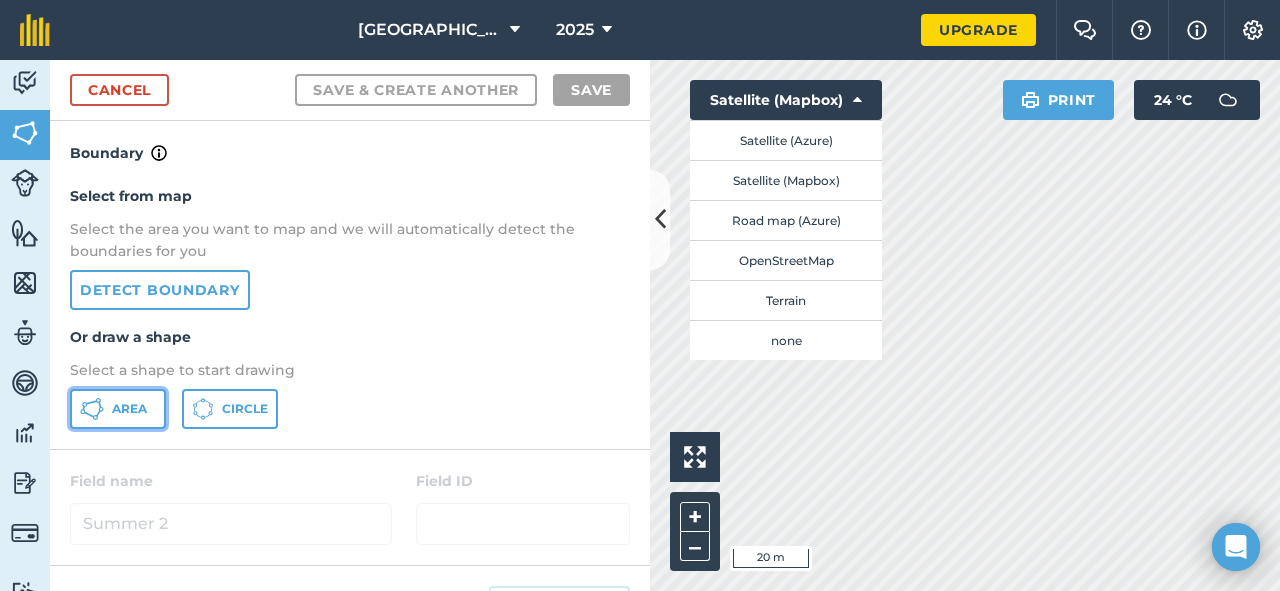 click on "Area" at bounding box center [118, 409] 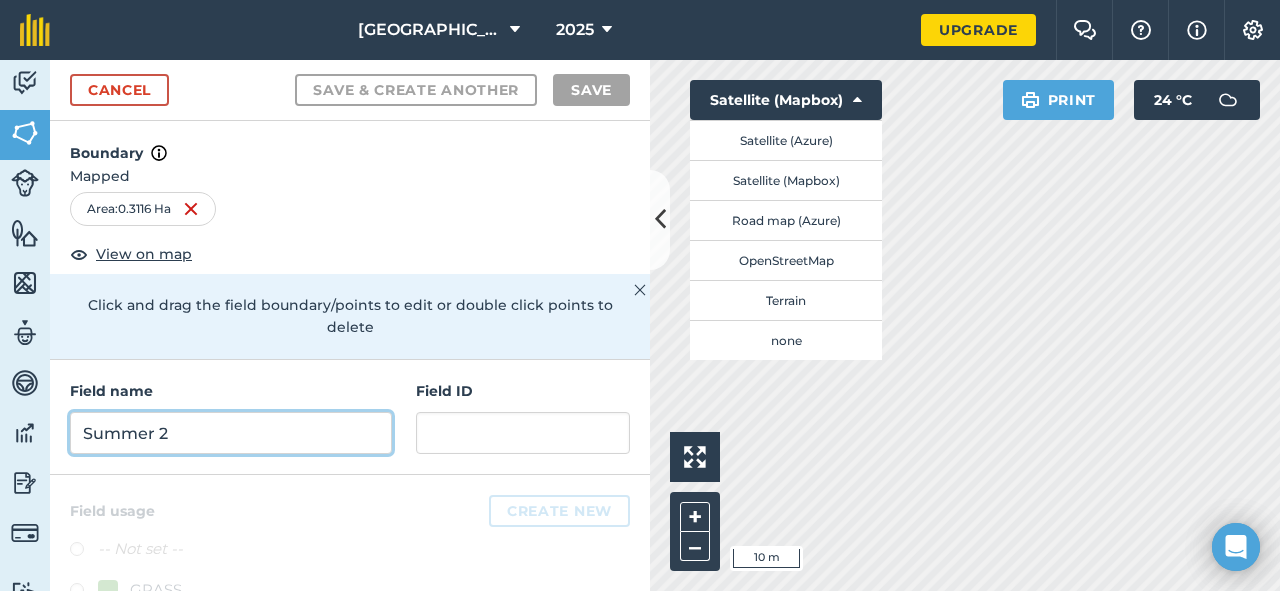 click on "Summer 2" at bounding box center [231, 433] 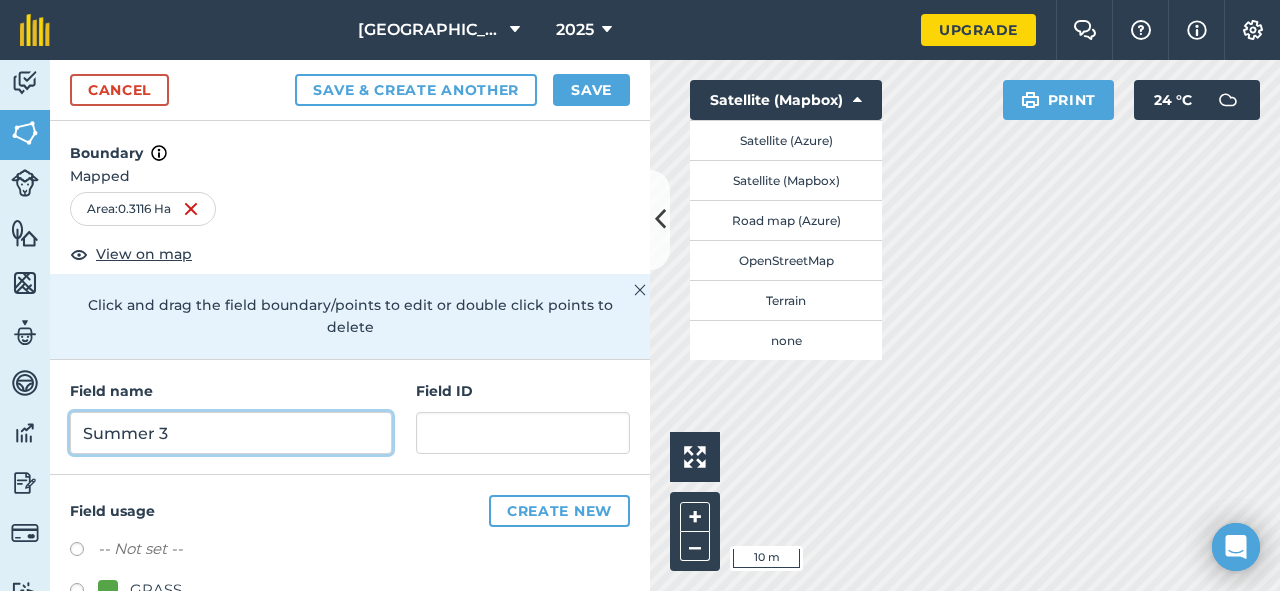 type on "Summer 3" 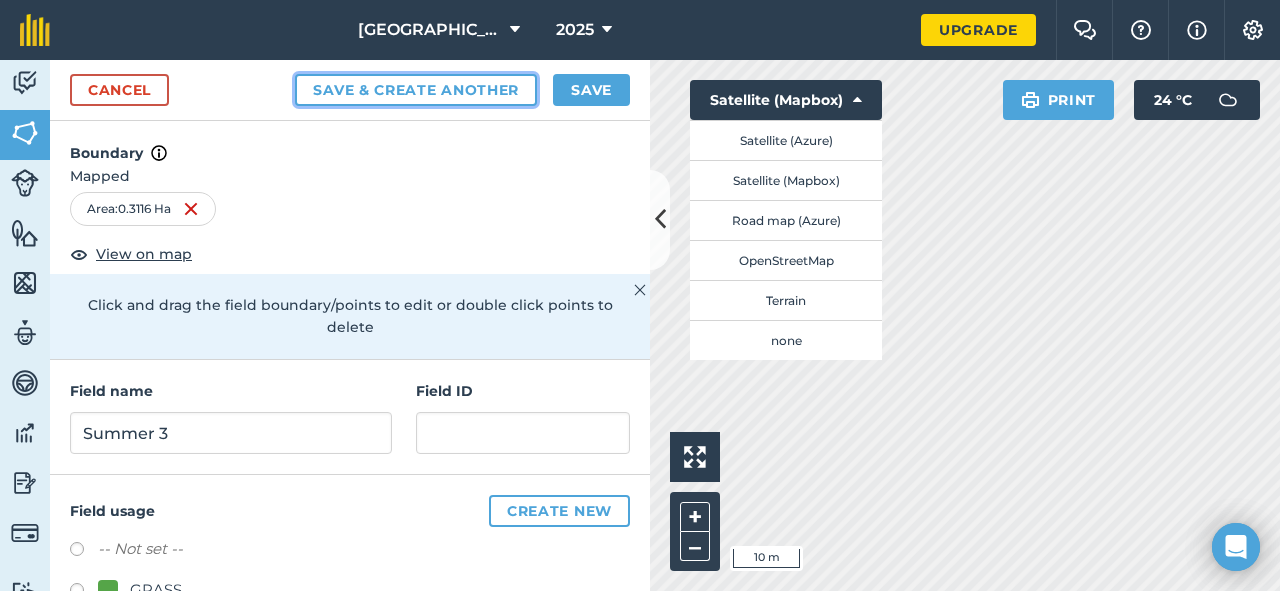click on "Save & Create Another" at bounding box center (416, 90) 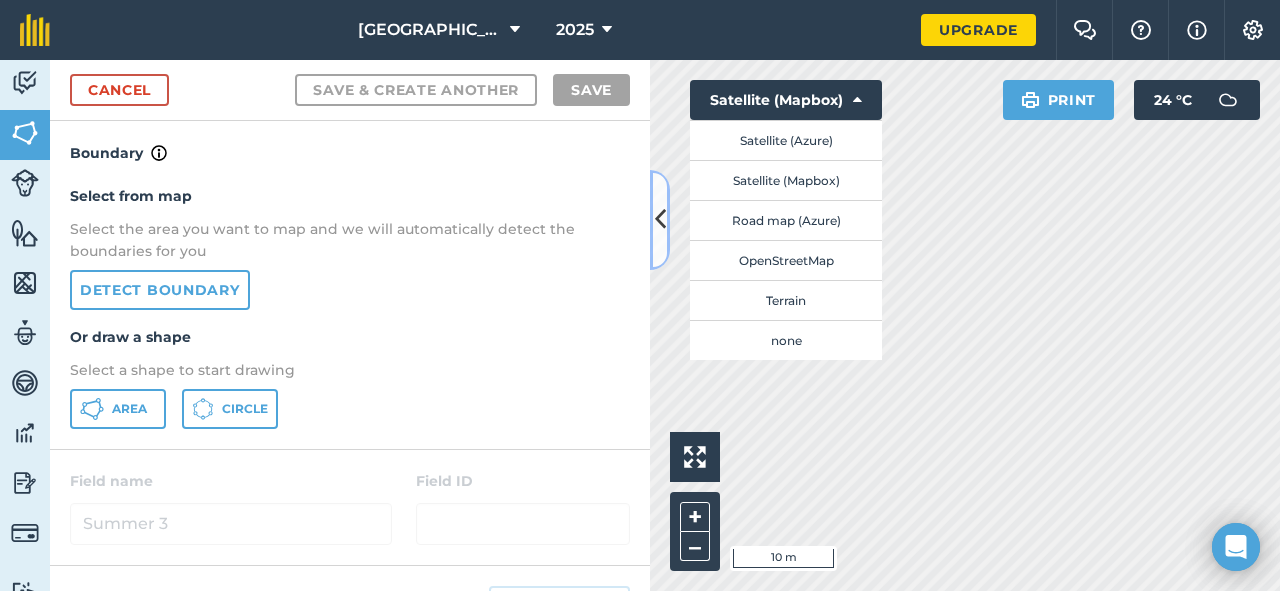 click at bounding box center [660, 219] 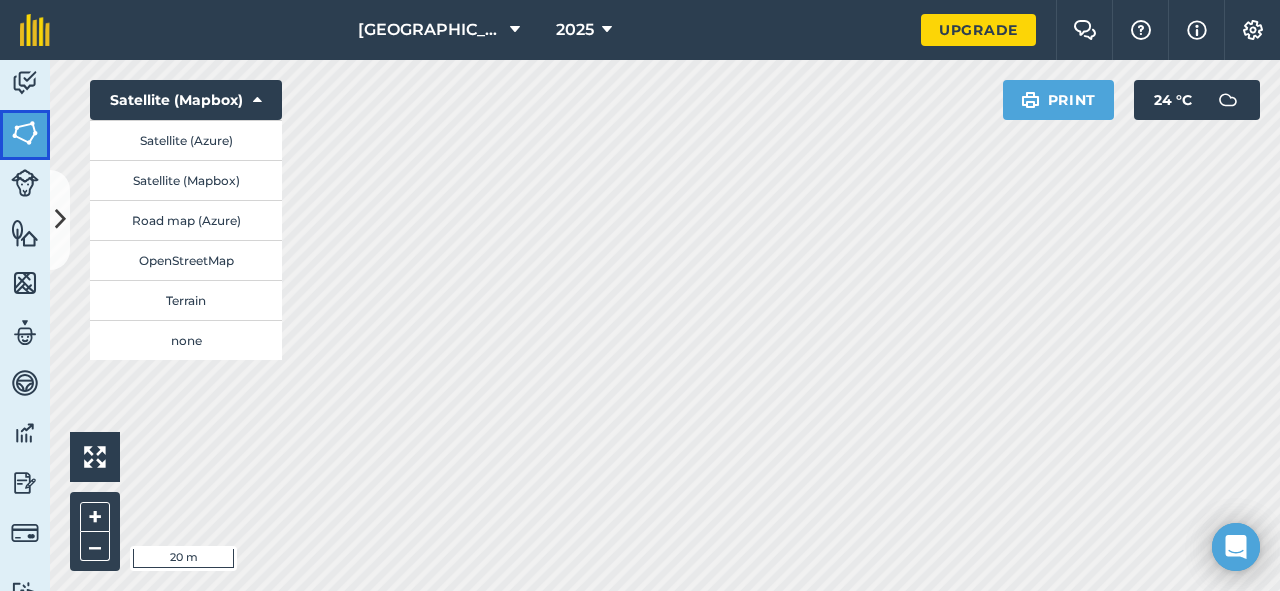 click at bounding box center (25, 133) 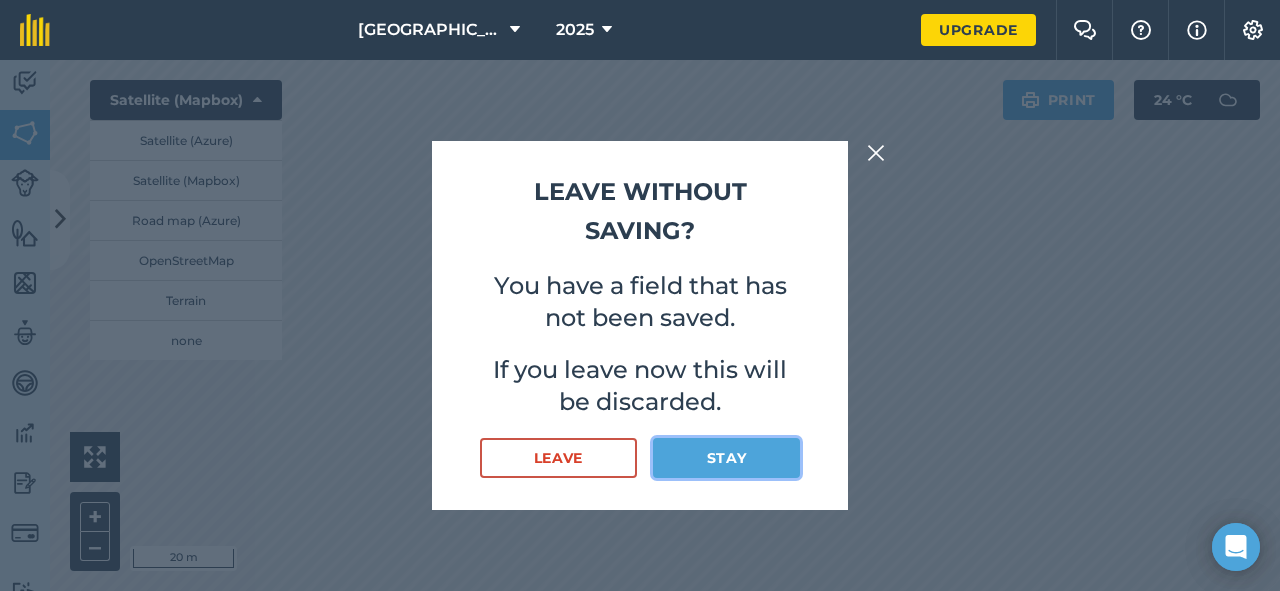 click on "Stay" at bounding box center (726, 458) 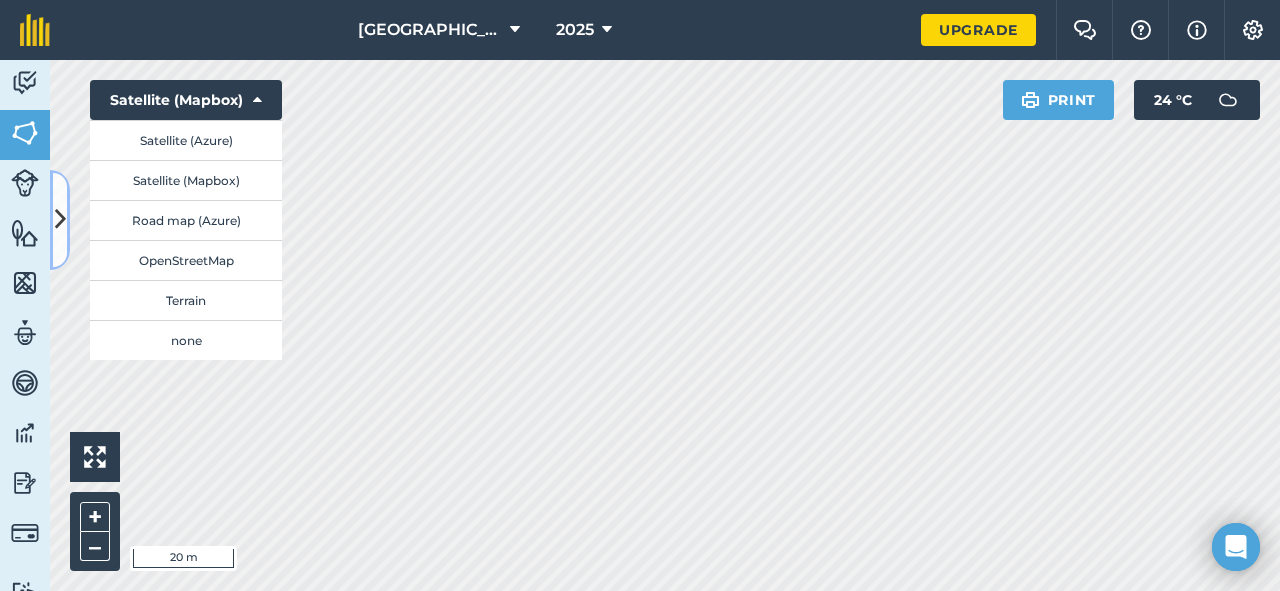 click at bounding box center [60, 219] 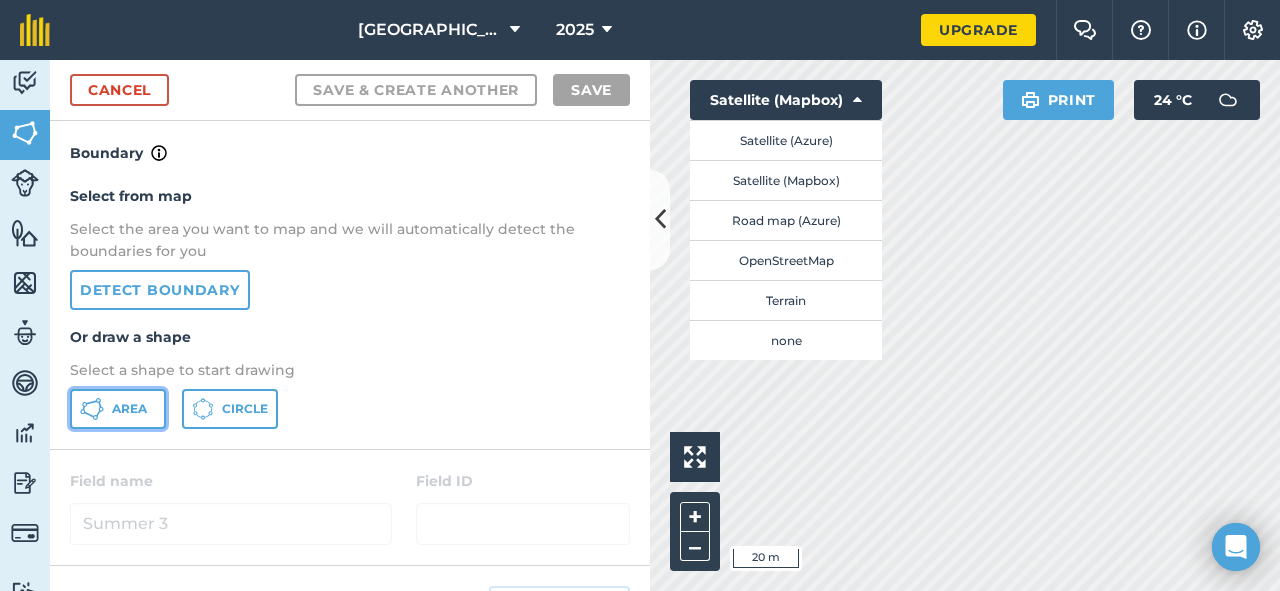 click on "Area" at bounding box center (118, 409) 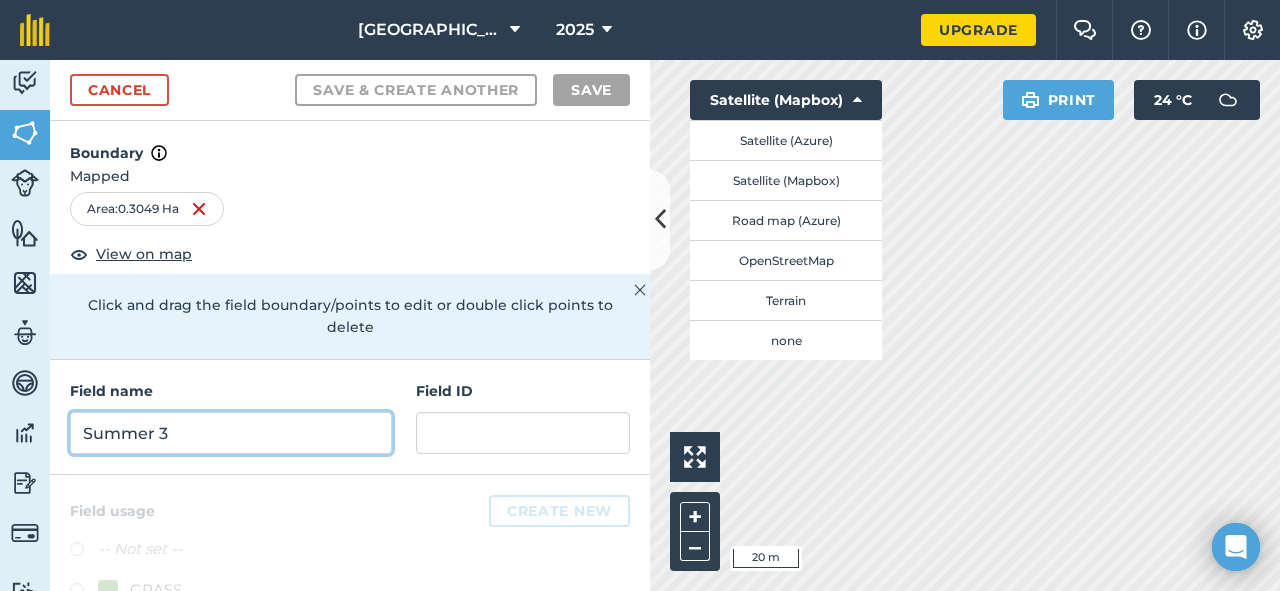 click on "Summer 3" at bounding box center (231, 433) 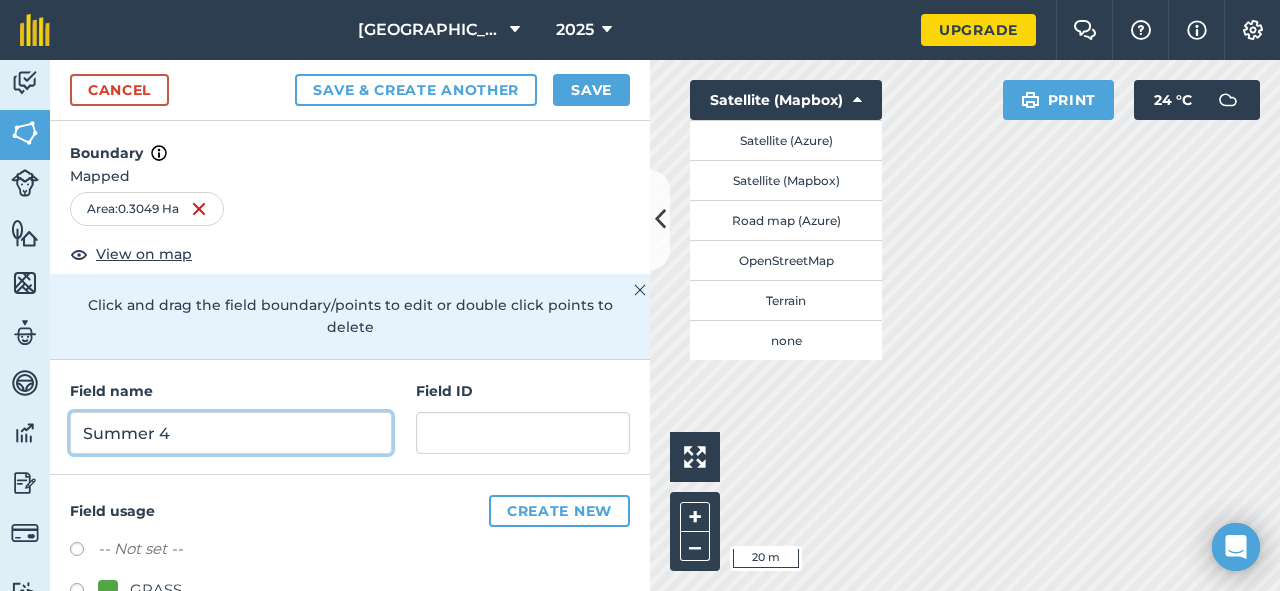 type on "Summer 4" 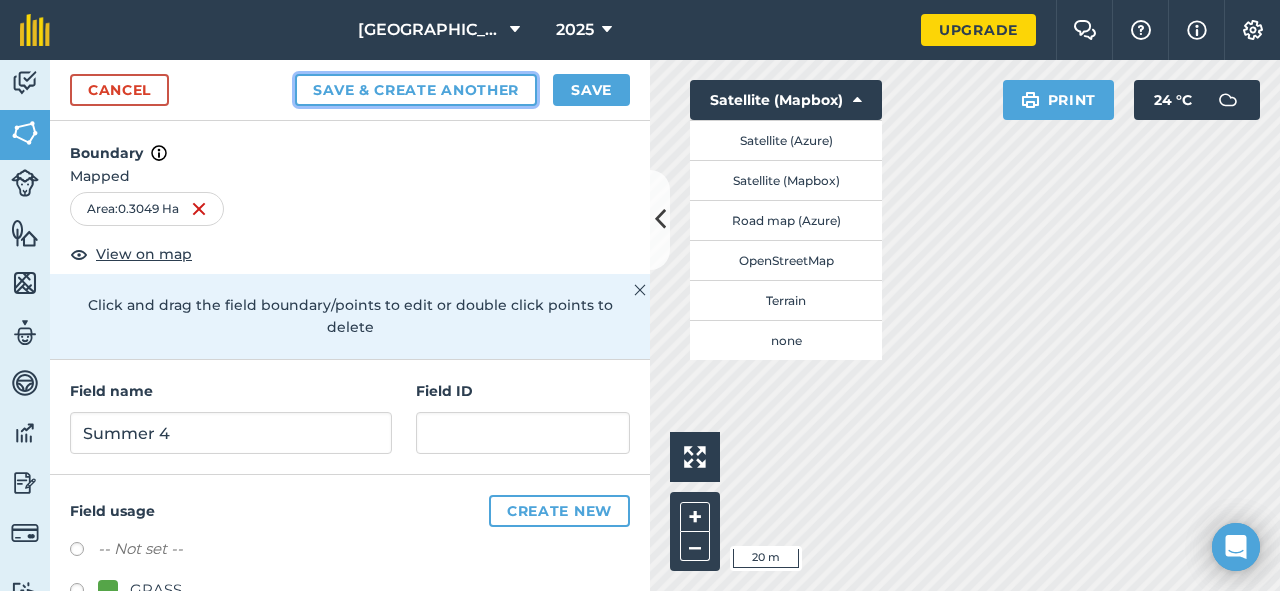 click on "Save & Create Another" at bounding box center (416, 90) 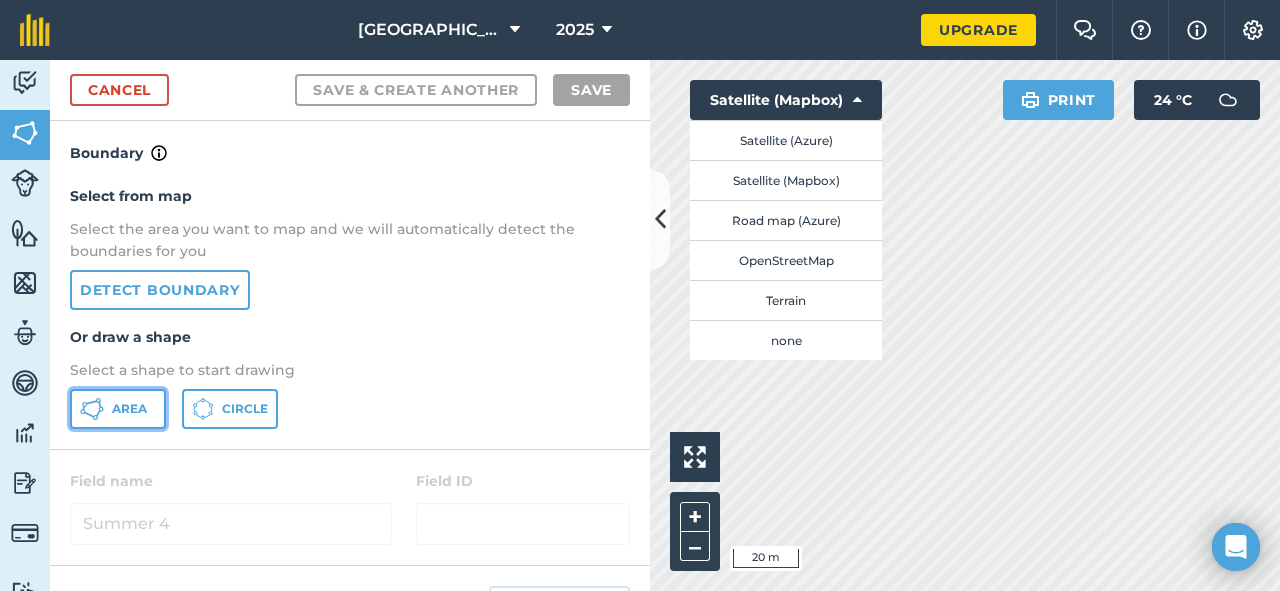 click on "Area" at bounding box center (129, 409) 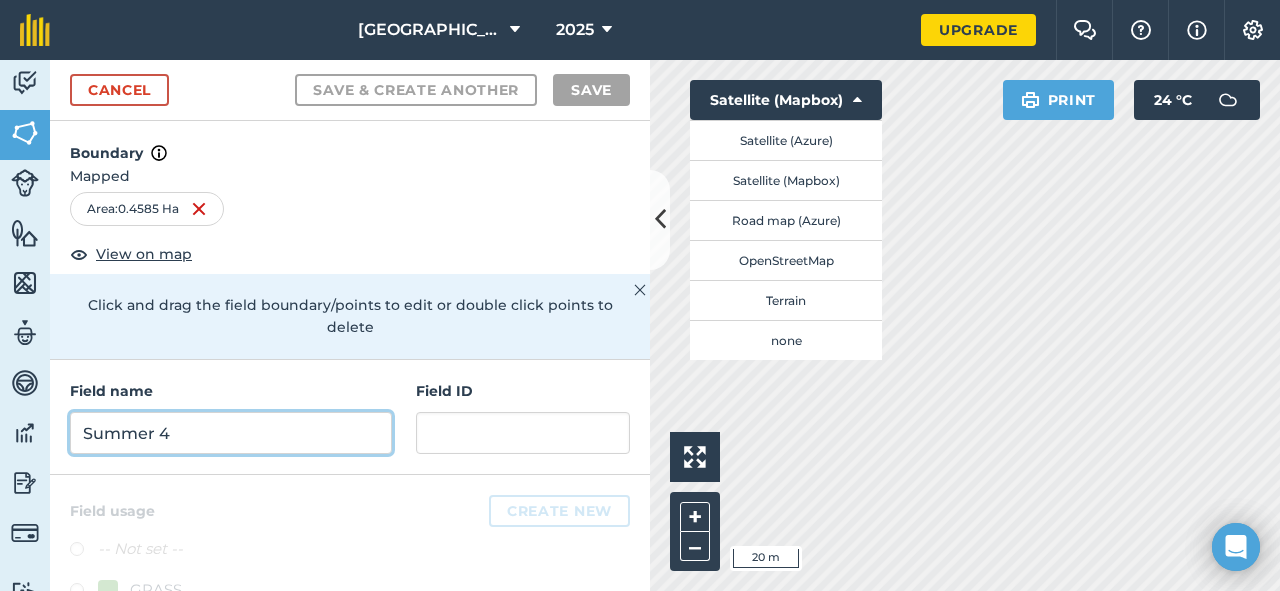 click on "Summer 4" at bounding box center [231, 433] 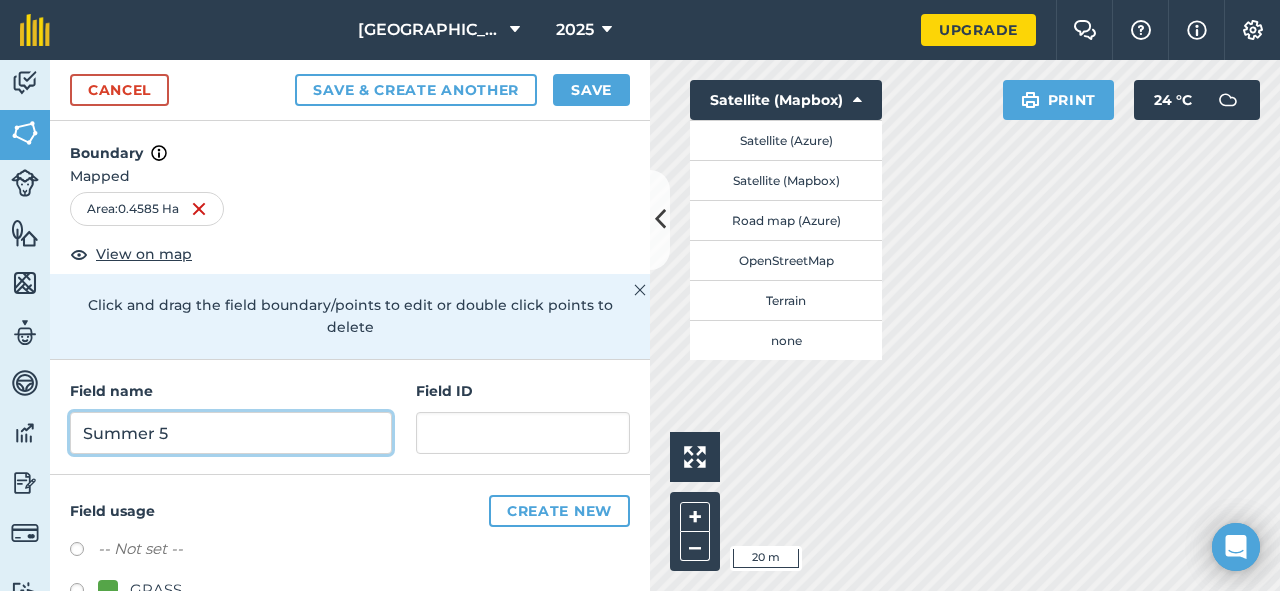 type on "Summer 5" 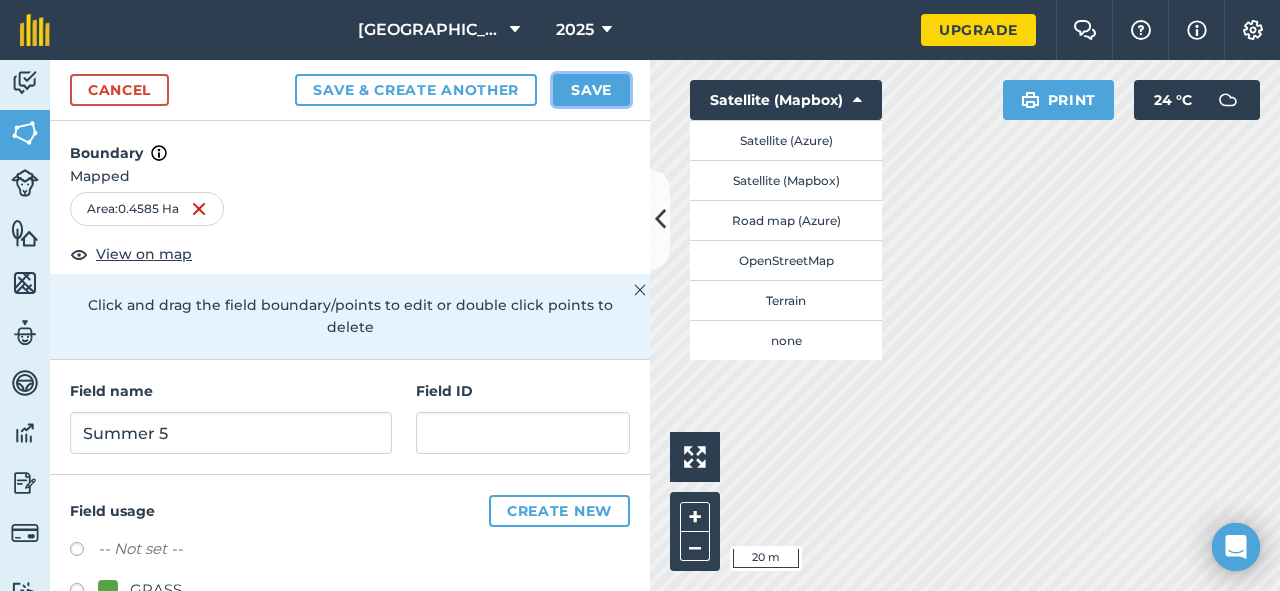 click on "Save" at bounding box center (591, 90) 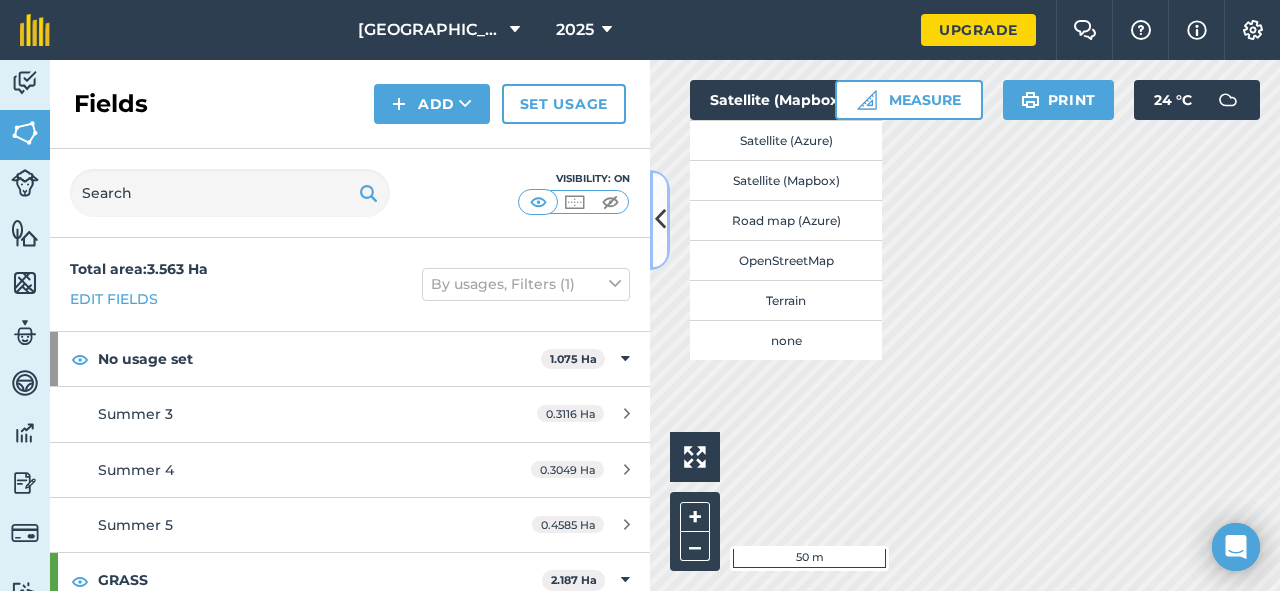 click at bounding box center (660, 220) 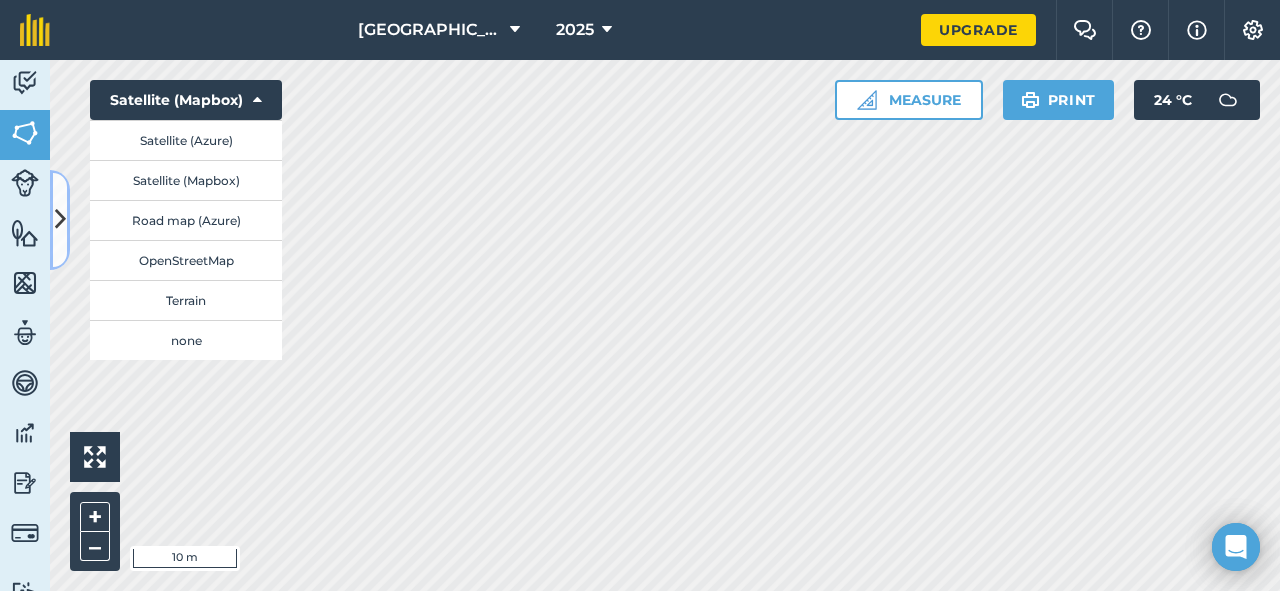 click at bounding box center (60, 220) 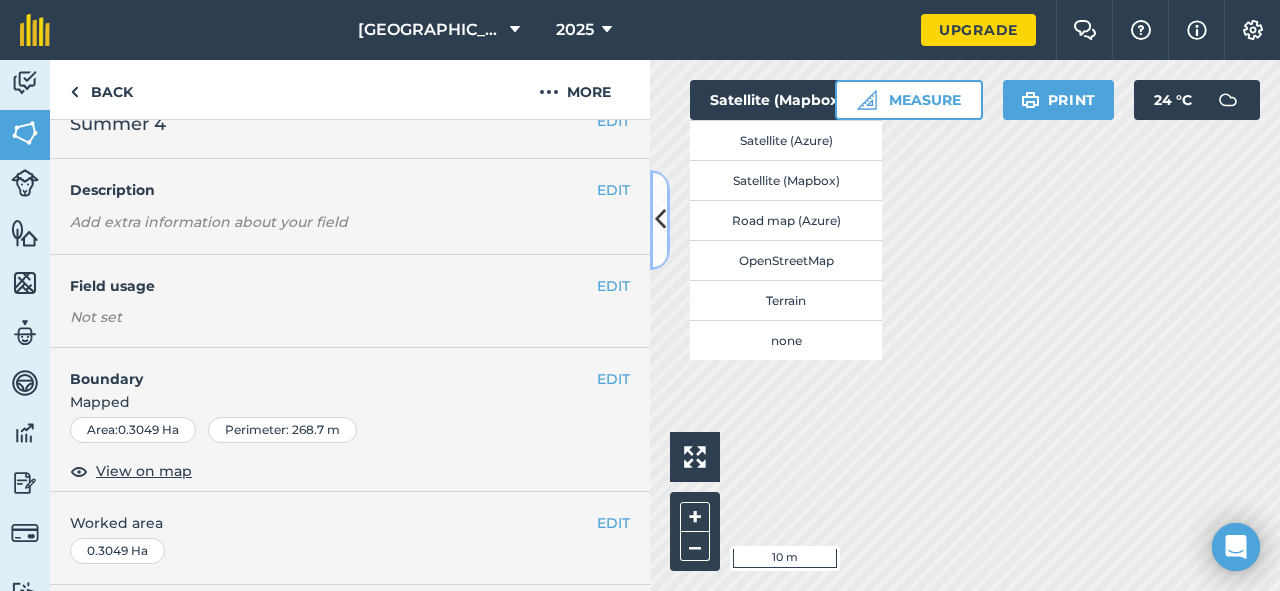 scroll, scrollTop: 0, scrollLeft: 0, axis: both 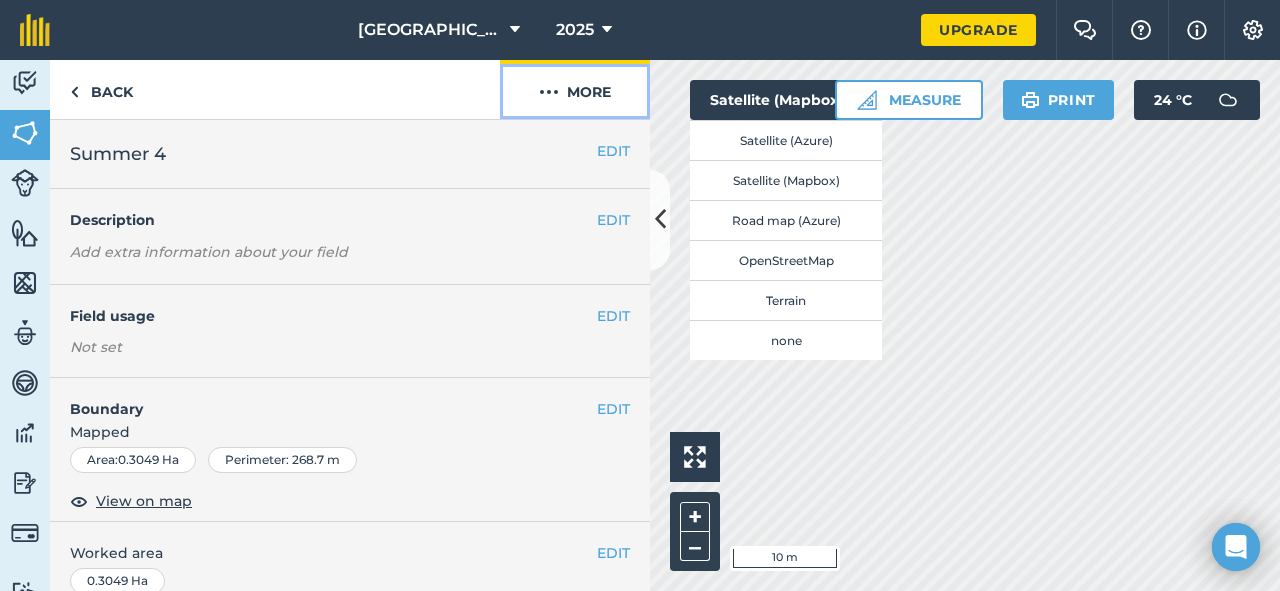 click on "More" at bounding box center (575, 89) 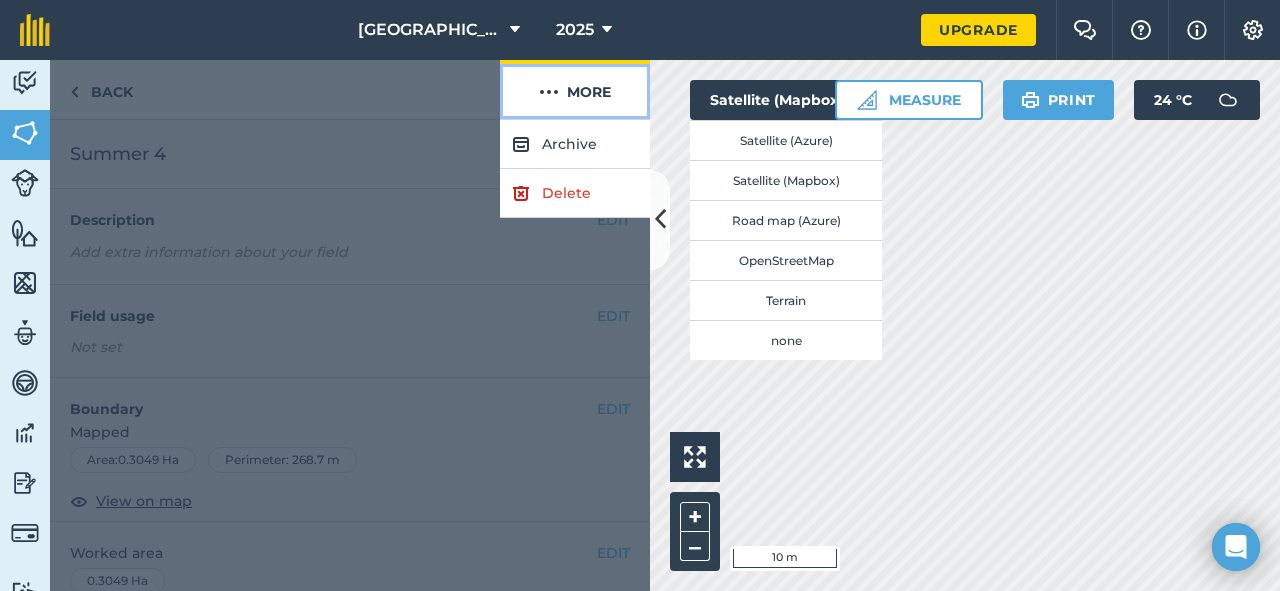 click at bounding box center [549, 92] 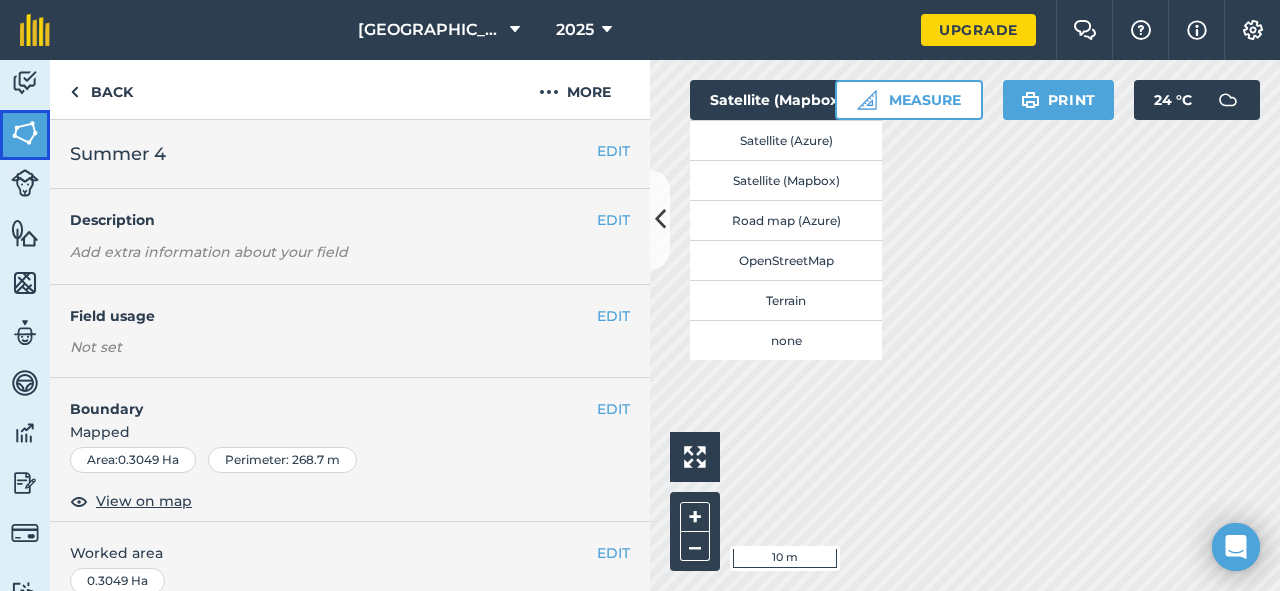 click at bounding box center [25, 133] 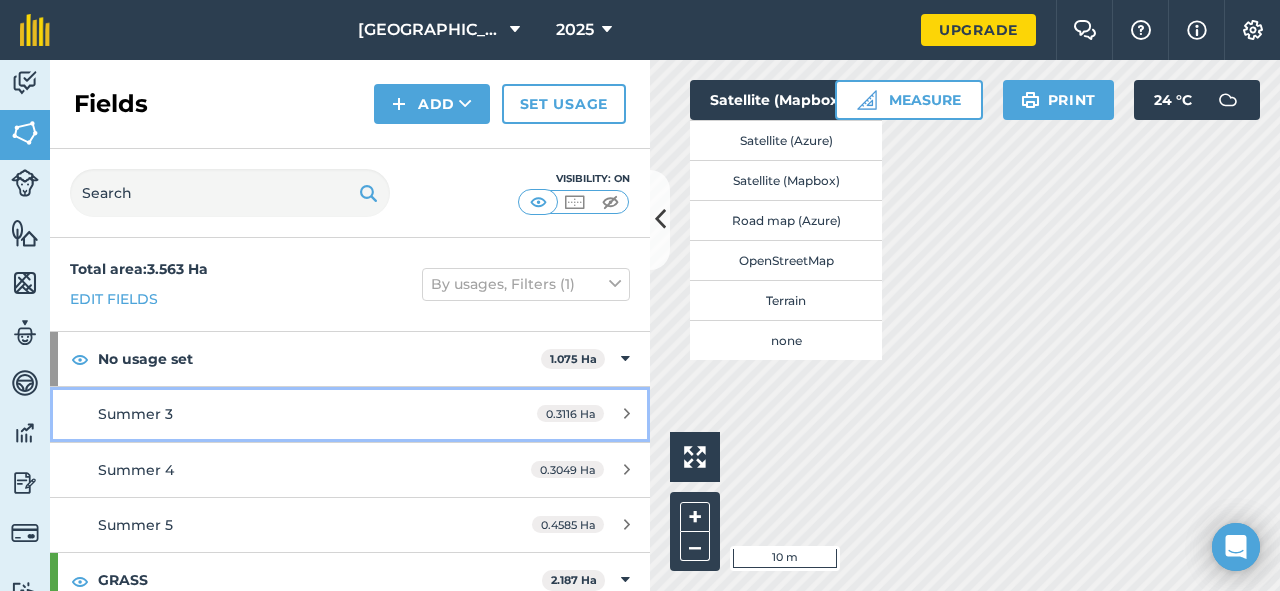 click on "Summer 3" at bounding box center [286, 414] 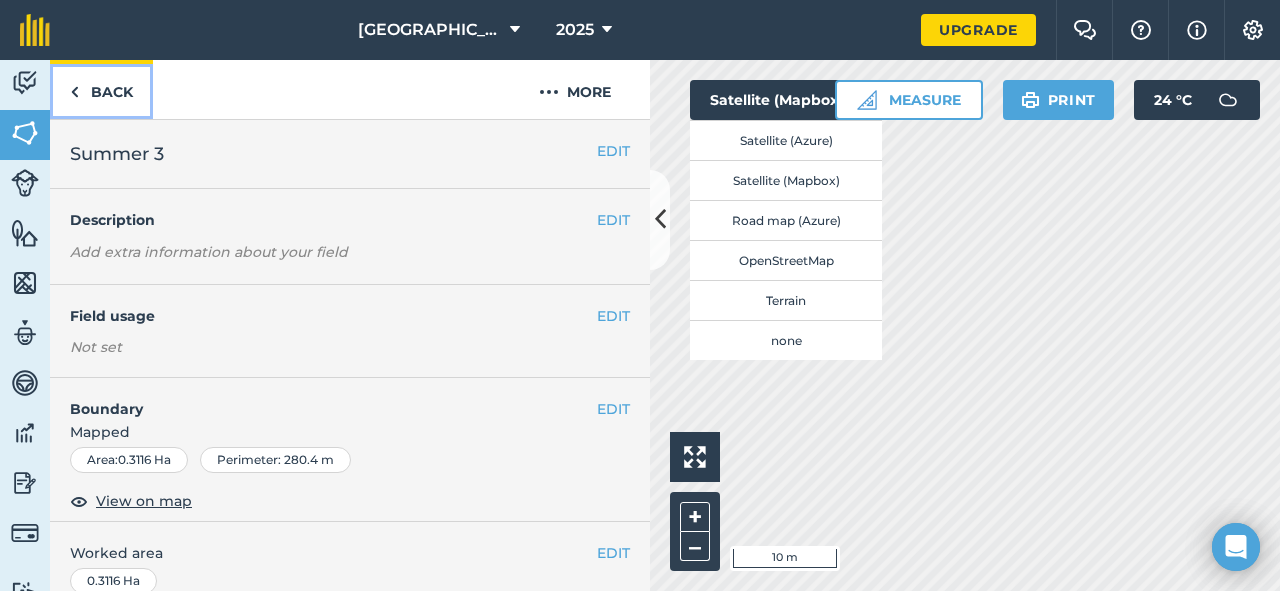 click on "Back" at bounding box center (101, 89) 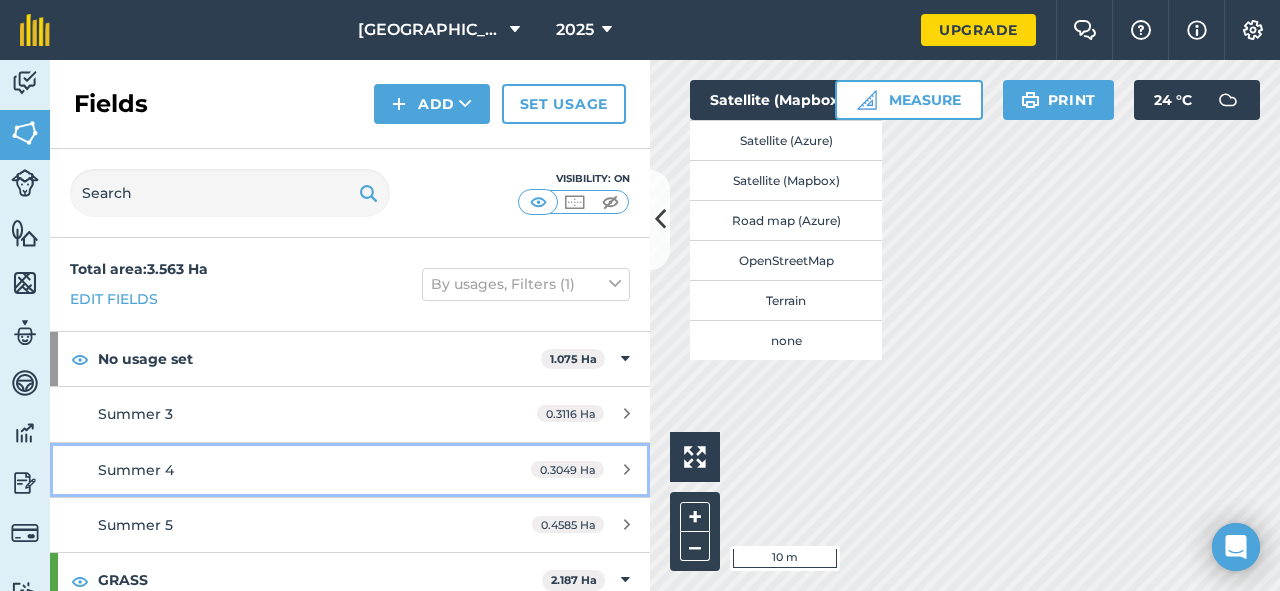 click on "Summer 4" at bounding box center [136, 470] 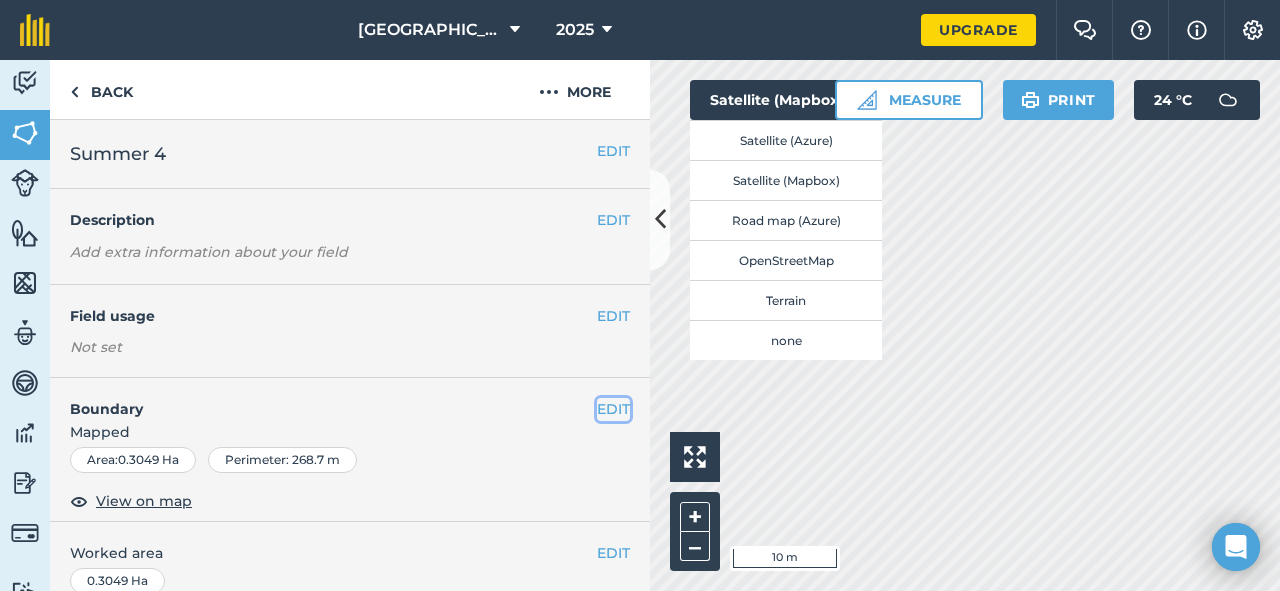 click on "EDIT" at bounding box center (613, 409) 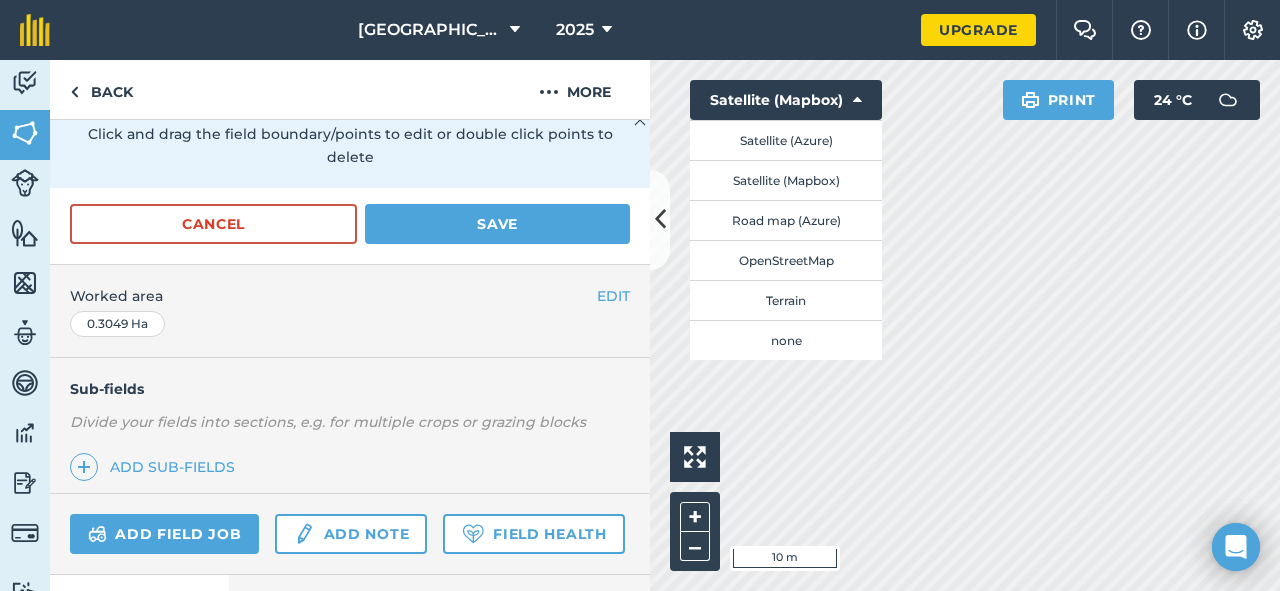 scroll, scrollTop: 494, scrollLeft: 0, axis: vertical 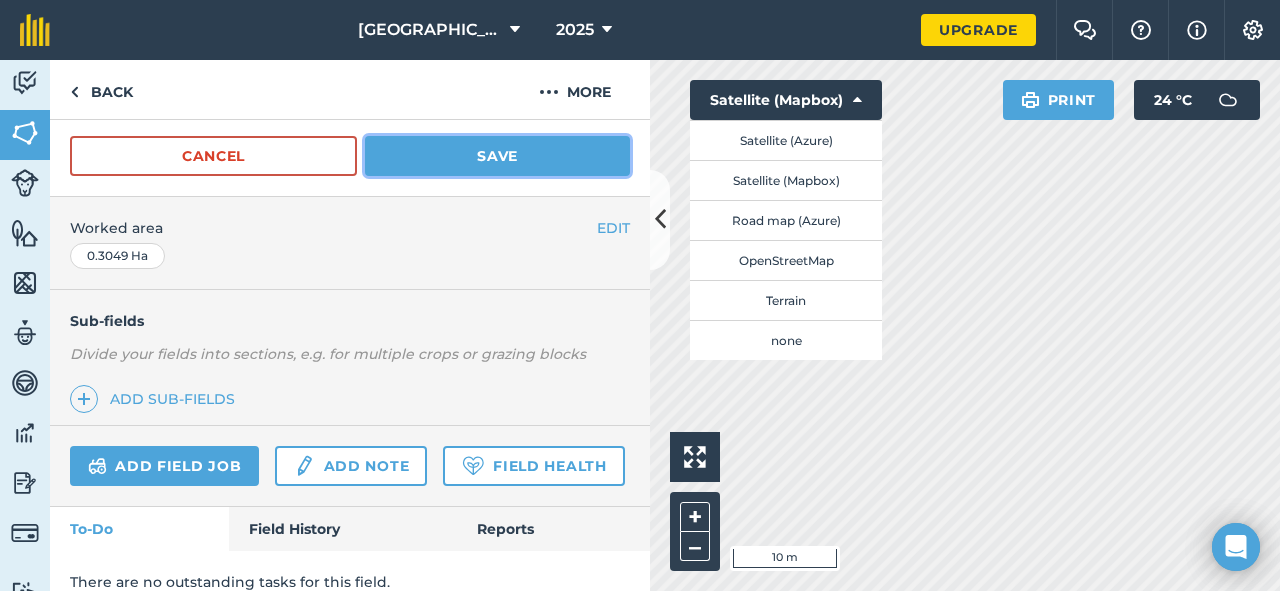 click on "Save" at bounding box center [497, 156] 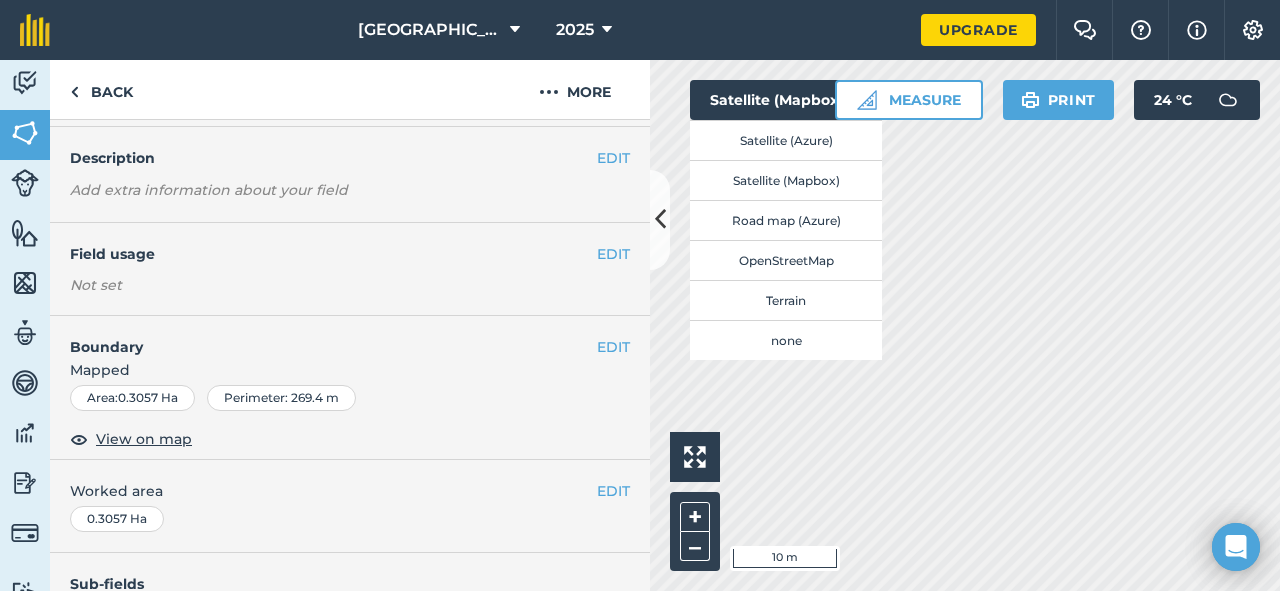 scroll, scrollTop: 51, scrollLeft: 0, axis: vertical 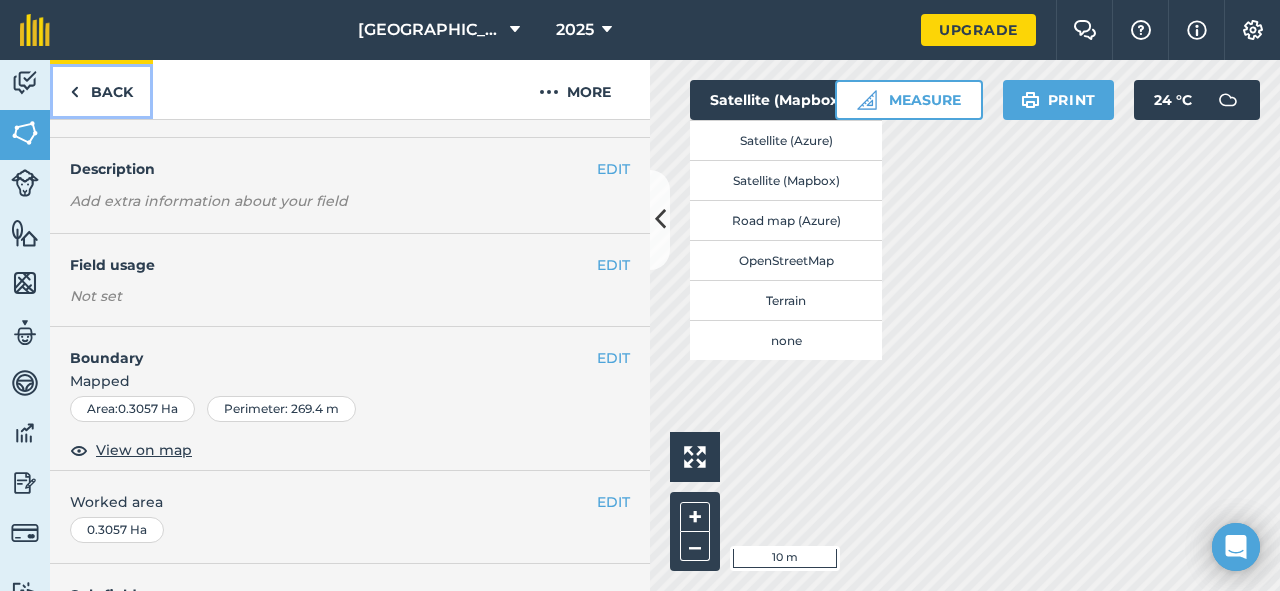 click on "Back" at bounding box center [101, 89] 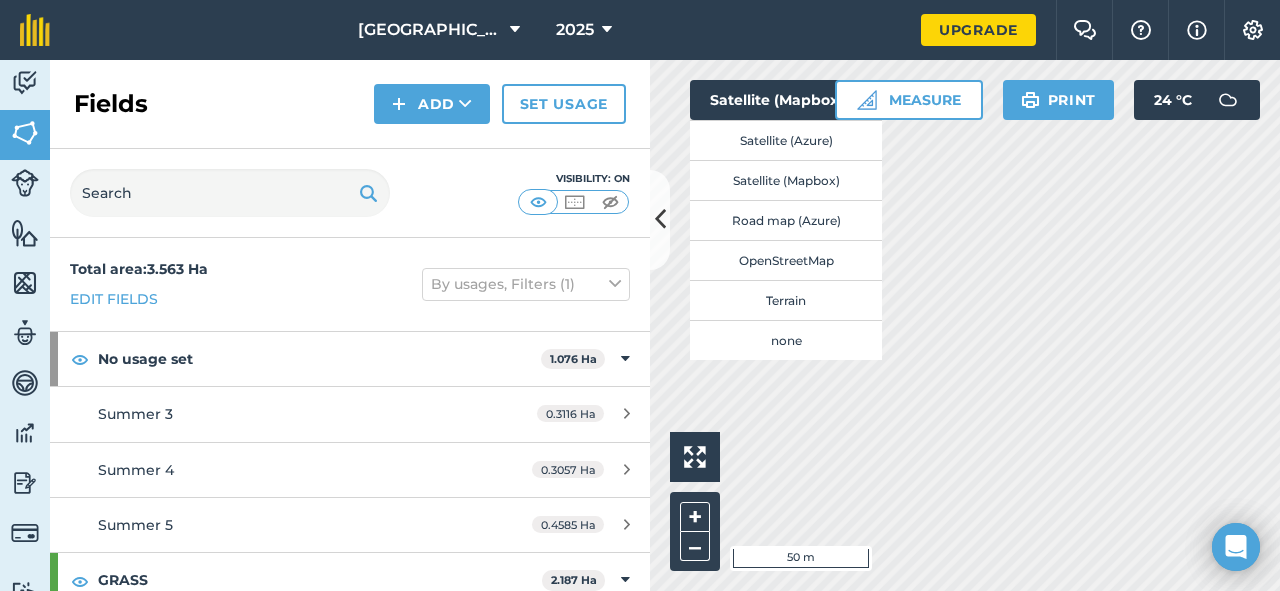 click on "[GEOGRAPHIC_DATA] 2025 Upgrade Farm Chat Help Info Settings Map printing is not available on our free plan Please upgrade to our Essentials, Plus or Pro plan to access this feature. Activity Fields Livestock Features Maps Team Vehicles Data Reporting Billing Tutorials Tutorials Fields   Add   Set usage Visibility: On Total area :  3.563   Ha Edit fields By usages, Filters (1) No usage set 1.076   Ha Summer 3 0.3116   Ha Summer 4 0.3057   Ha Summer 5 0.4585   Ha GRASS 2.187   Ha Summer 1 2.187   Ha GRASS 0.3003   Ha Summer 2 0.3003   Ha Click to start drawing i 50 m + – Satellite (Mapbox) Satellite (Azure) Satellite (Mapbox) Road map (Azure) OpenStreetMap Terrain none Measure Print 24   ° C" at bounding box center [640, 295] 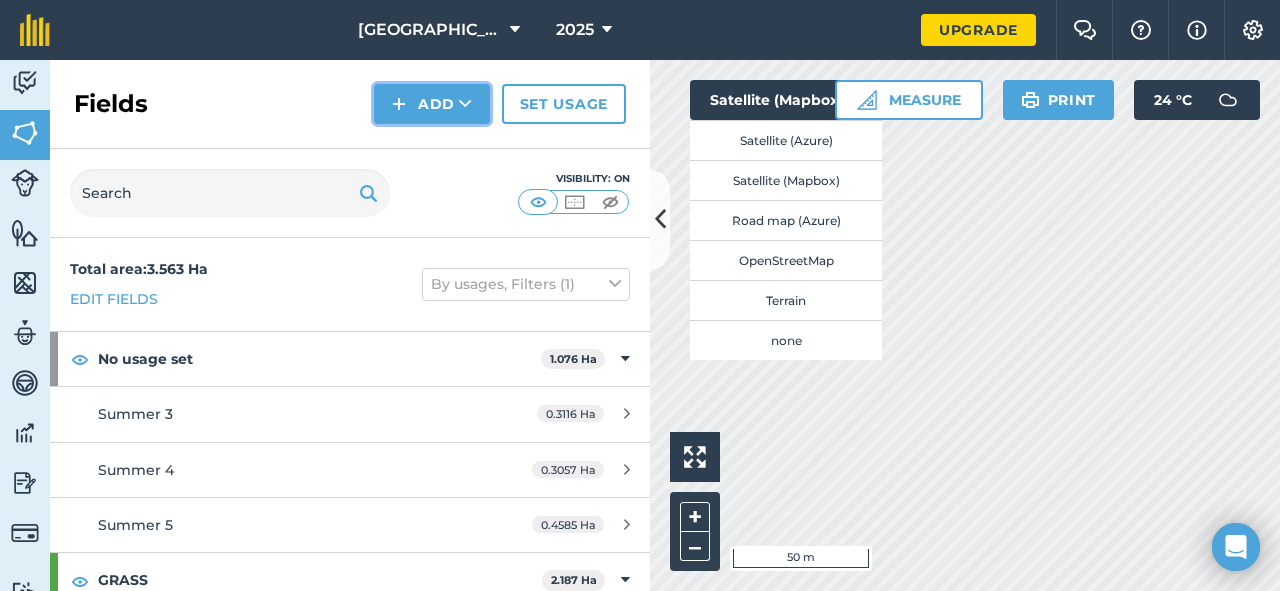 click on "Add" at bounding box center (432, 104) 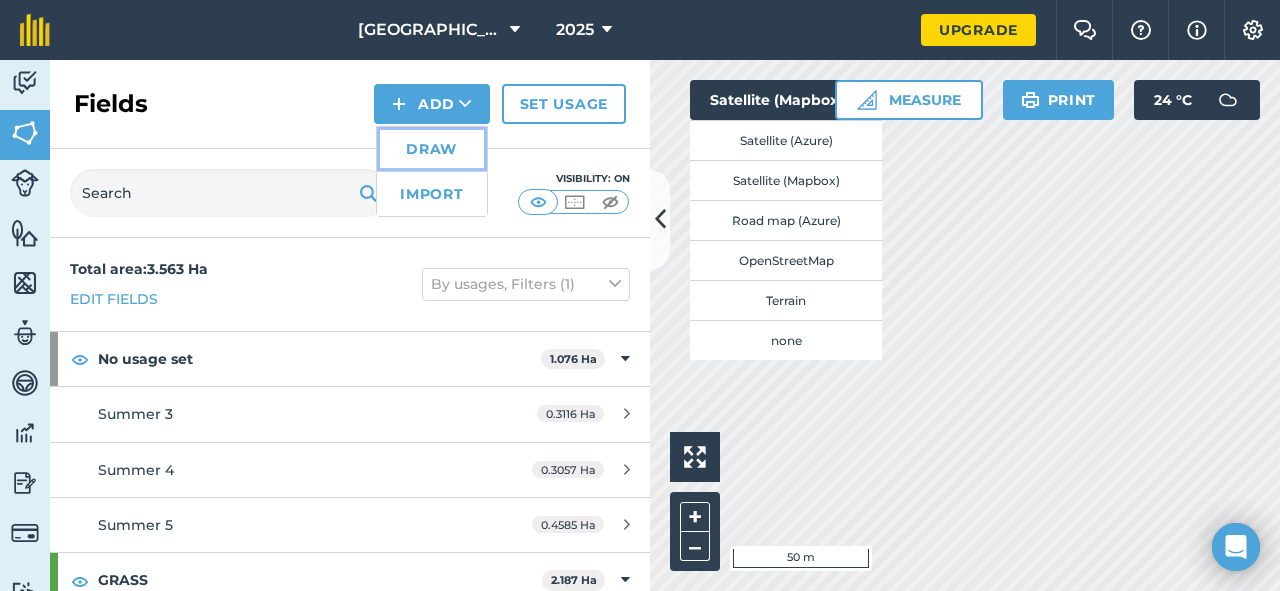 click on "Draw" at bounding box center [432, 149] 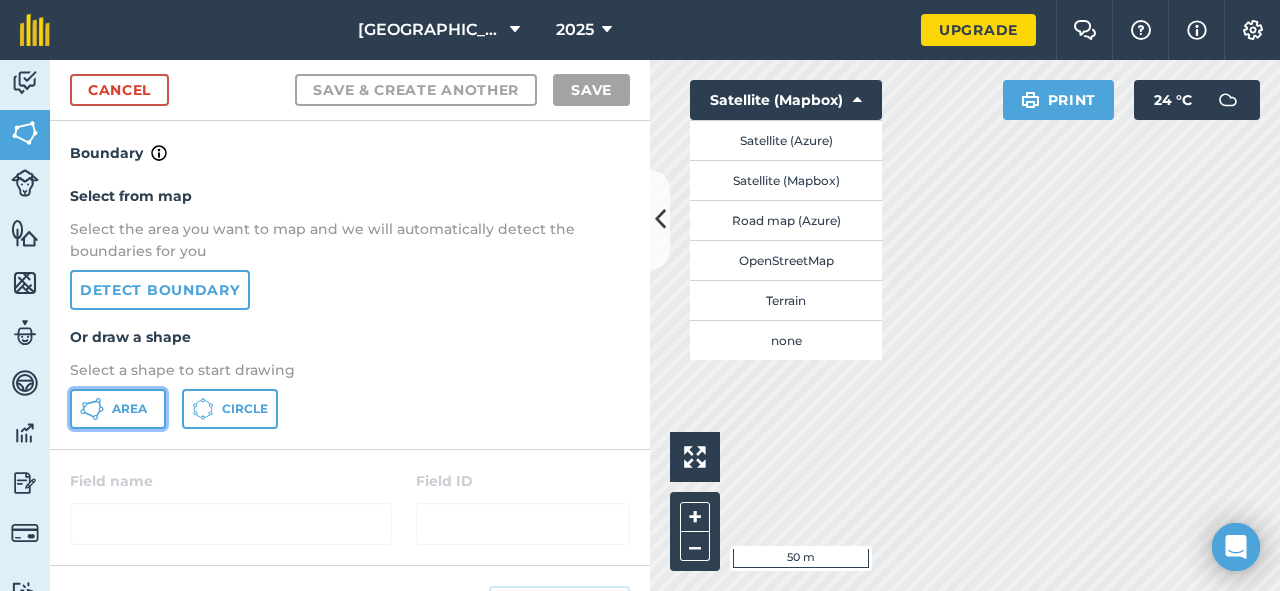 click on "Area" at bounding box center [129, 409] 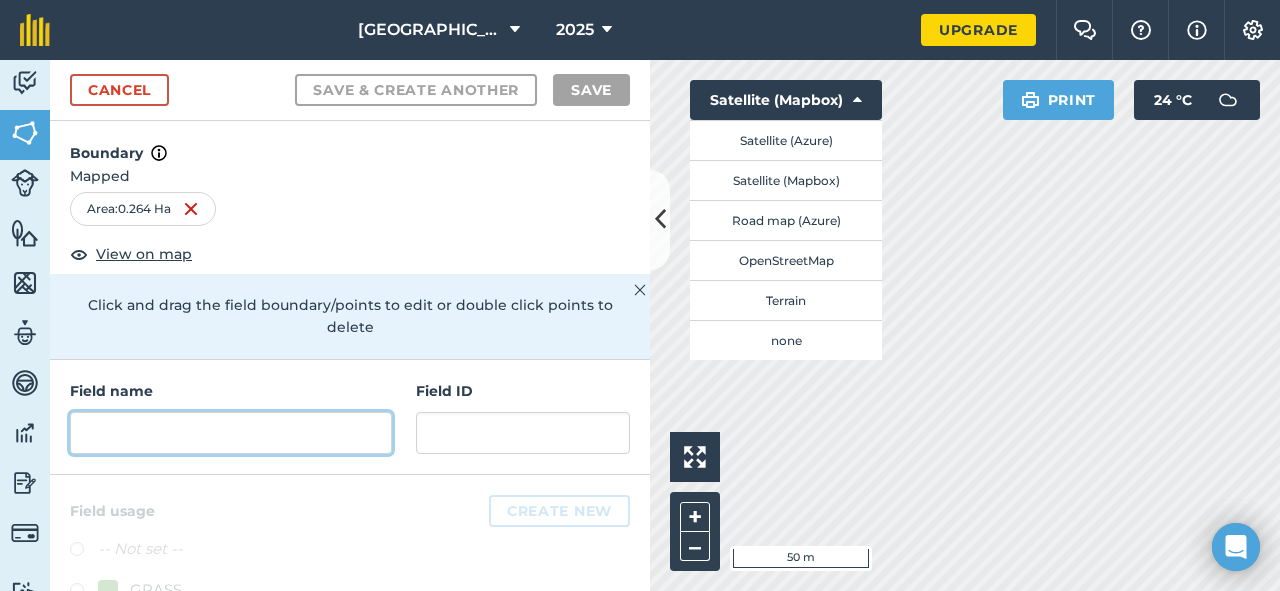 click at bounding box center [231, 433] 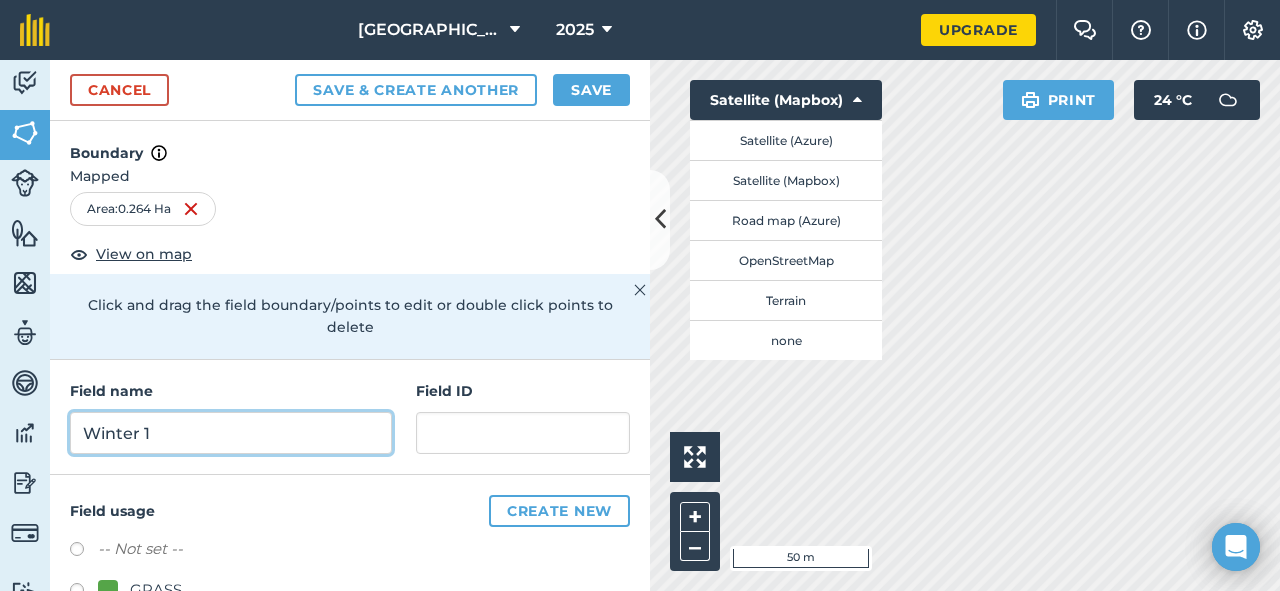 type on "Winter 1" 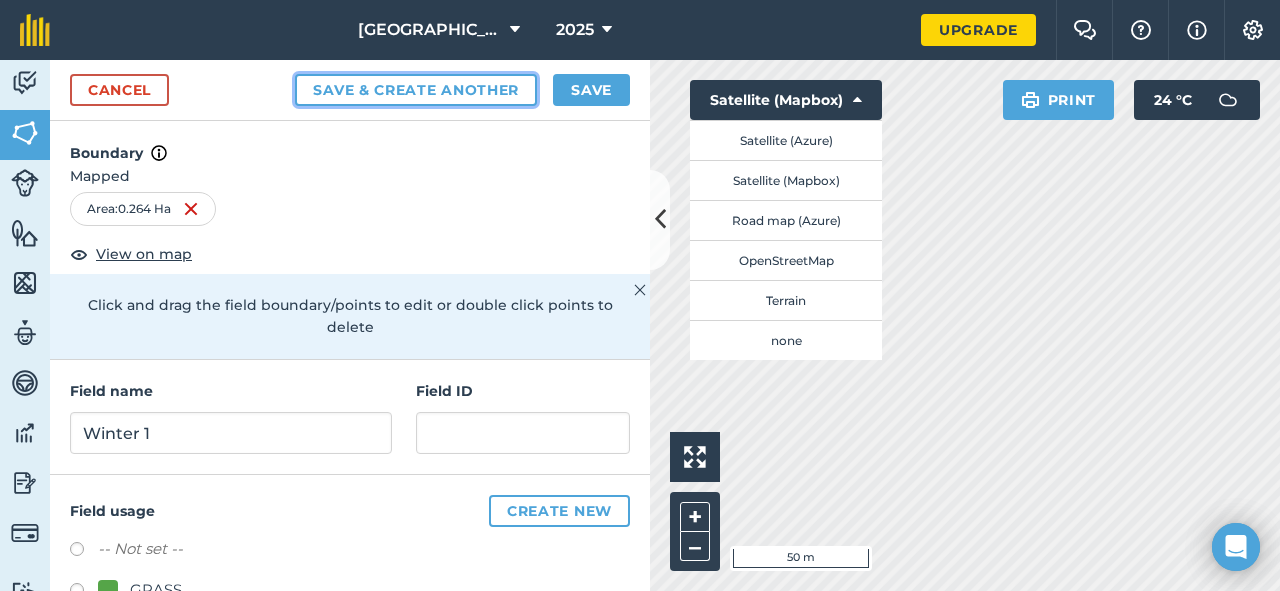 click on "Save & Create Another" at bounding box center (416, 90) 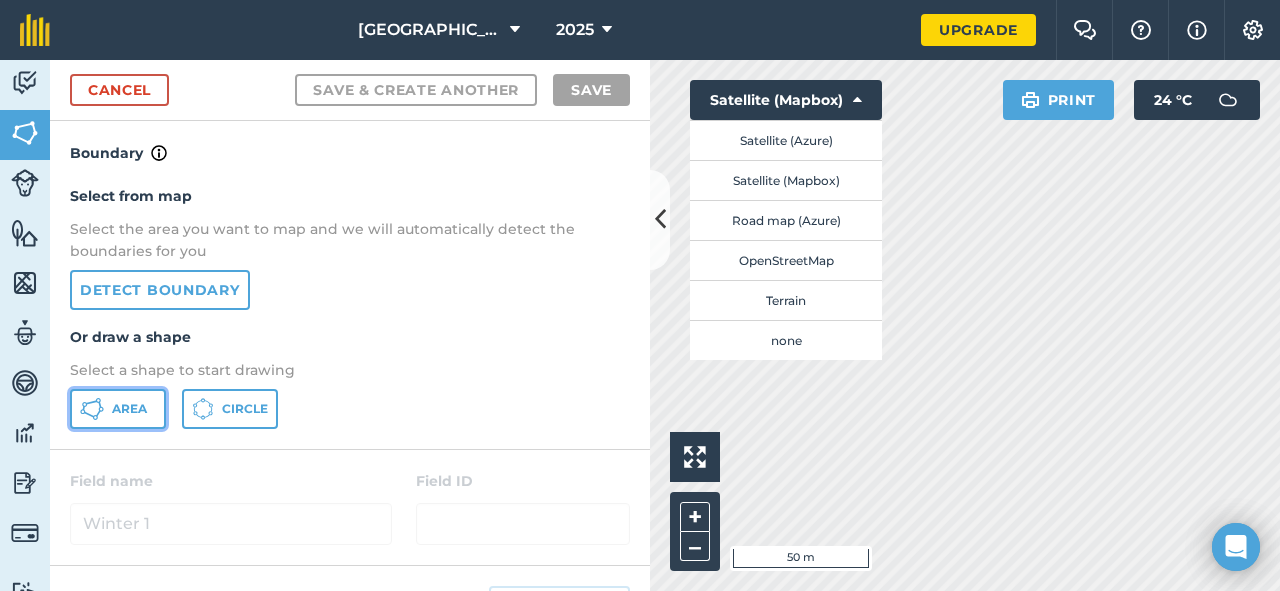click on "Area" at bounding box center (129, 409) 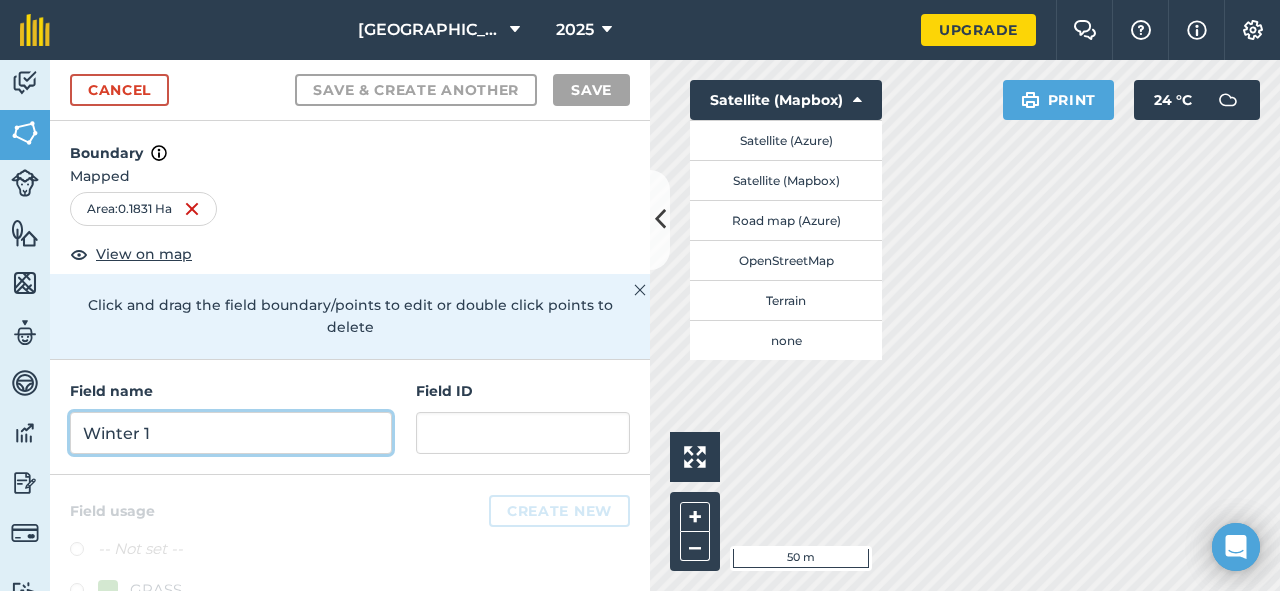 click on "Winter 1" at bounding box center (231, 433) 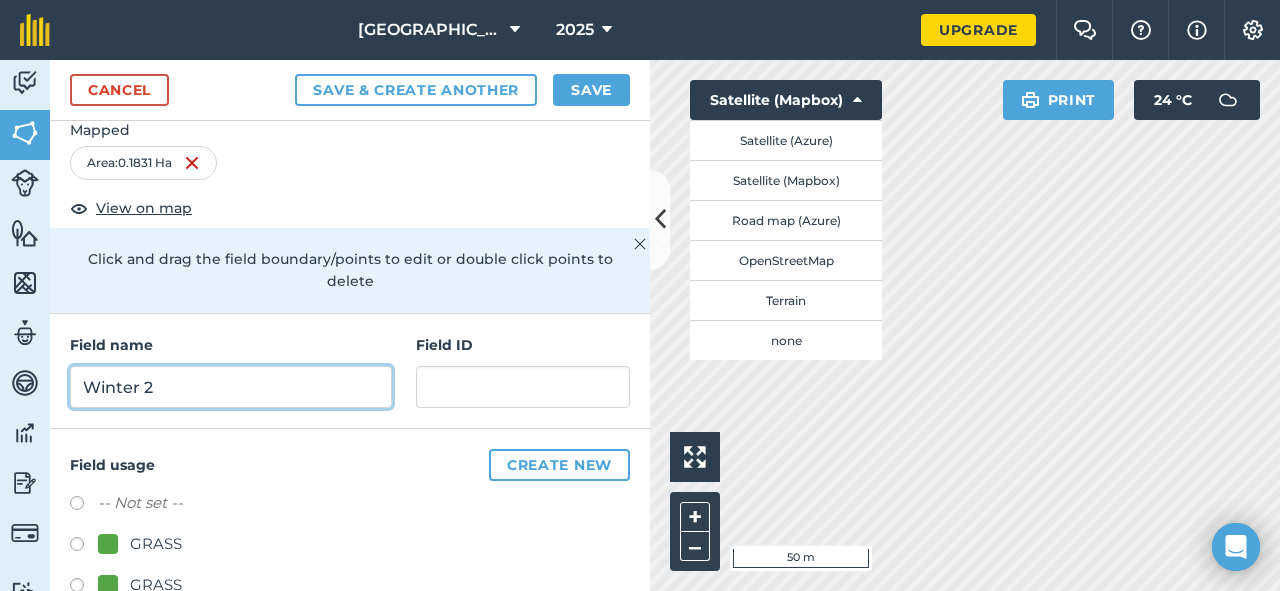 scroll, scrollTop: 68, scrollLeft: 0, axis: vertical 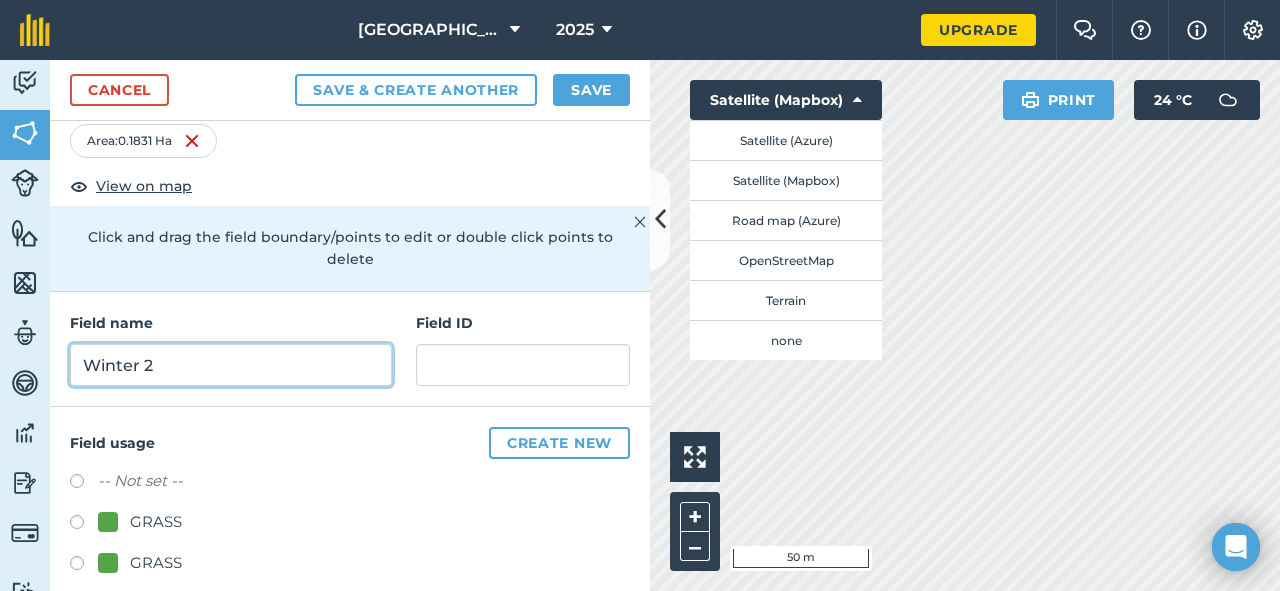 type on "Winter 2" 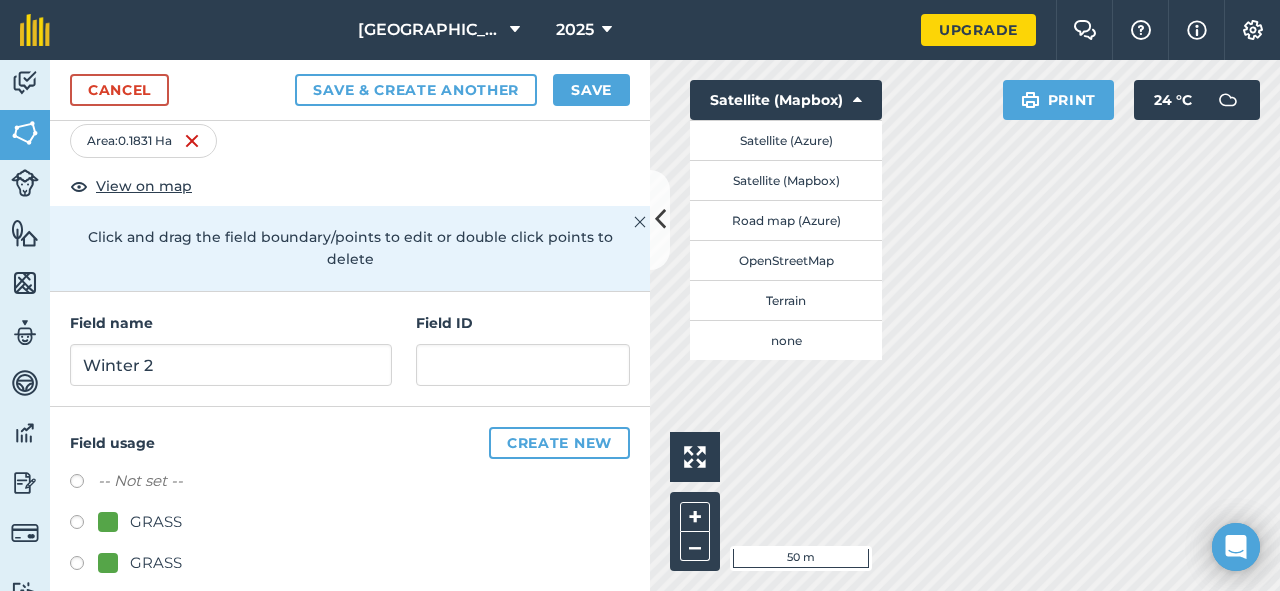 click at bounding box center [84, 525] 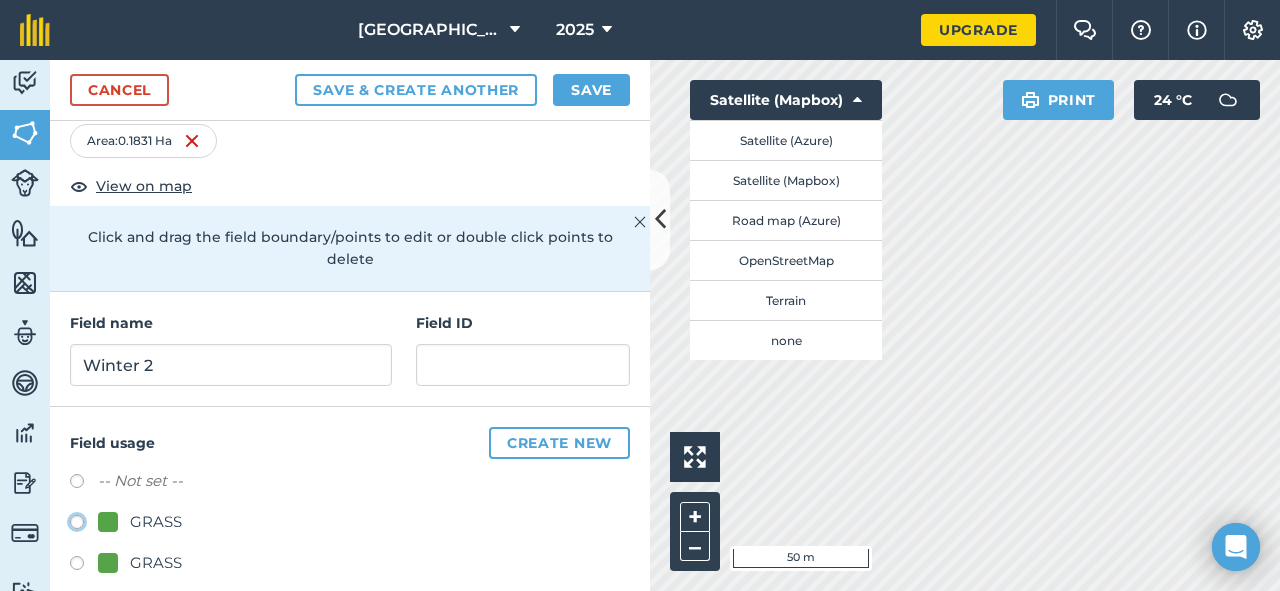 click on "GRASS" at bounding box center (-9923, 521) 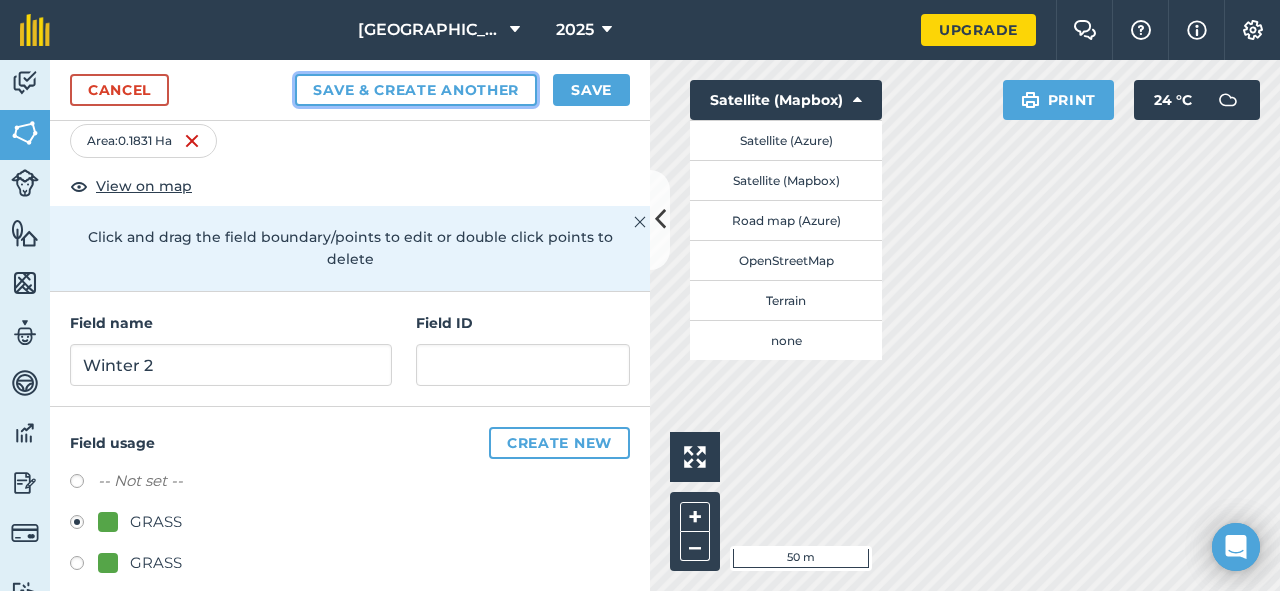 click on "Save & Create Another" at bounding box center (416, 90) 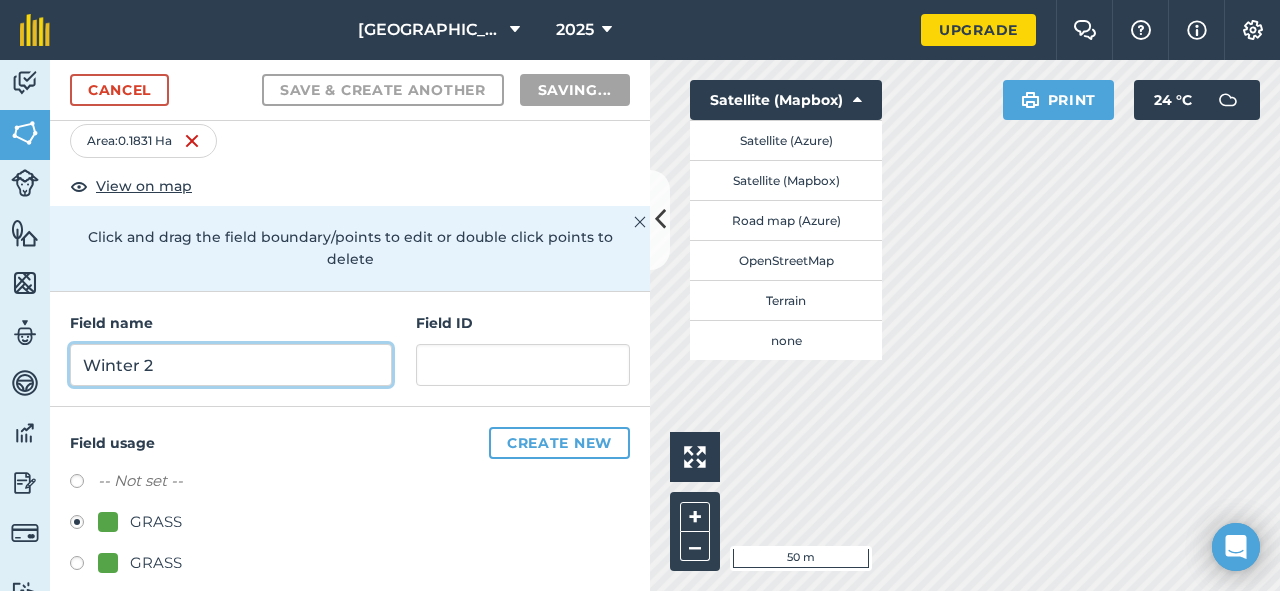 radio on "false" 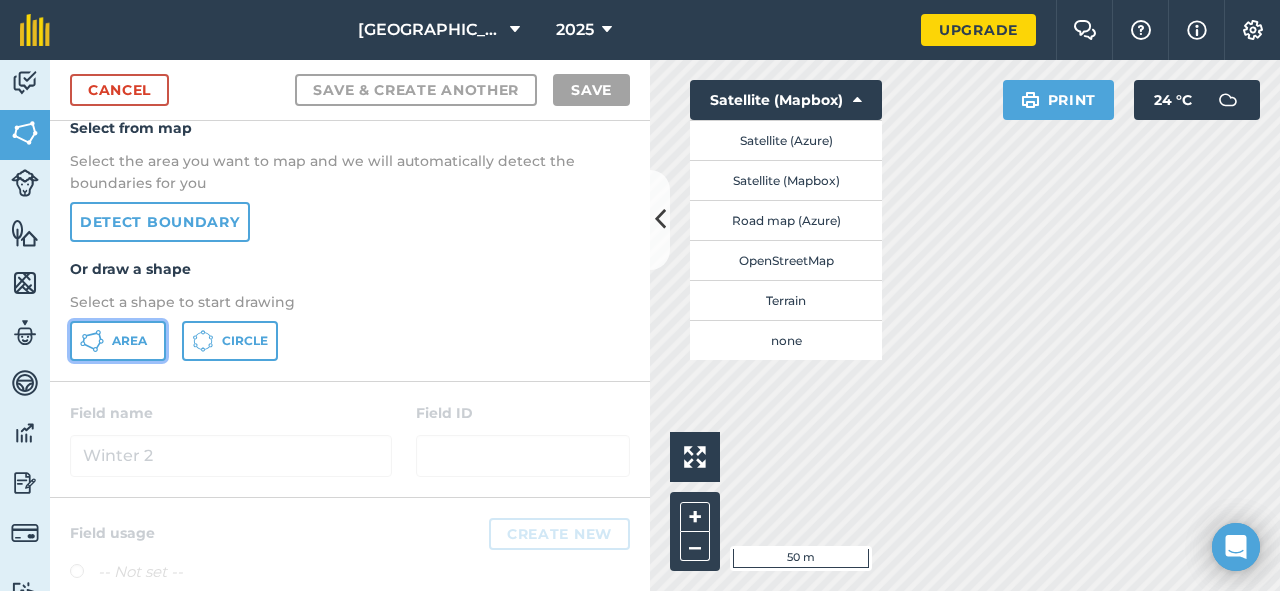 click on "Area" at bounding box center [129, 341] 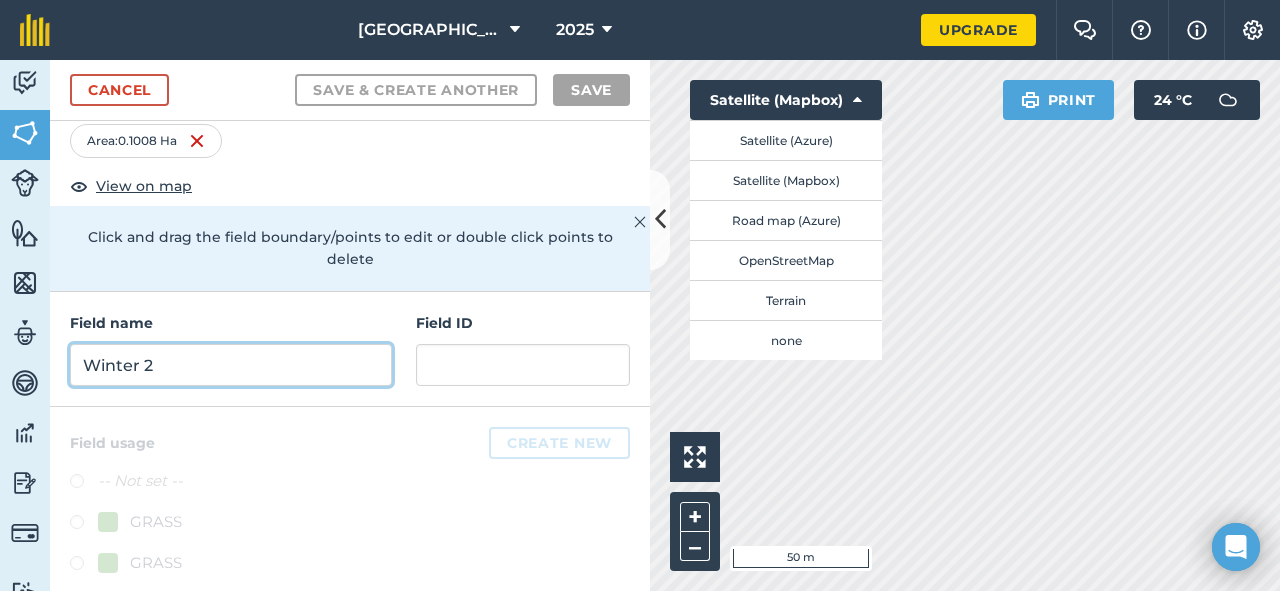 click on "Winter 2" at bounding box center (231, 365) 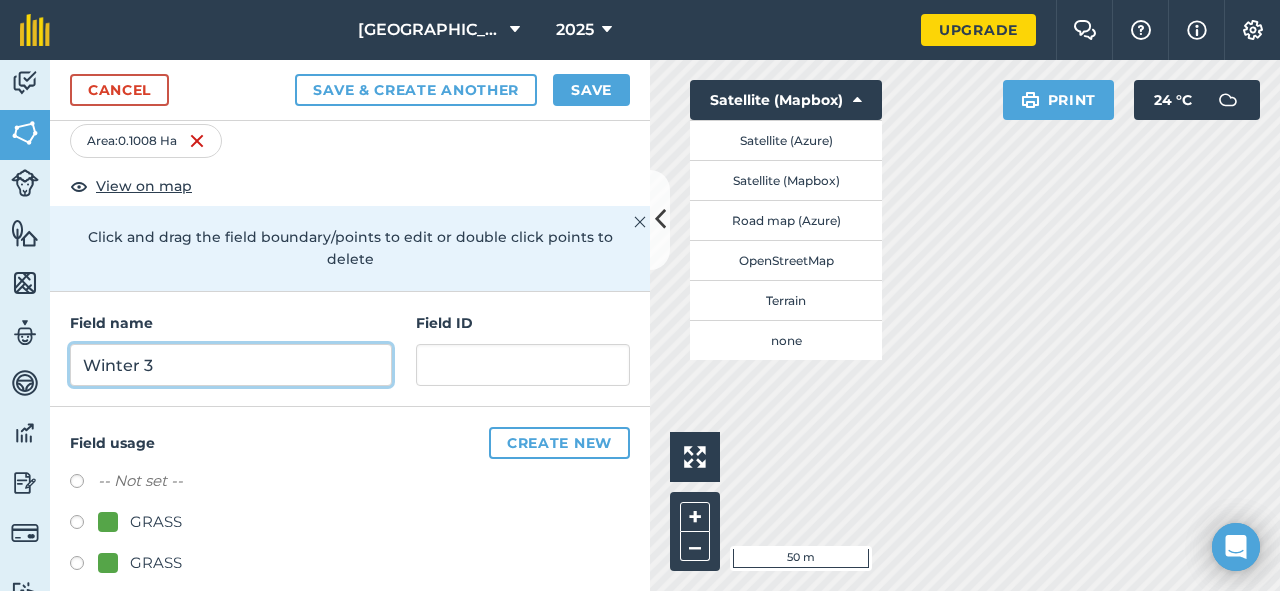 type on "Winter 3" 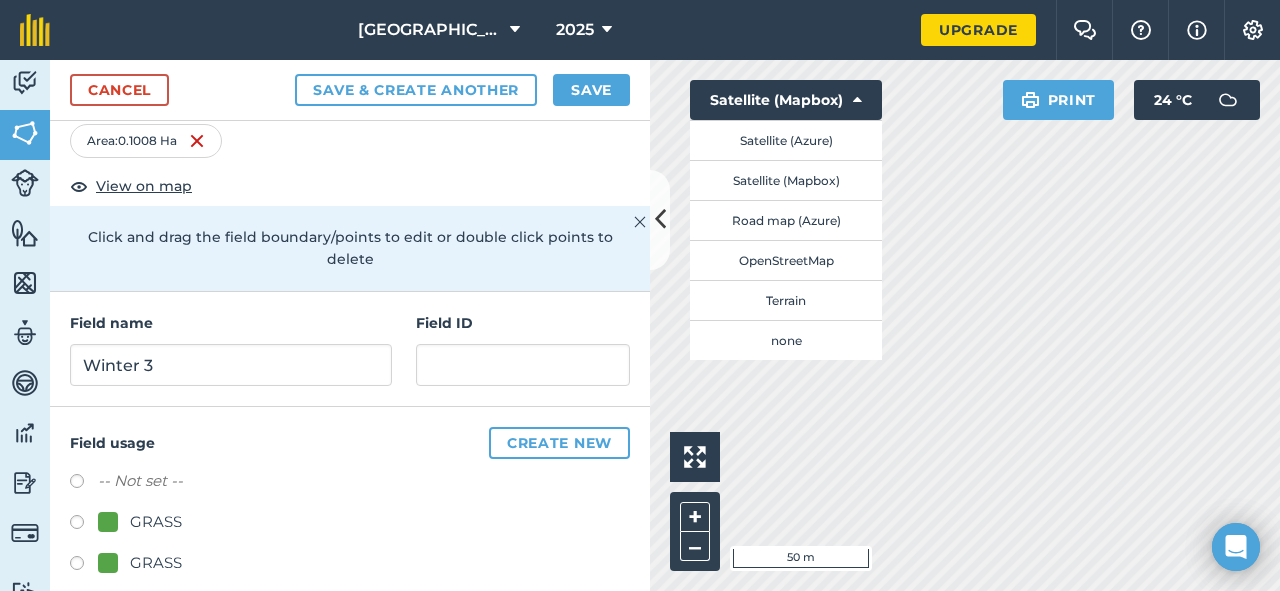 click at bounding box center (84, 525) 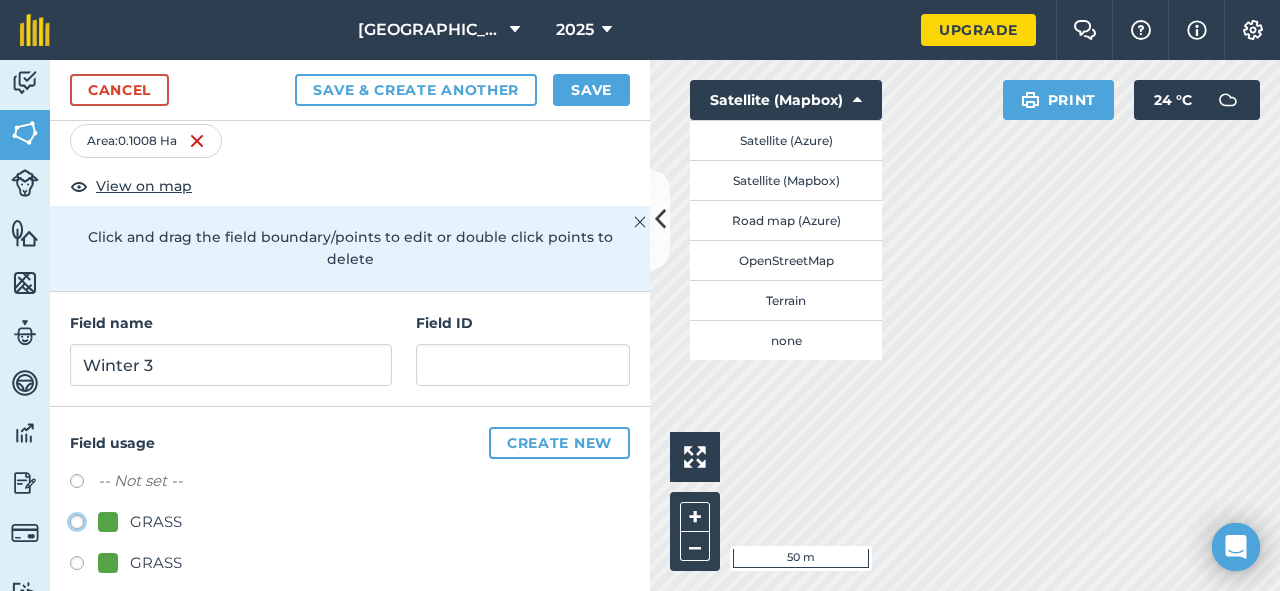 click on "GRASS" at bounding box center [-9923, 521] 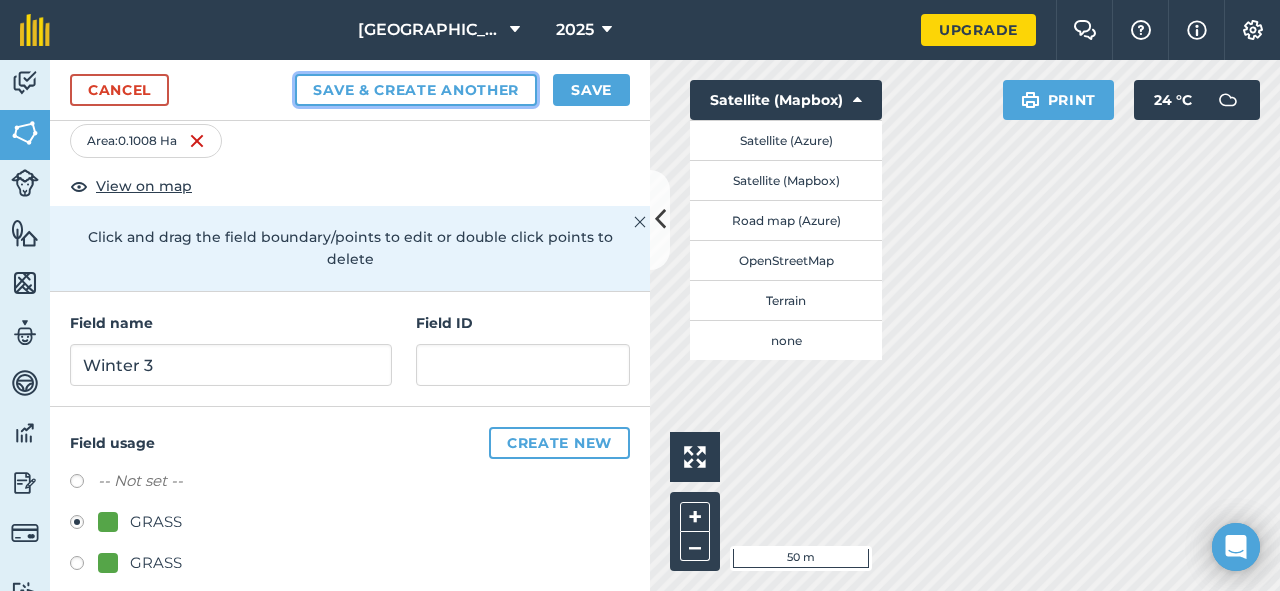 click on "Save & Create Another" at bounding box center [416, 90] 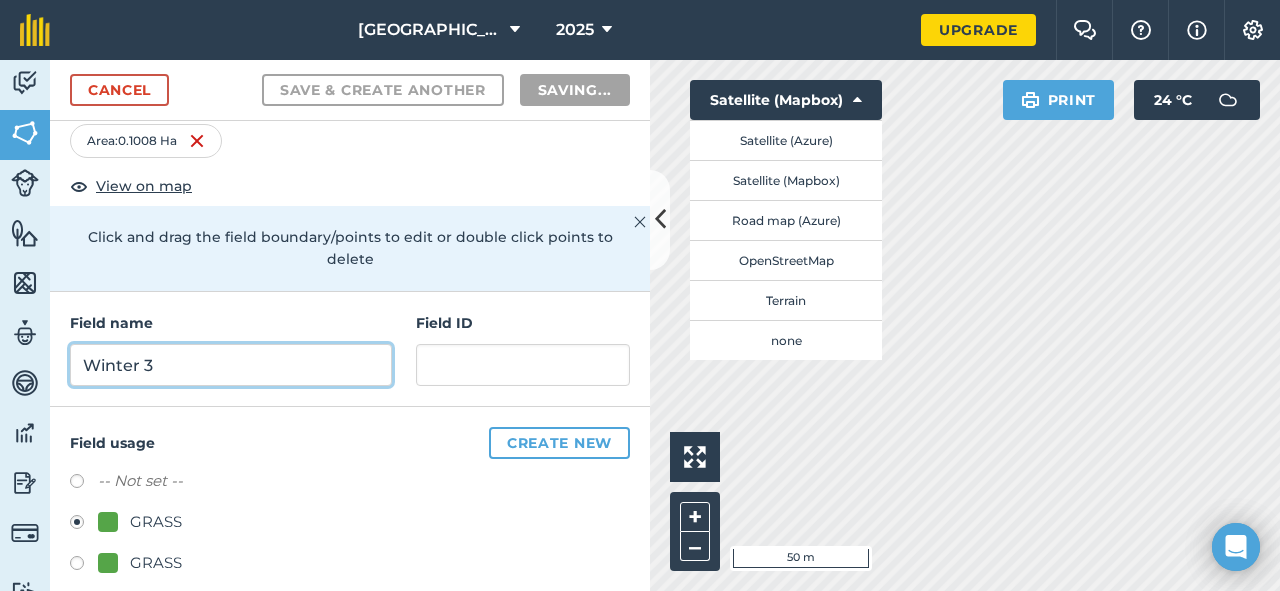 radio on "false" 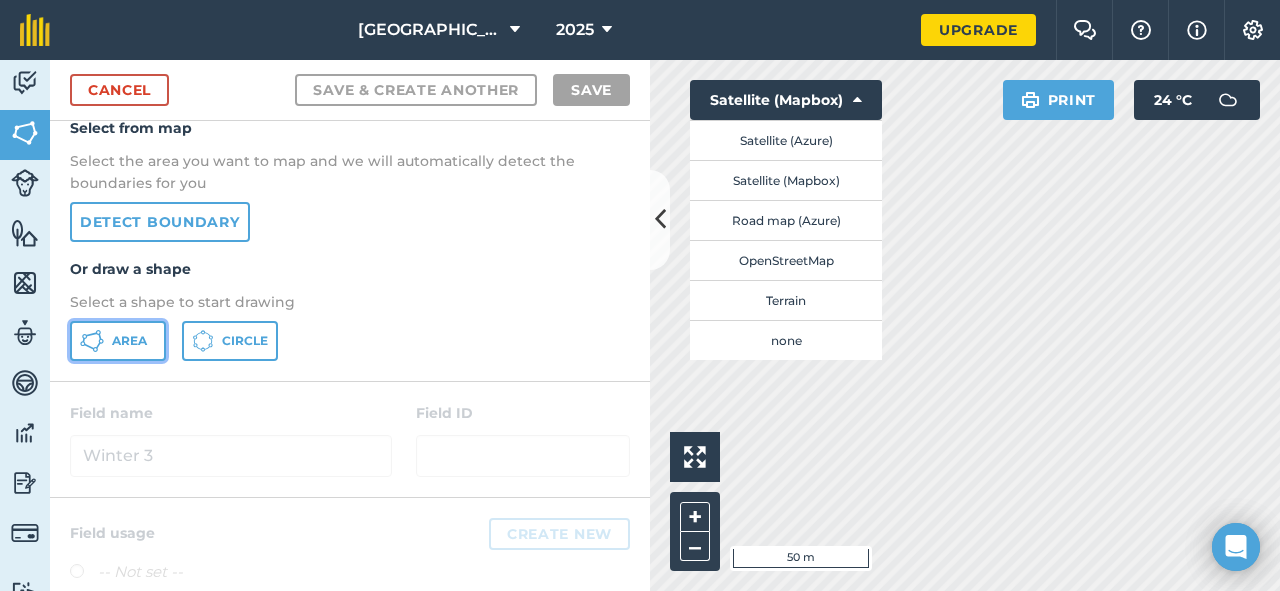 click on "Area" at bounding box center (118, 341) 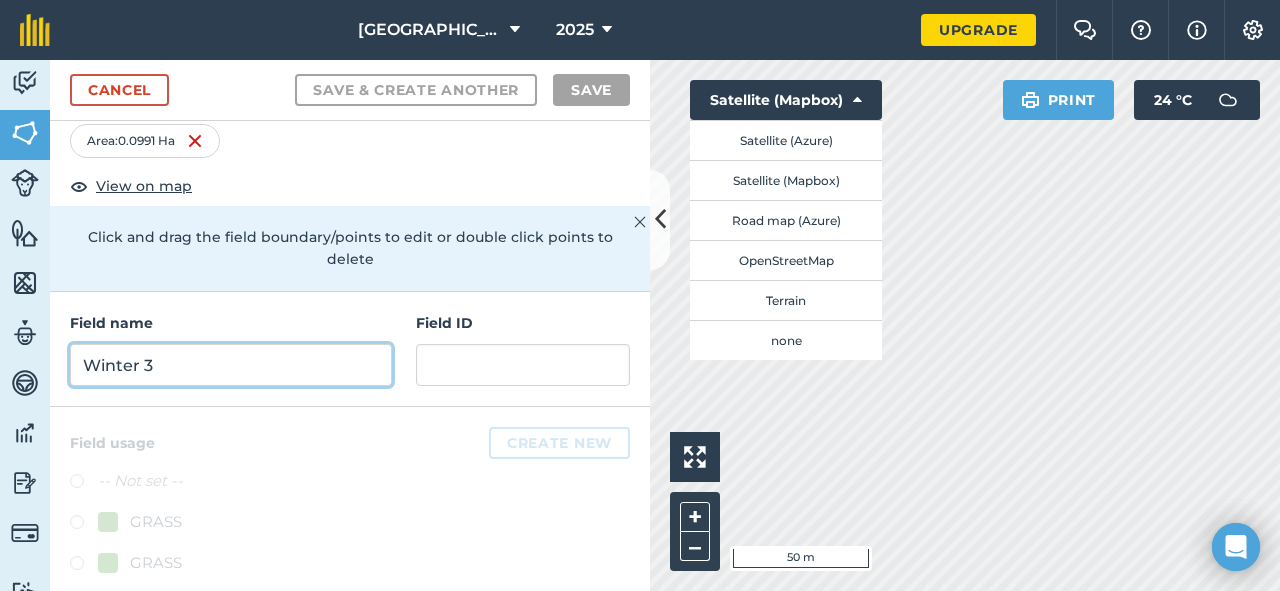 click on "Winter 3" at bounding box center [231, 365] 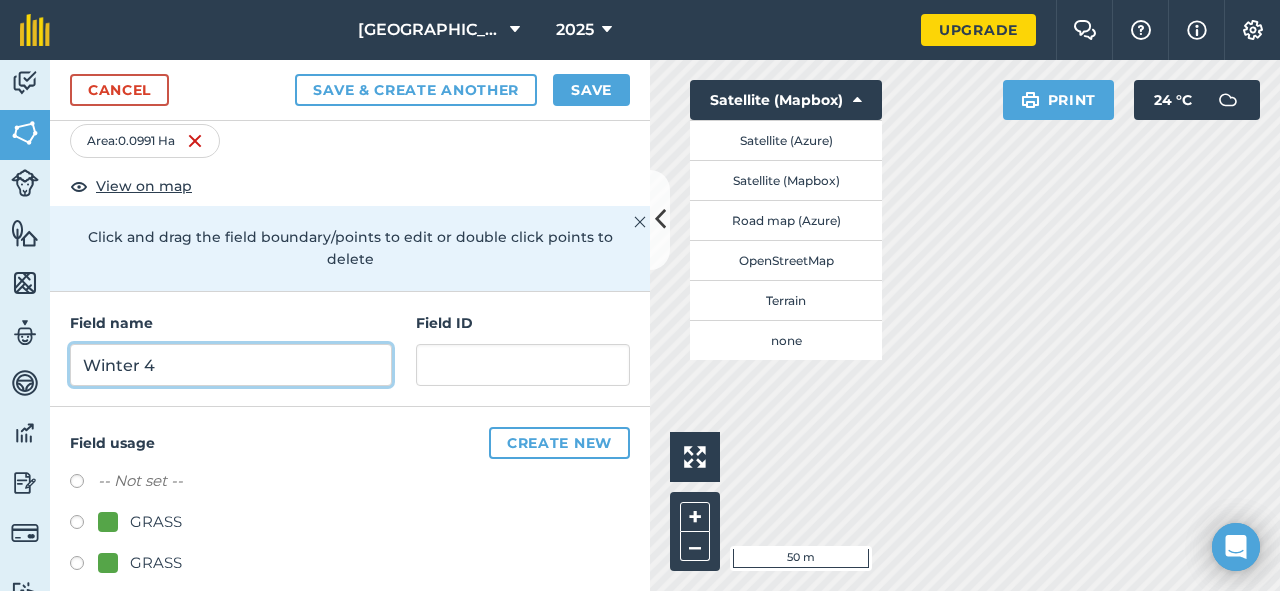 type on "Winter 4" 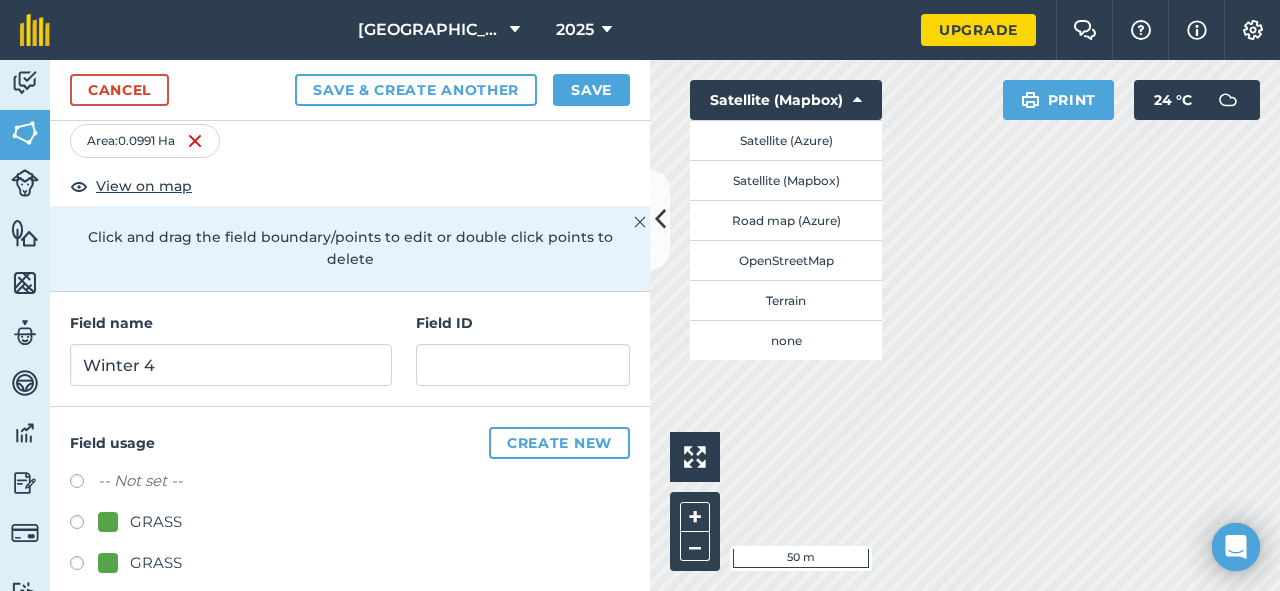 click at bounding box center [84, 525] 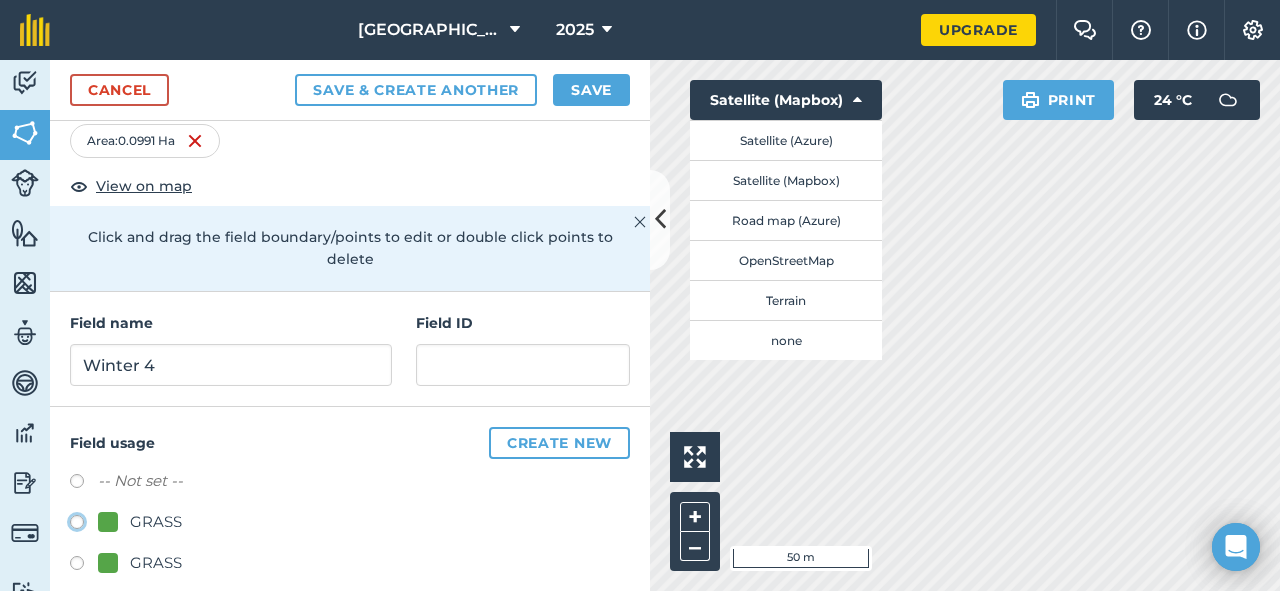 radio on "true" 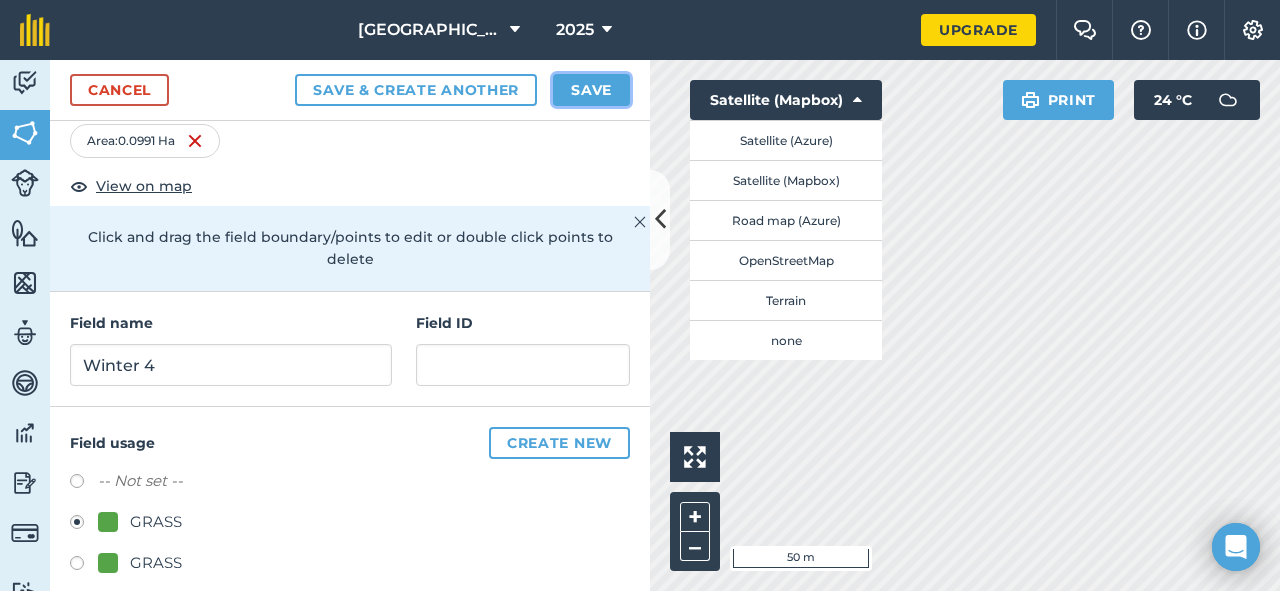 click on "Save" at bounding box center (591, 90) 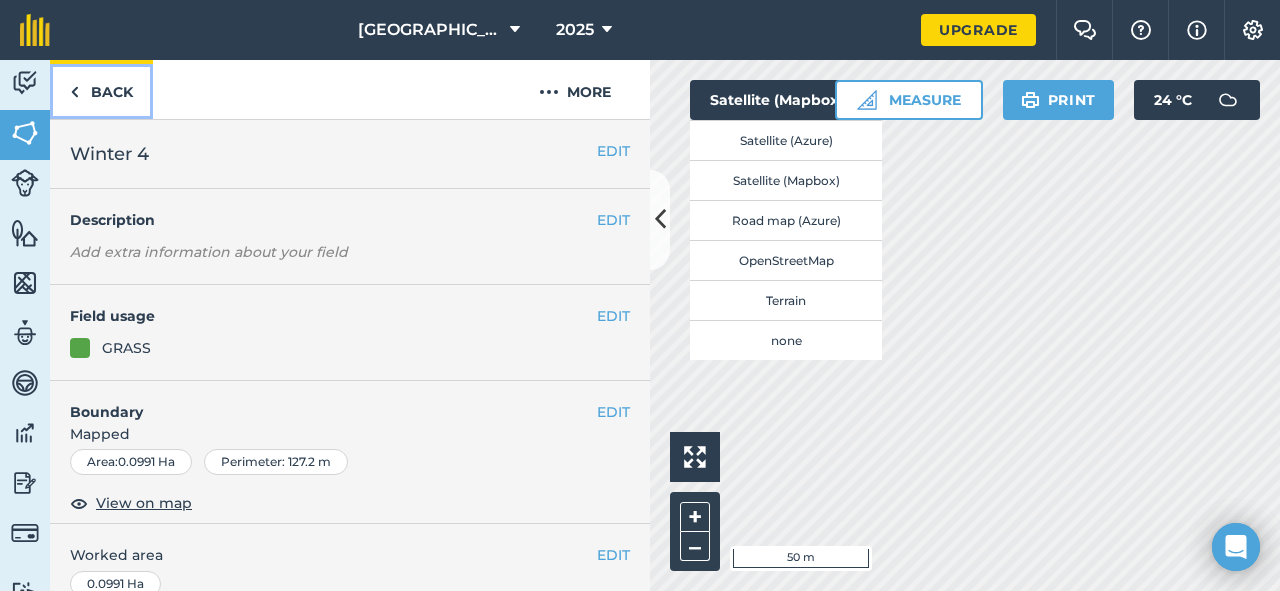 click on "Back" at bounding box center [101, 89] 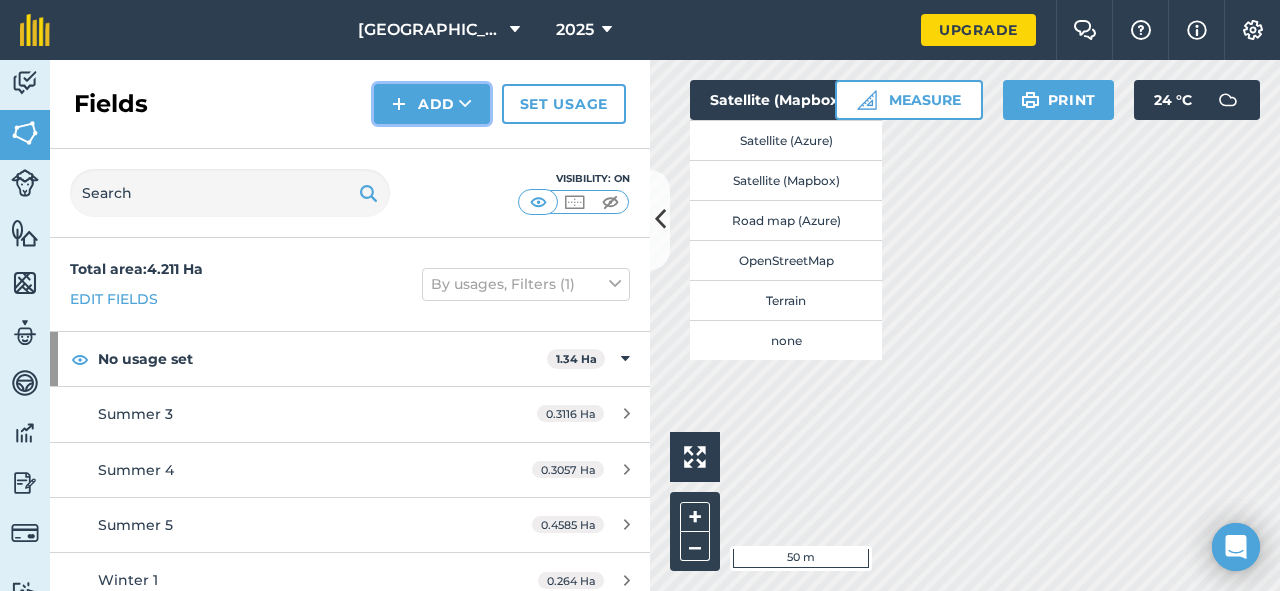 click on "Add" at bounding box center [432, 104] 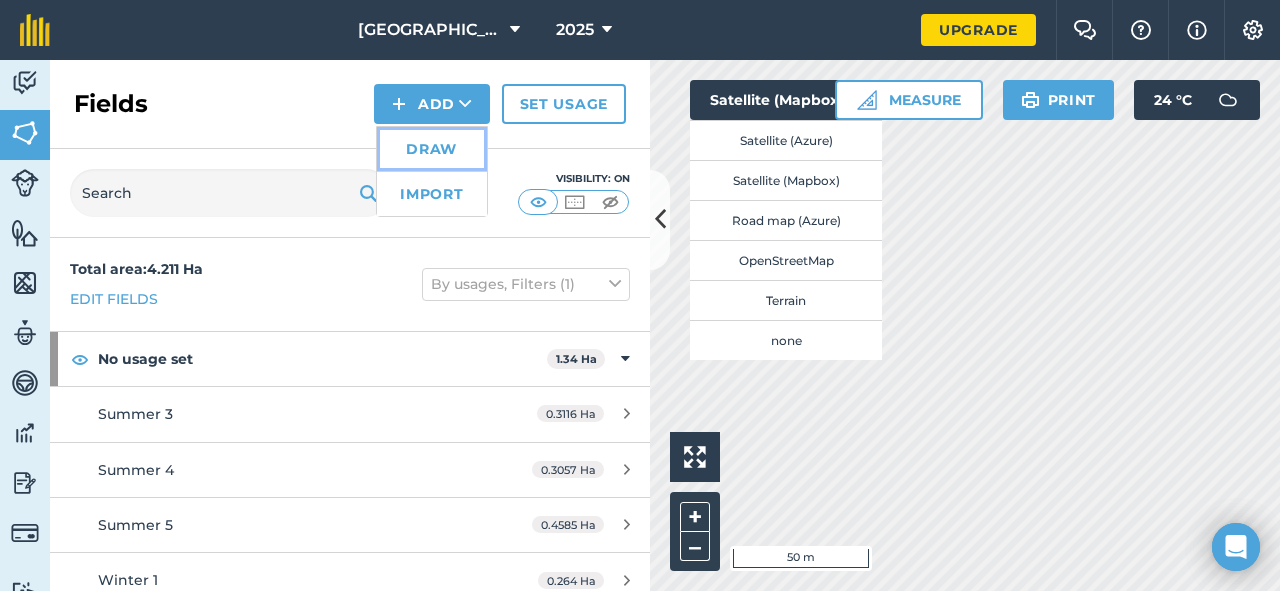 click on "Draw" at bounding box center [432, 149] 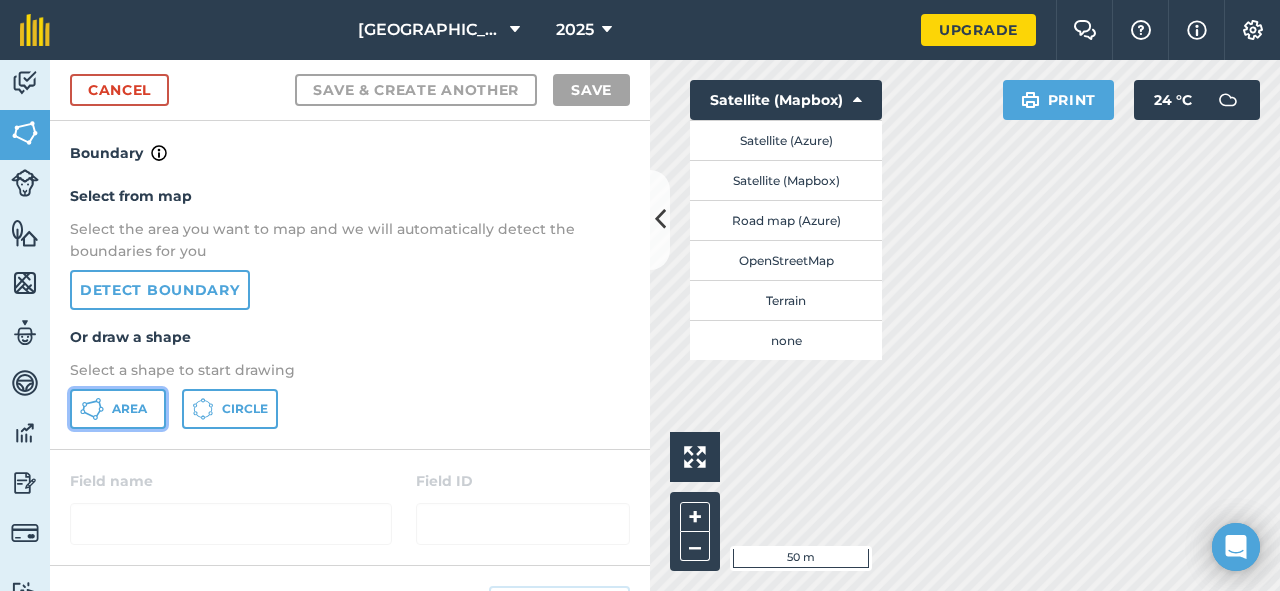 click on "Area" at bounding box center (118, 409) 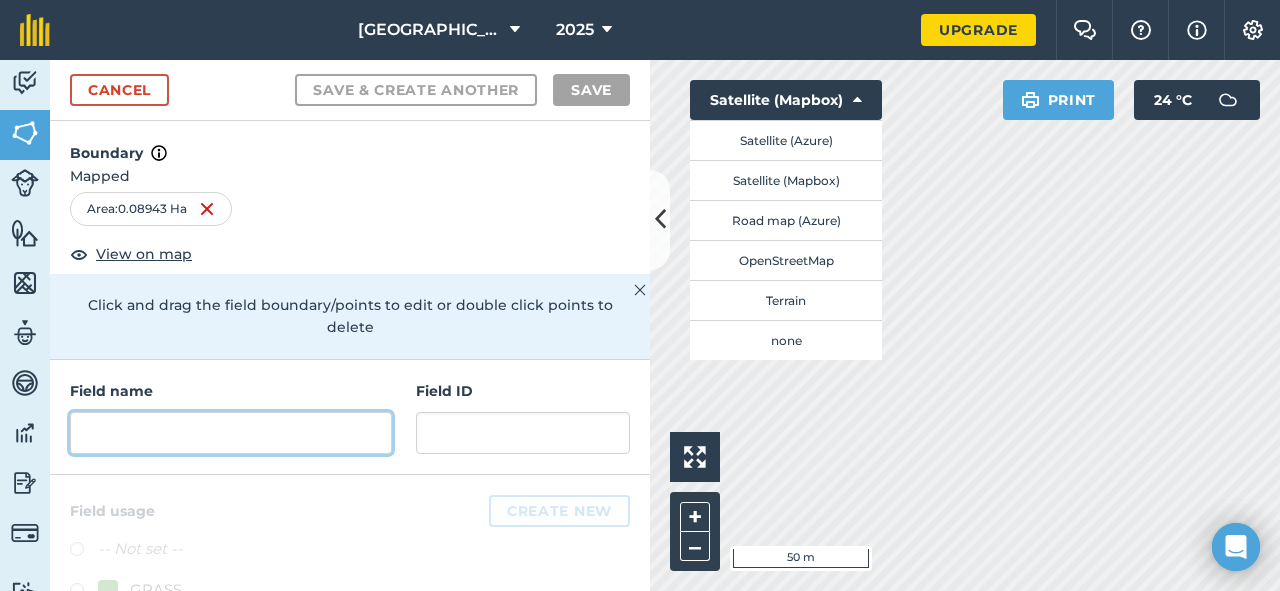 click at bounding box center [231, 433] 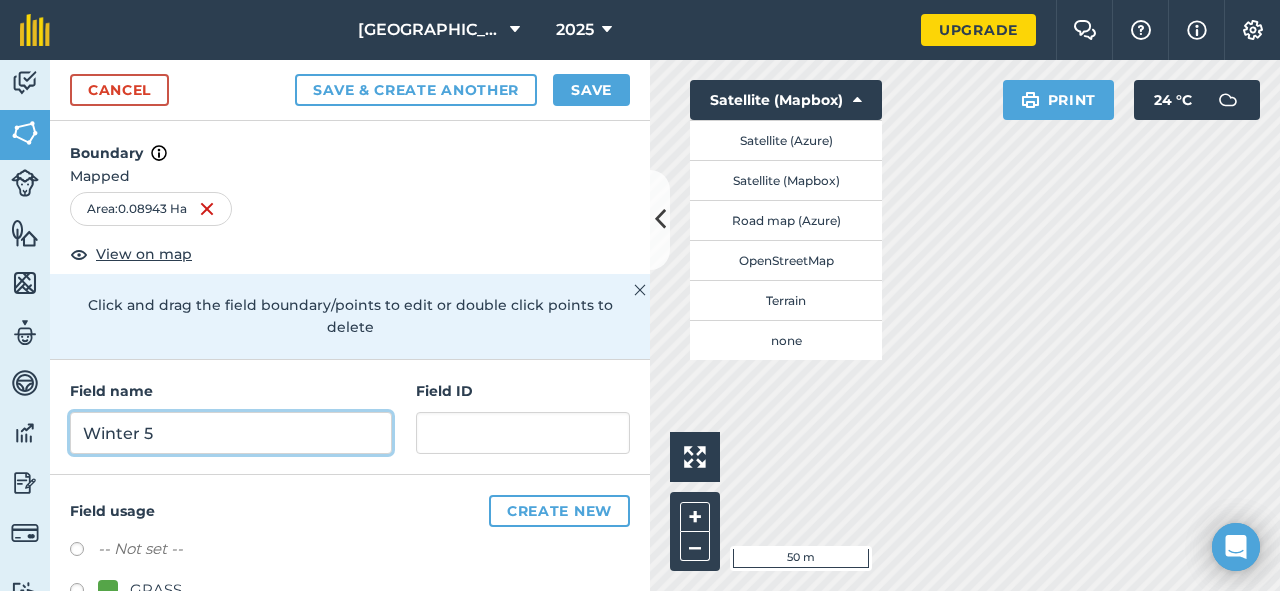 type on "Winter 5" 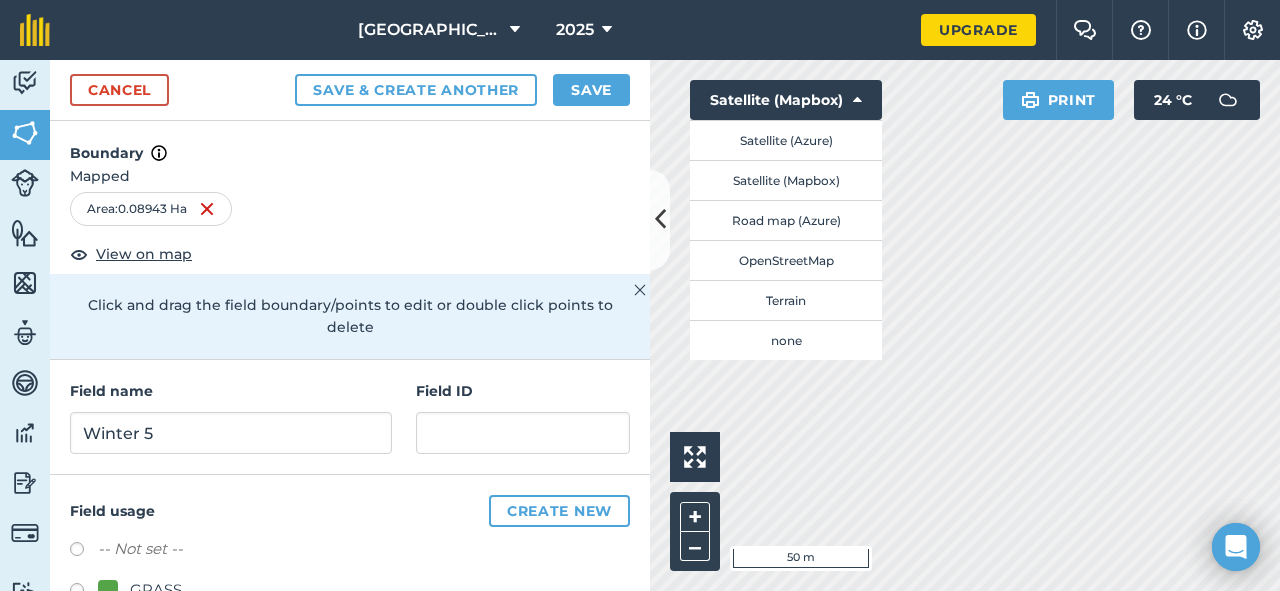 click at bounding box center (84, 593) 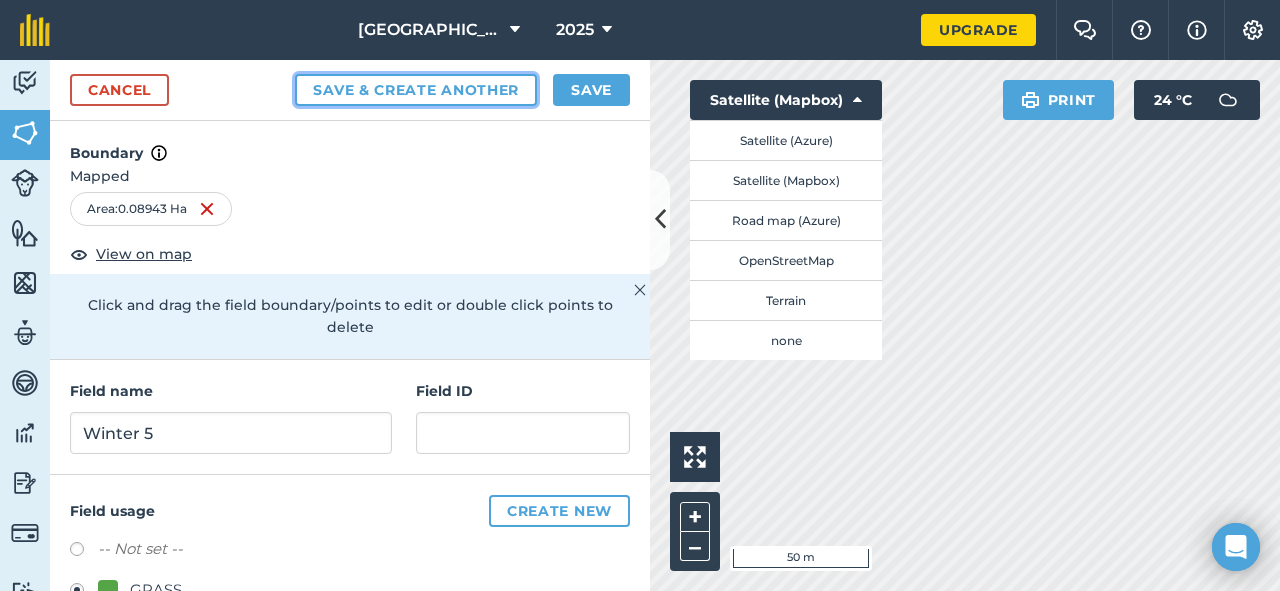 click on "Save & Create Another" at bounding box center [416, 90] 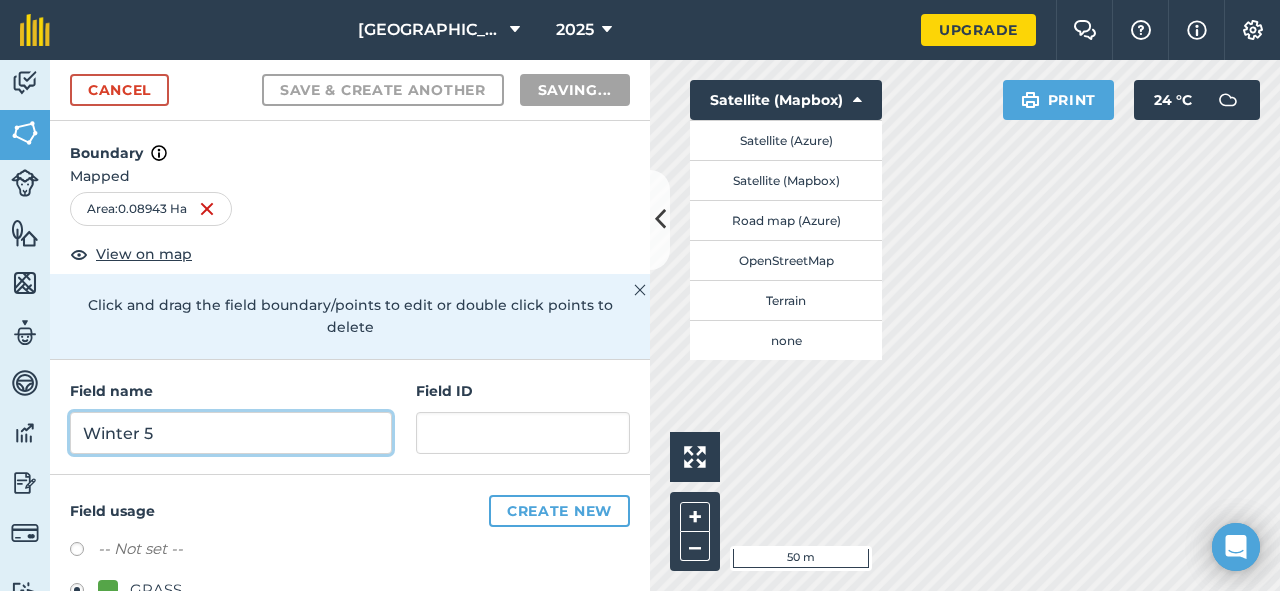 radio on "false" 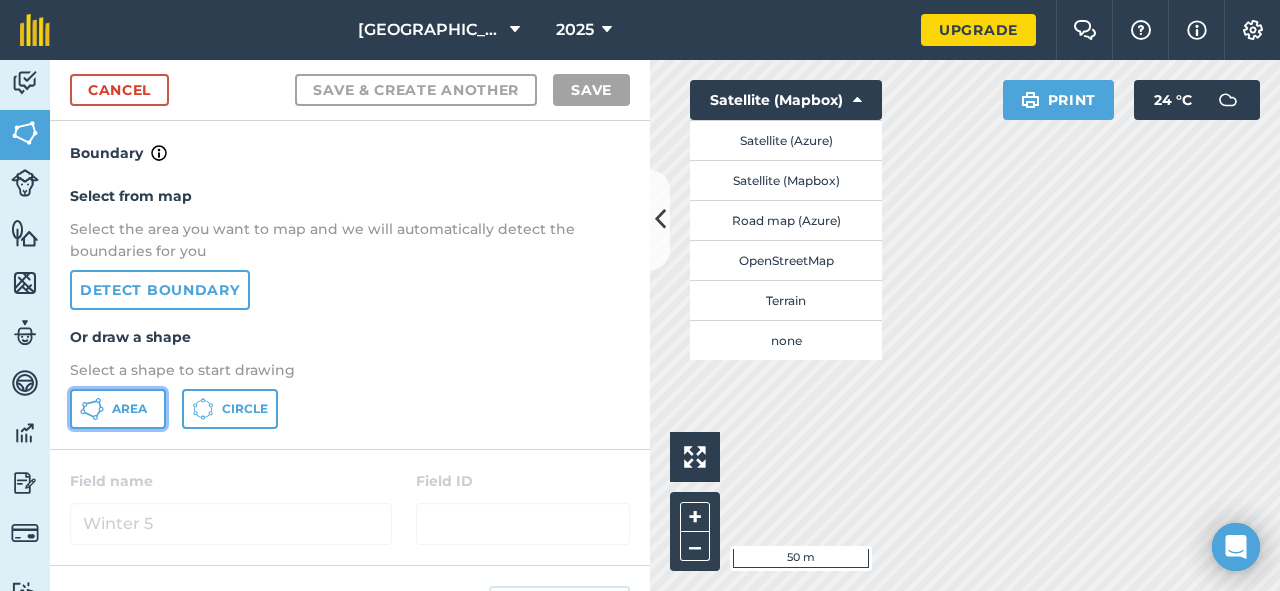 click on "Area" at bounding box center (129, 409) 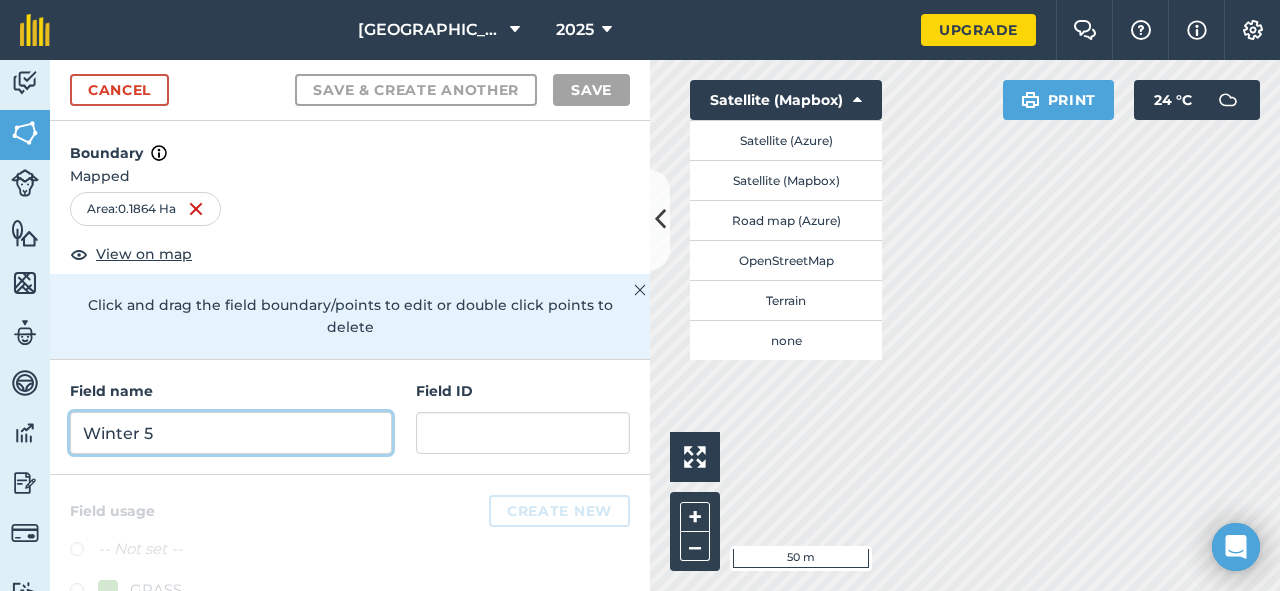 click on "Winter 5" at bounding box center [231, 433] 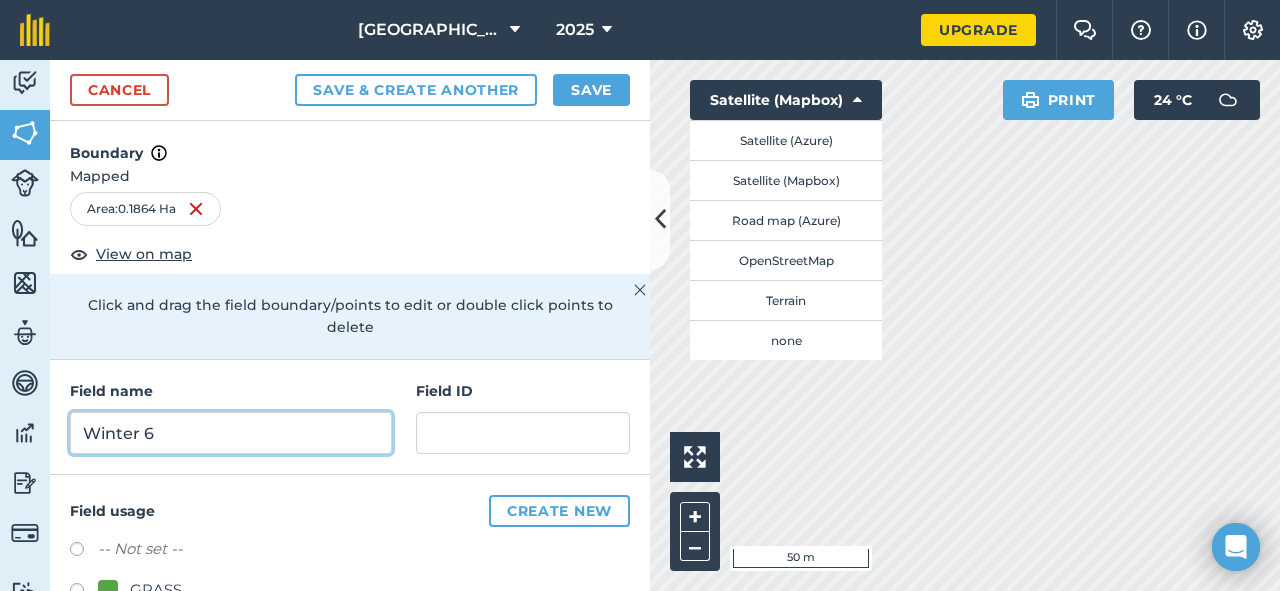 type on "Winter 6" 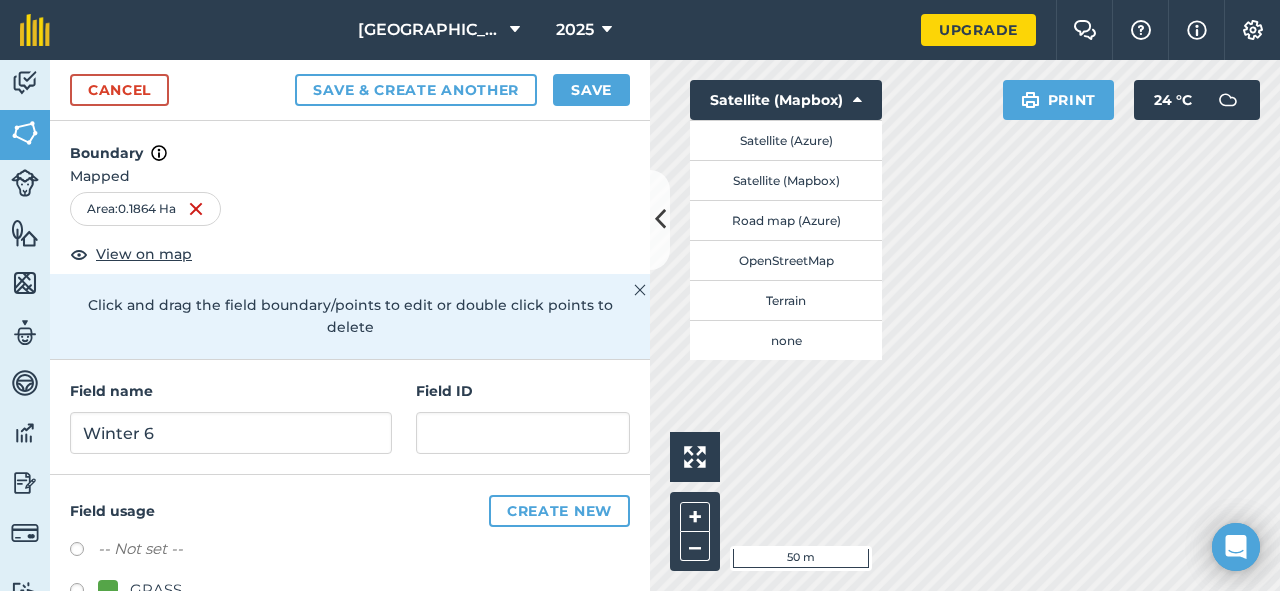 click at bounding box center (84, 593) 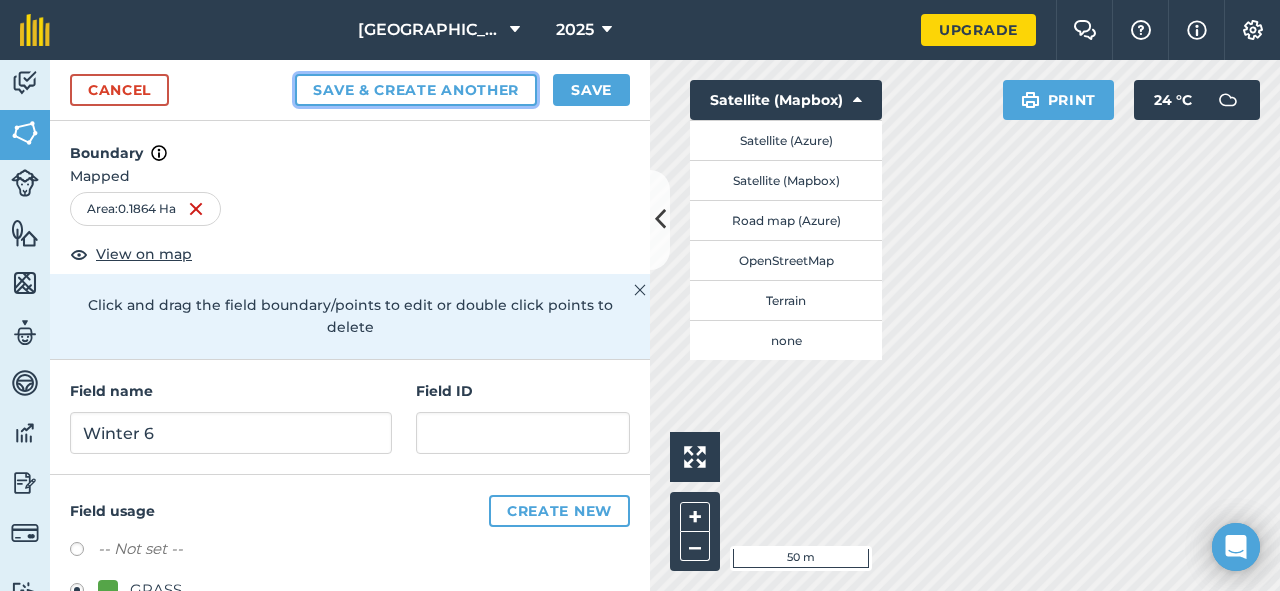click on "Save & Create Another" at bounding box center (416, 90) 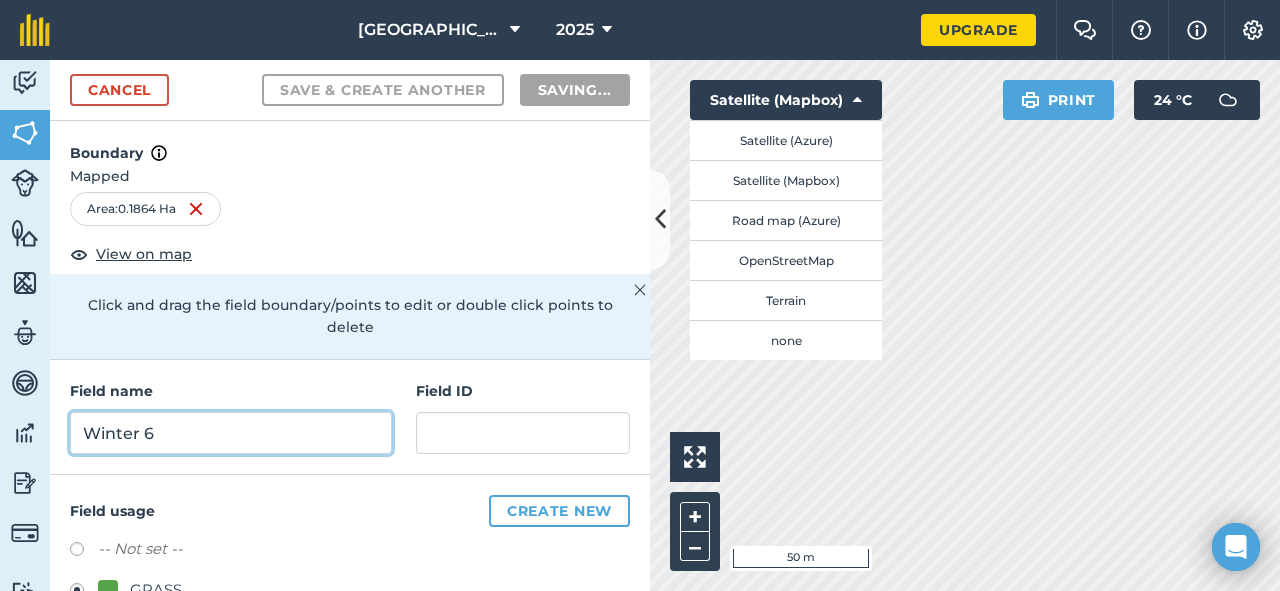 radio on "false" 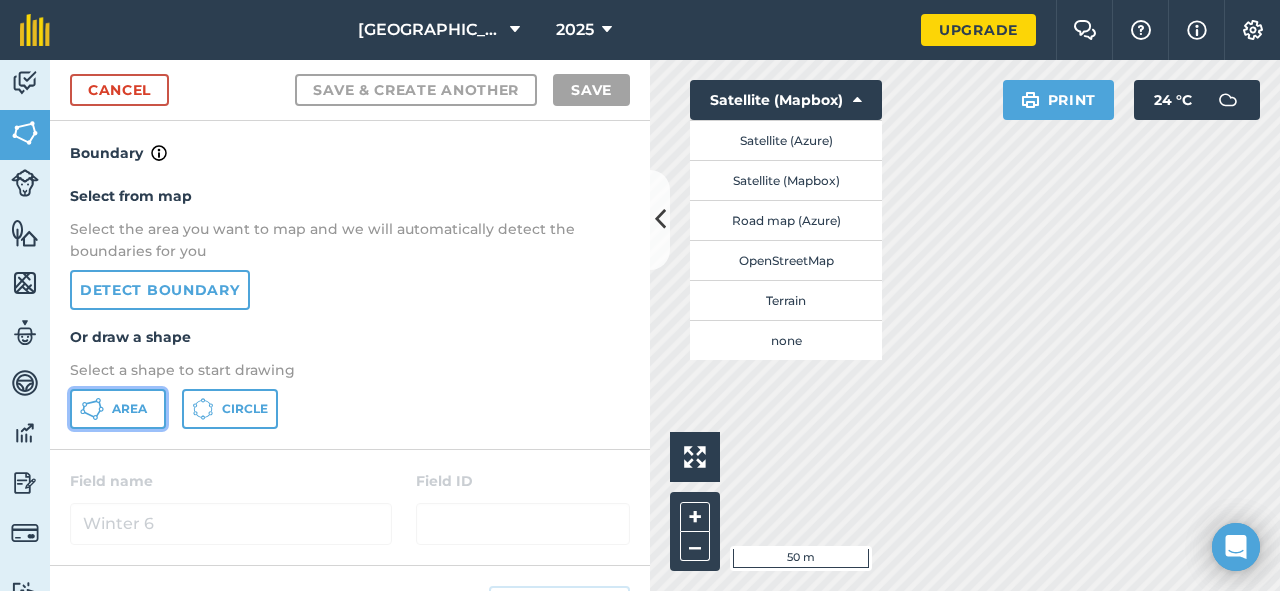 click on "Area" at bounding box center [129, 409] 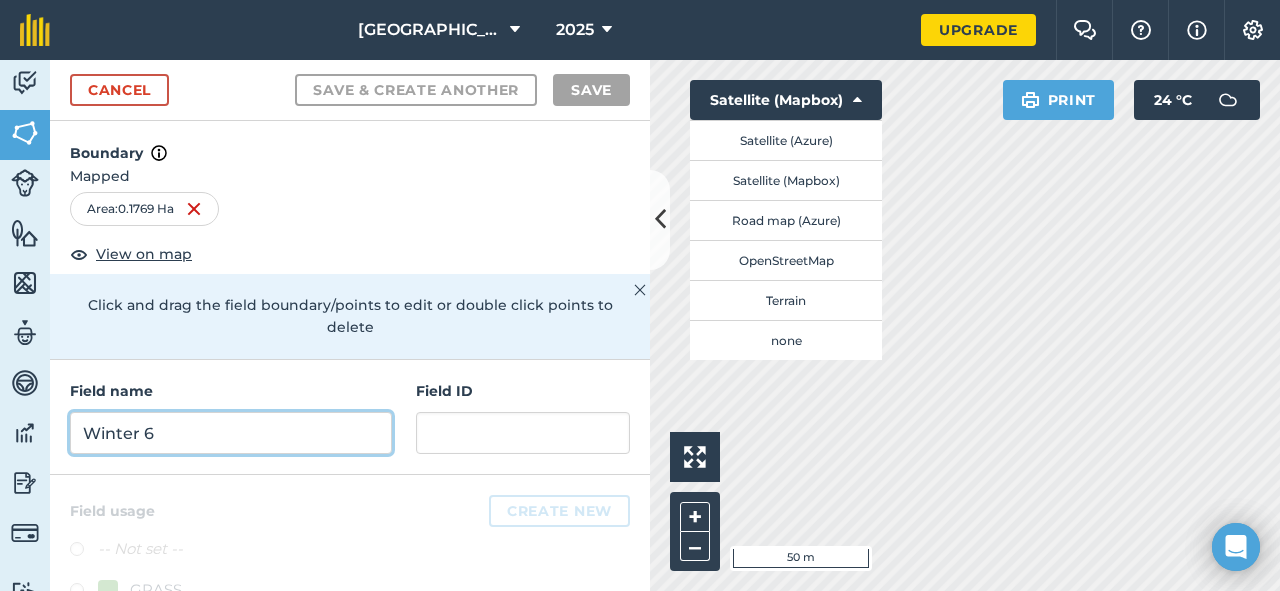 click on "Winter 6" at bounding box center [231, 433] 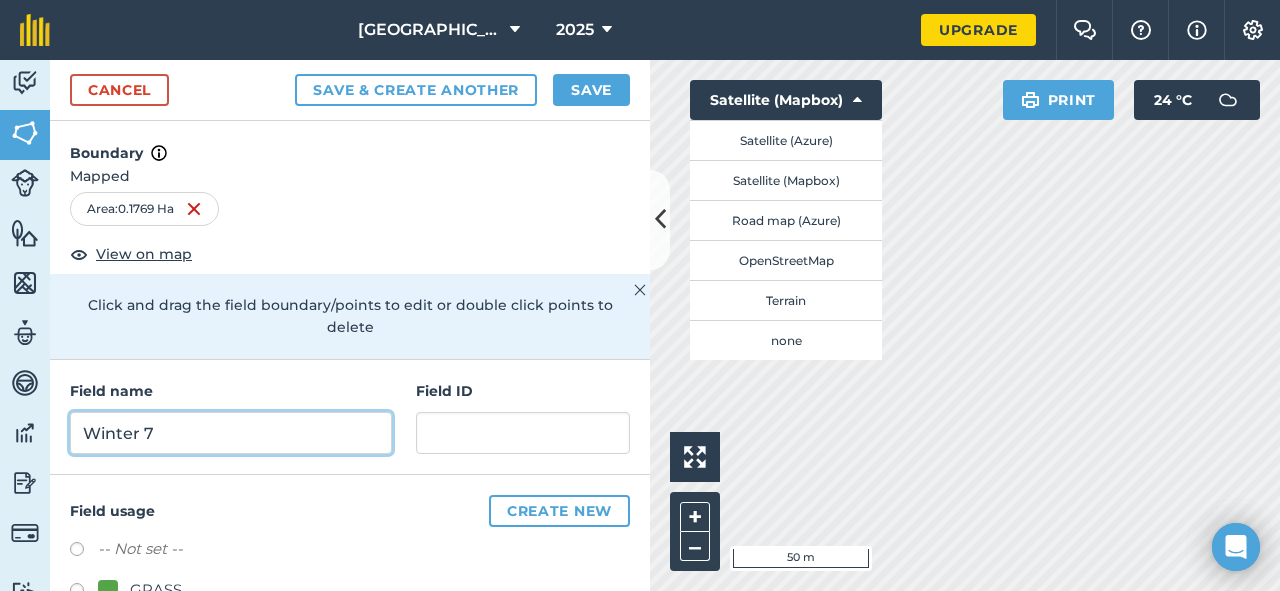 type on "Winter 7" 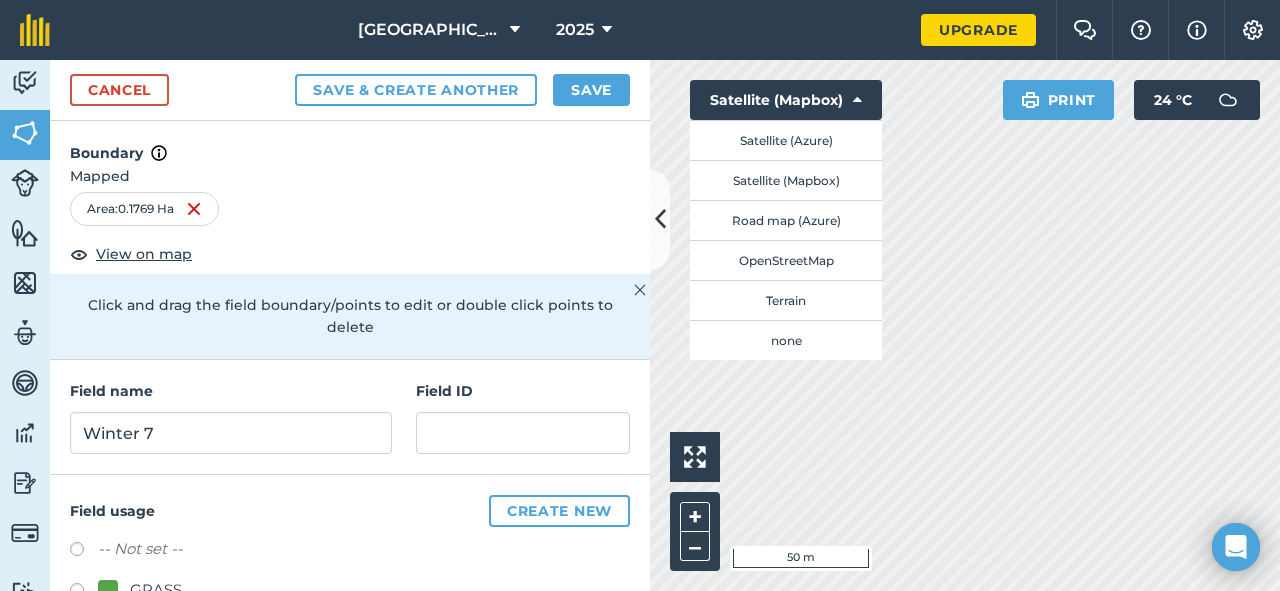 click at bounding box center [84, 593] 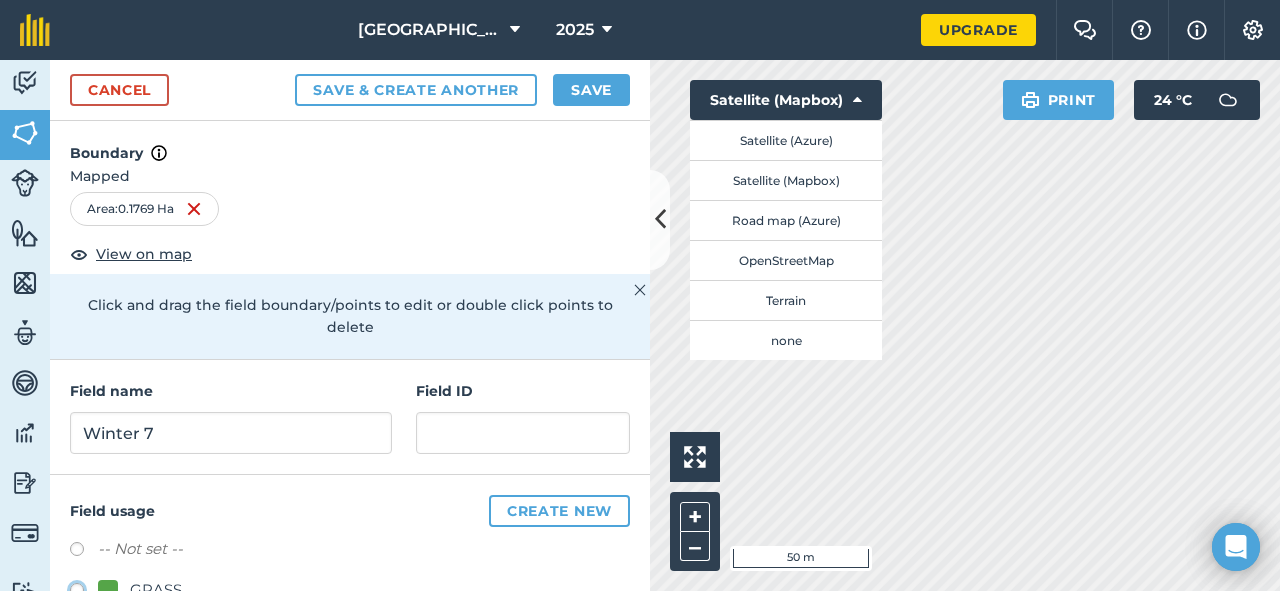 click on "GRASS" at bounding box center [-9923, 589] 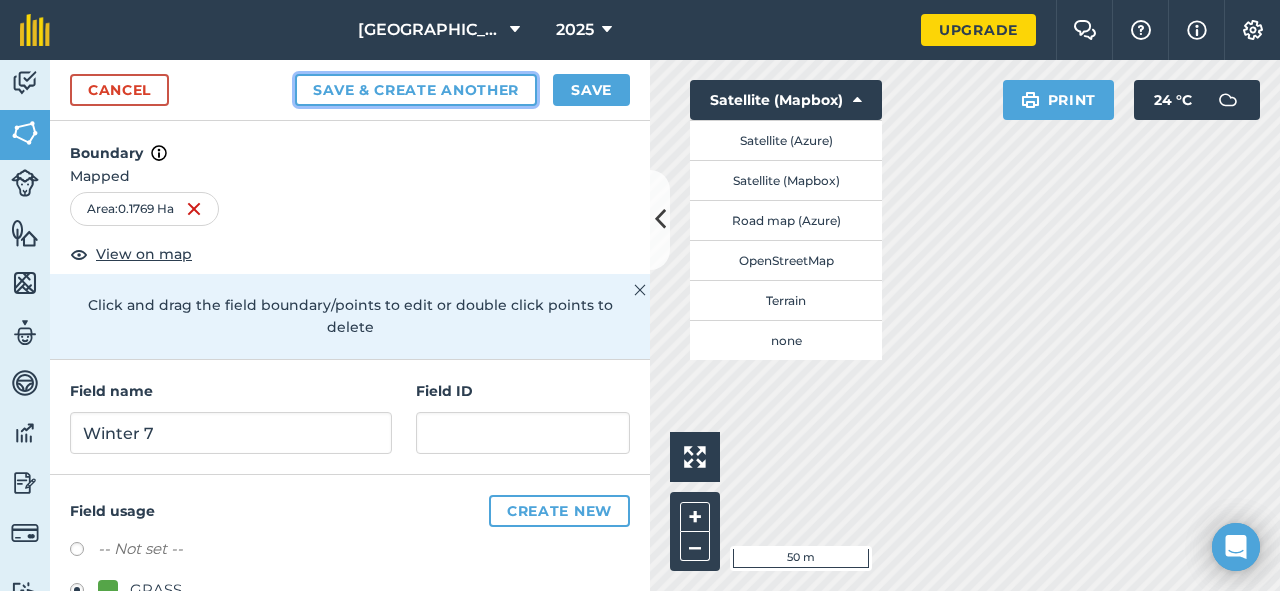 click on "Save & Create Another" at bounding box center (416, 90) 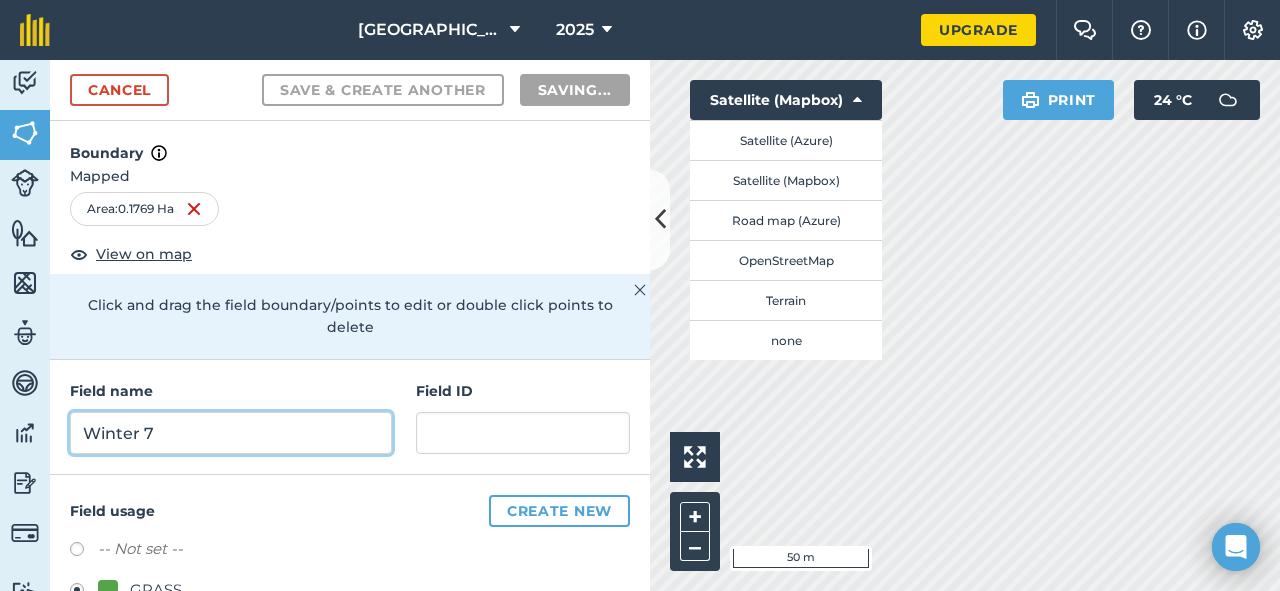 radio on "false" 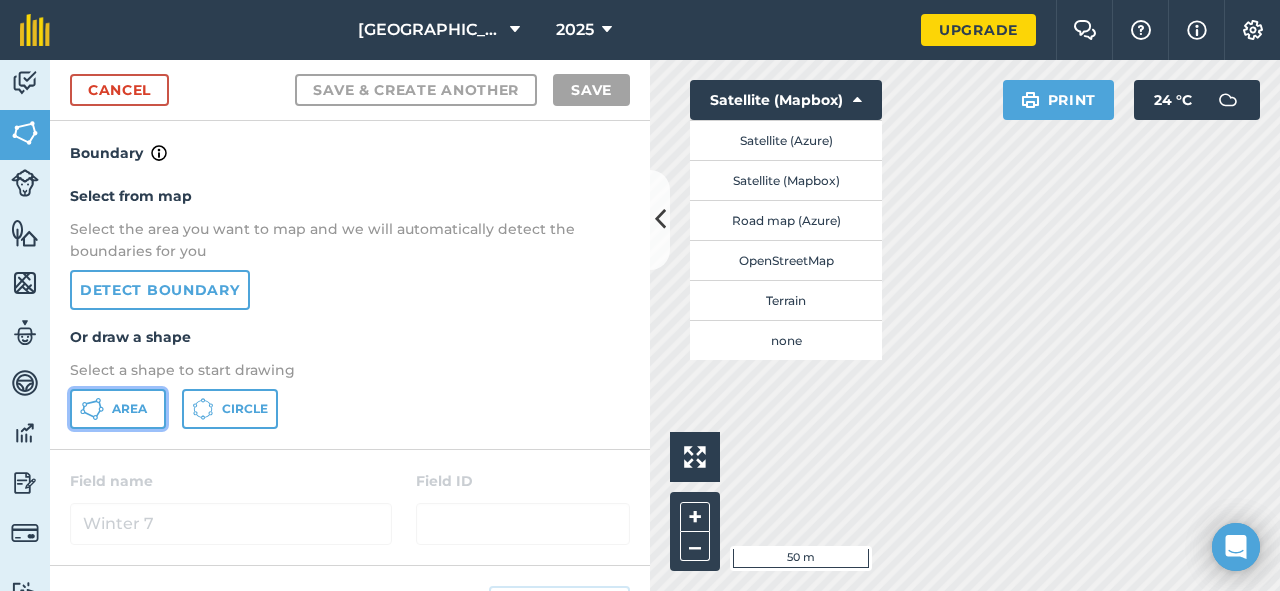 click on "Area" at bounding box center [129, 409] 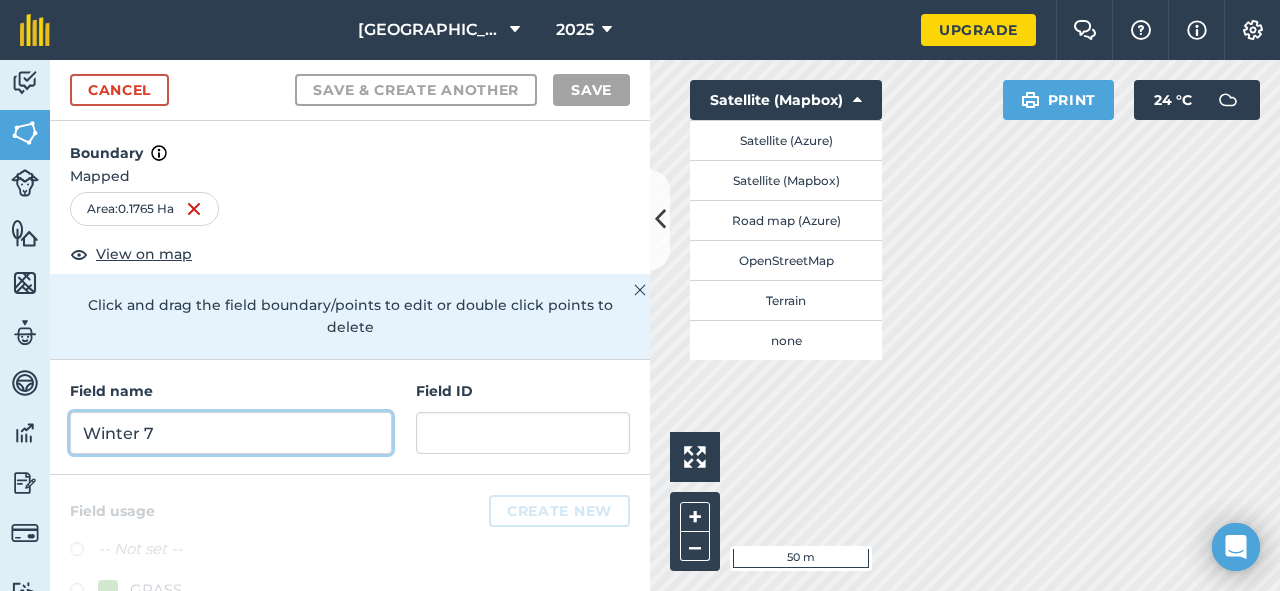 click on "Winter 7" at bounding box center (231, 433) 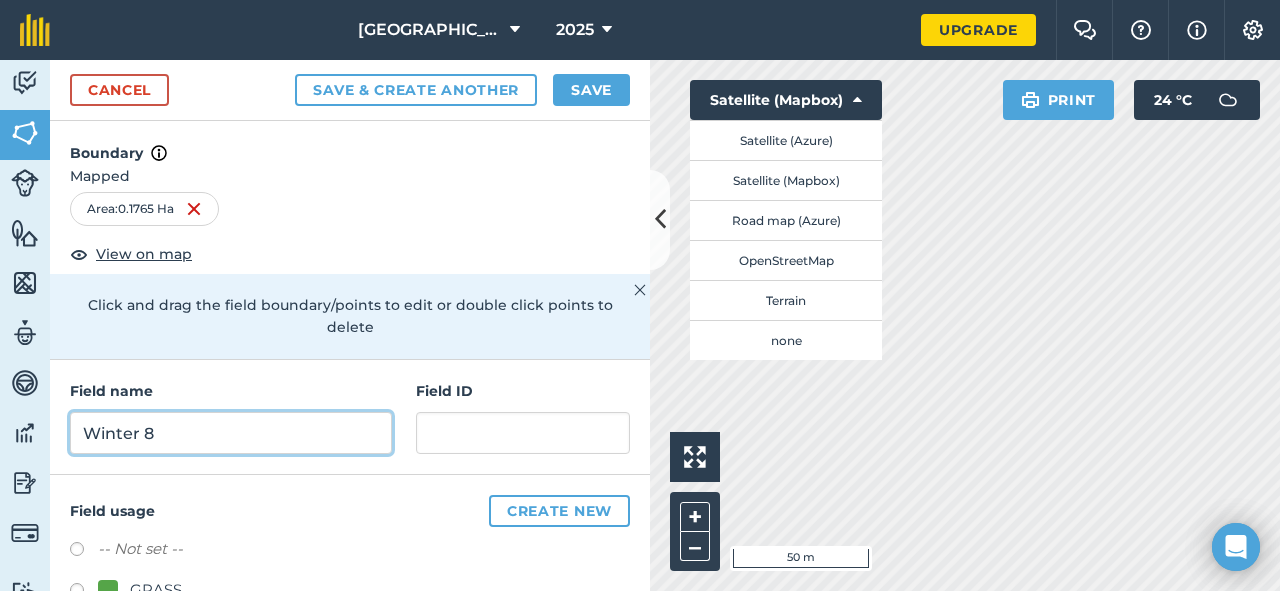 type on "Winter 8" 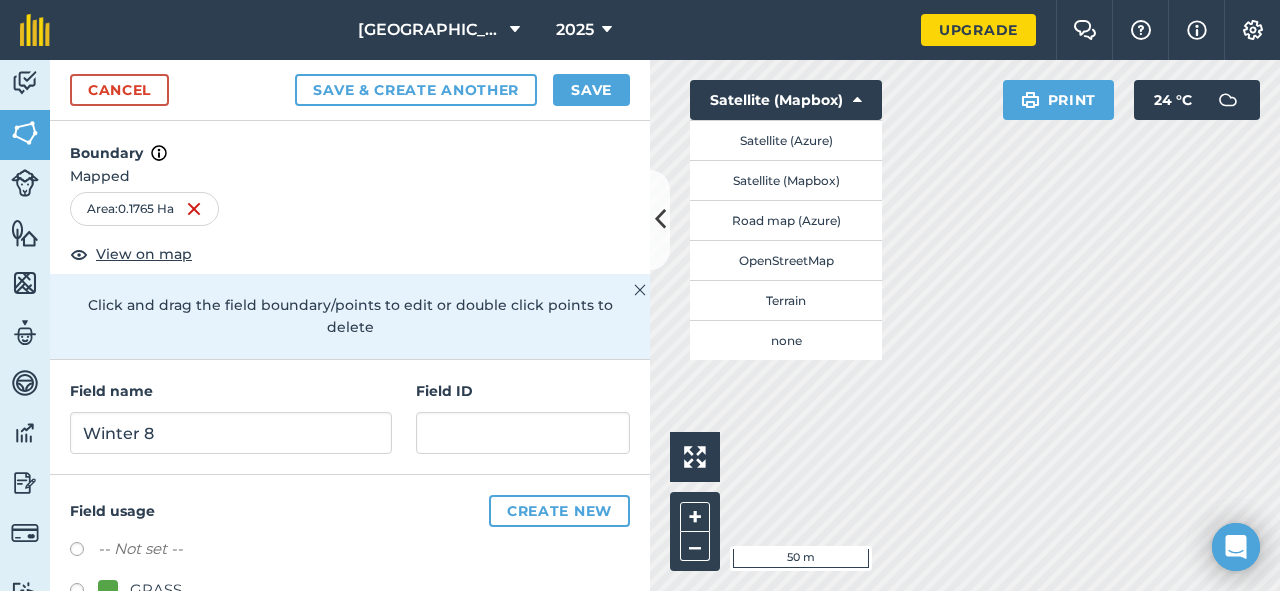 click at bounding box center [84, 593] 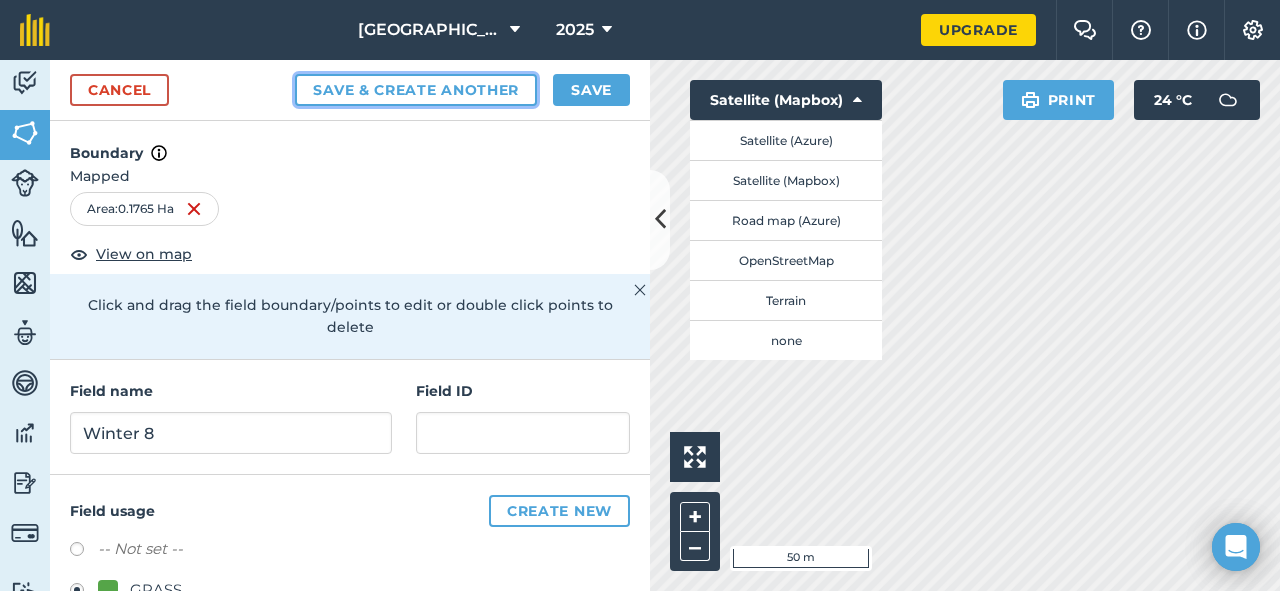 click on "Save & Create Another" at bounding box center (416, 90) 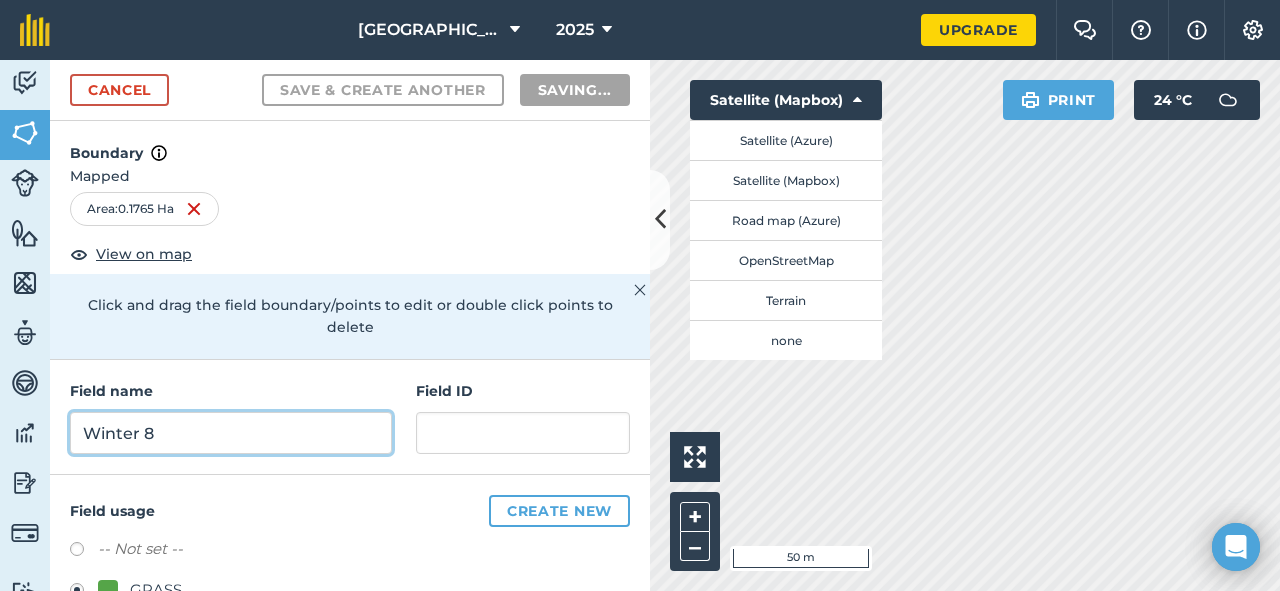 radio on "false" 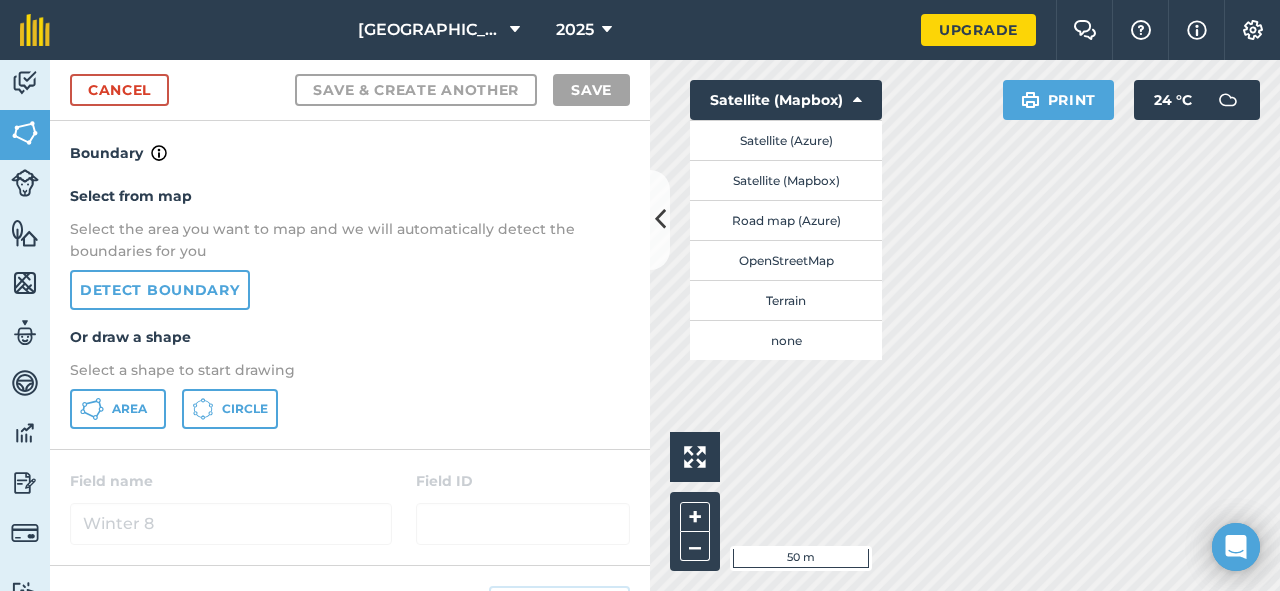 click on "Click to start drawing i 50 m + – Satellite (Mapbox) Satellite (Azure) Satellite (Mapbox) Road map (Azure) OpenStreetMap Terrain none Print 24   ° C" at bounding box center (965, 325) 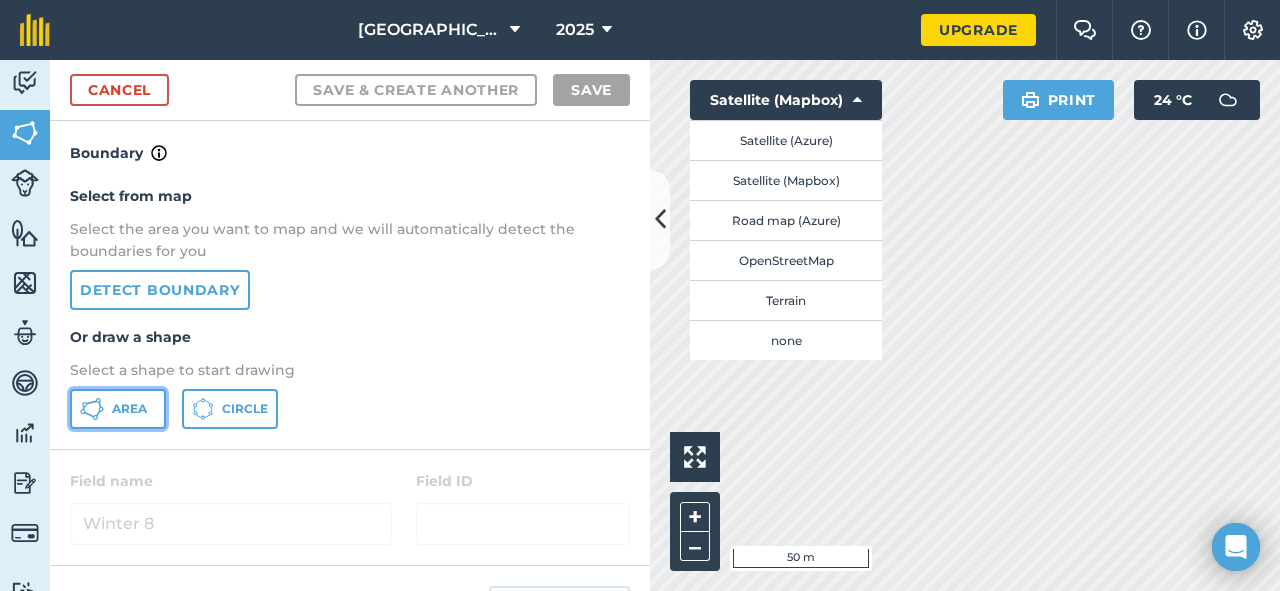 click on "Area" at bounding box center [129, 409] 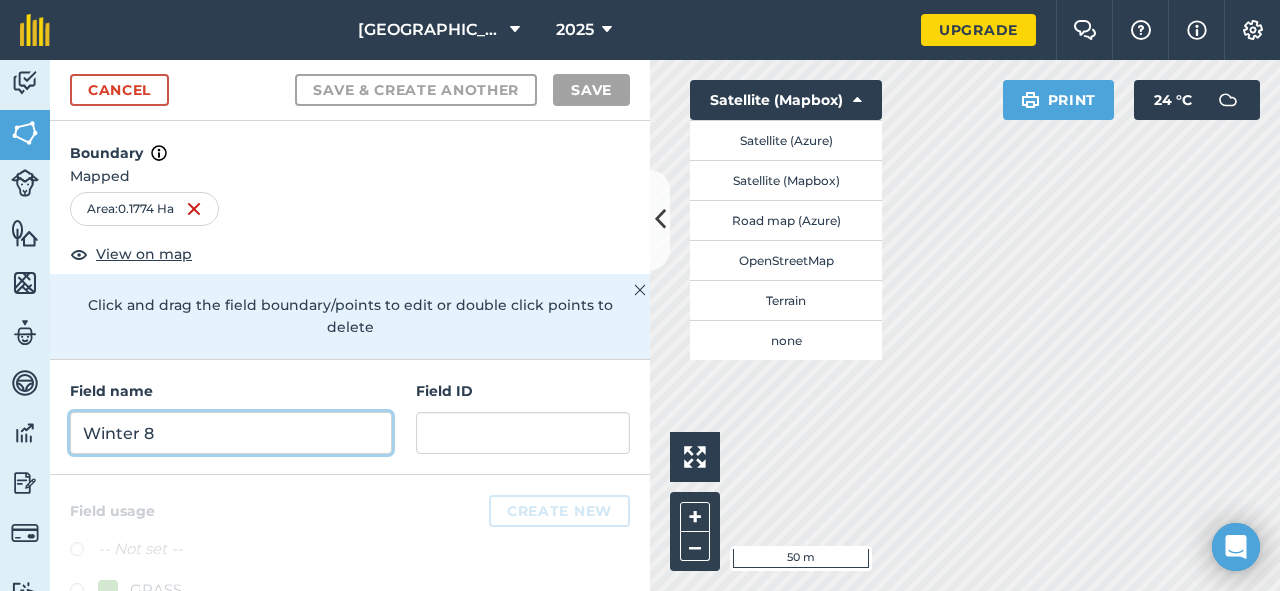 click on "Winter 8" at bounding box center [231, 433] 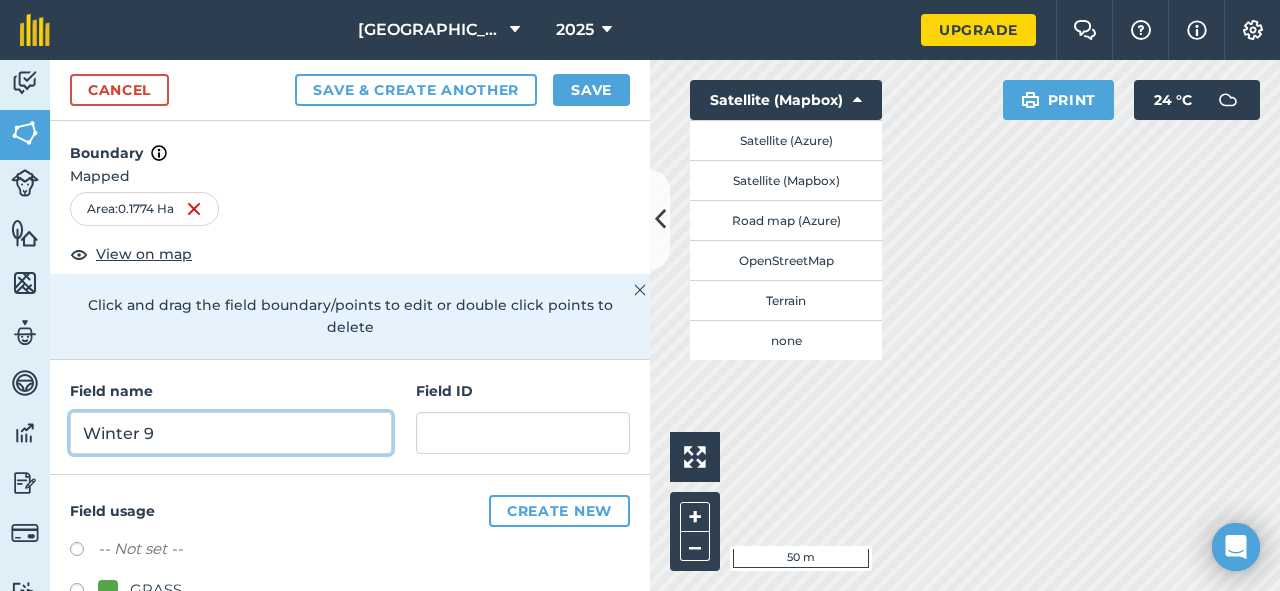 type on "Winter 9" 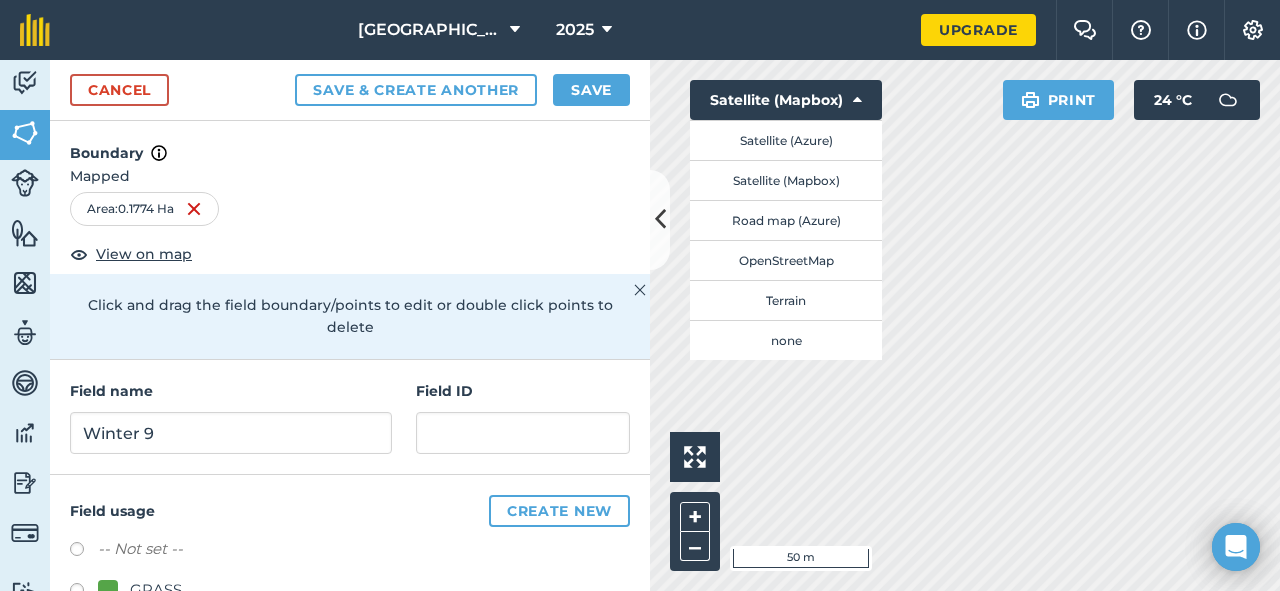 click at bounding box center (84, 593) 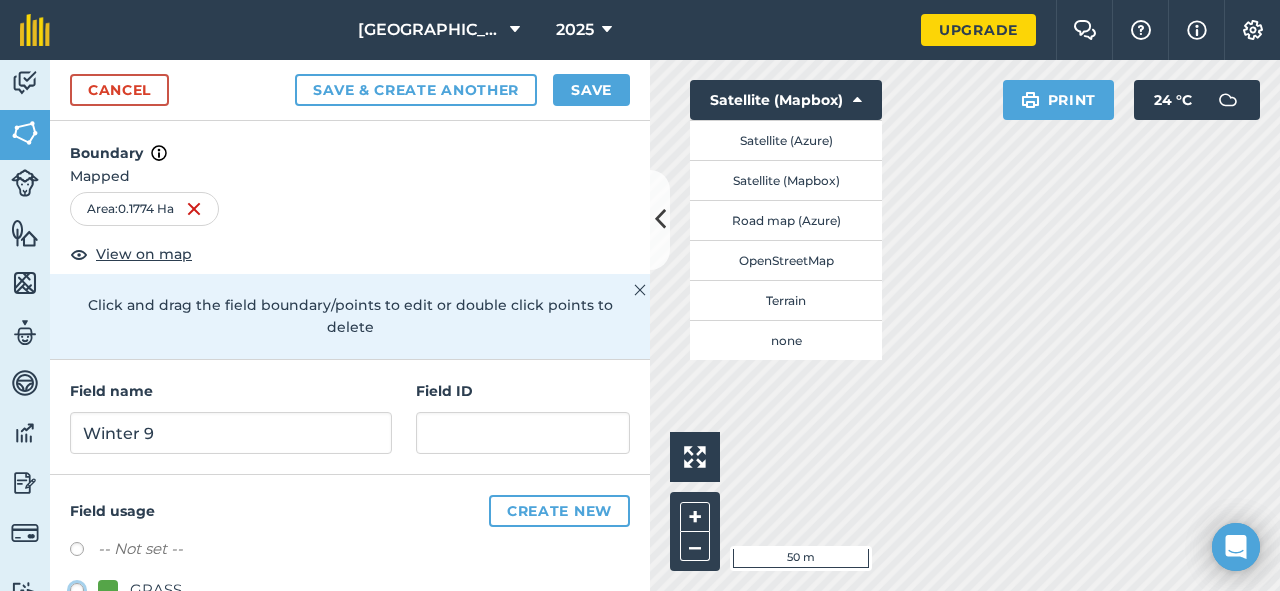 click on "GRASS" at bounding box center (-9923, 589) 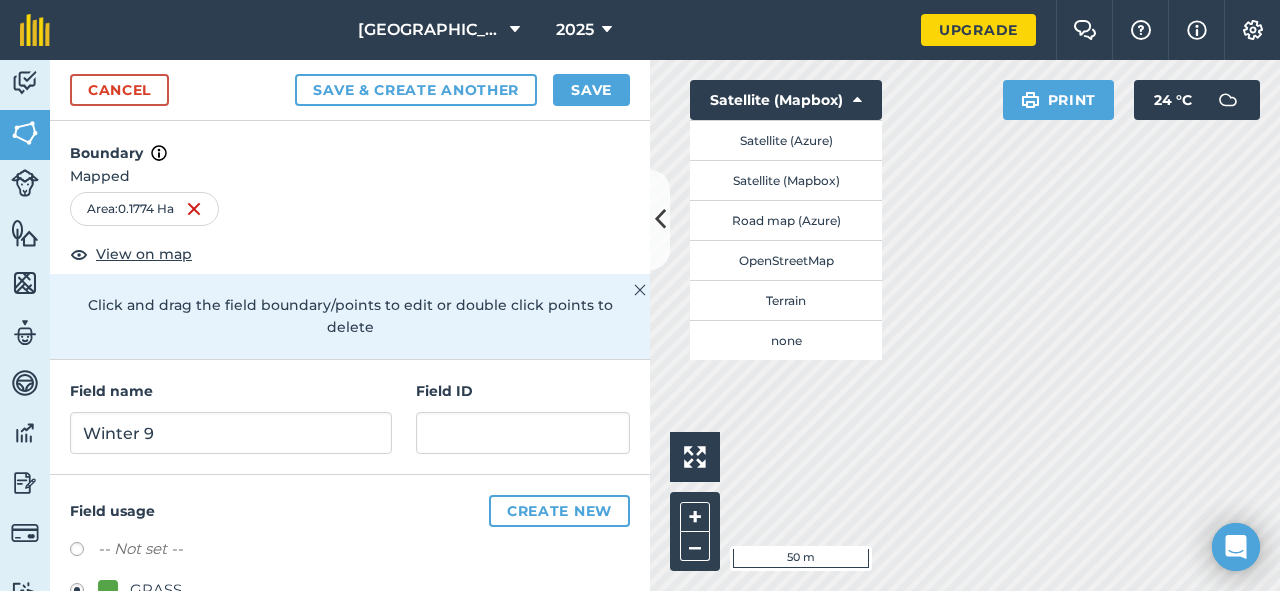 click on "Cancel Save & Create Another Save" at bounding box center (350, 90) 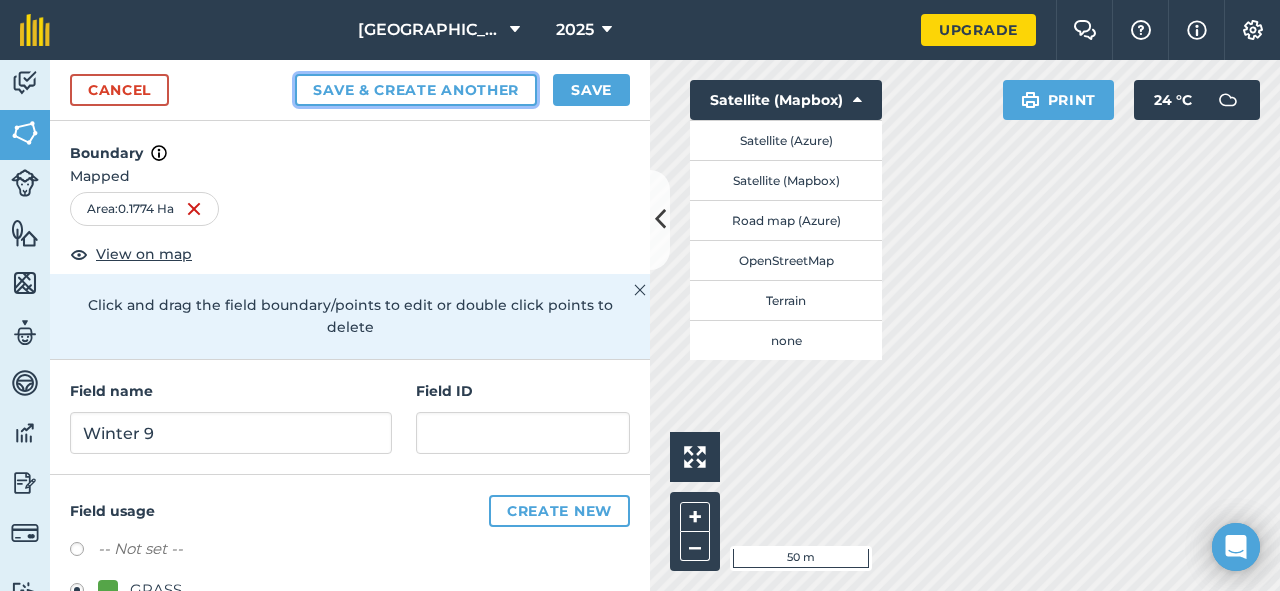click on "Save & Create Another" at bounding box center (416, 90) 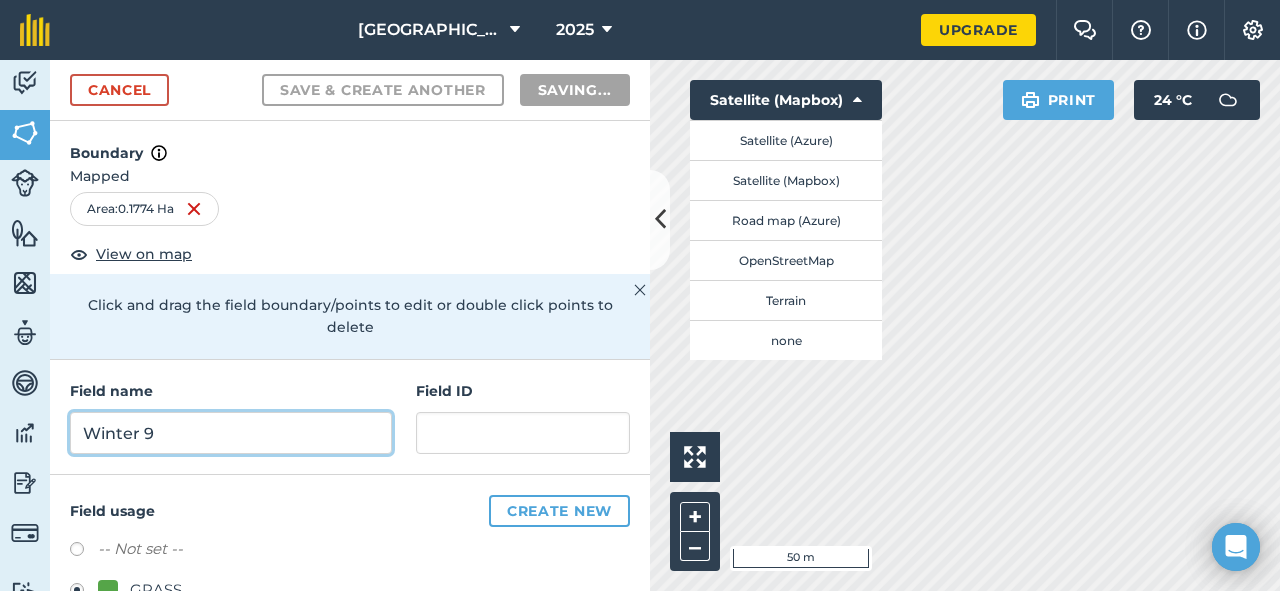 radio on "false" 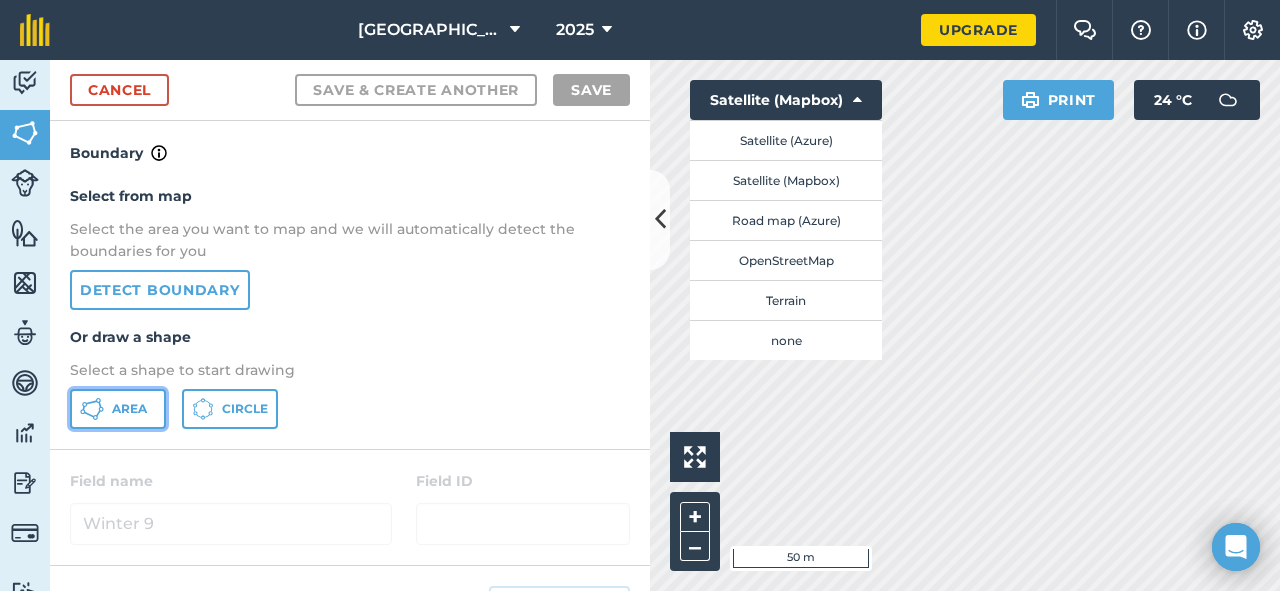 click on "Area" at bounding box center [129, 409] 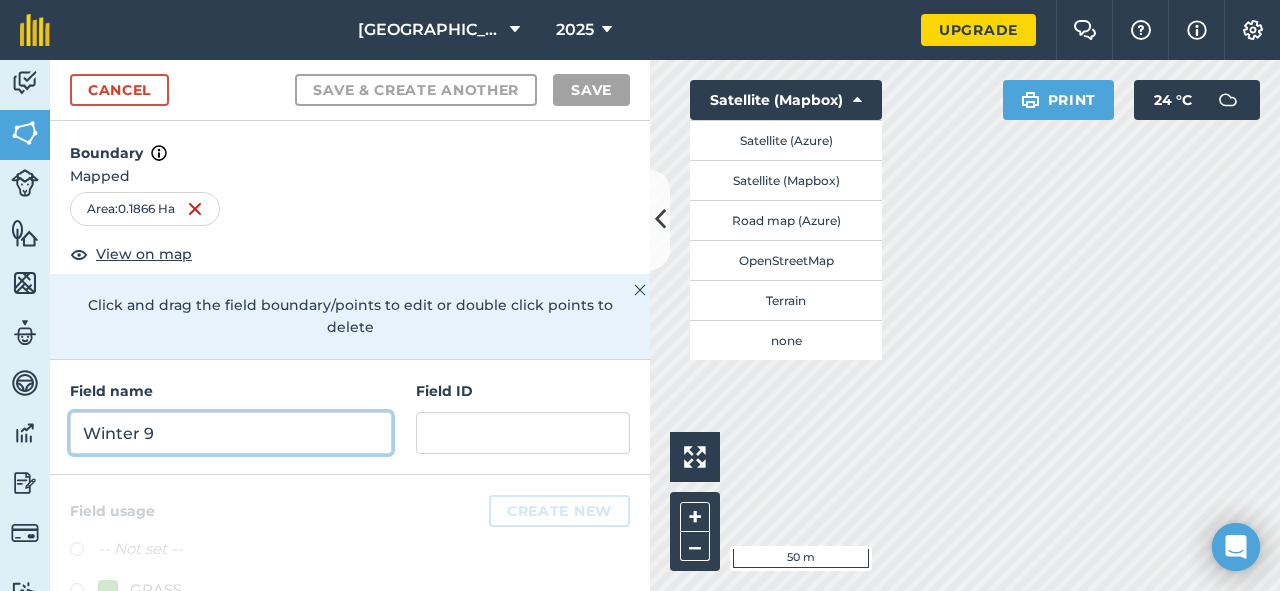 click on "Winter 9" at bounding box center [231, 433] 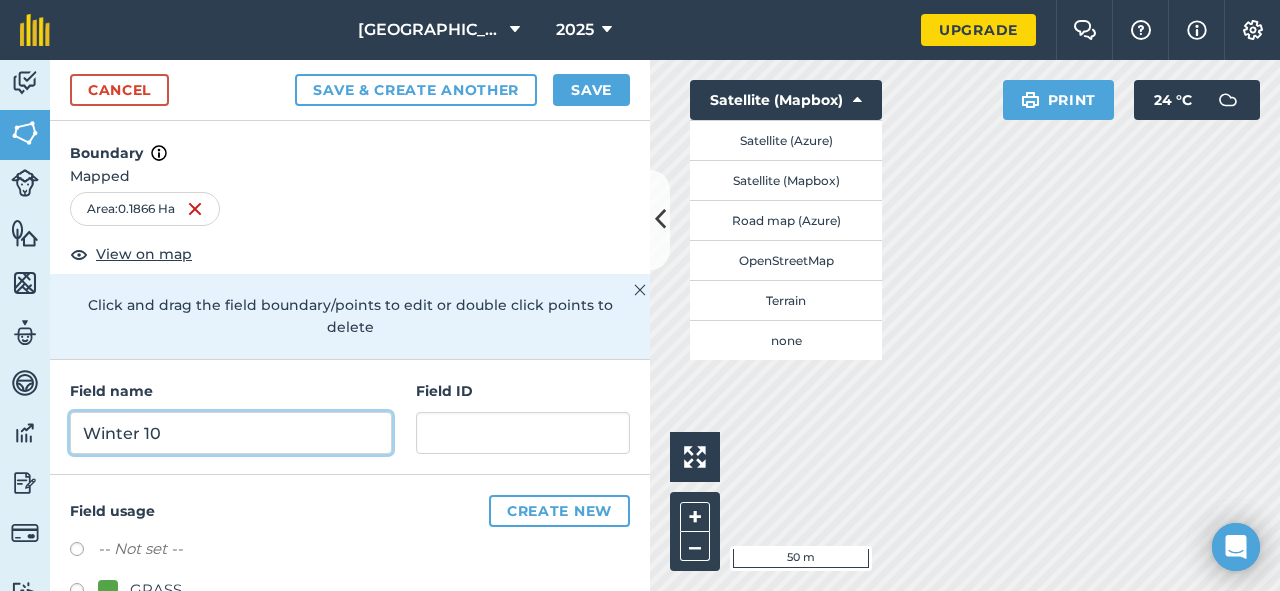 type on "Winter 10" 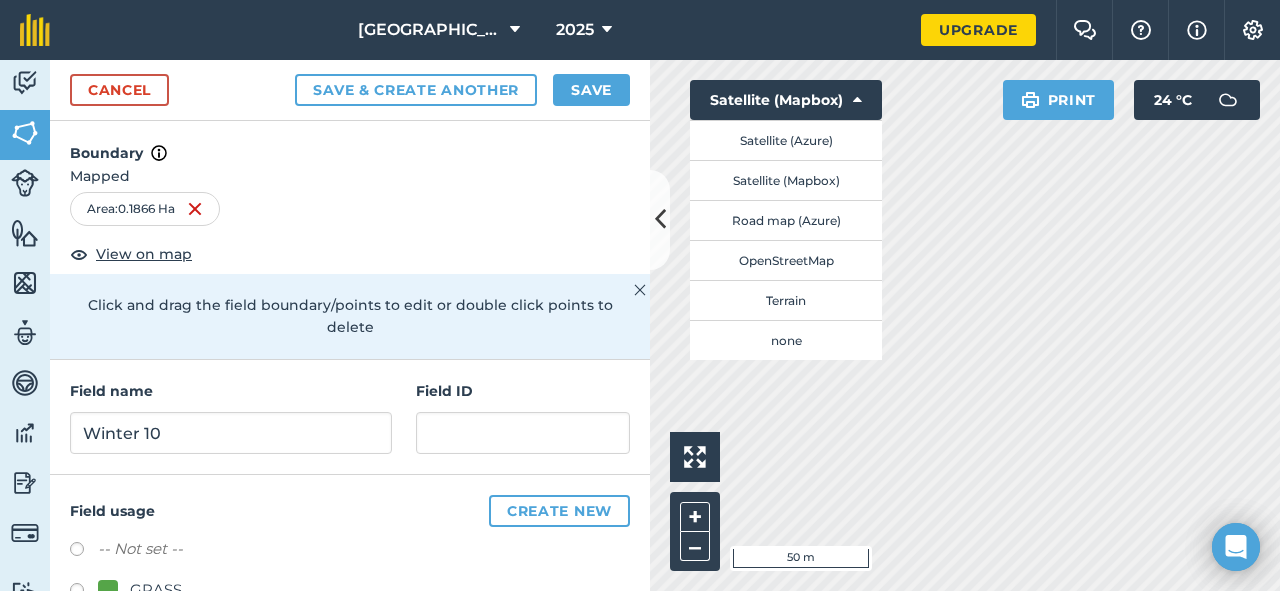 click at bounding box center [84, 593] 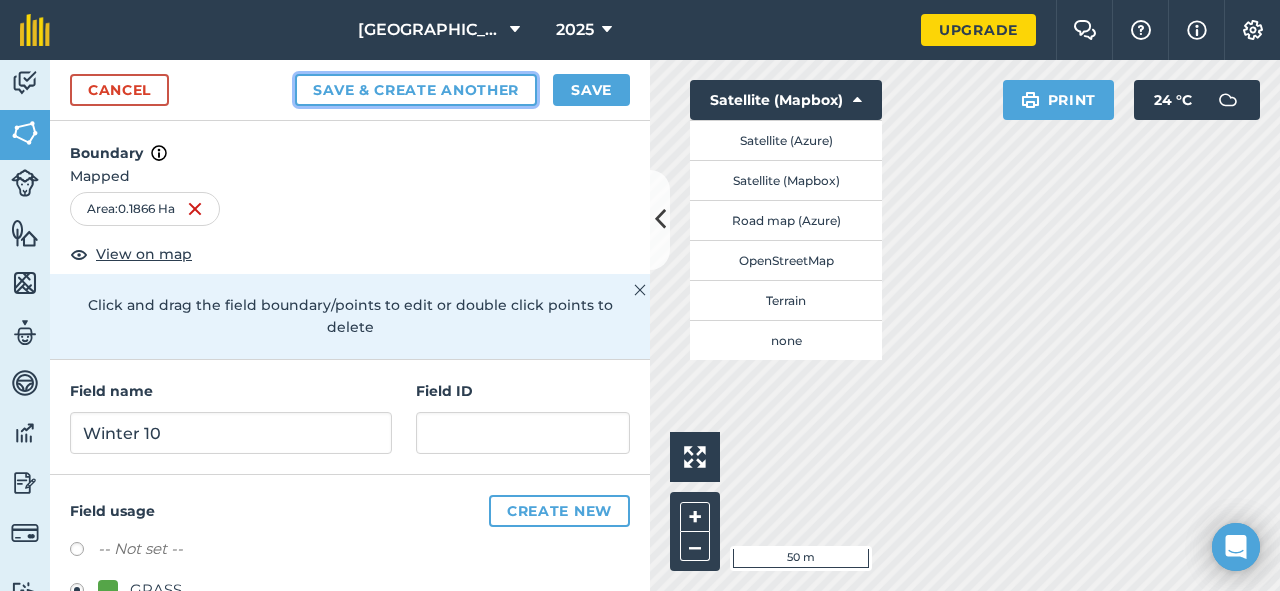 click on "Save & Create Another" at bounding box center [416, 90] 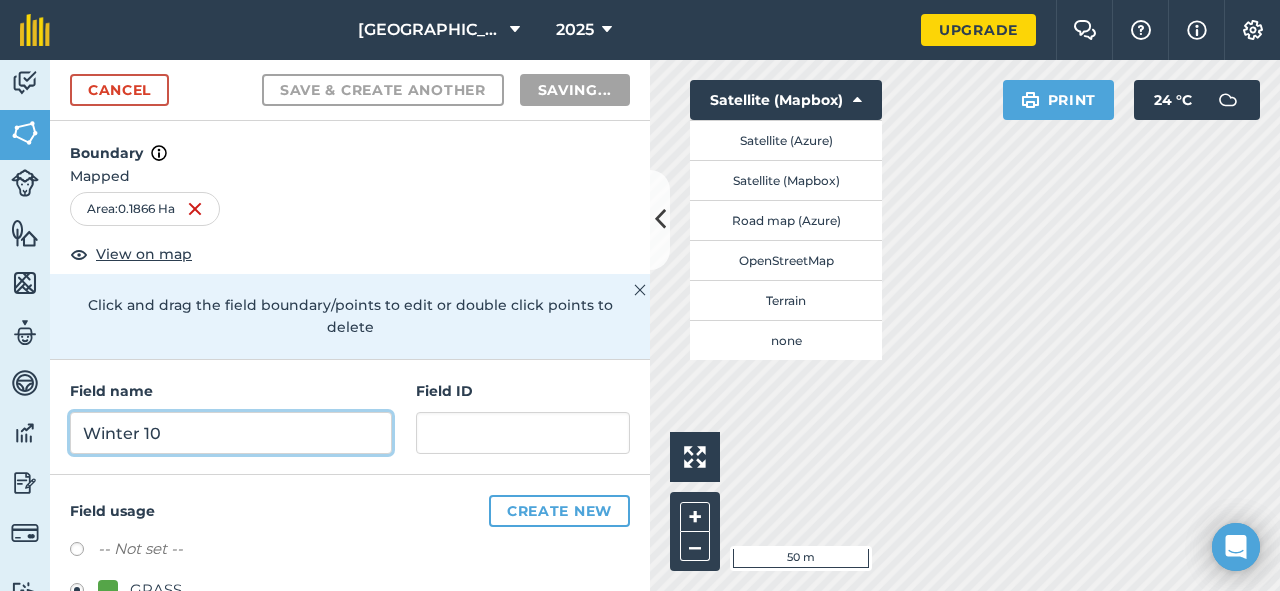radio on "false" 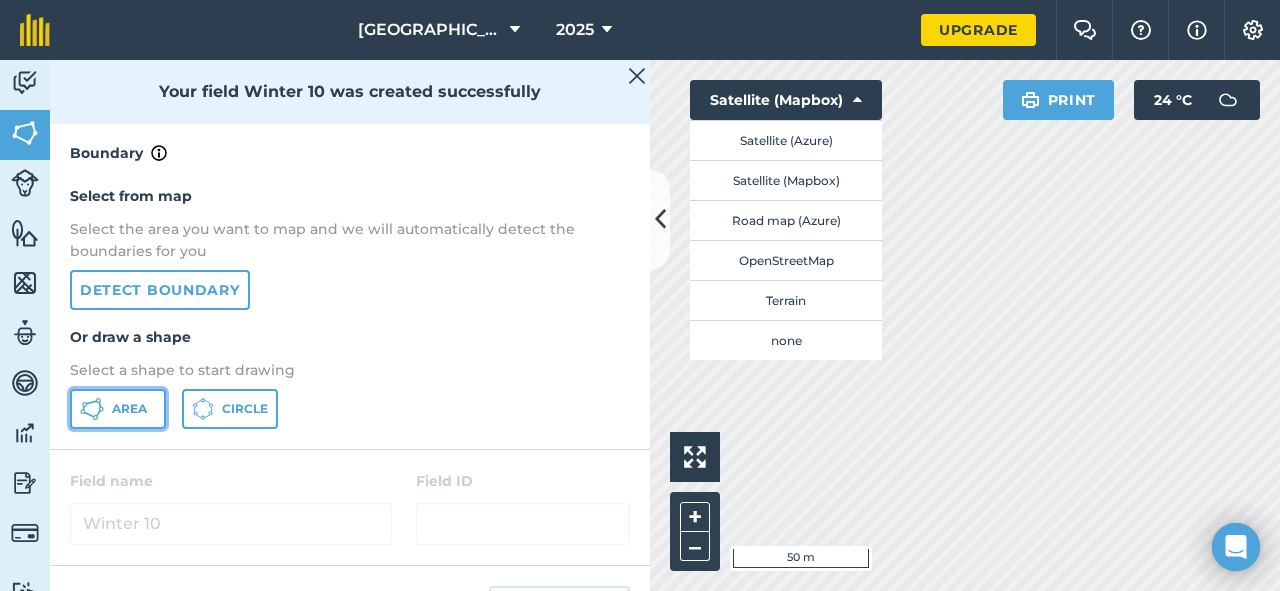 click on "Area" at bounding box center [118, 409] 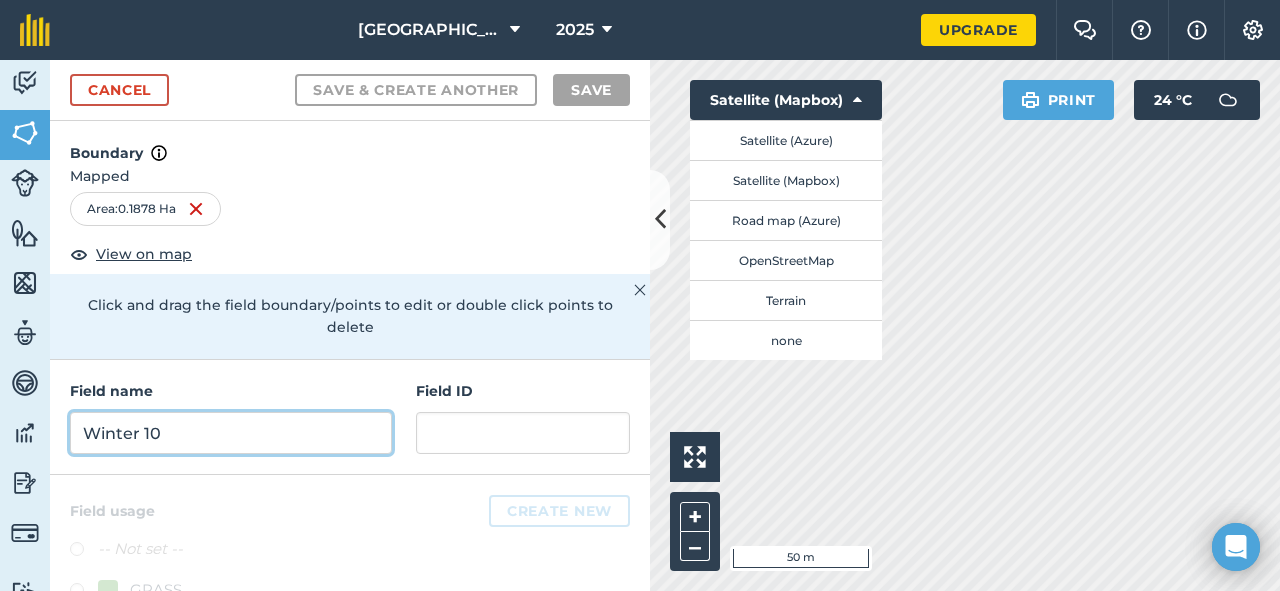 click on "Winter 10" at bounding box center [231, 433] 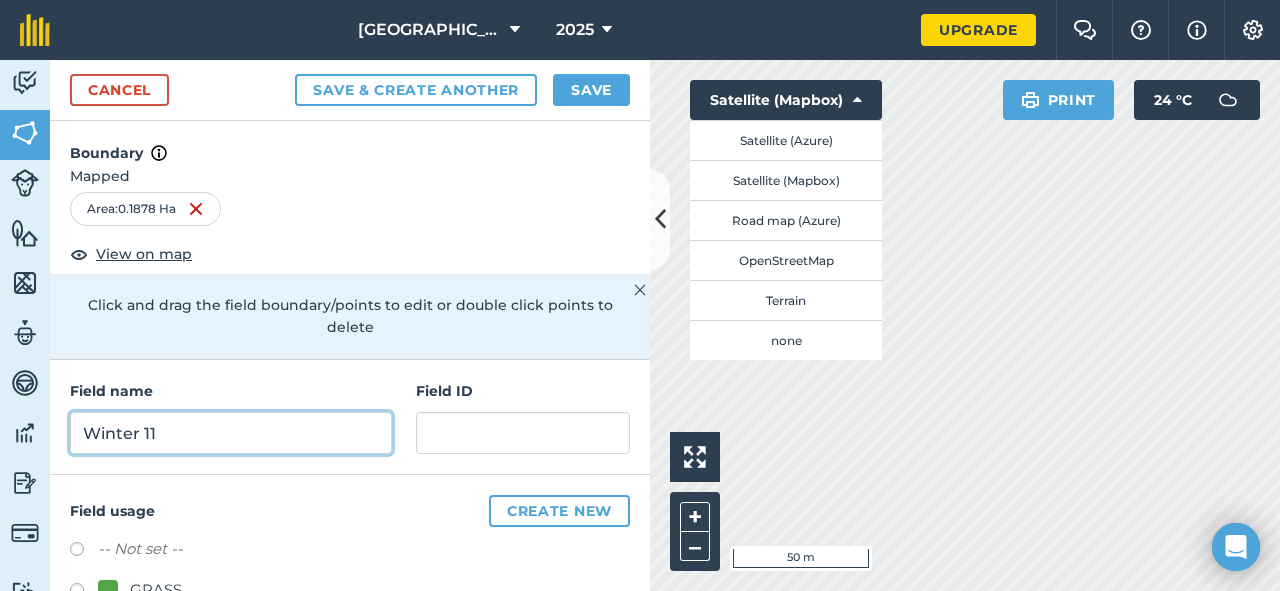 type on "Winter 11" 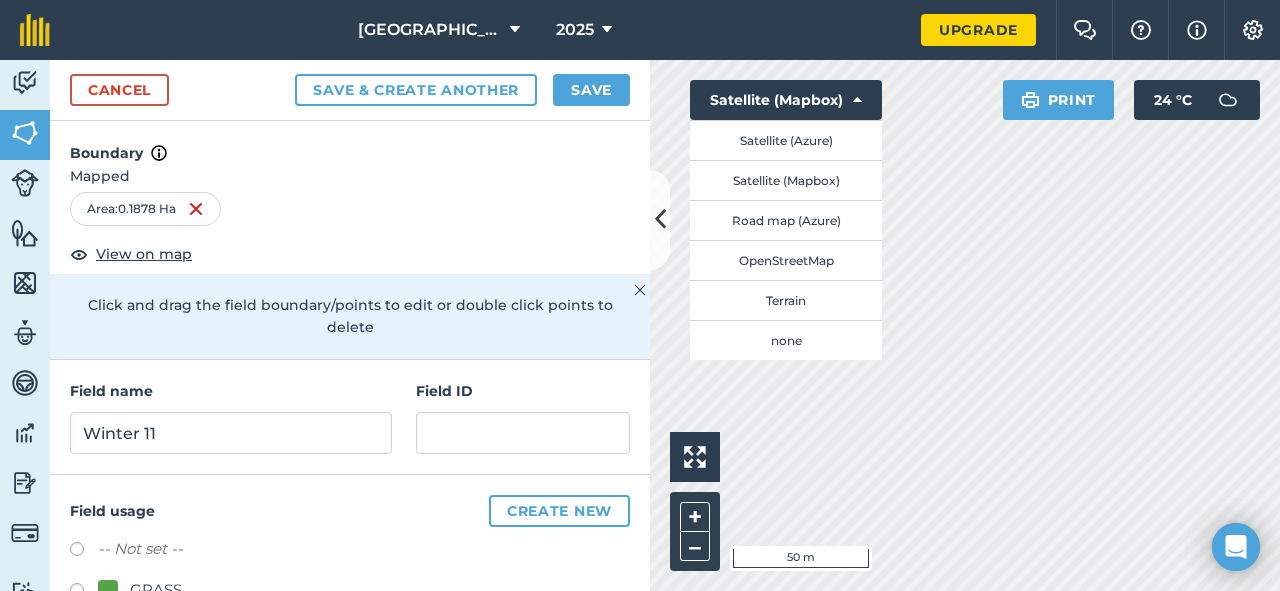click at bounding box center (84, 593) 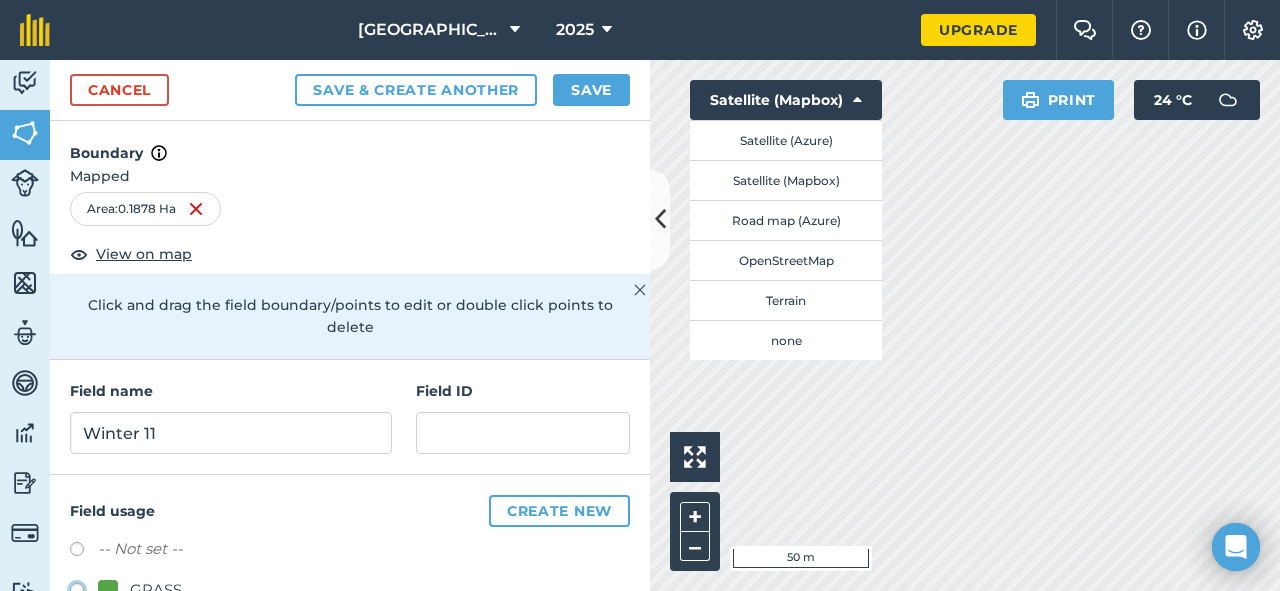 click on "GRASS" at bounding box center (-9923, 589) 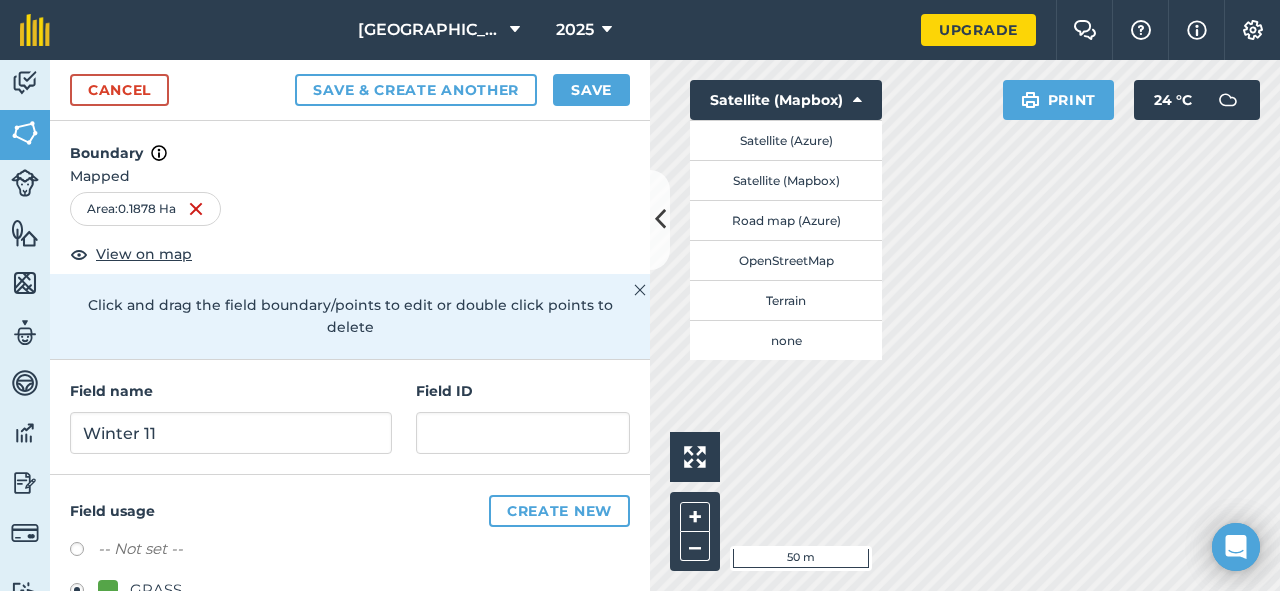 click on "Cancel Save & Create Another Save" at bounding box center (350, 90) 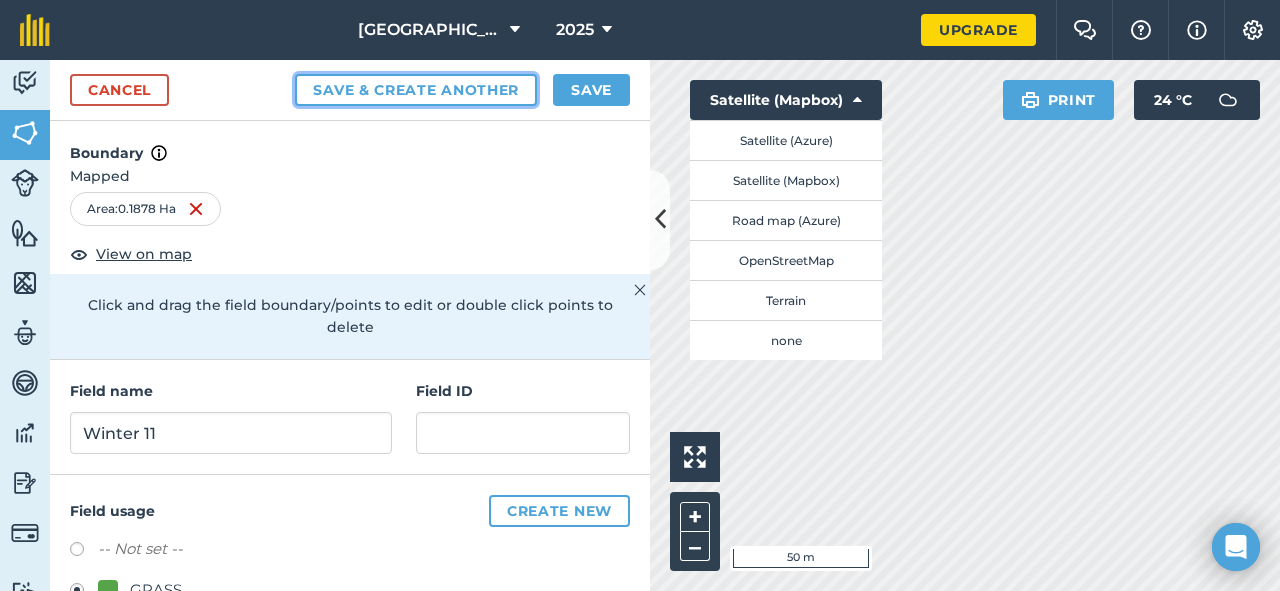 click on "Save & Create Another" at bounding box center [416, 90] 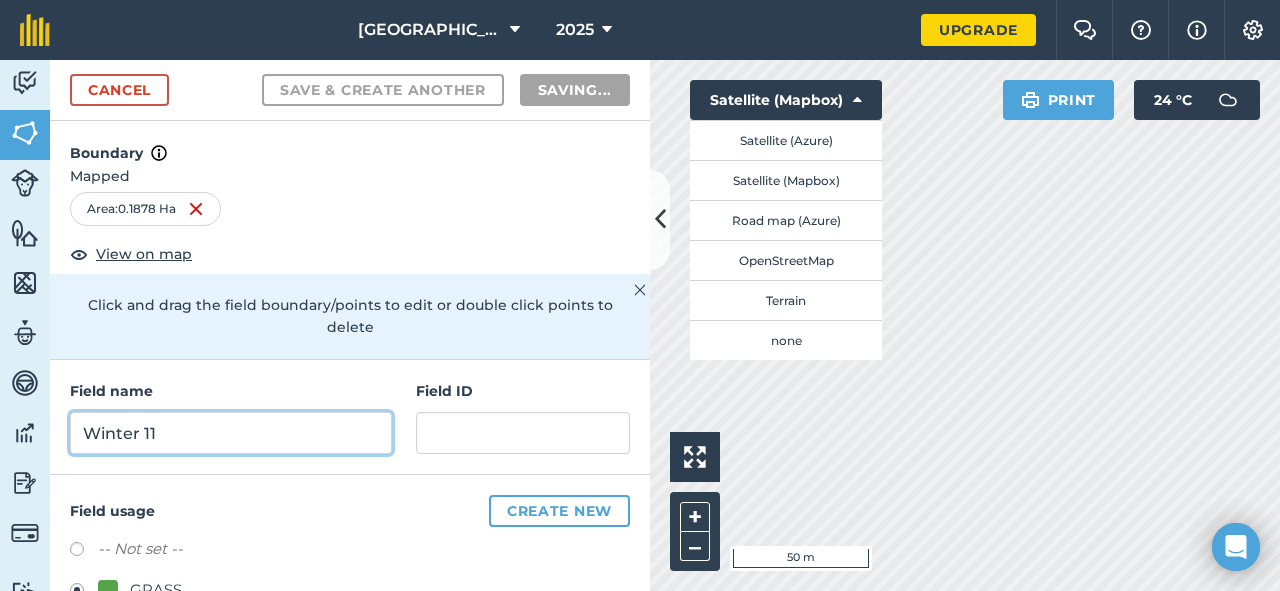 radio on "false" 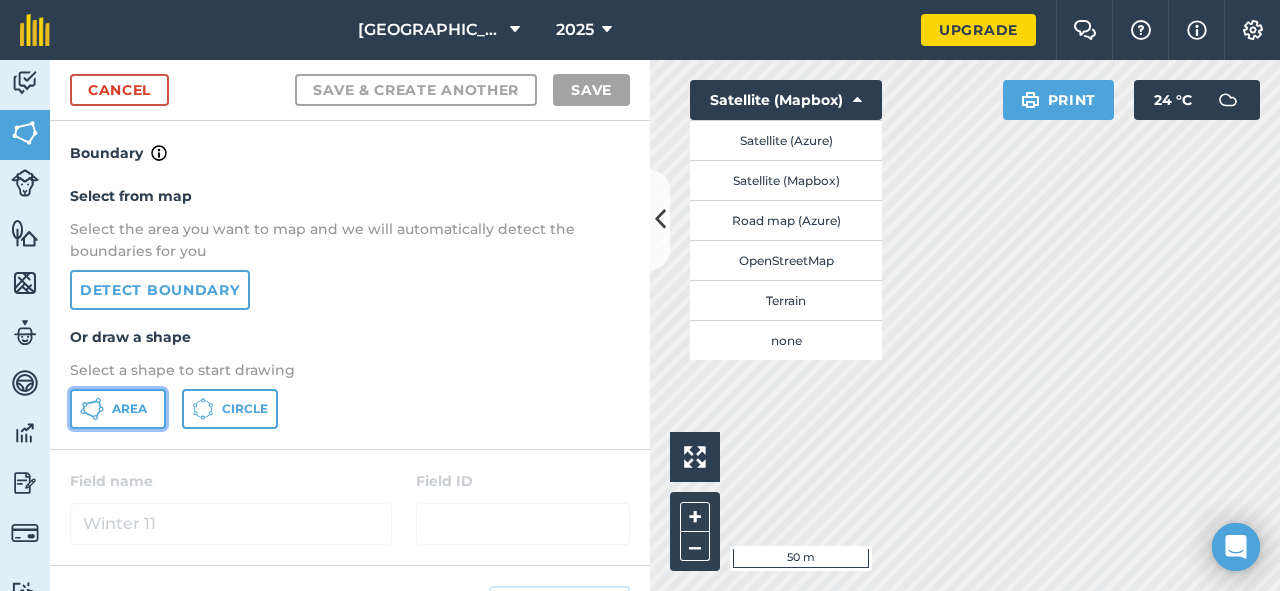 click on "Area" at bounding box center (129, 409) 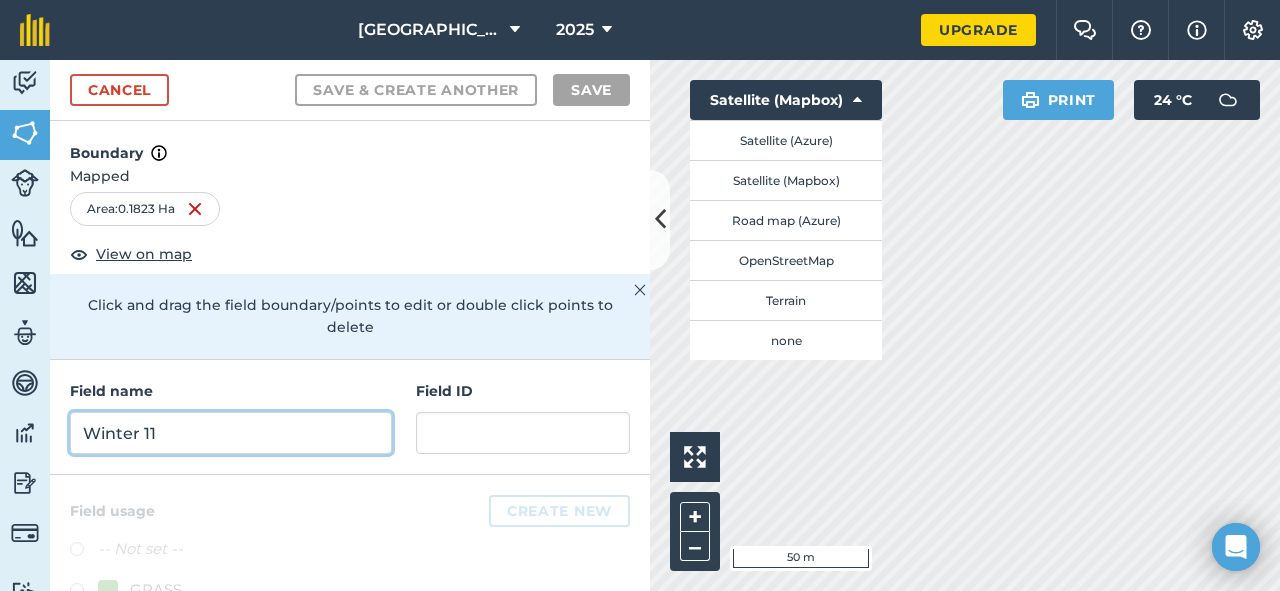 click on "Winter 11" at bounding box center [231, 433] 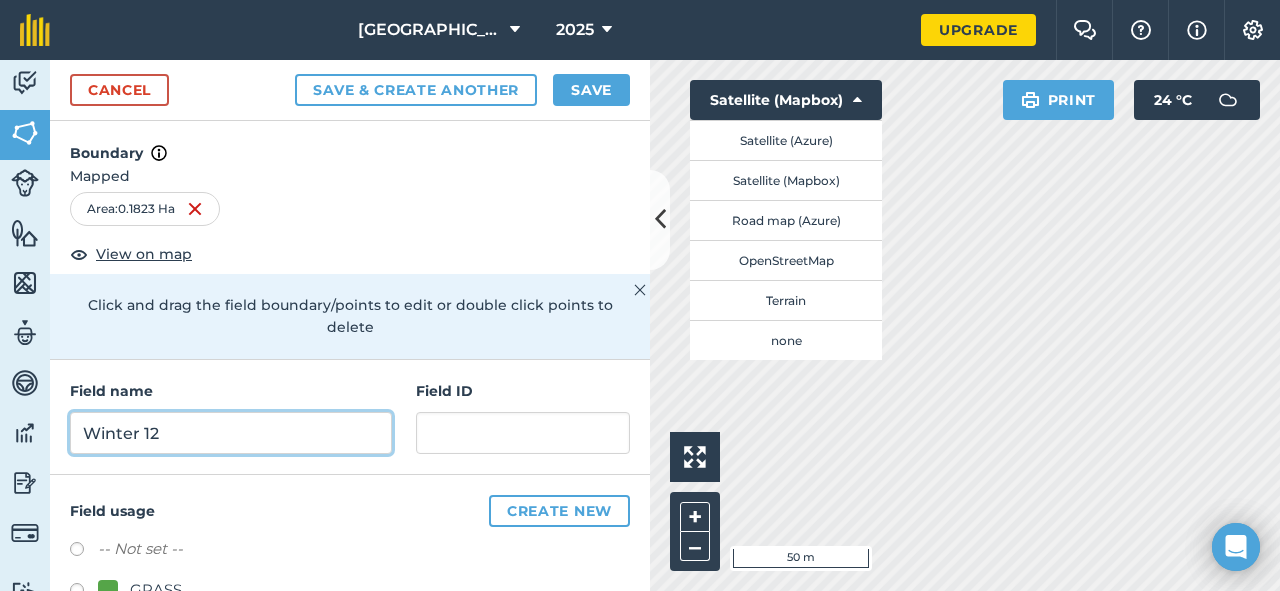 type on "Winter 12" 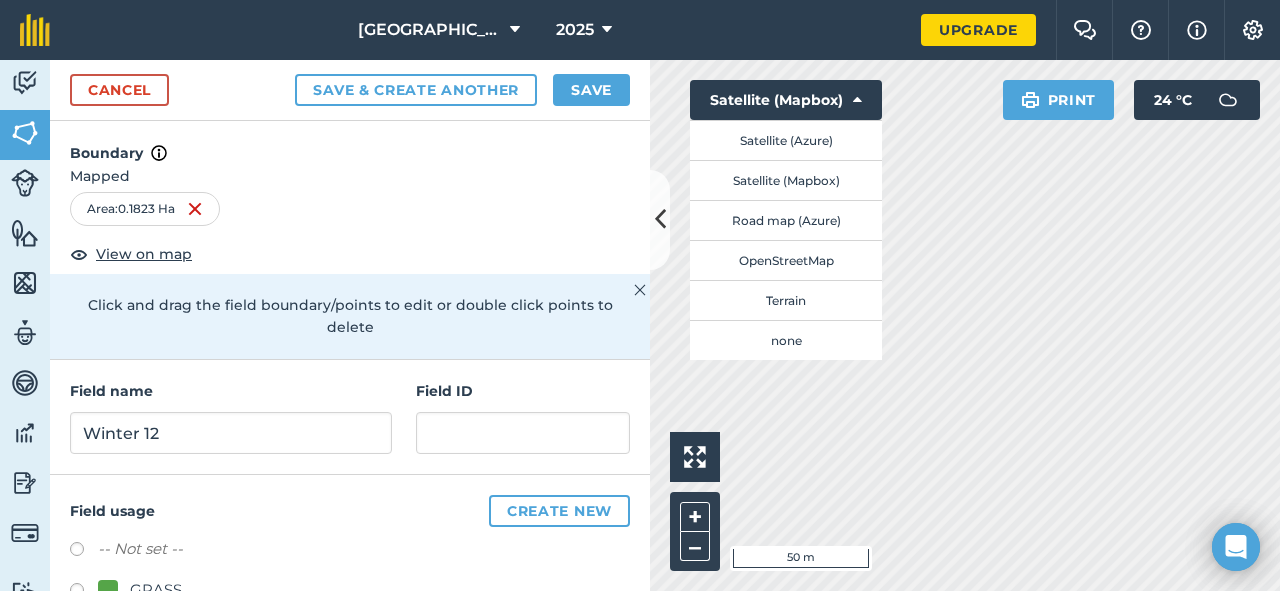 click at bounding box center [84, 593] 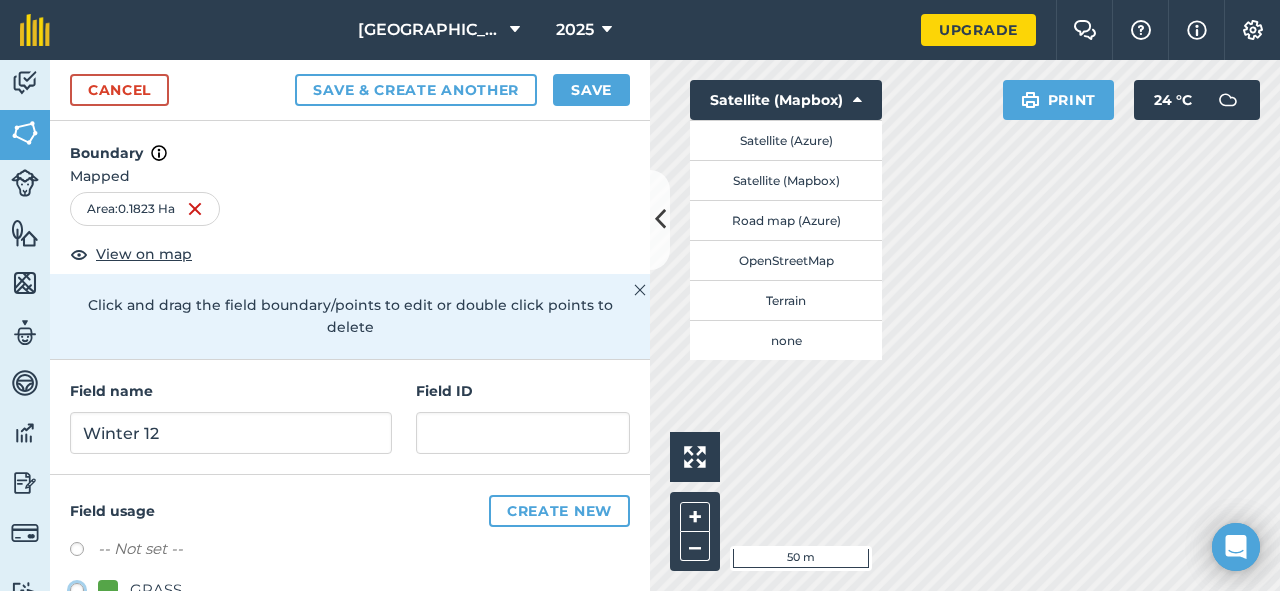 radio on "true" 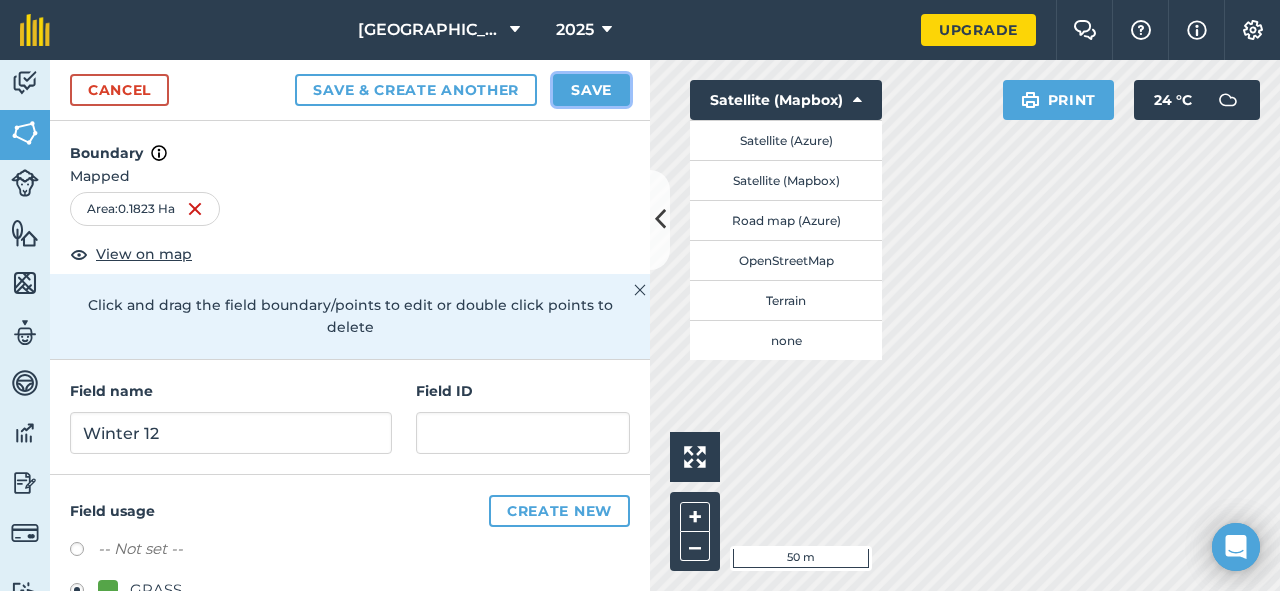 click on "Save" at bounding box center [591, 90] 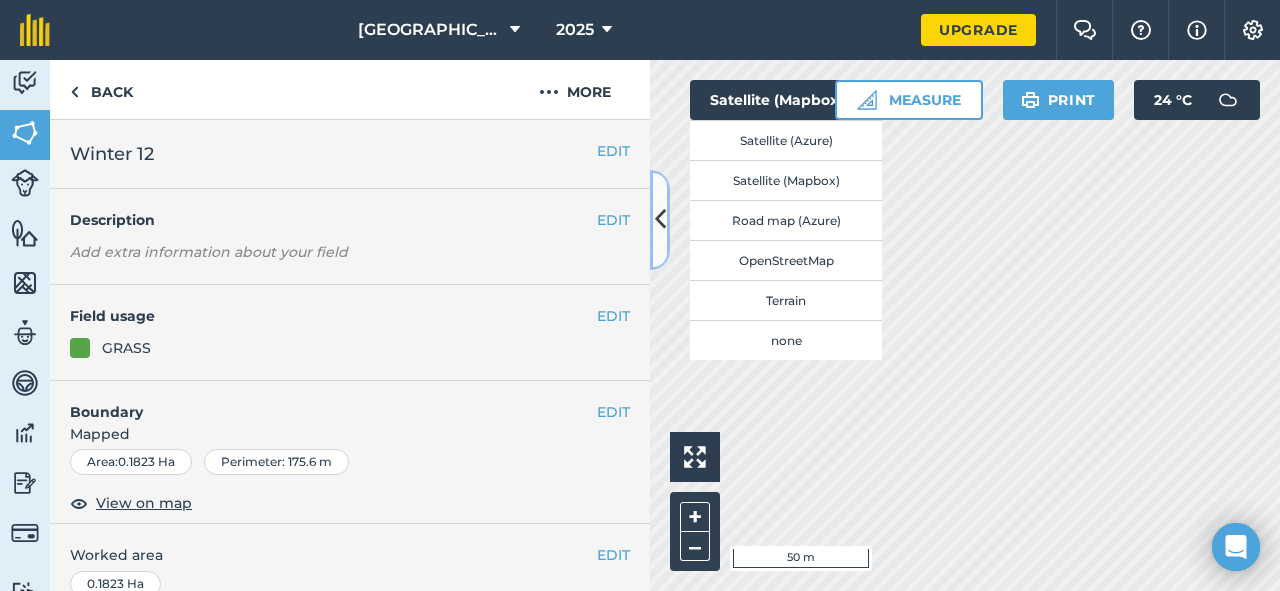 click at bounding box center [660, 219] 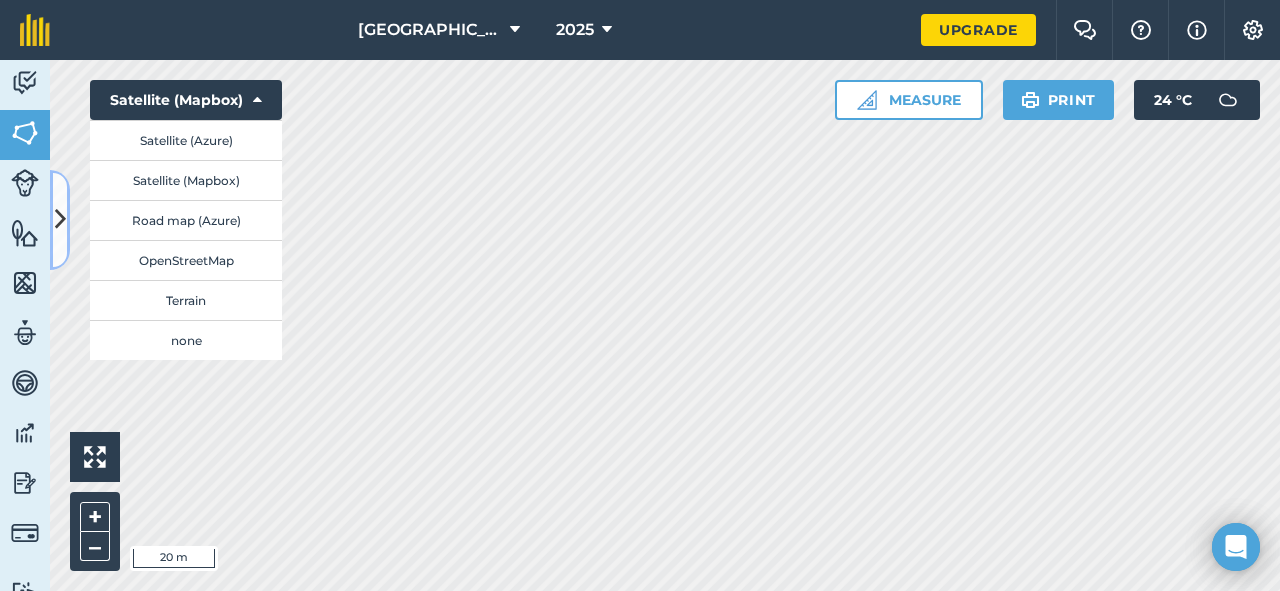 click at bounding box center (60, 219) 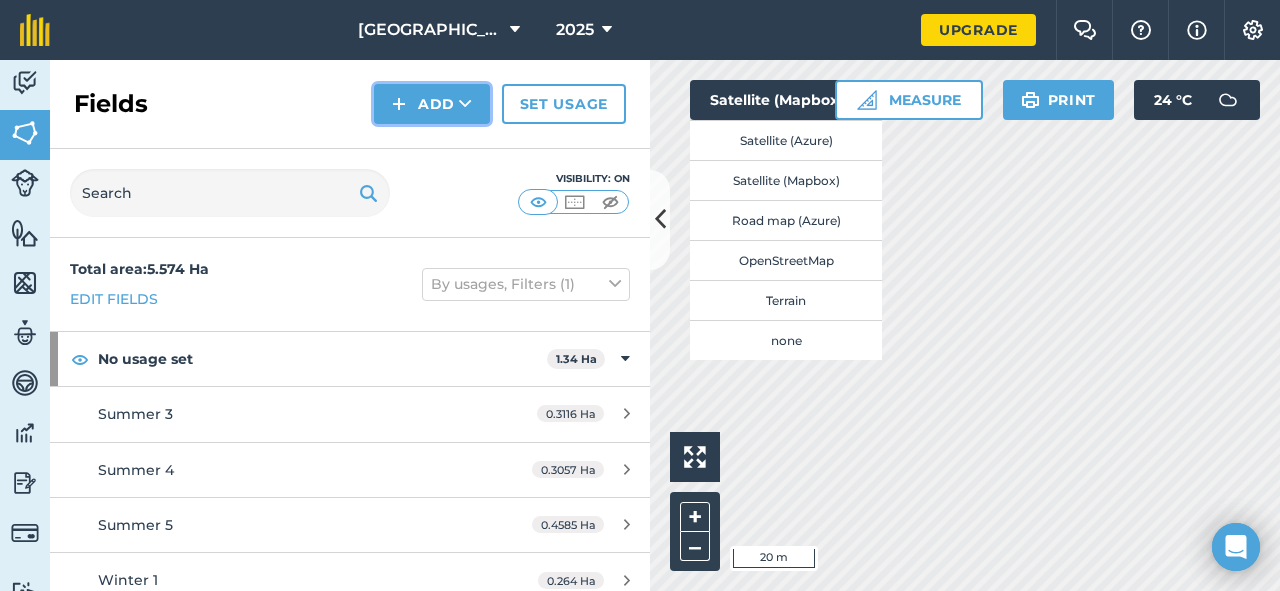 click at bounding box center (399, 104) 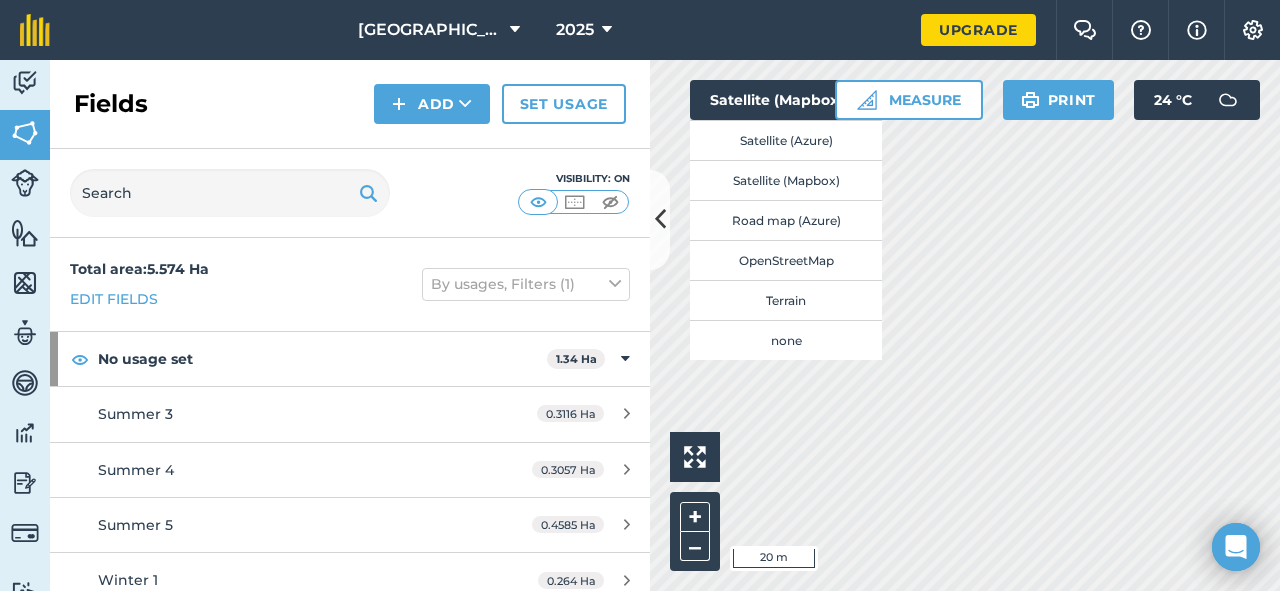 click on "Fields   Add   Set usage" at bounding box center (350, 104) 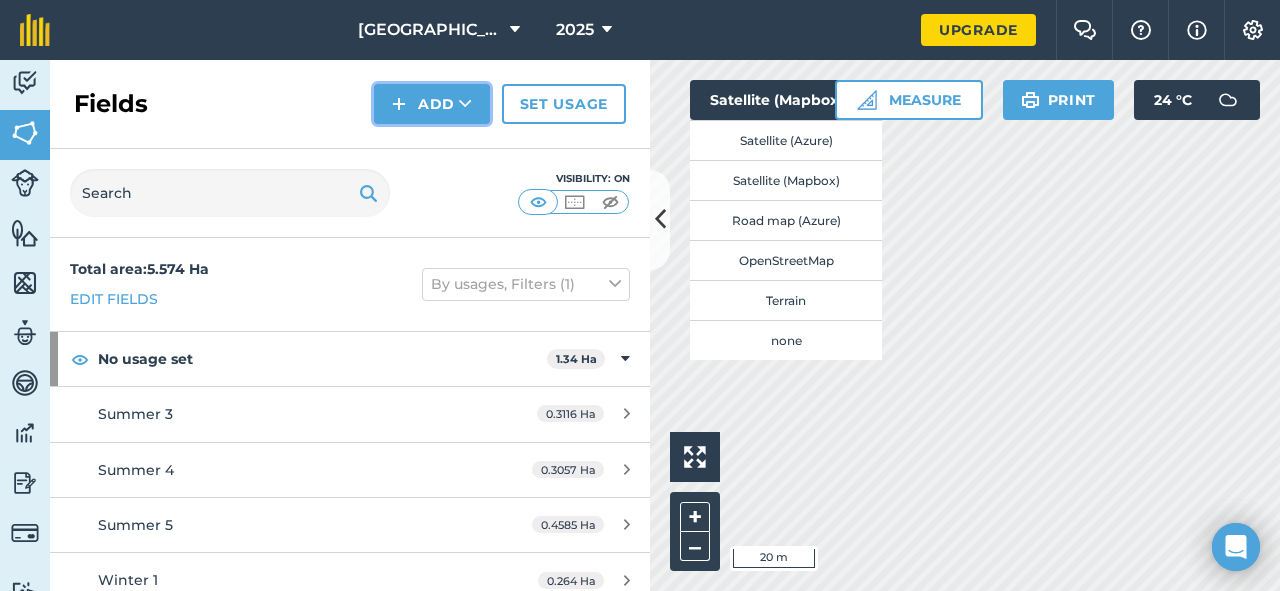 click at bounding box center [399, 104] 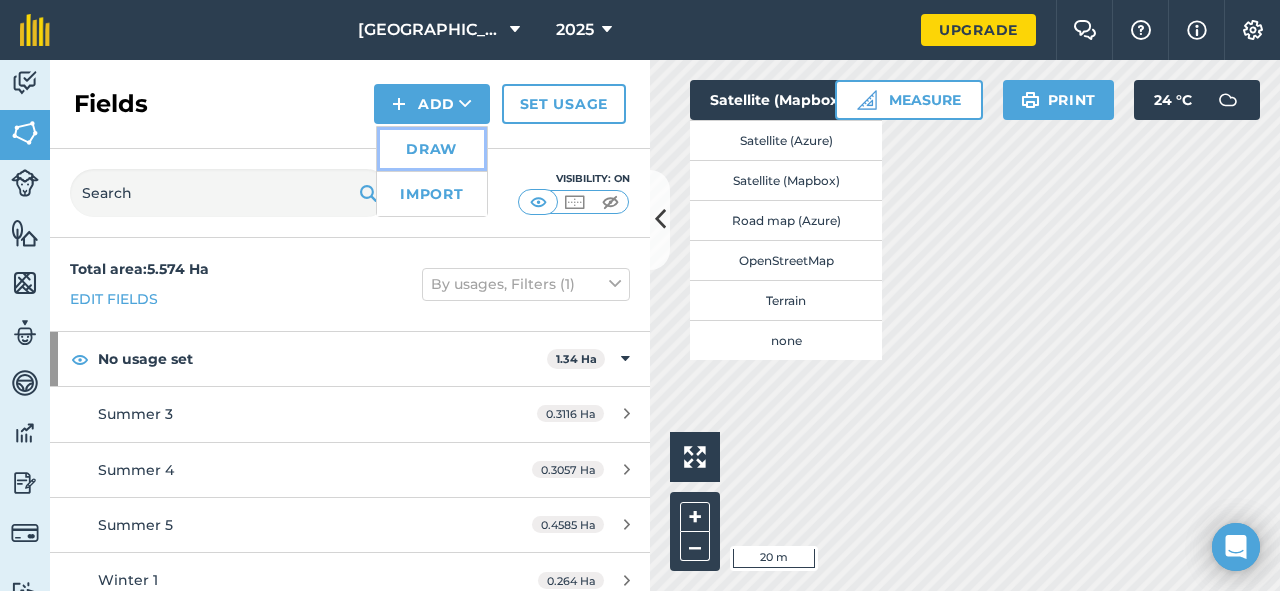 click on "Draw" at bounding box center [432, 149] 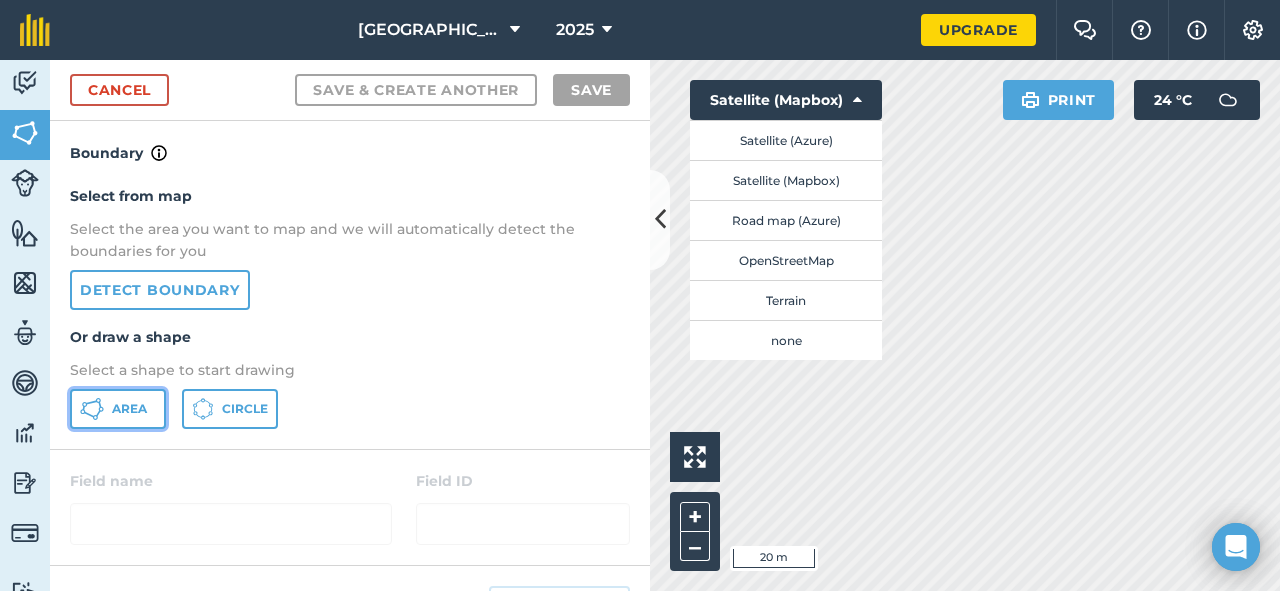 click on "Area" at bounding box center (129, 409) 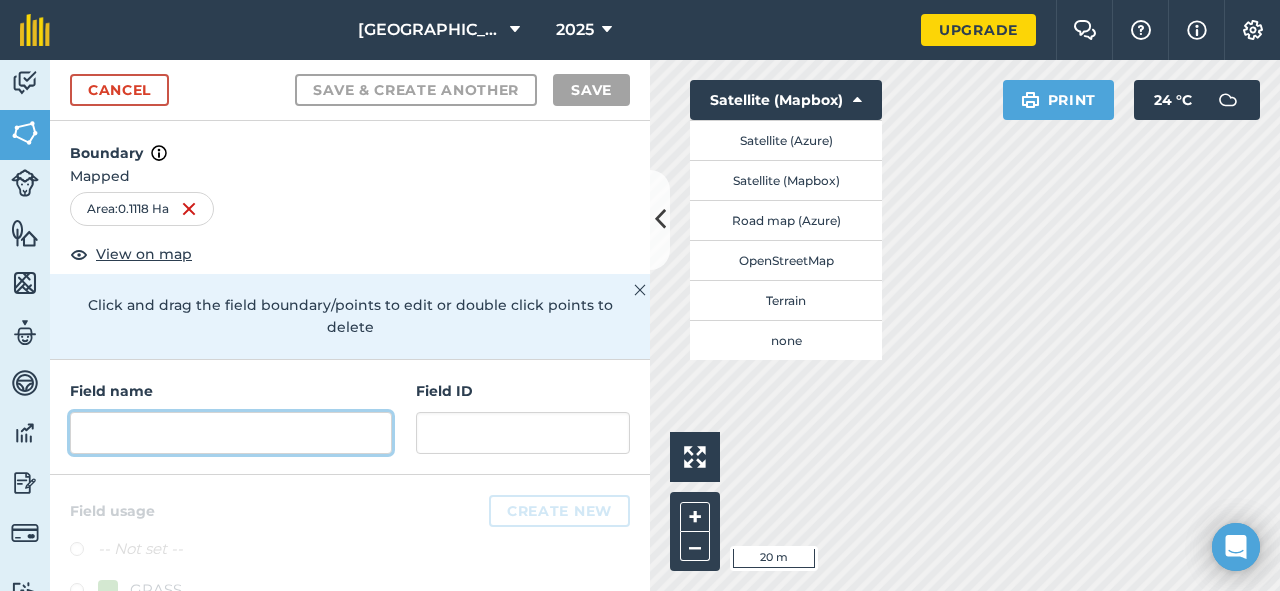 click at bounding box center (231, 433) 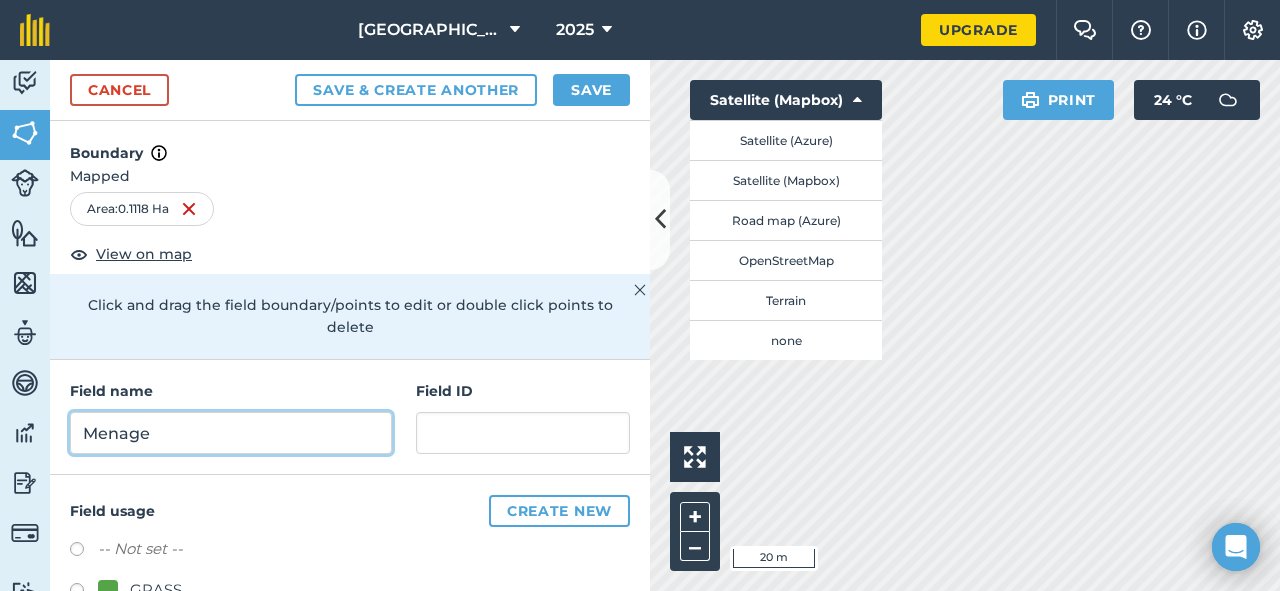 type on "Menage" 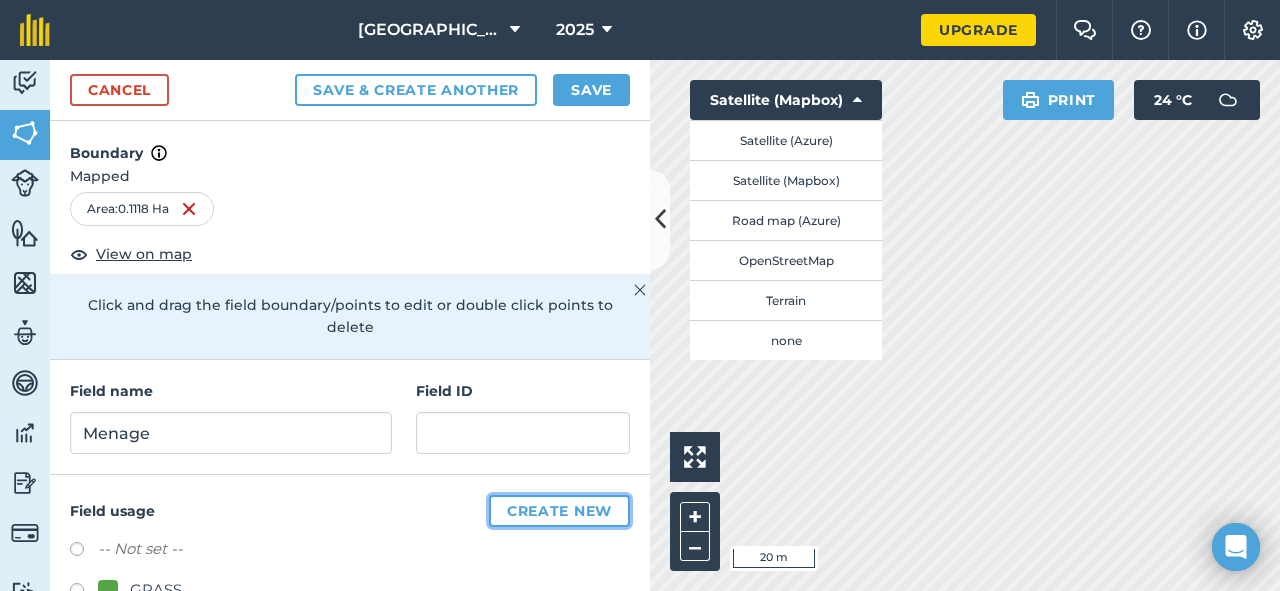 click on "Create new" at bounding box center (559, 511) 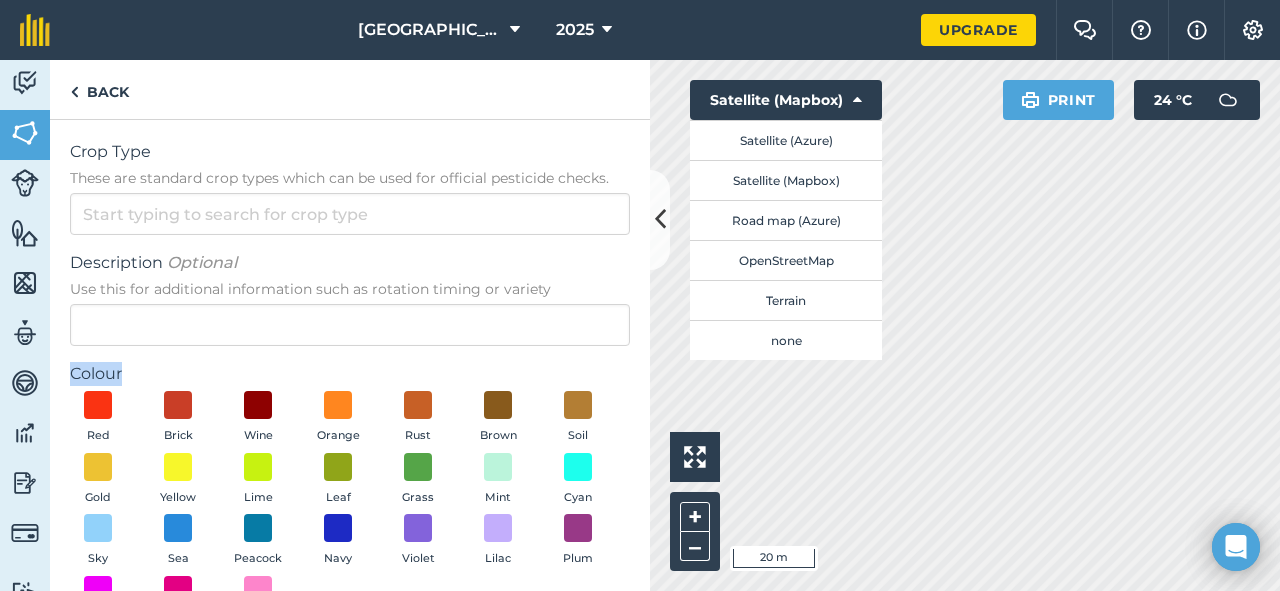 drag, startPoint x: 466, startPoint y: 371, endPoint x: 473, endPoint y: 302, distance: 69.354164 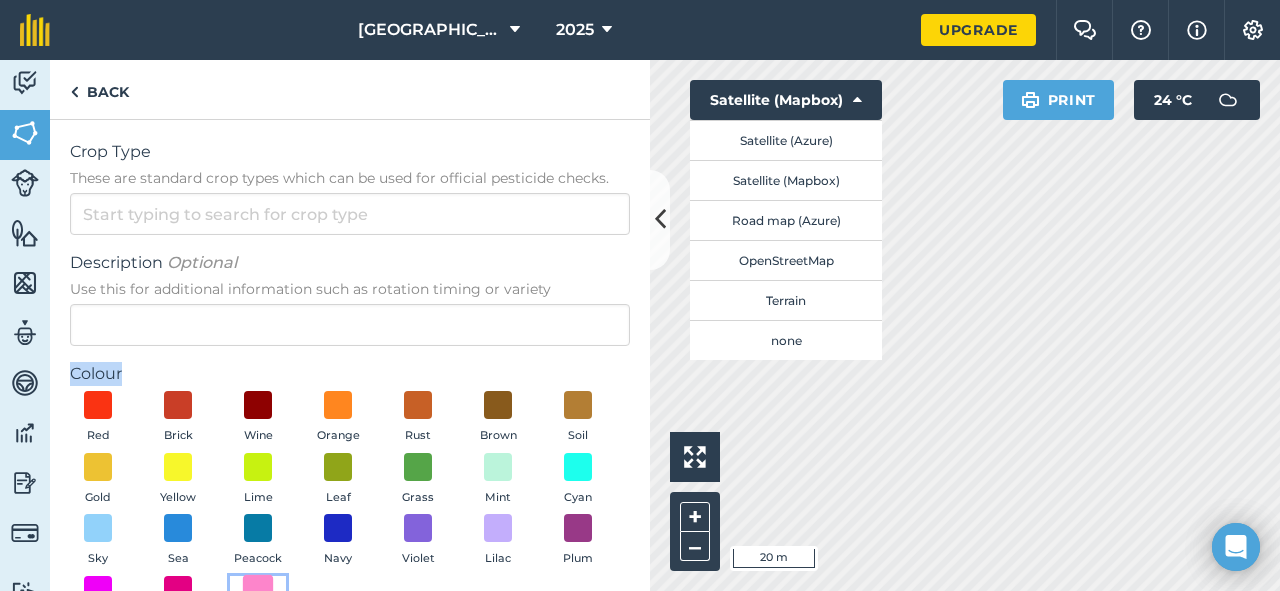 click at bounding box center (258, 589) 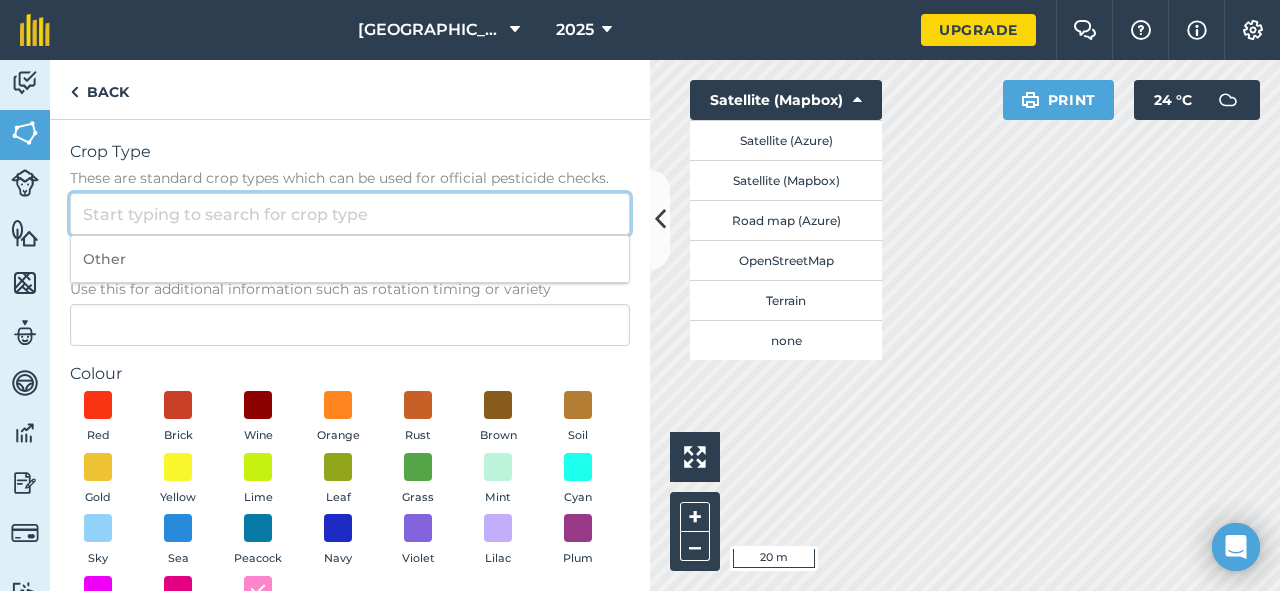 click on "Crop Type These are standard crop types which can be used for official pesticide checks." at bounding box center [350, 214] 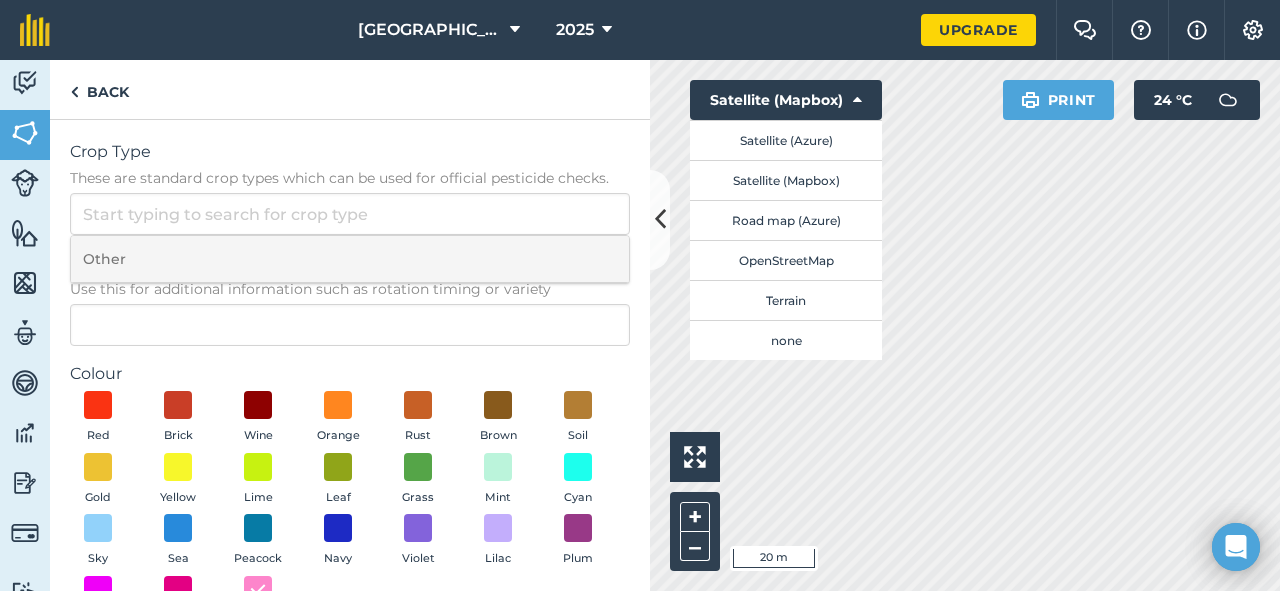 click on "Other" at bounding box center (350, 259) 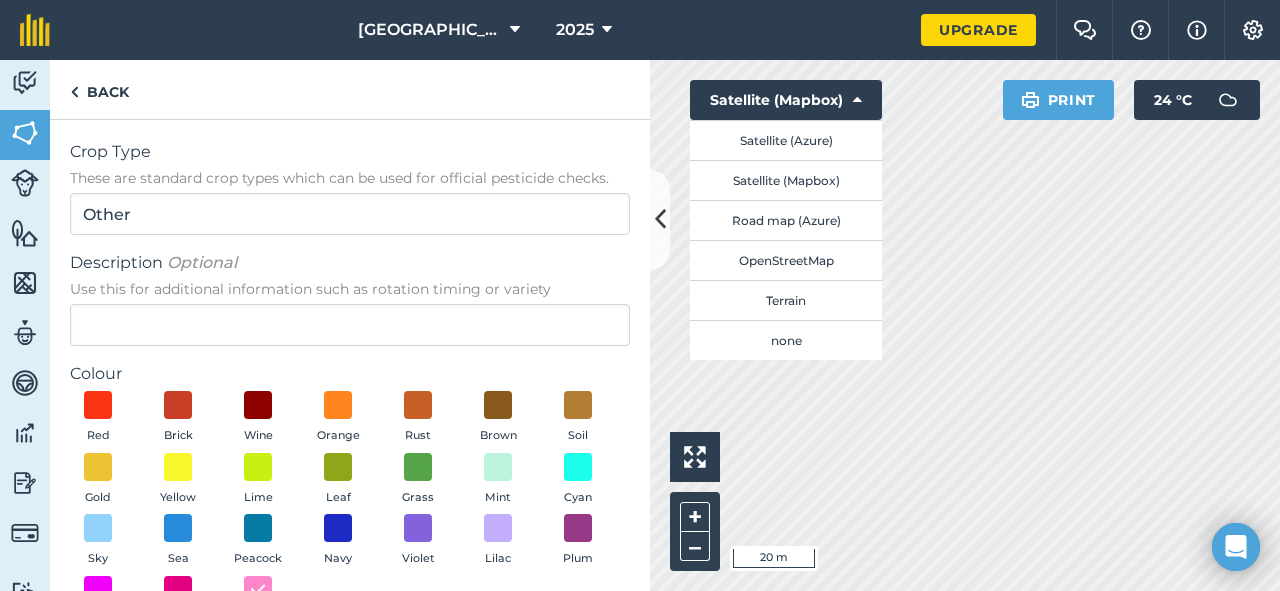 scroll, scrollTop: 143, scrollLeft: 0, axis: vertical 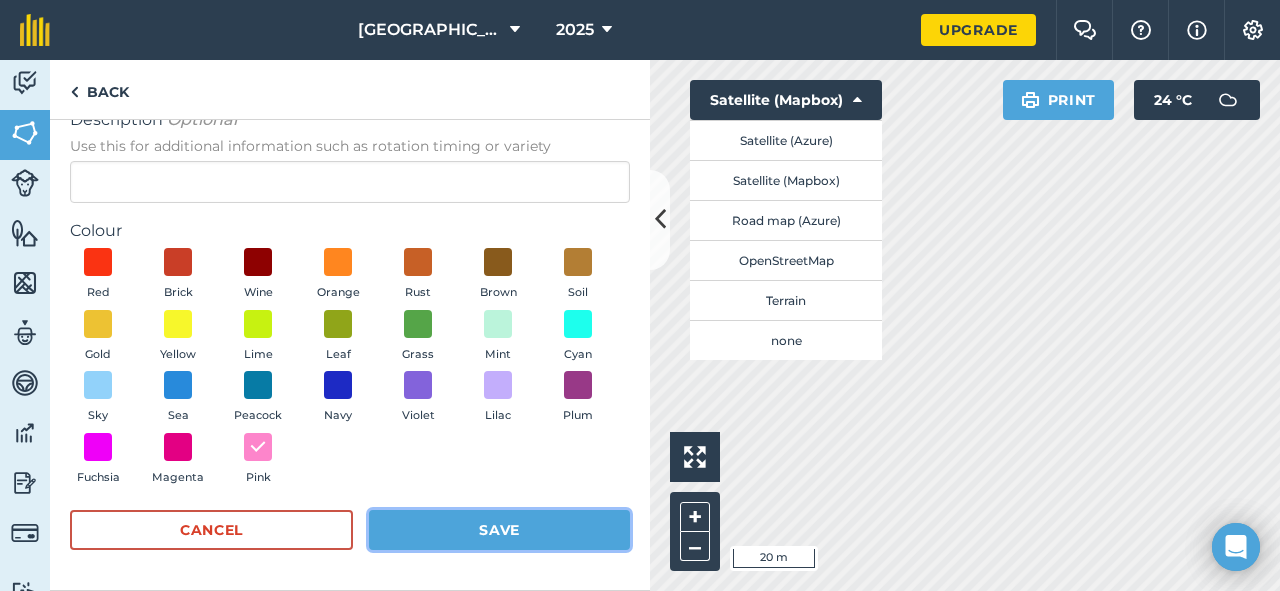 click on "Save" at bounding box center [499, 530] 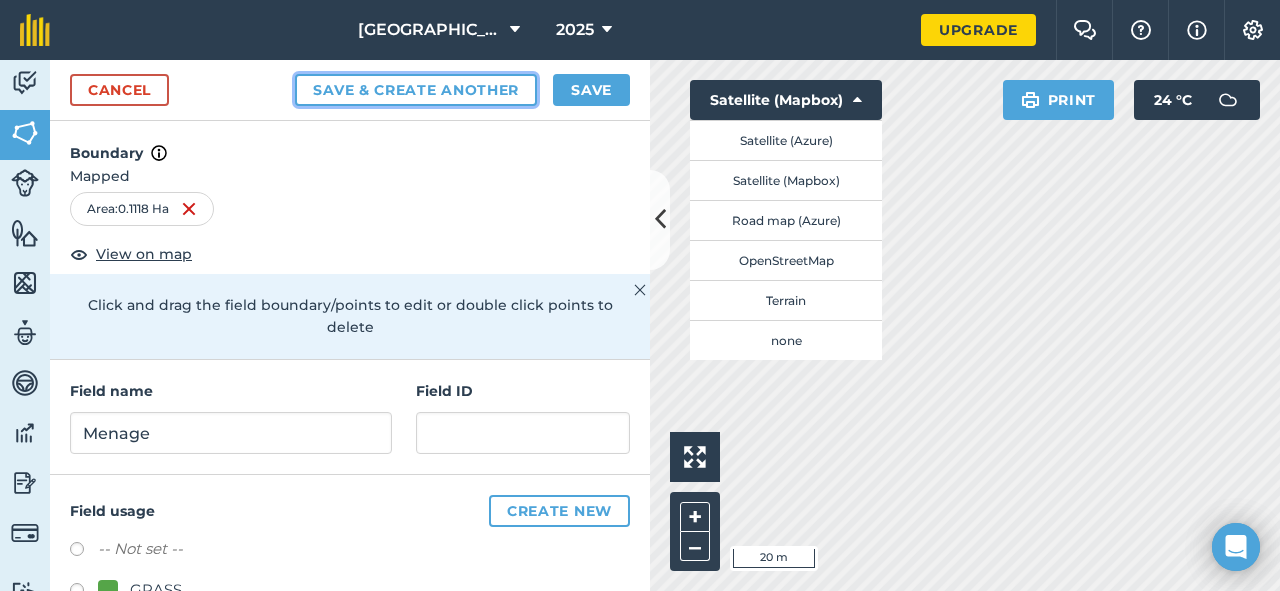 click on "Save & Create Another" at bounding box center [416, 90] 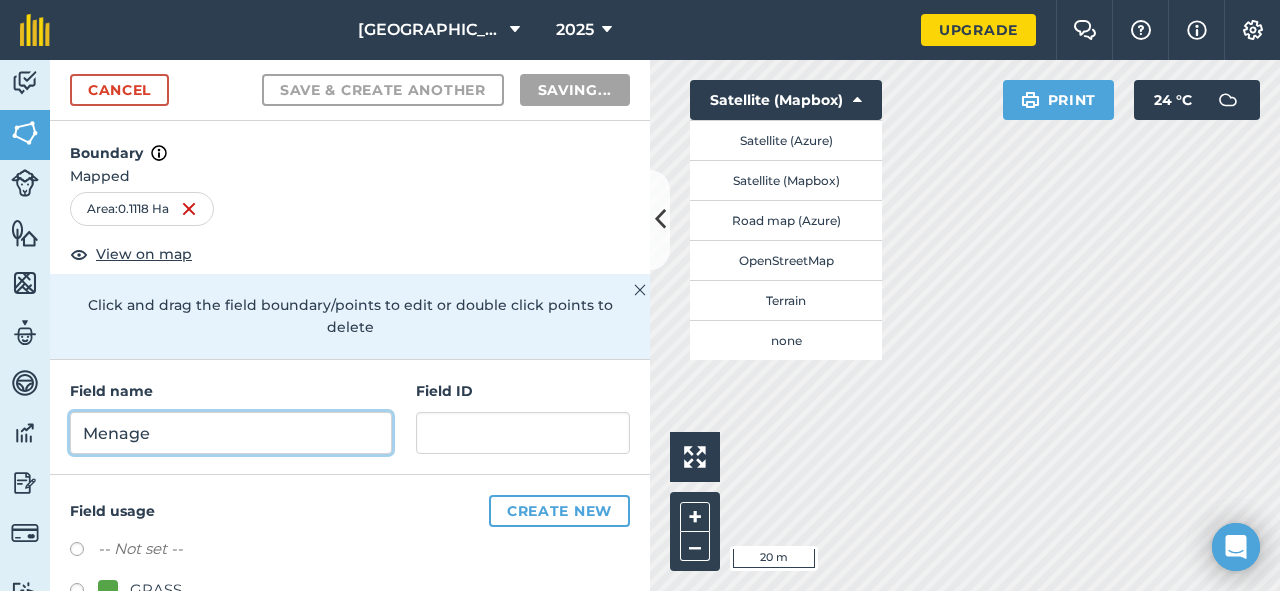 radio on "false" 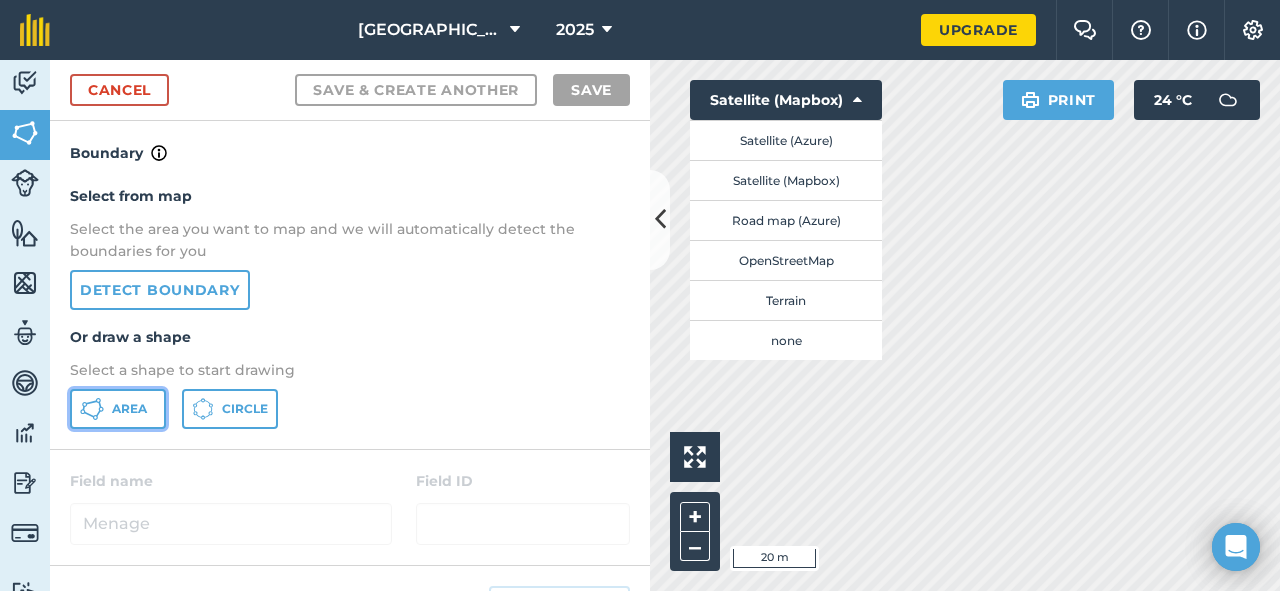click on "Area" at bounding box center (129, 409) 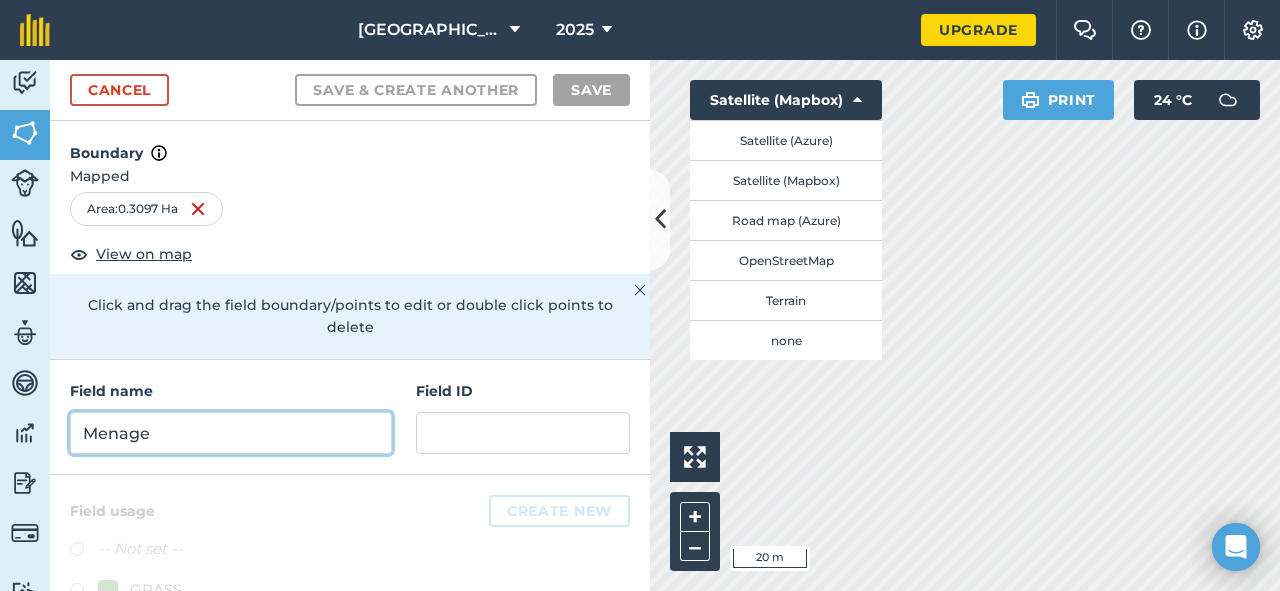 click on "Menage" at bounding box center [231, 433] 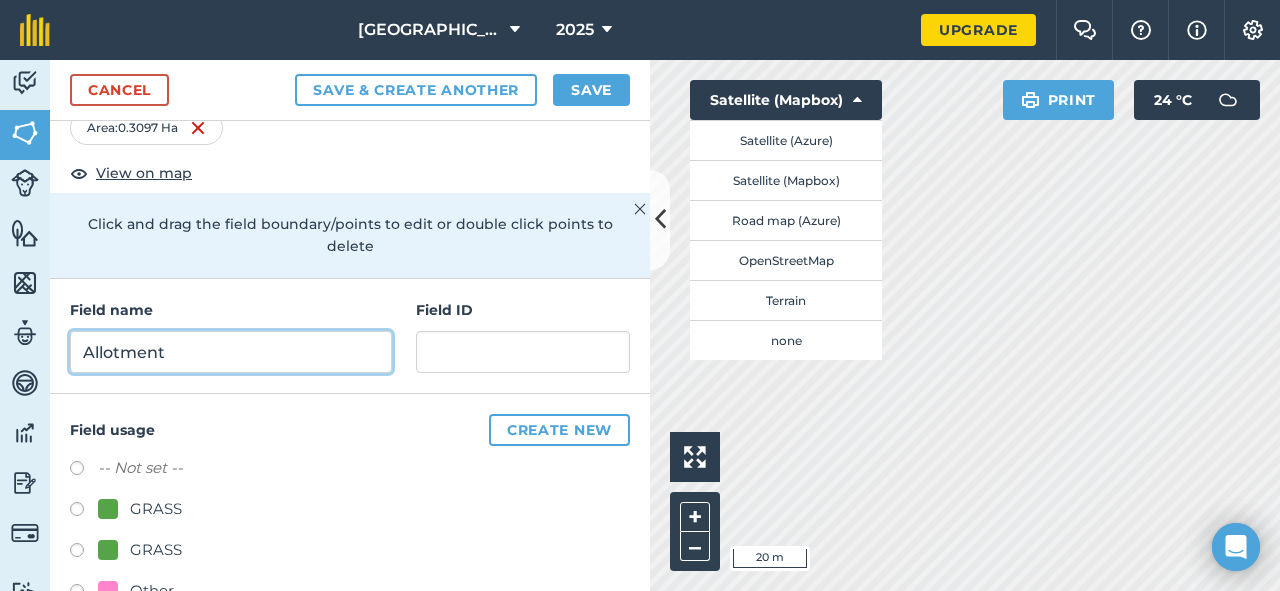 scroll, scrollTop: 109, scrollLeft: 0, axis: vertical 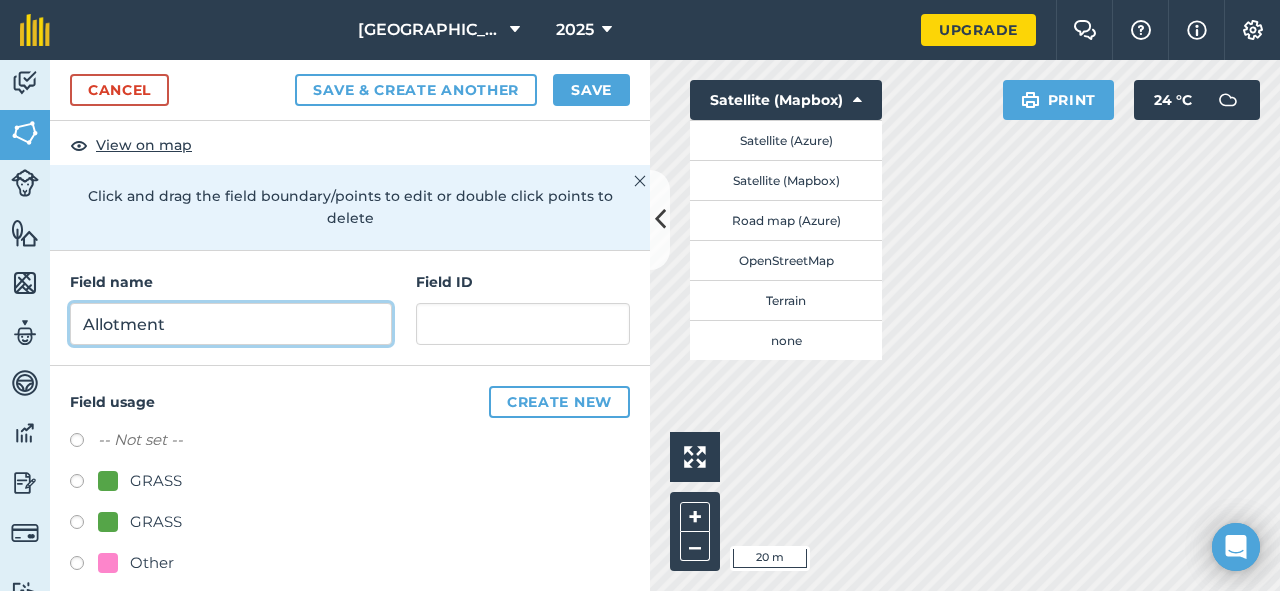 type on "Allotment" 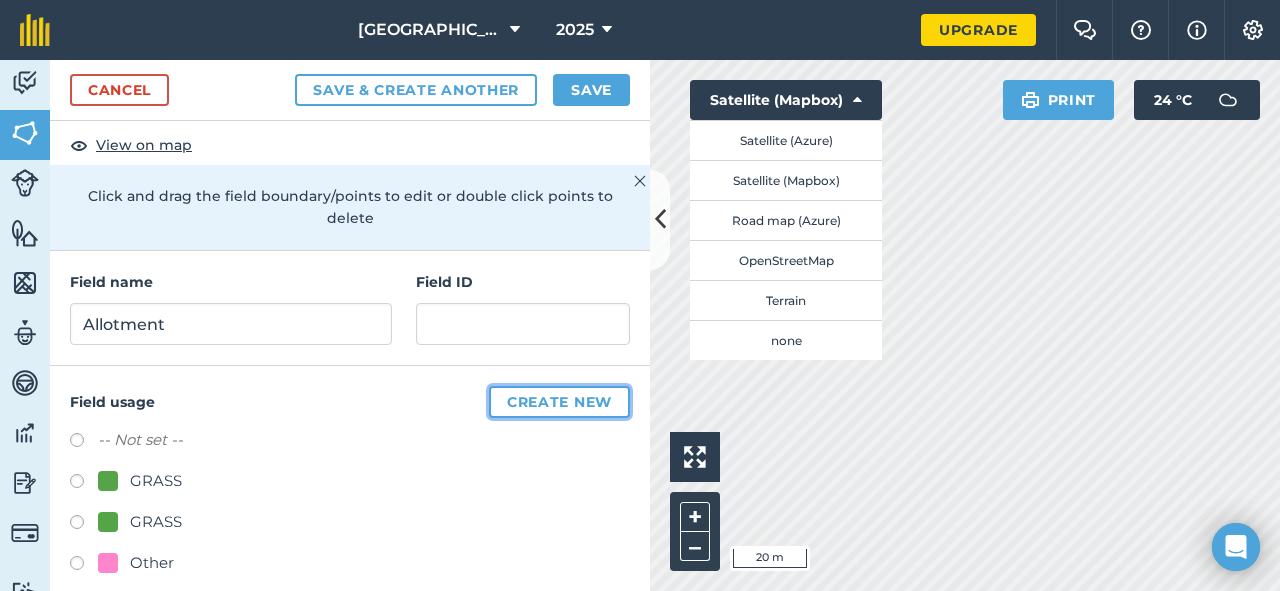 click on "Create new" at bounding box center [559, 402] 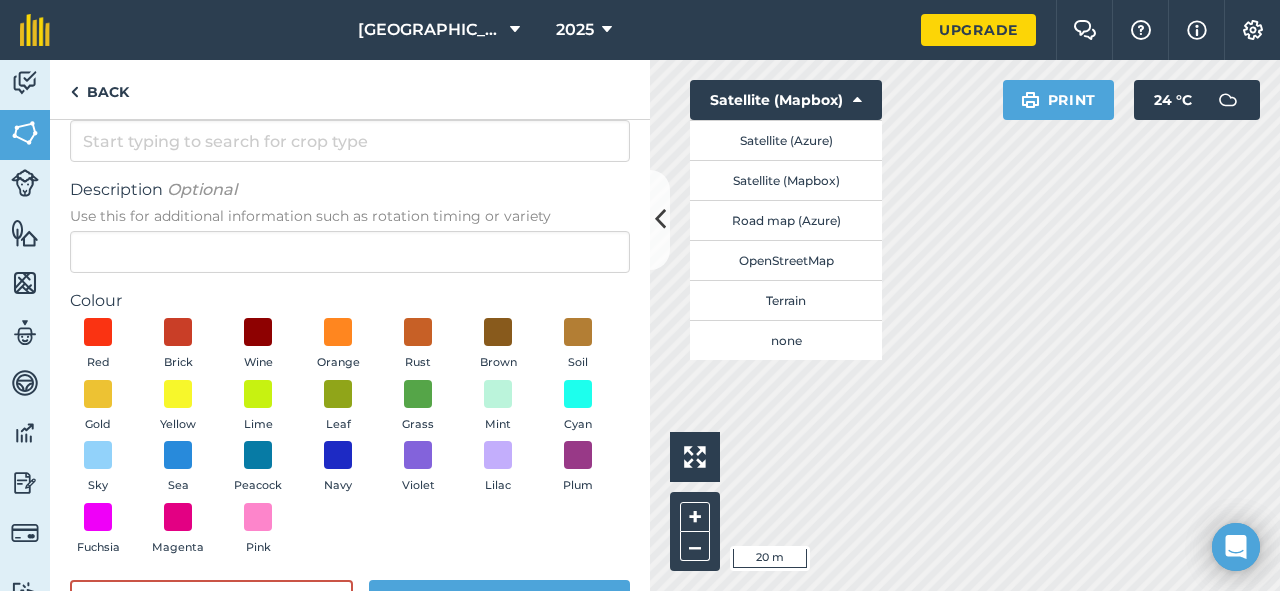 scroll, scrollTop: 88, scrollLeft: 0, axis: vertical 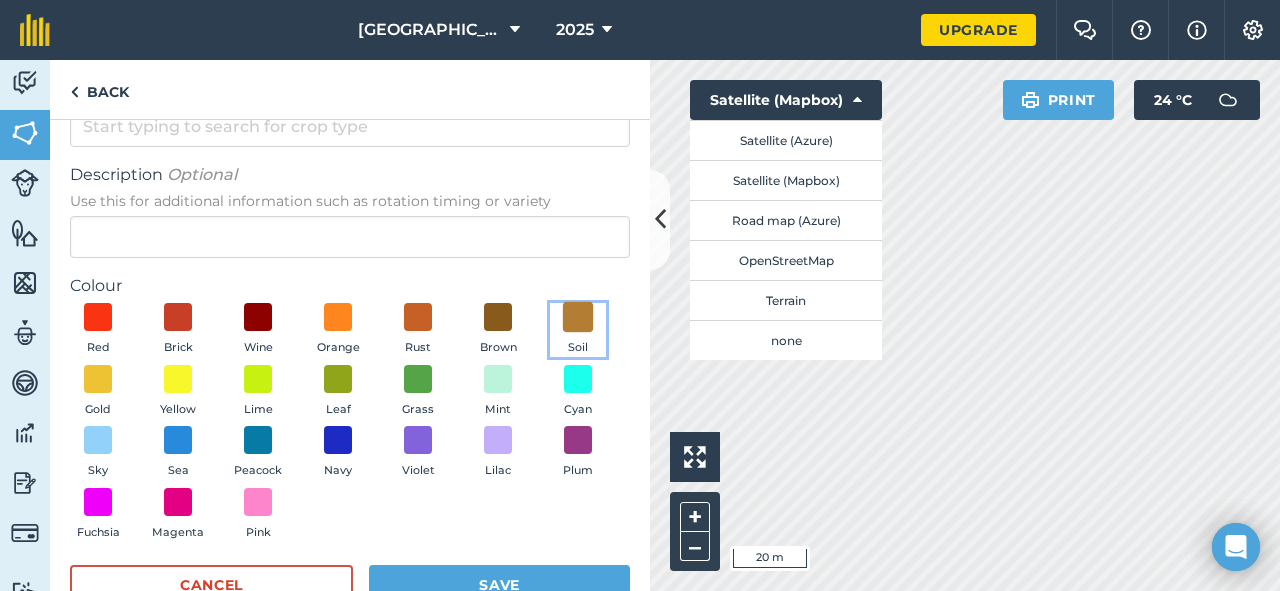 click at bounding box center (578, 317) 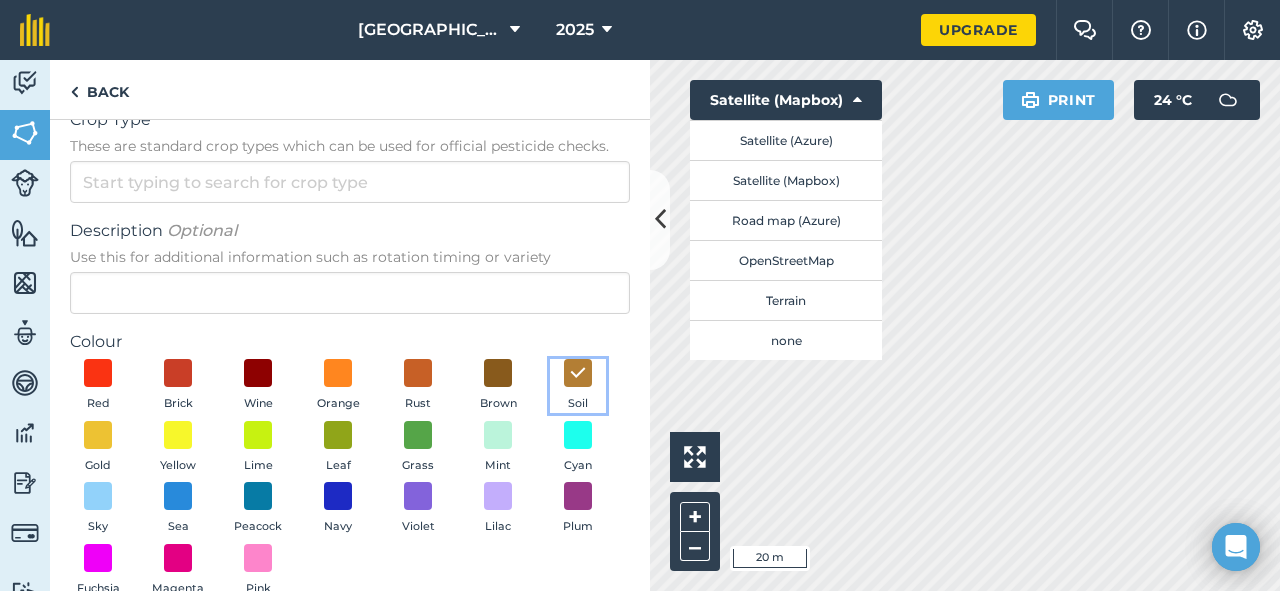 scroll, scrollTop: 13, scrollLeft: 0, axis: vertical 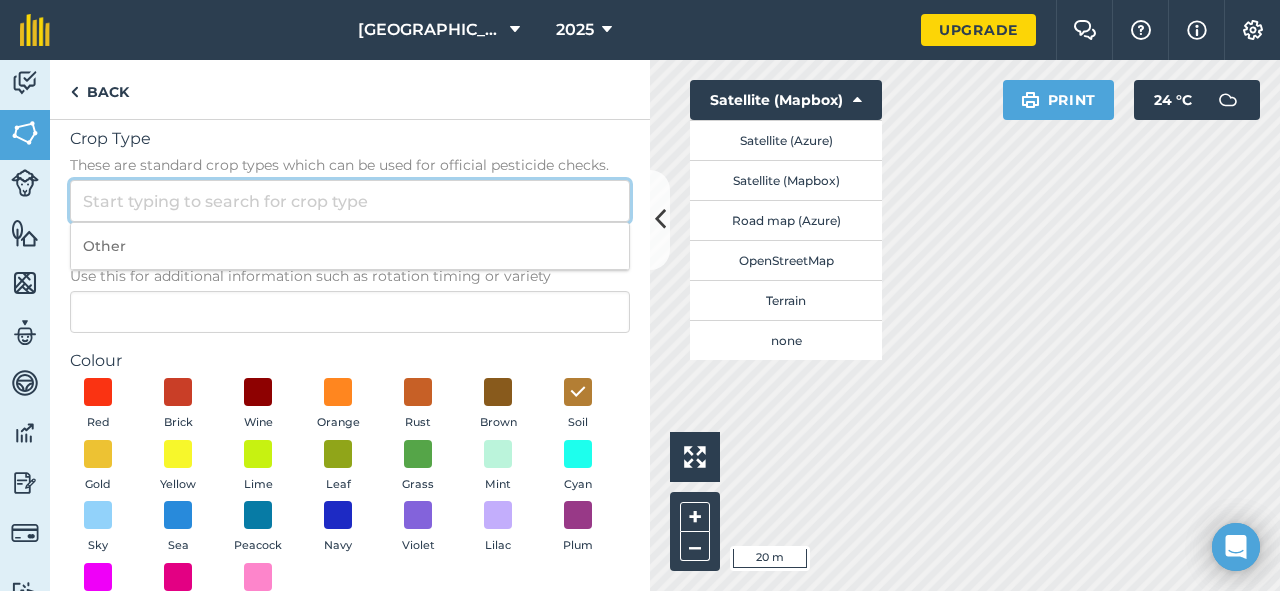 click on "Crop Type These are standard crop types which can be used for official pesticide checks." at bounding box center [350, 201] 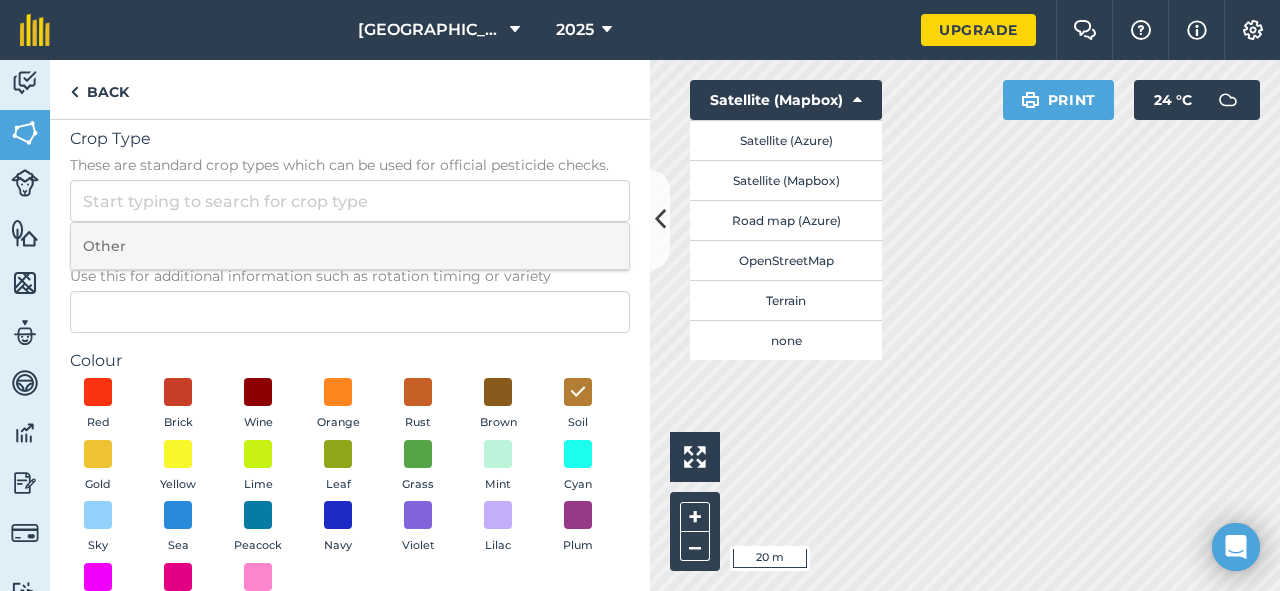 click on "Other" at bounding box center [350, 246] 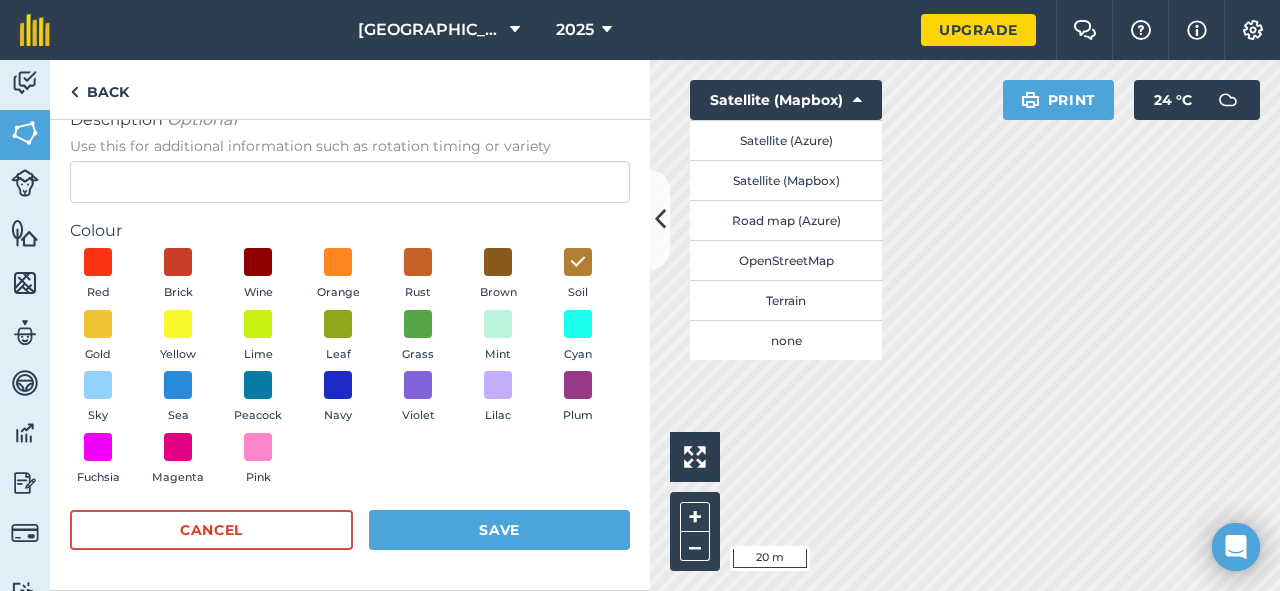 scroll, scrollTop: 139, scrollLeft: 0, axis: vertical 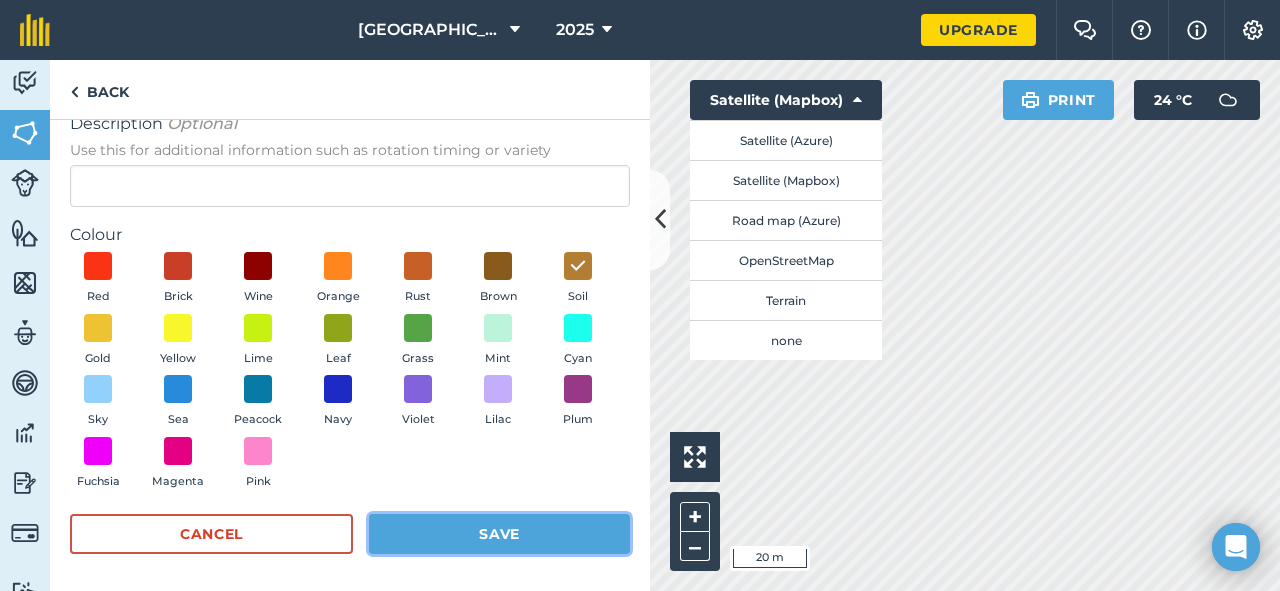 click on "Save" at bounding box center (499, 534) 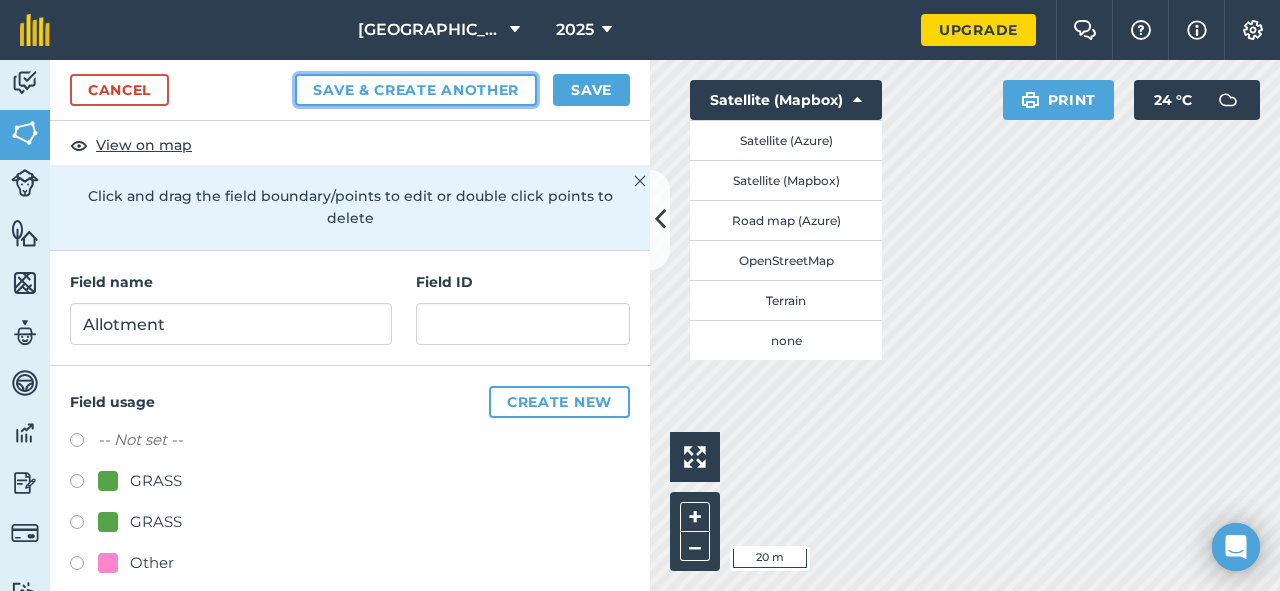 click on "Save & Create Another" at bounding box center [416, 90] 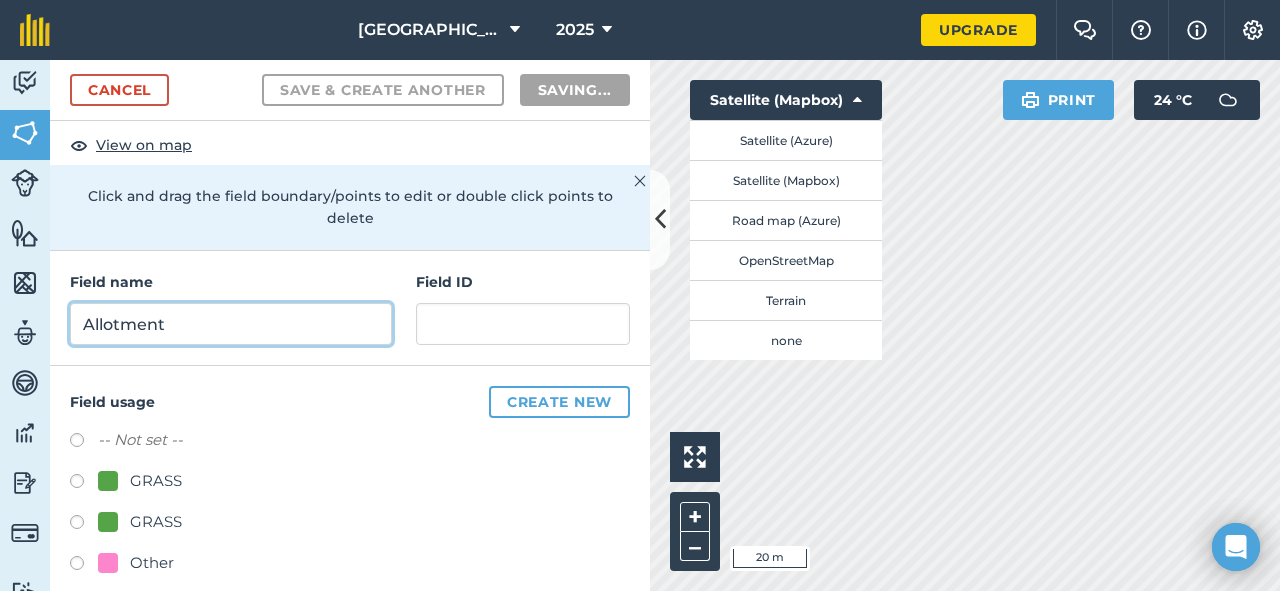 radio on "false" 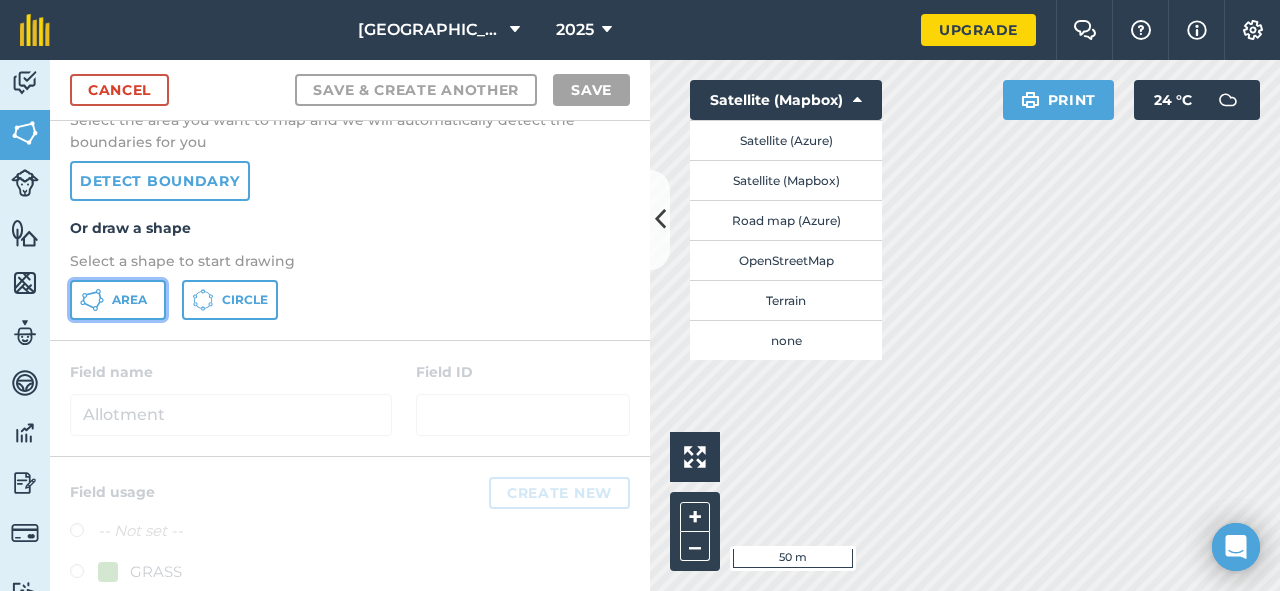 click on "Area" at bounding box center (129, 300) 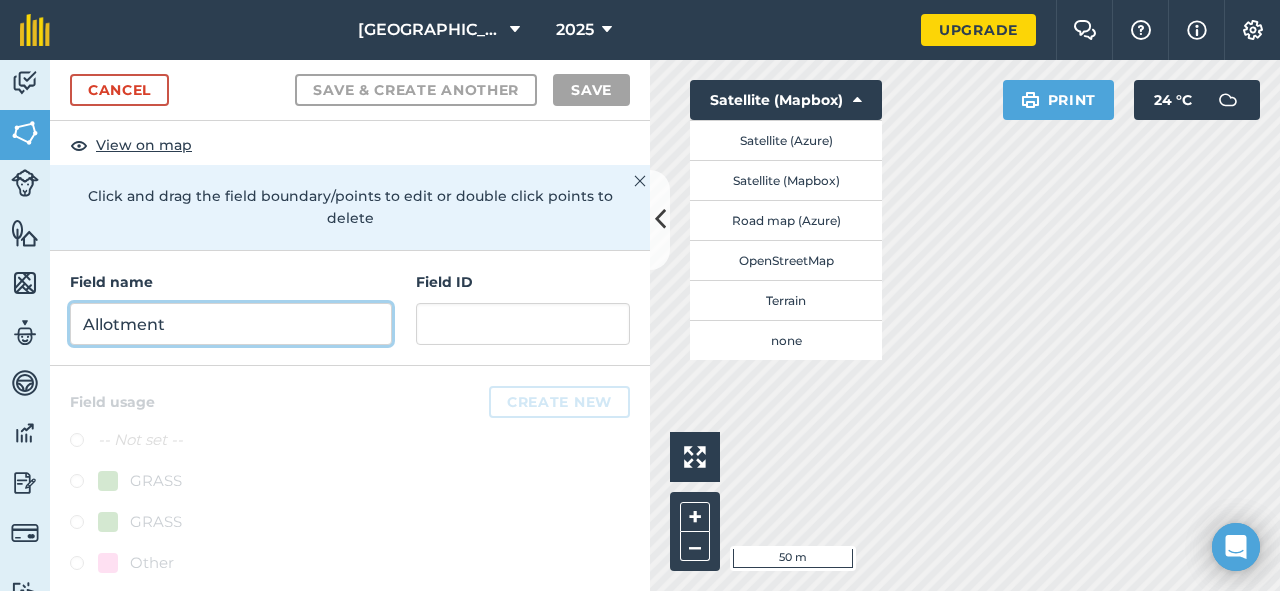 click on "Allotment" at bounding box center (231, 324) 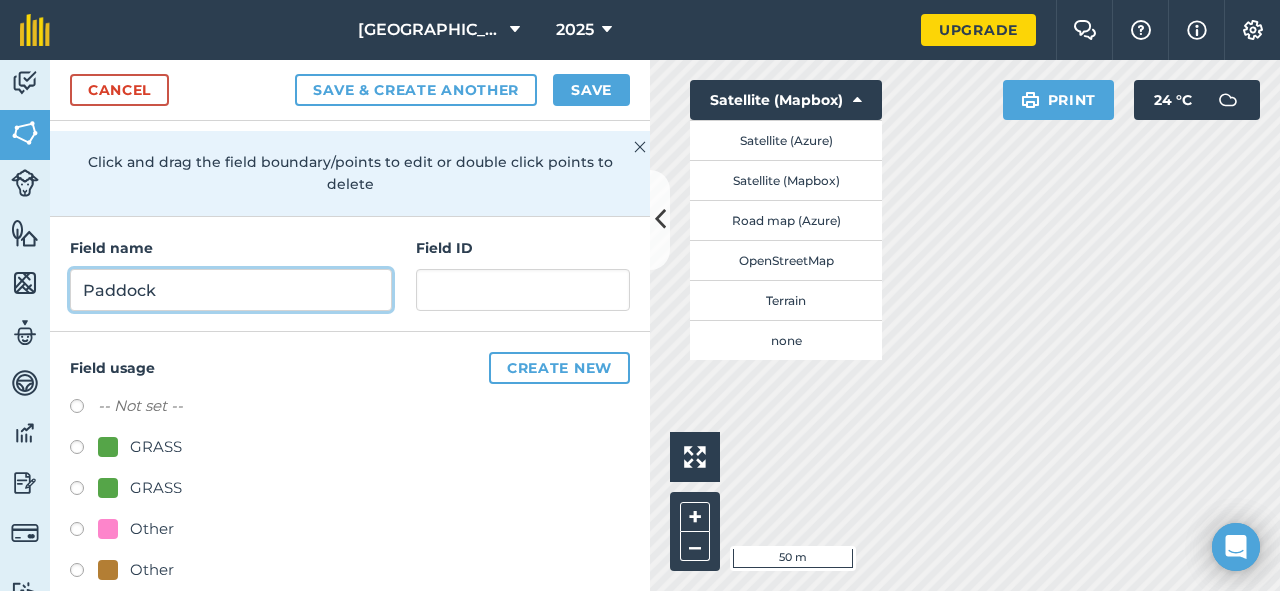 scroll, scrollTop: 150, scrollLeft: 0, axis: vertical 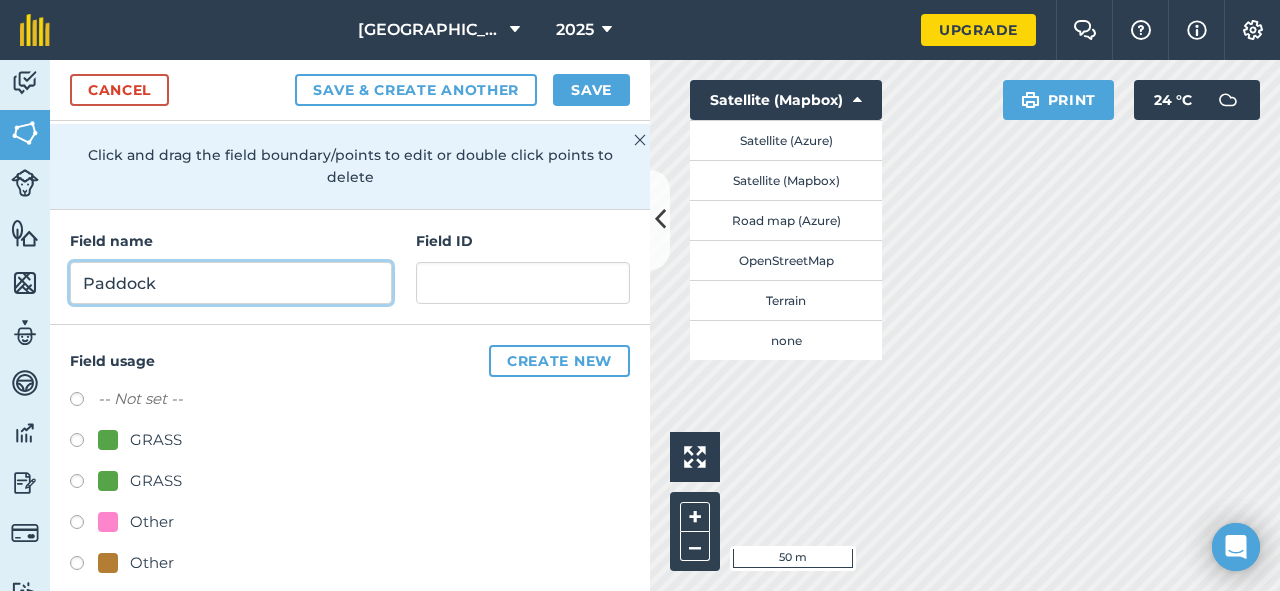 type on "Paddock" 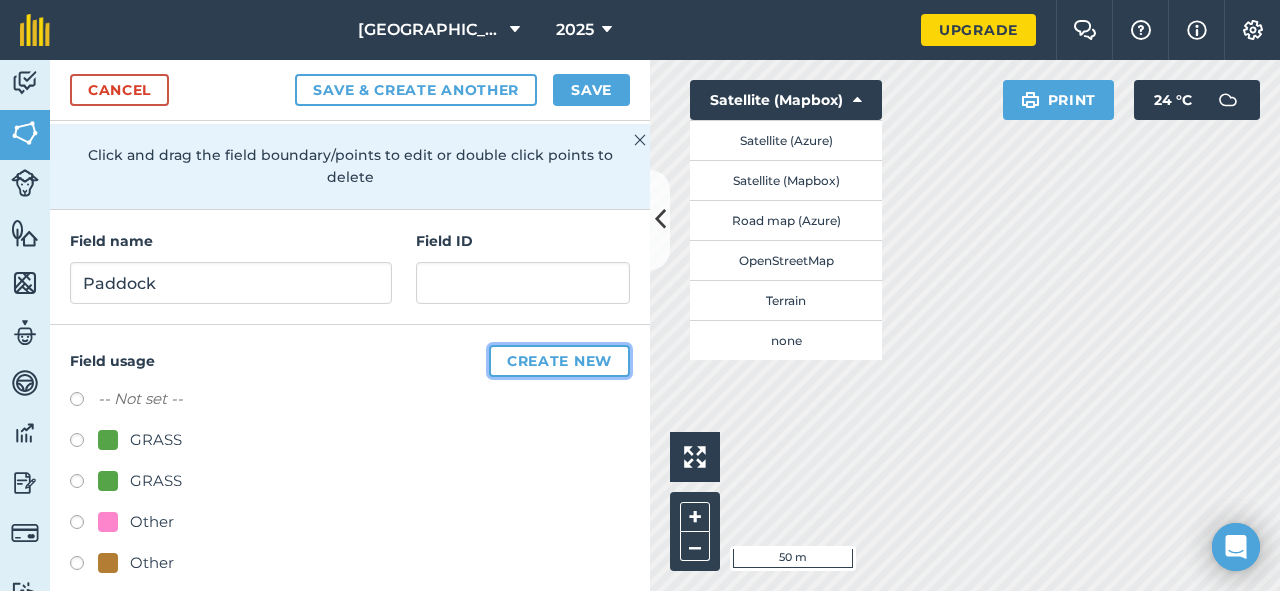 click on "Create new" at bounding box center [559, 361] 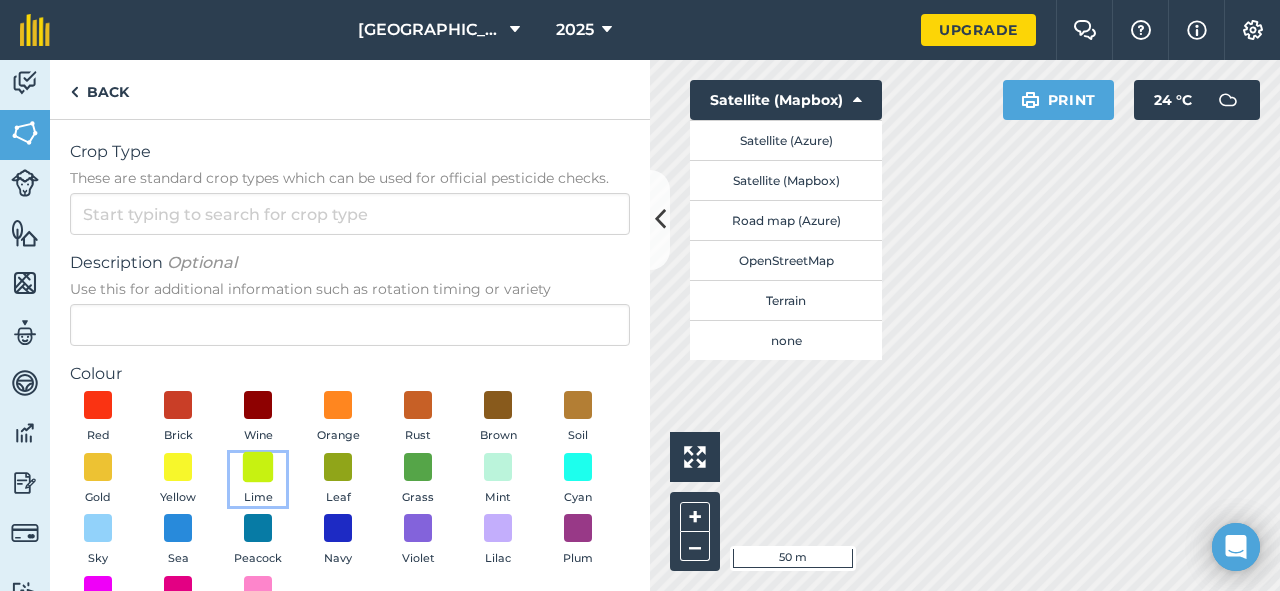 click at bounding box center (258, 466) 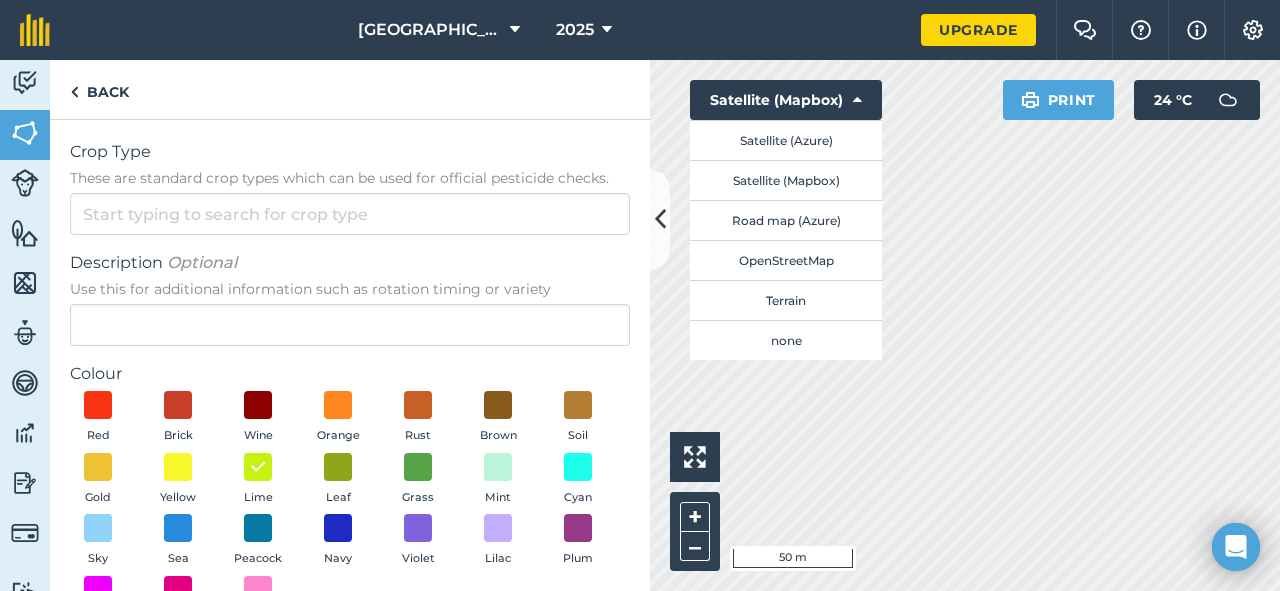 click on "Description   Optional" at bounding box center [350, 263] 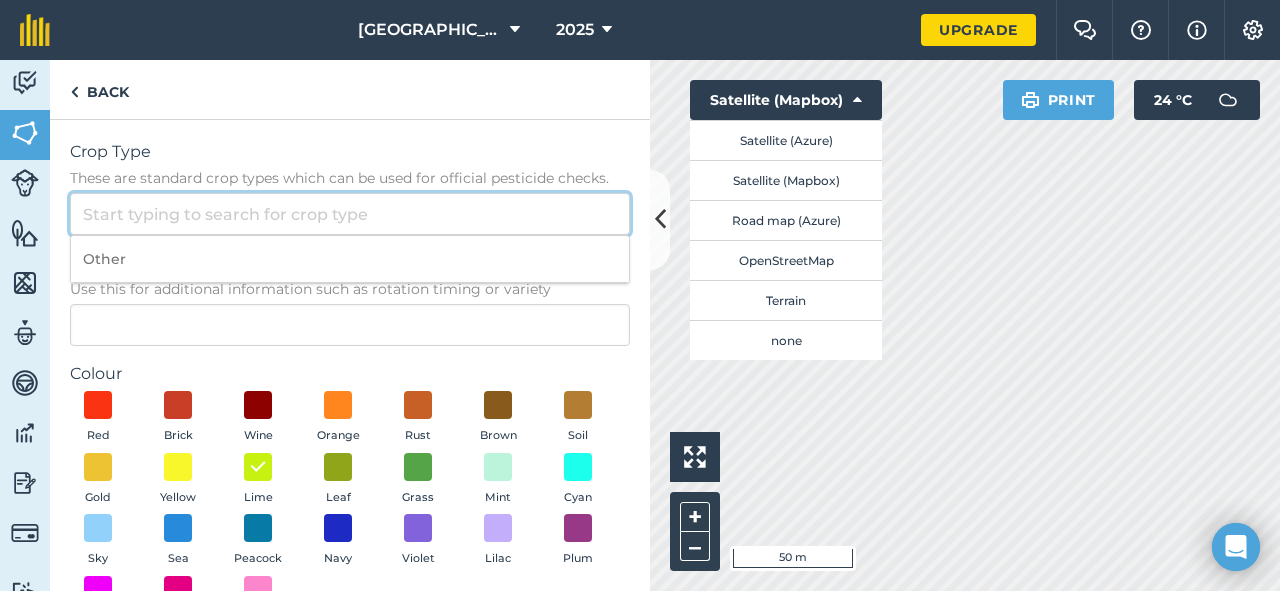 click on "Crop Type These are standard crop types which can be used for official pesticide checks." at bounding box center (350, 214) 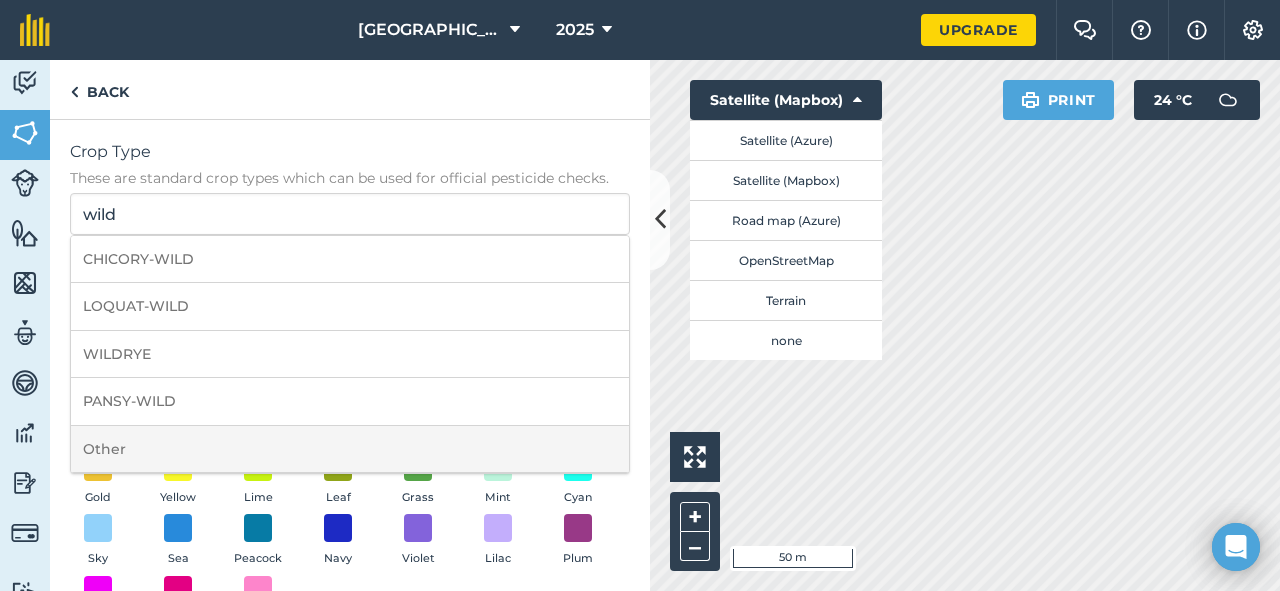click on "Other" at bounding box center [350, 449] 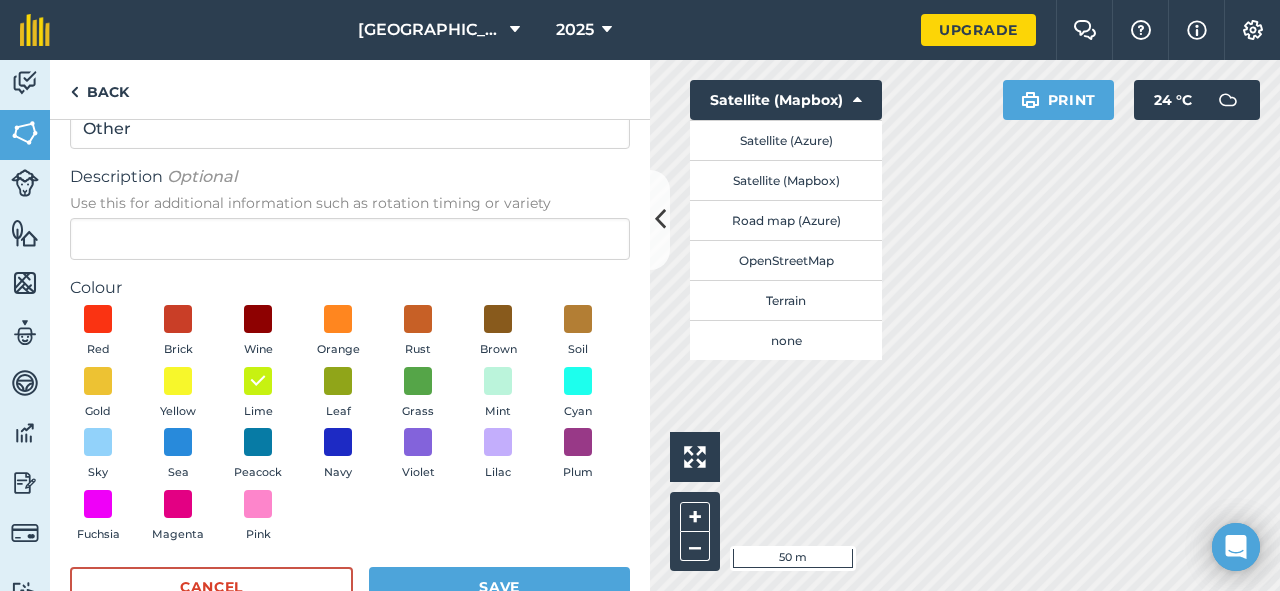 scroll, scrollTop: 143, scrollLeft: 0, axis: vertical 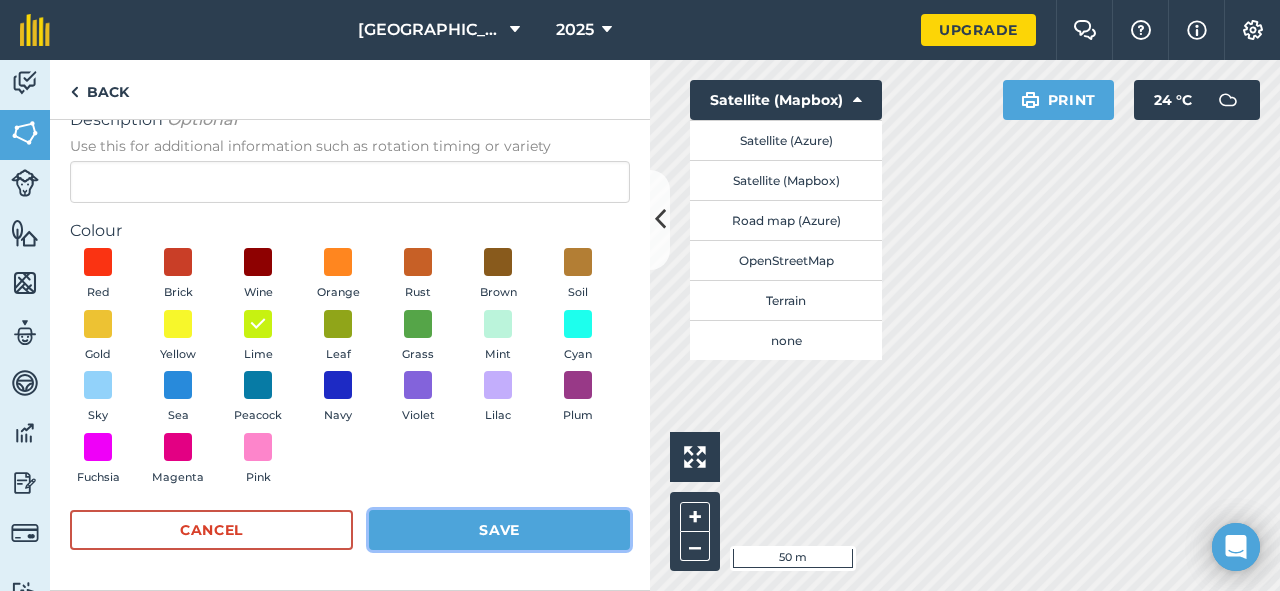 click on "Save" at bounding box center (499, 530) 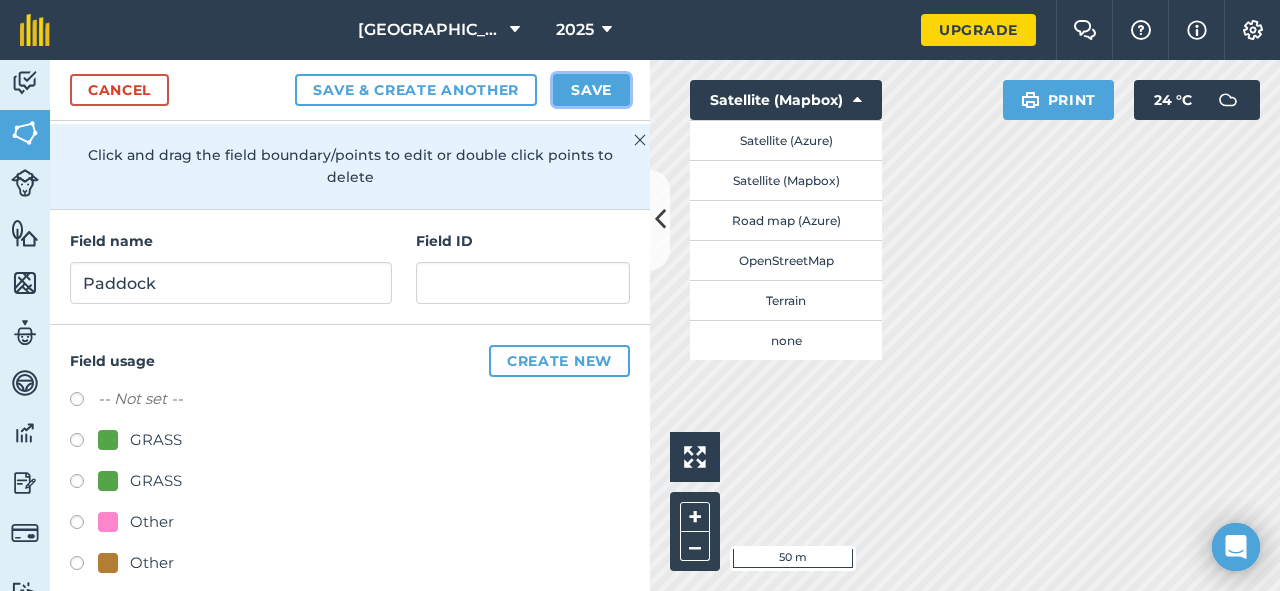 click on "Save" at bounding box center (591, 90) 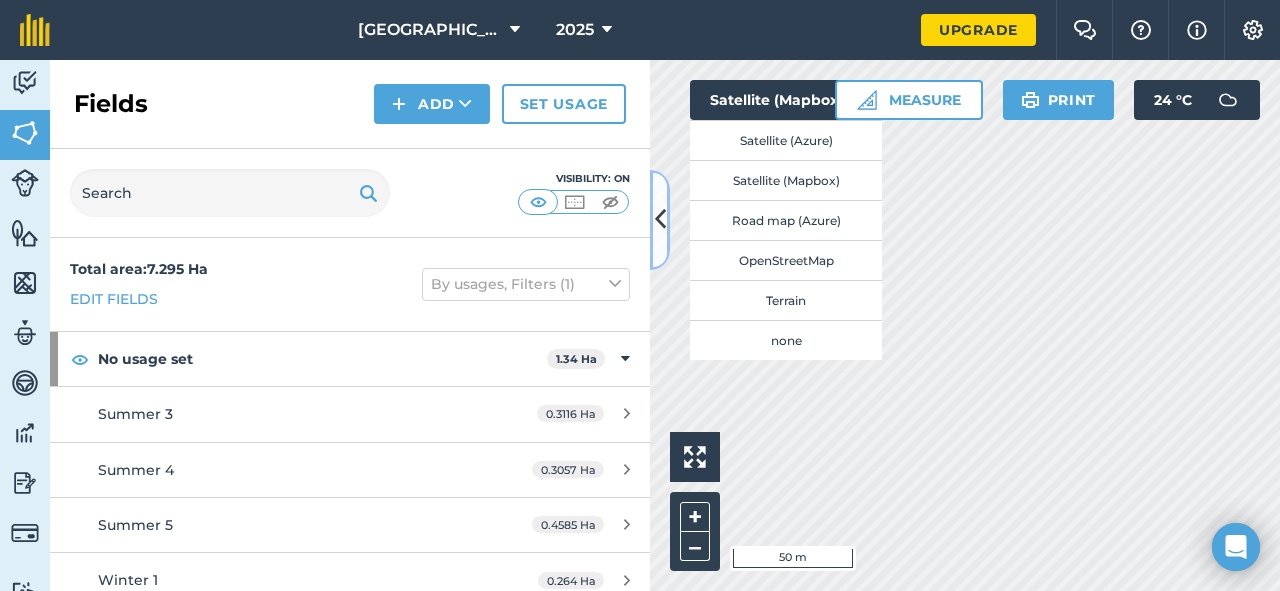 click at bounding box center [660, 219] 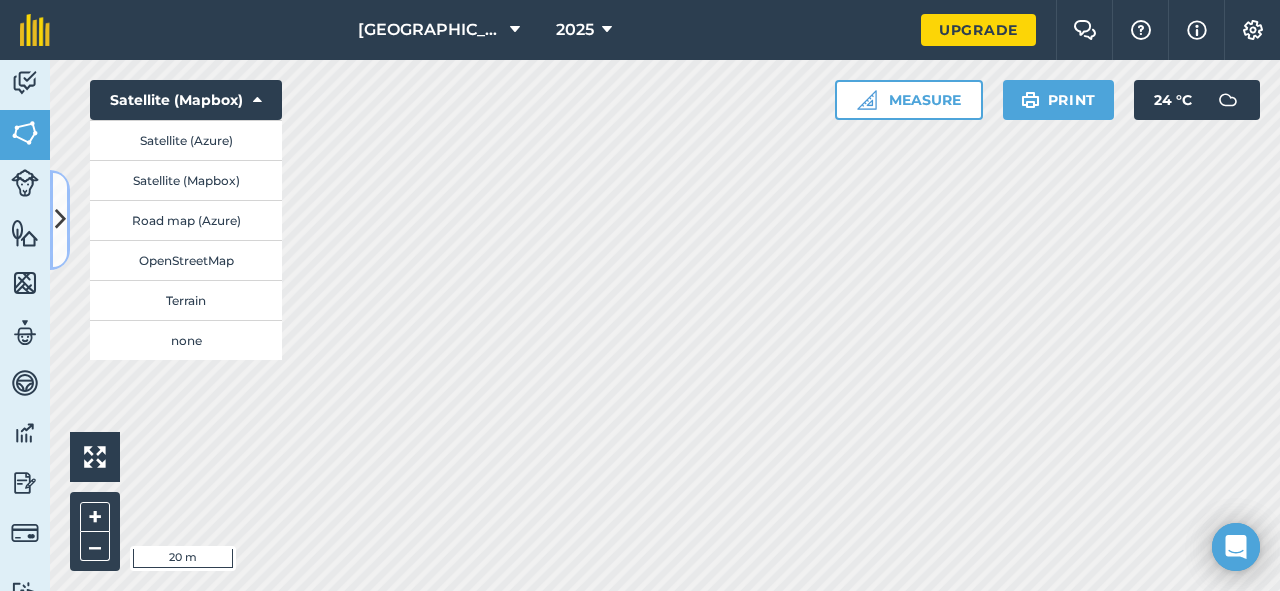 click at bounding box center (60, 219) 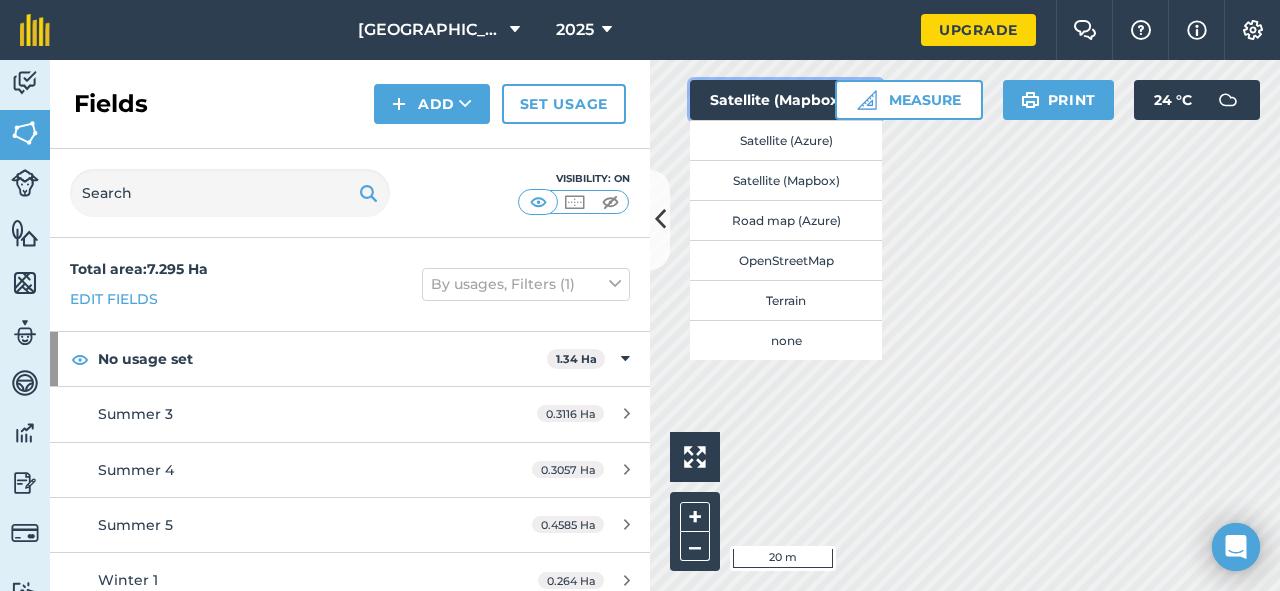 click on "Satellite (Mapbox)" at bounding box center [786, 100] 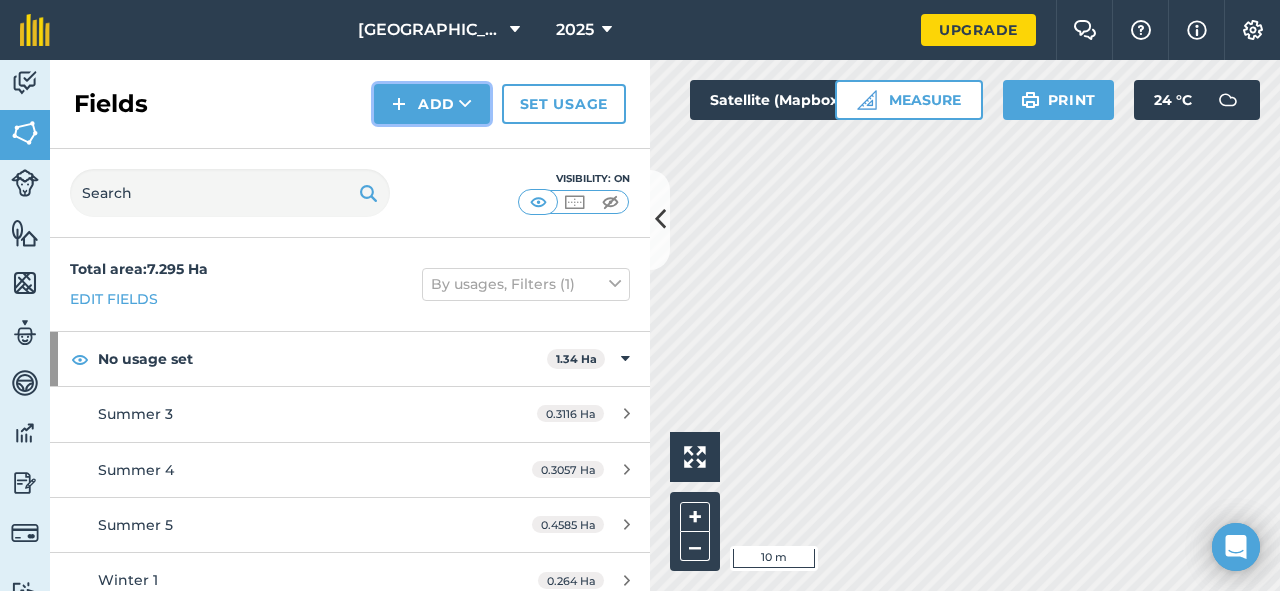 click on "Add" at bounding box center [432, 104] 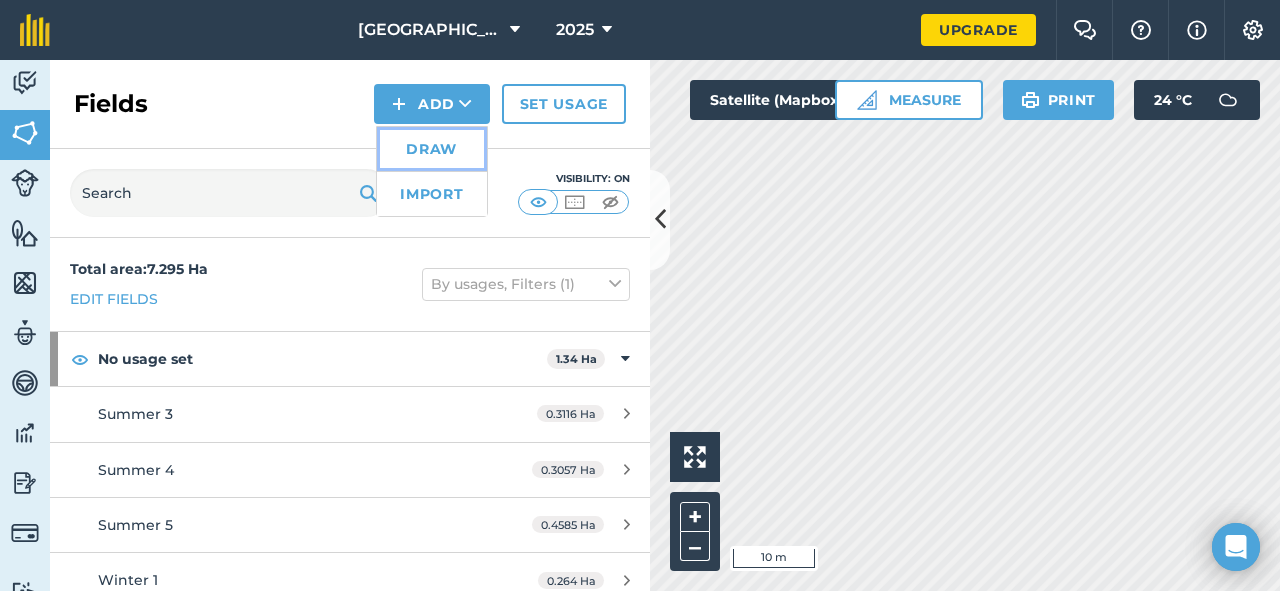 click on "Draw" at bounding box center (432, 149) 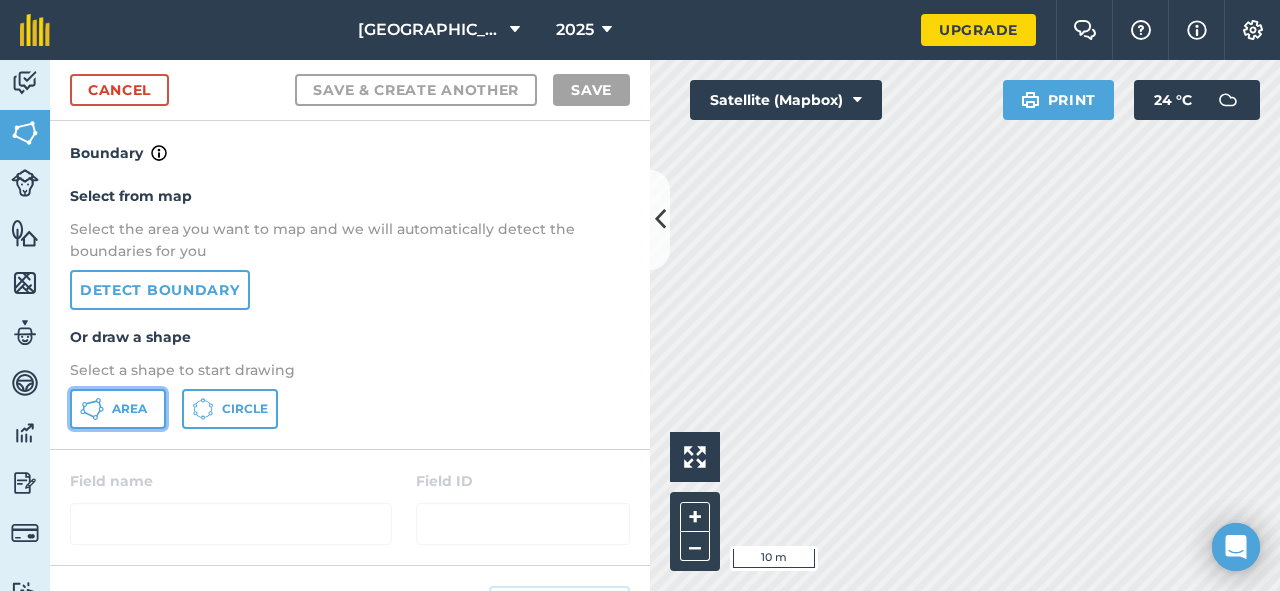 click 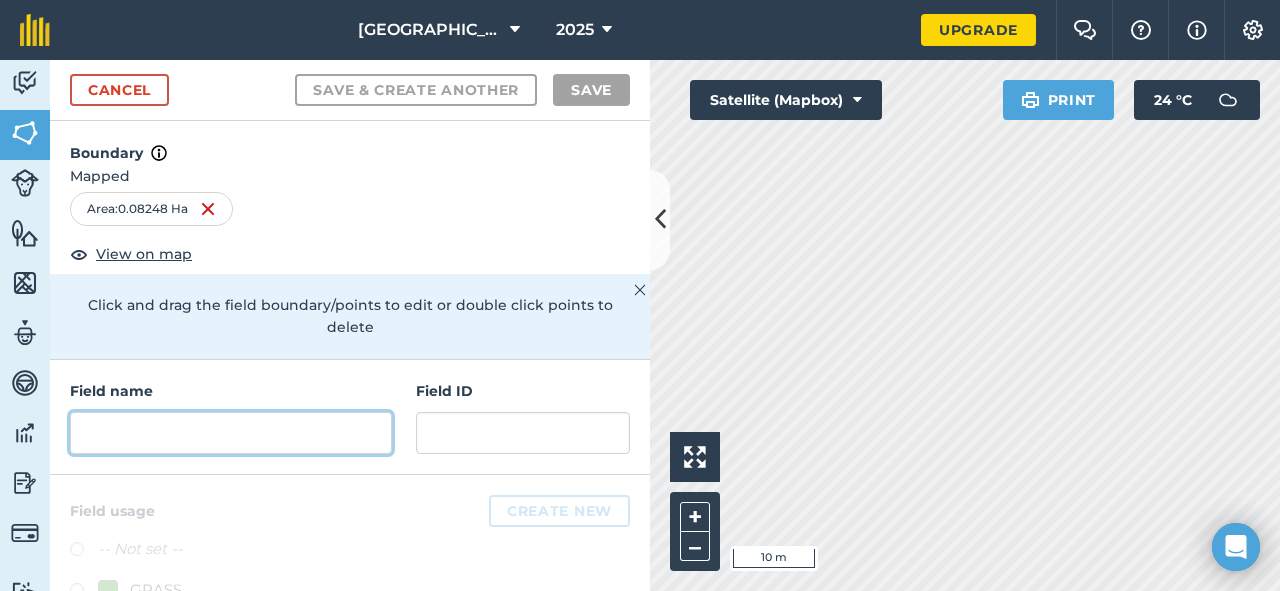 click at bounding box center (231, 433) 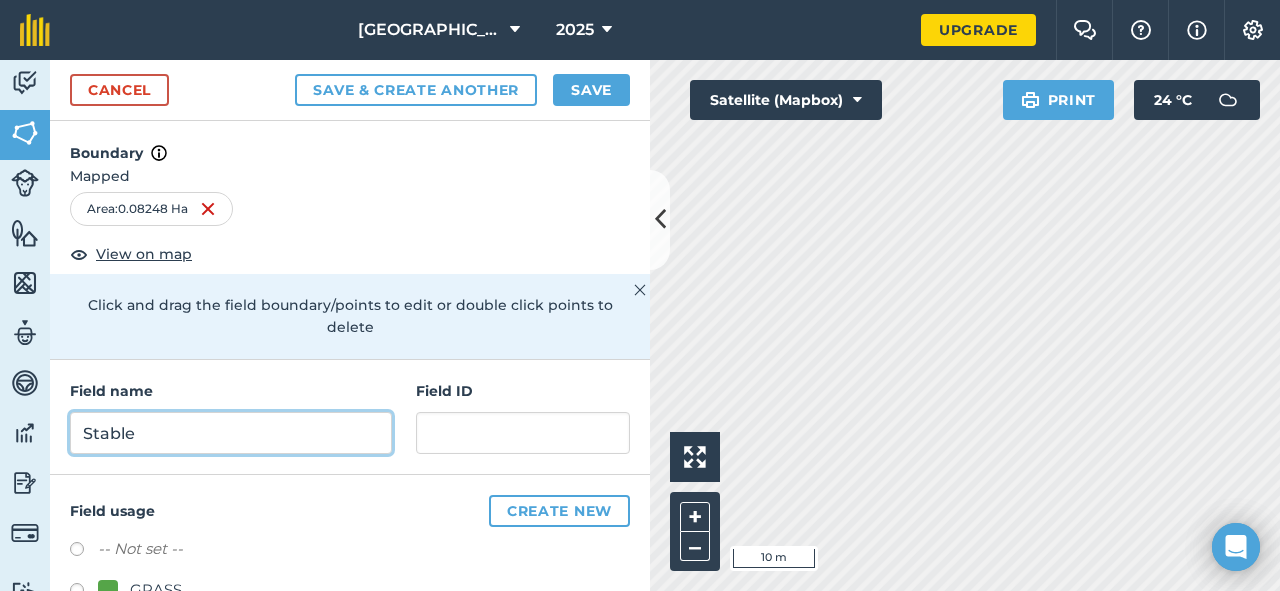 type on "Stable" 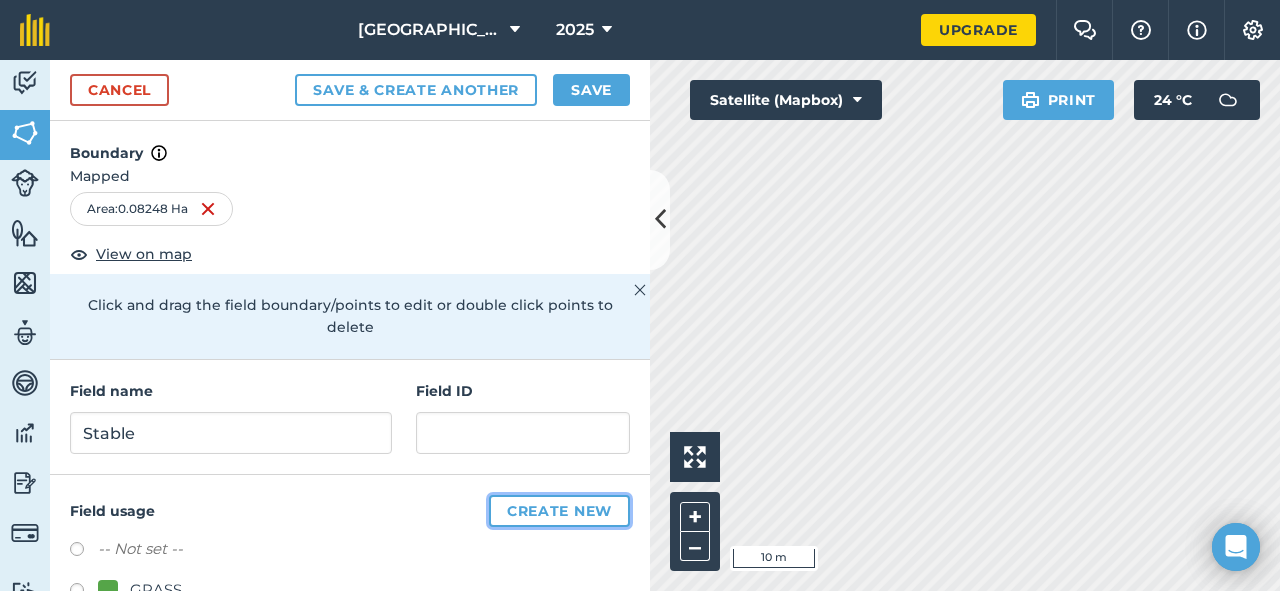 click on "Create new" at bounding box center [559, 511] 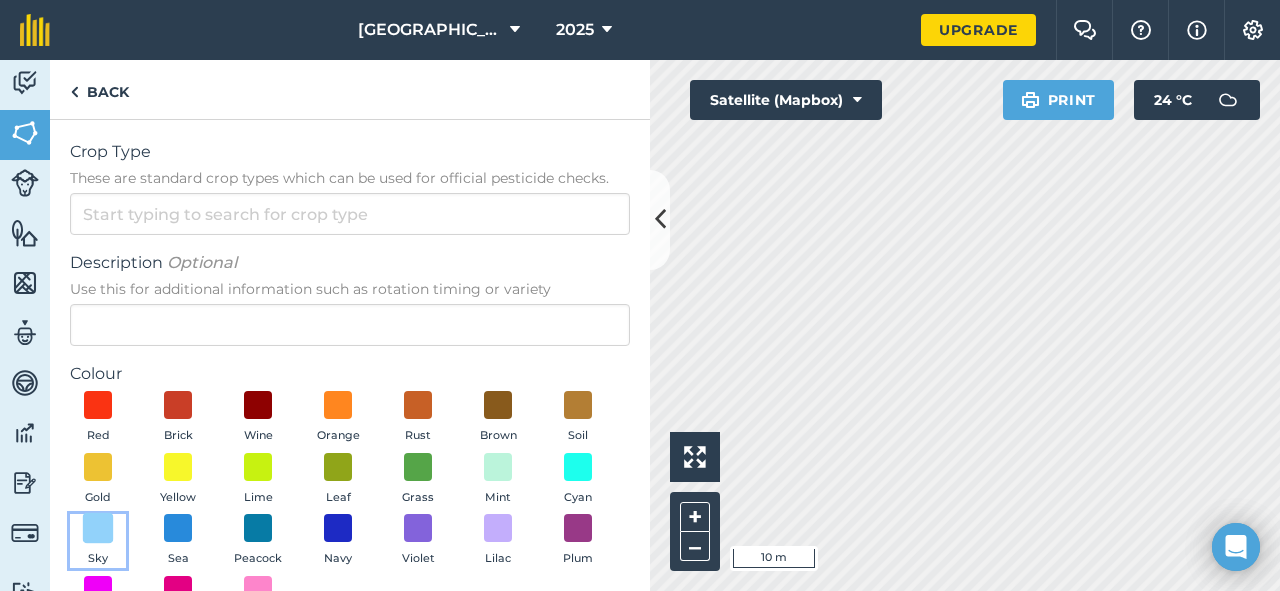 click at bounding box center [98, 528] 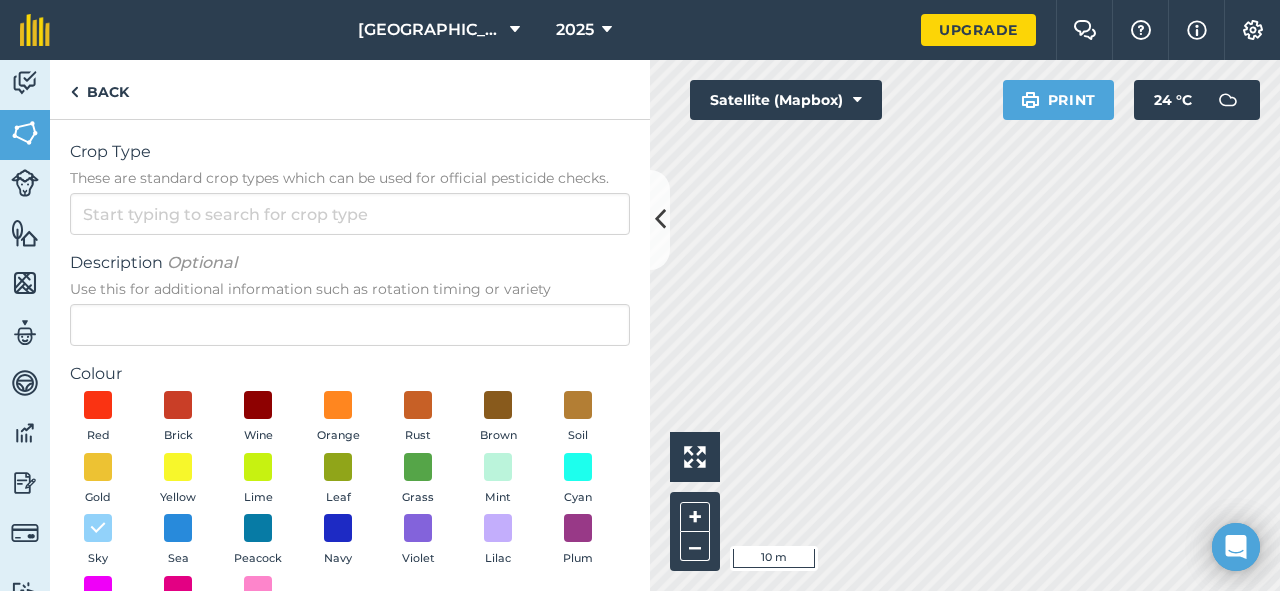 click on "These are standard crop types which can be used for official pesticide checks." at bounding box center [350, 178] 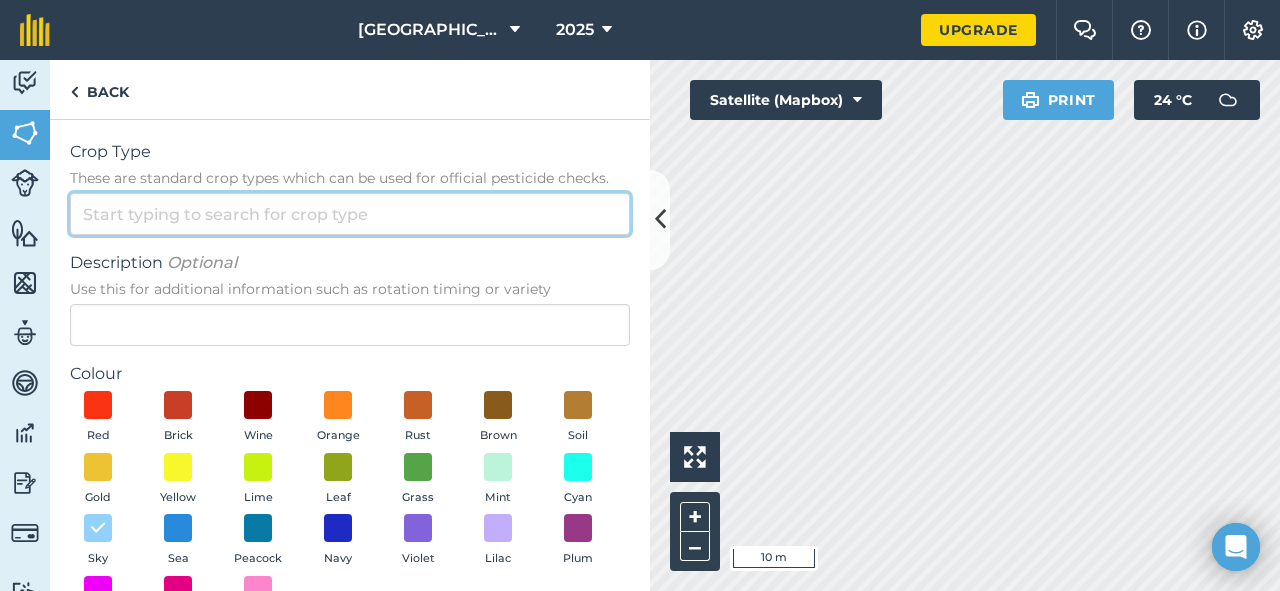 click on "Crop Type These are standard crop types which can be used for official pesticide checks." at bounding box center [350, 214] 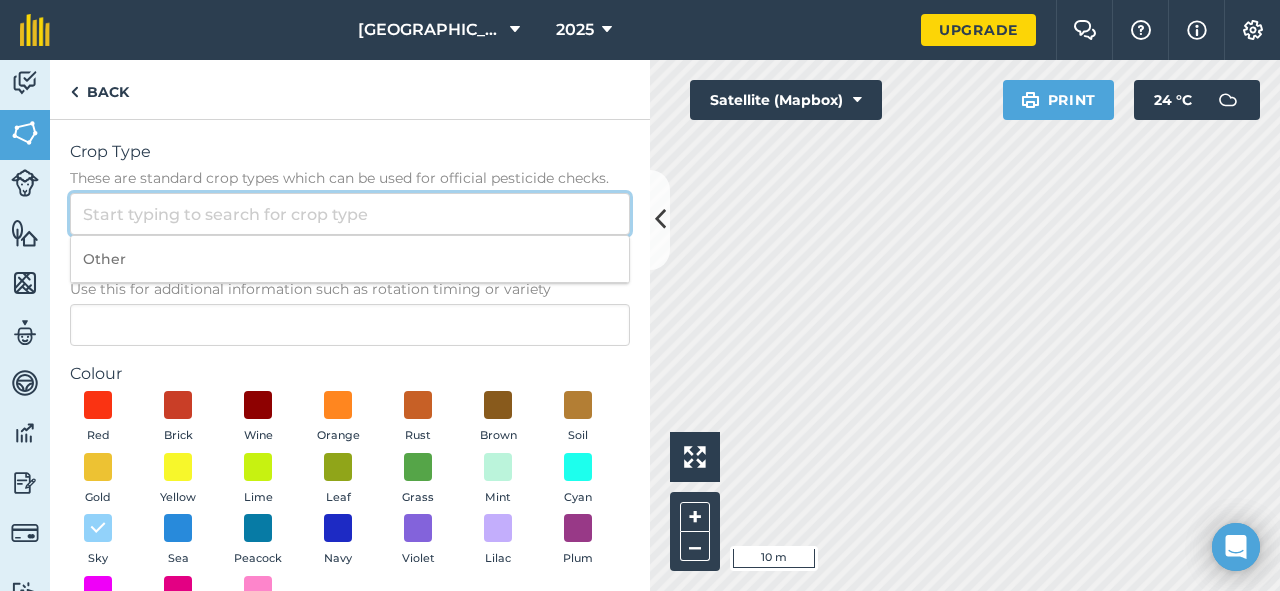 click on "Crop Type These are standard crop types which can be used for official pesticide checks." at bounding box center [350, 214] 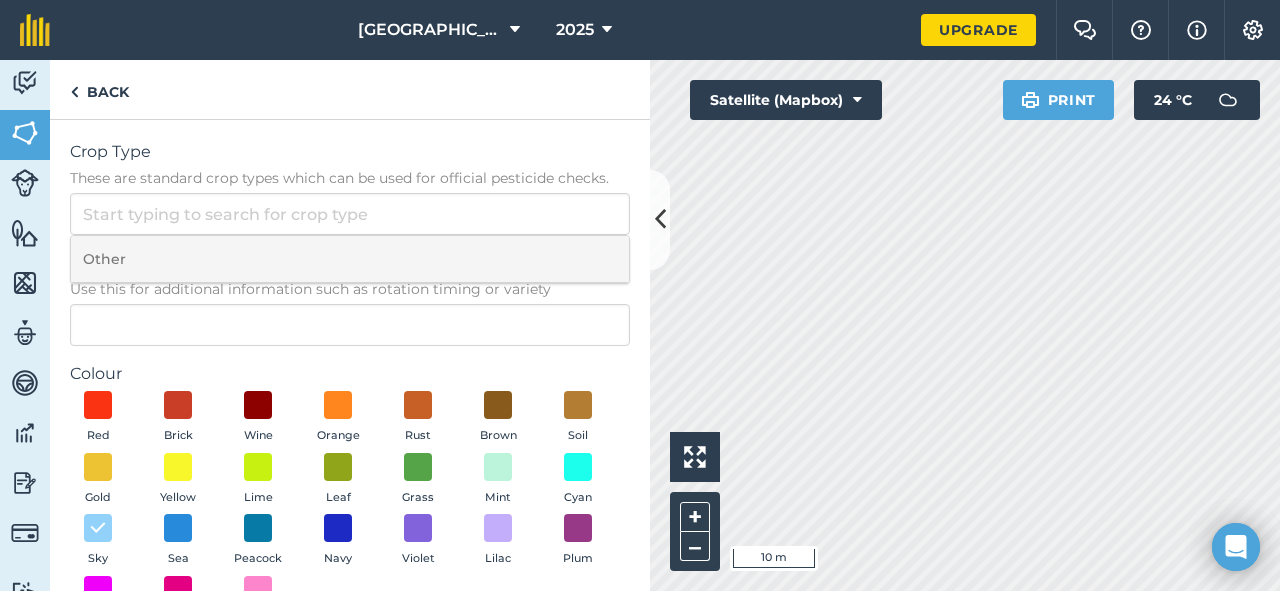 click on "Other" at bounding box center [350, 259] 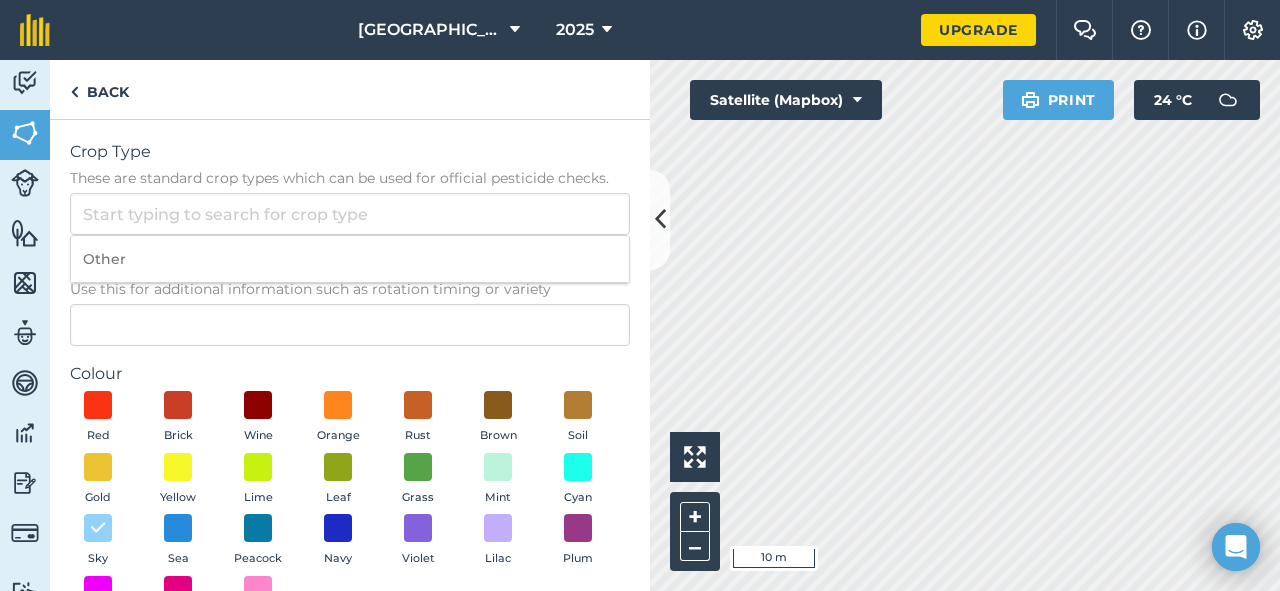 type on "Other" 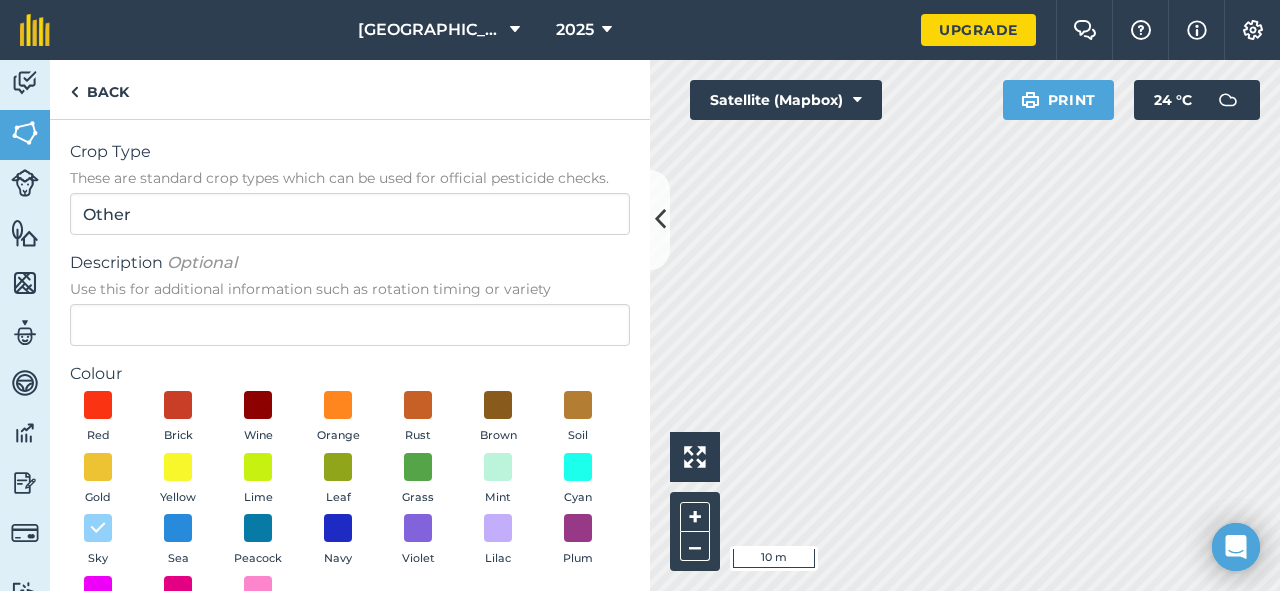 scroll, scrollTop: 143, scrollLeft: 0, axis: vertical 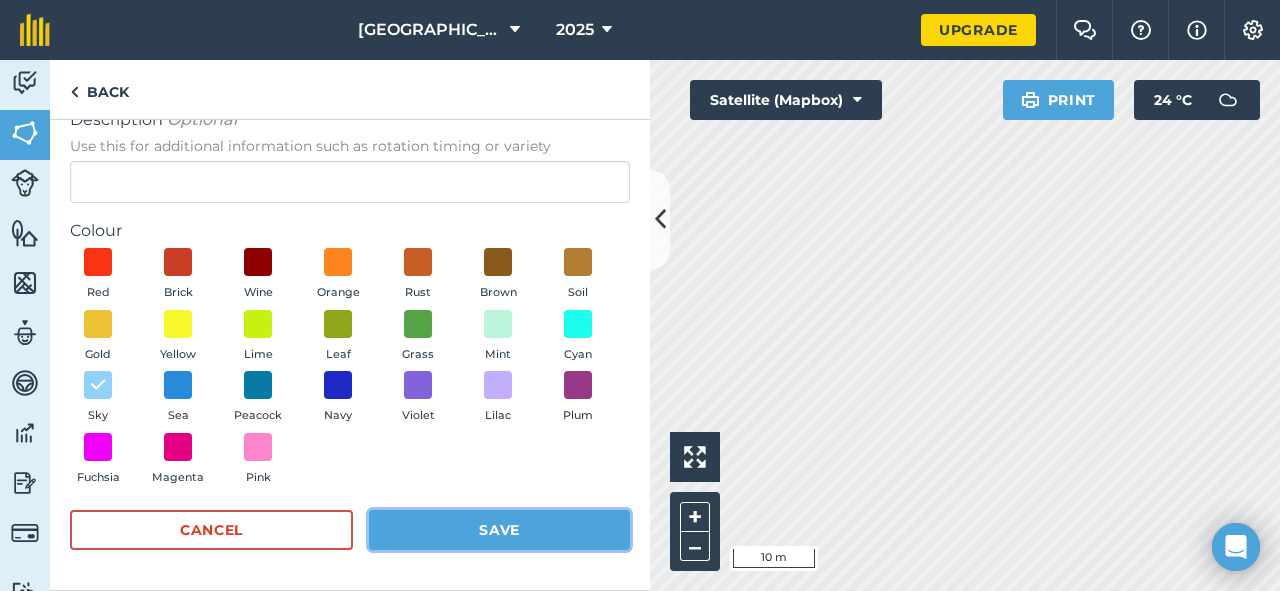 click on "Save" at bounding box center [499, 530] 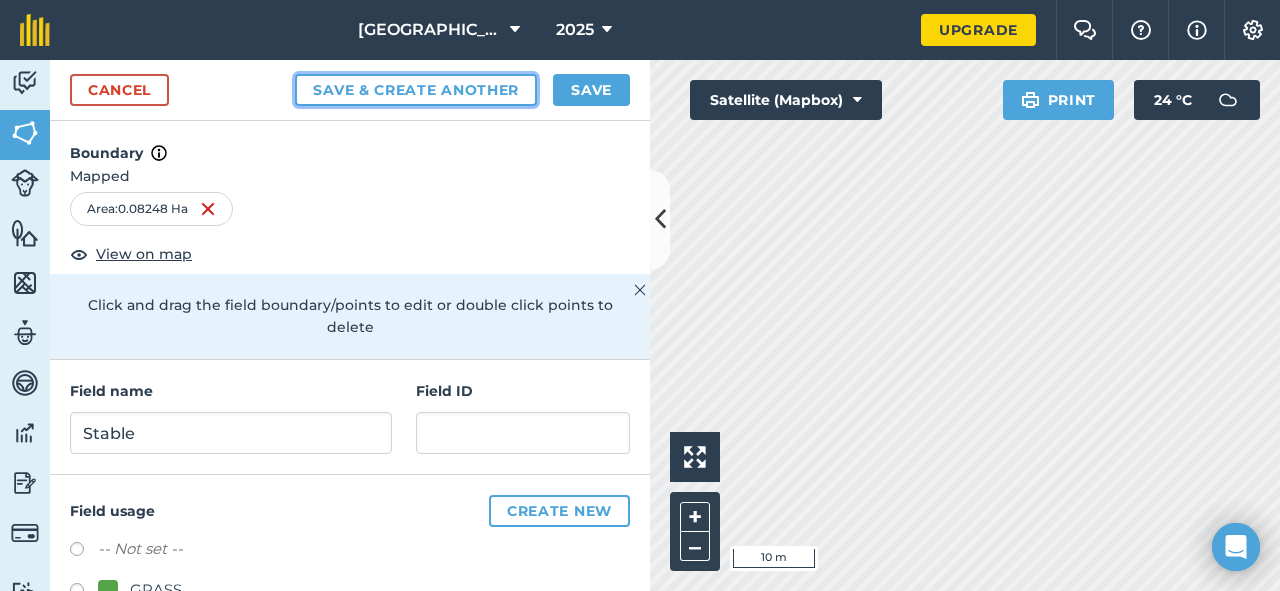 click on "Save & Create Another" at bounding box center (416, 90) 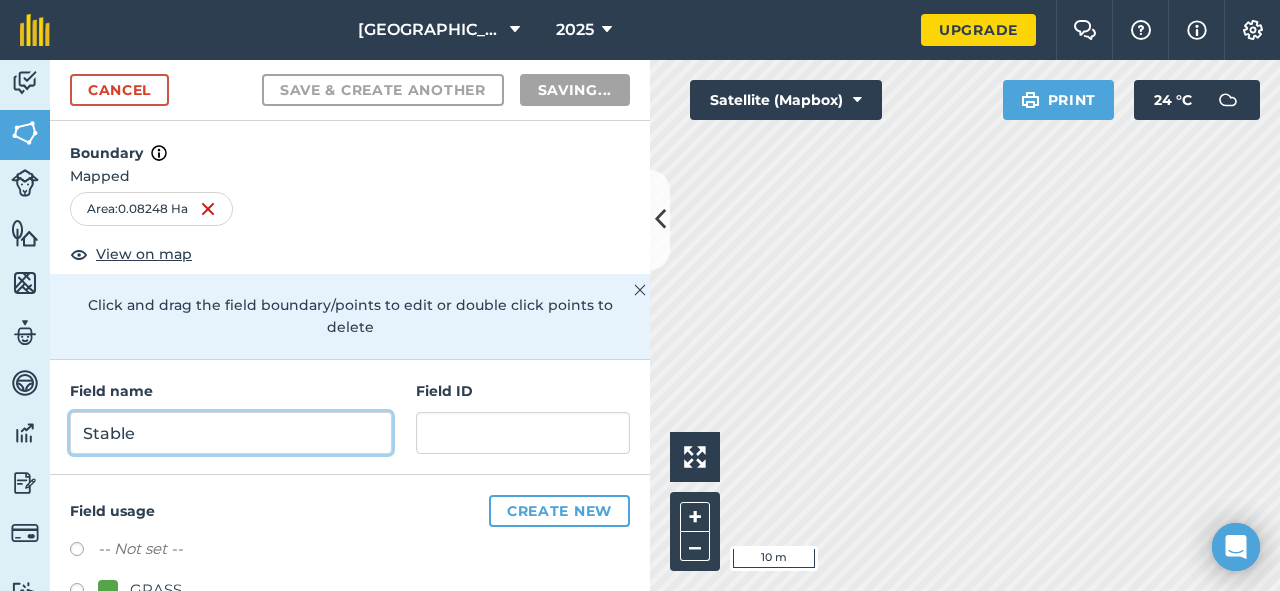 radio on "false" 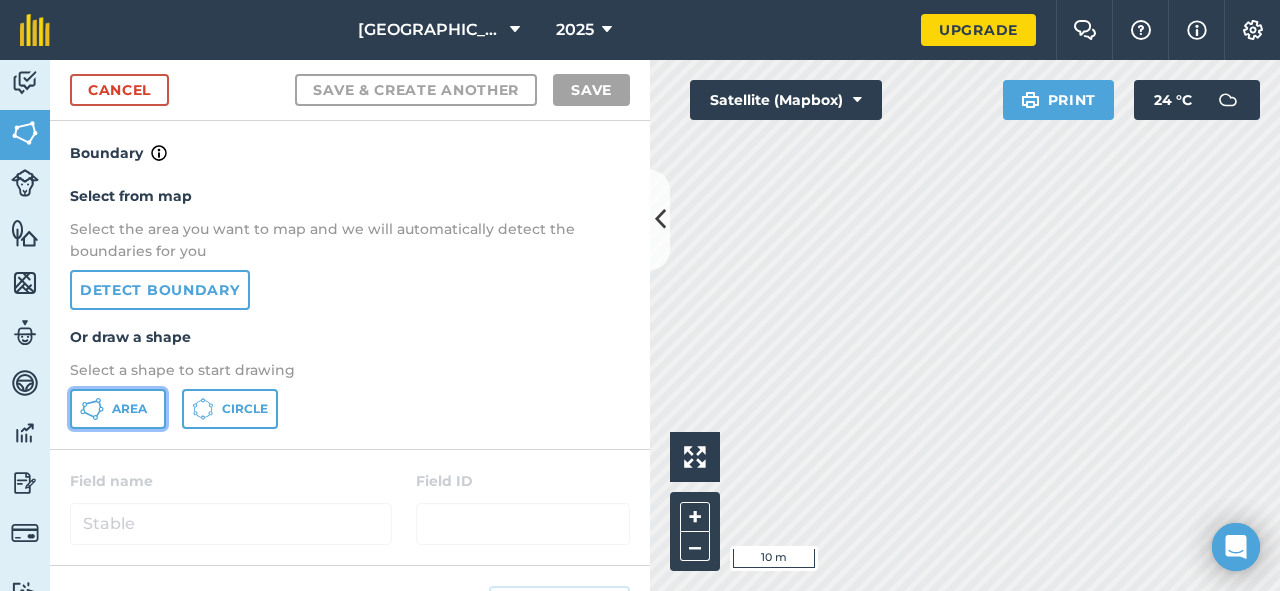 click on "Area" at bounding box center (129, 409) 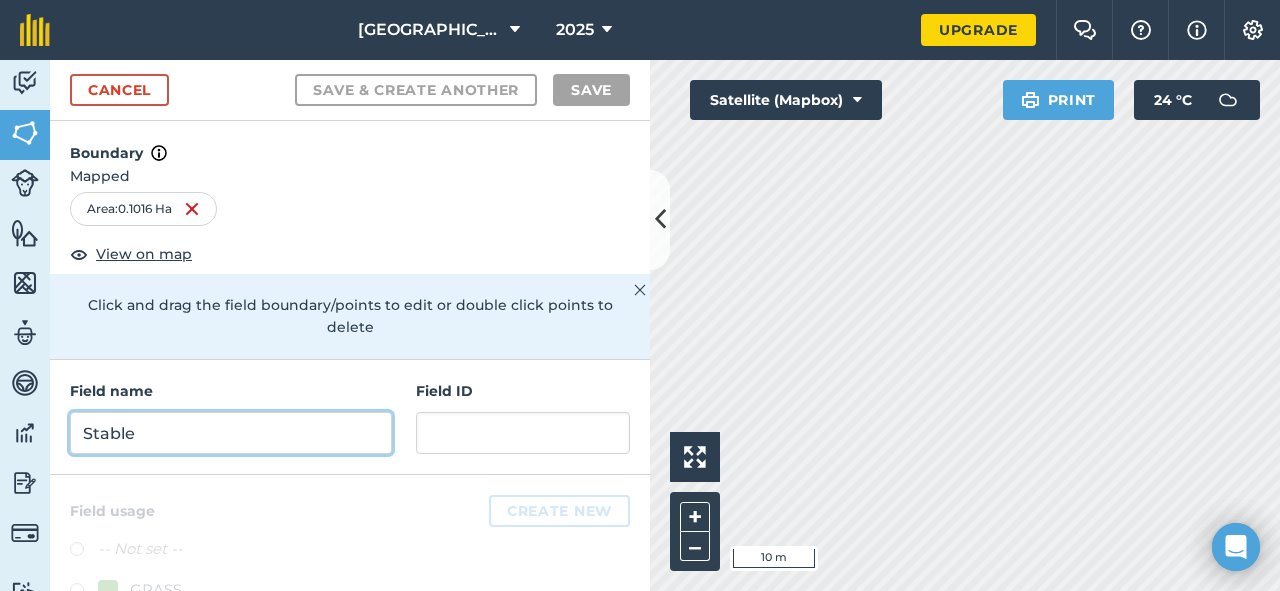 click on "Stable" at bounding box center (231, 433) 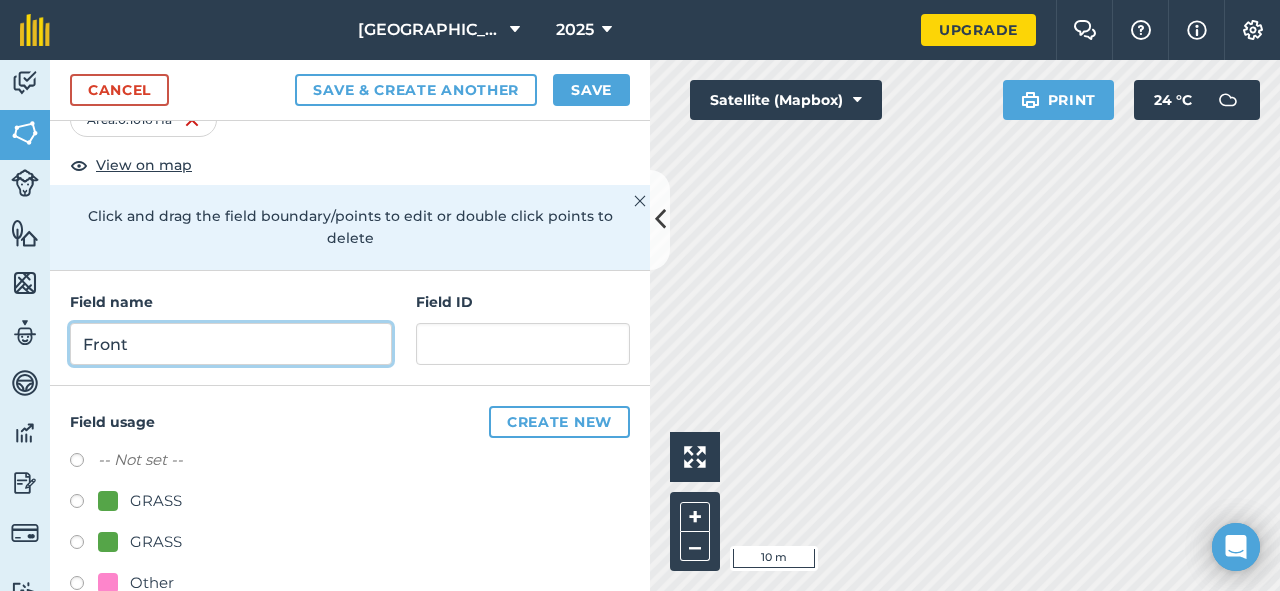 scroll, scrollTop: 131, scrollLeft: 0, axis: vertical 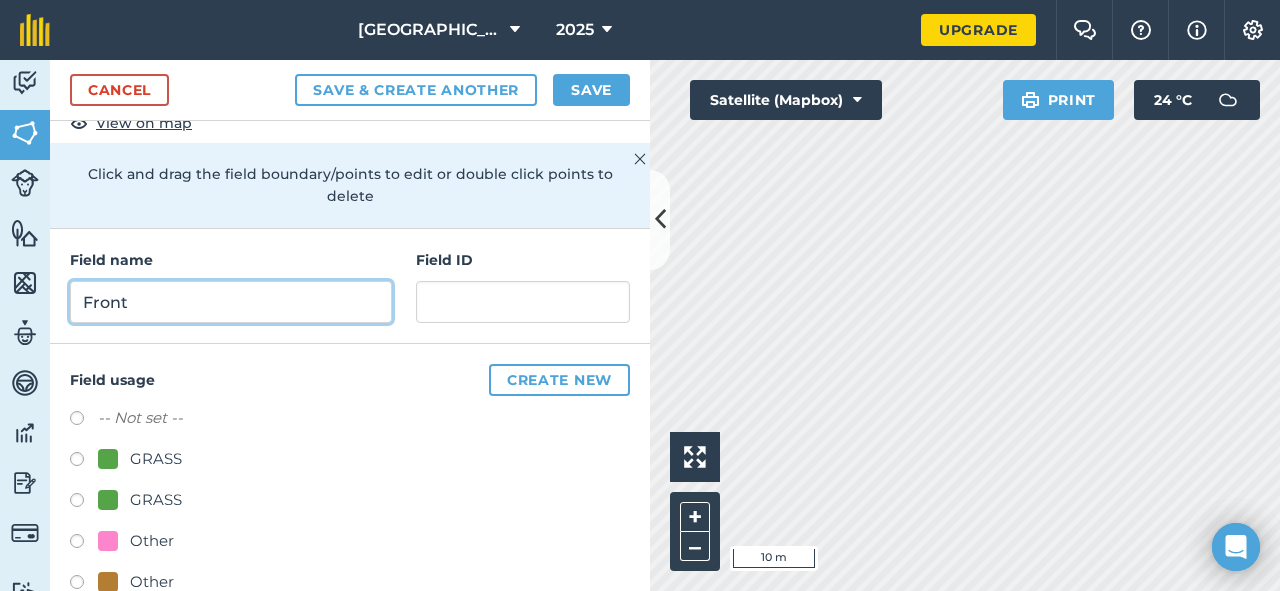 type on "Front" 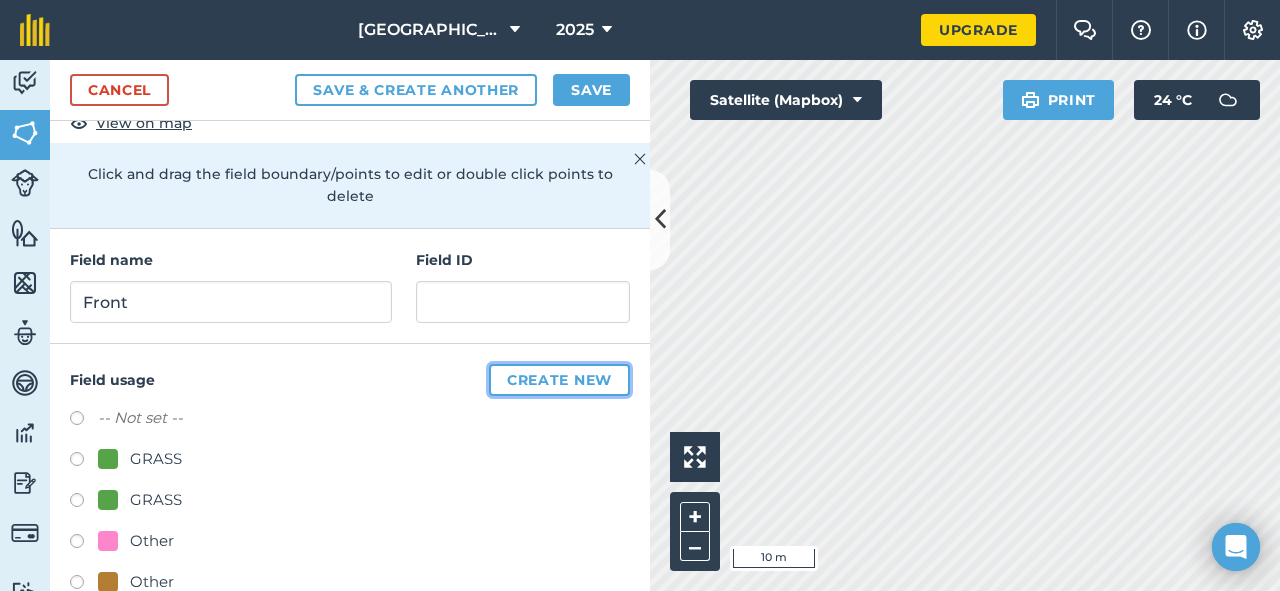 click on "Create new" at bounding box center [559, 380] 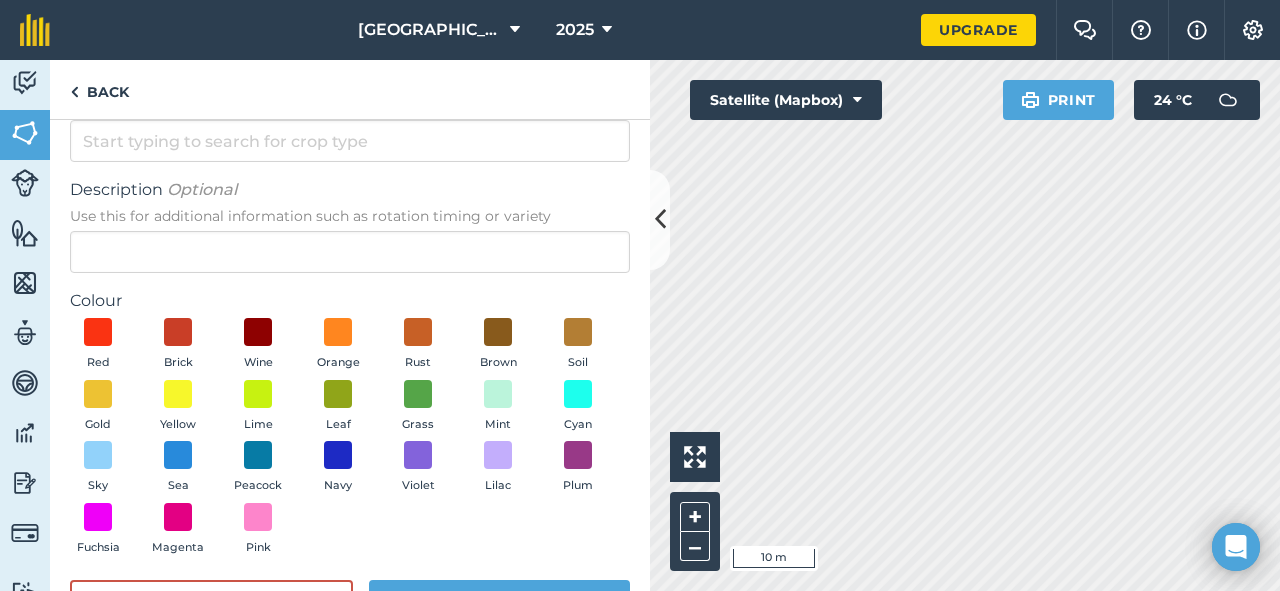 scroll, scrollTop: 78, scrollLeft: 0, axis: vertical 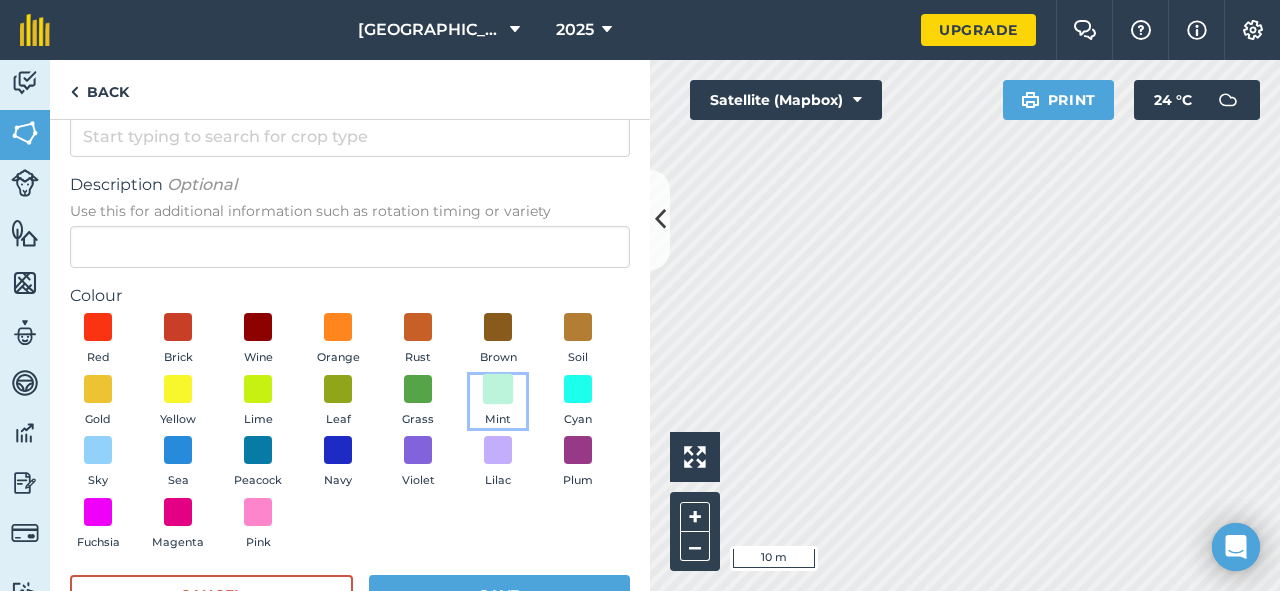 click at bounding box center (498, 388) 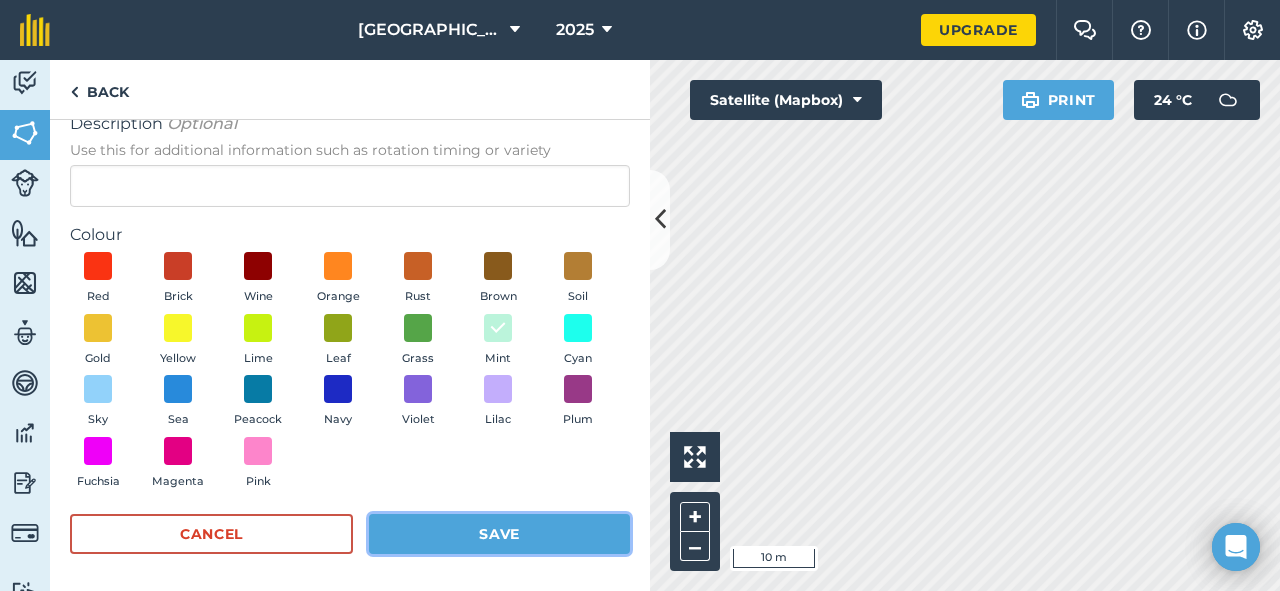 click on "Save" at bounding box center (499, 534) 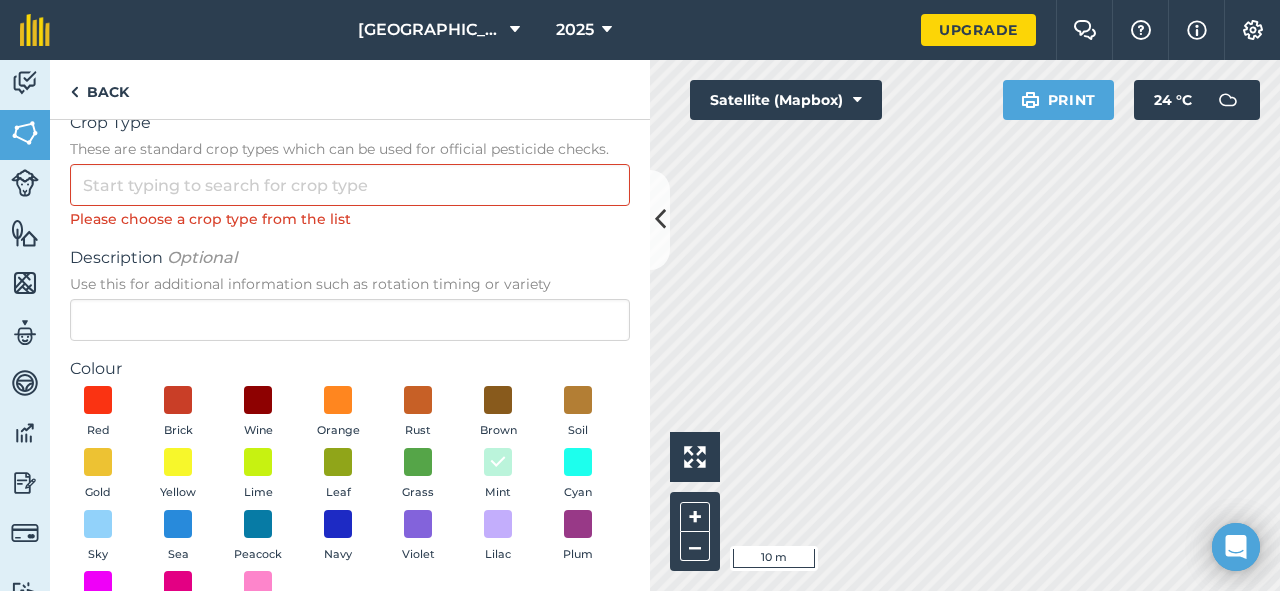 scroll, scrollTop: 17, scrollLeft: 0, axis: vertical 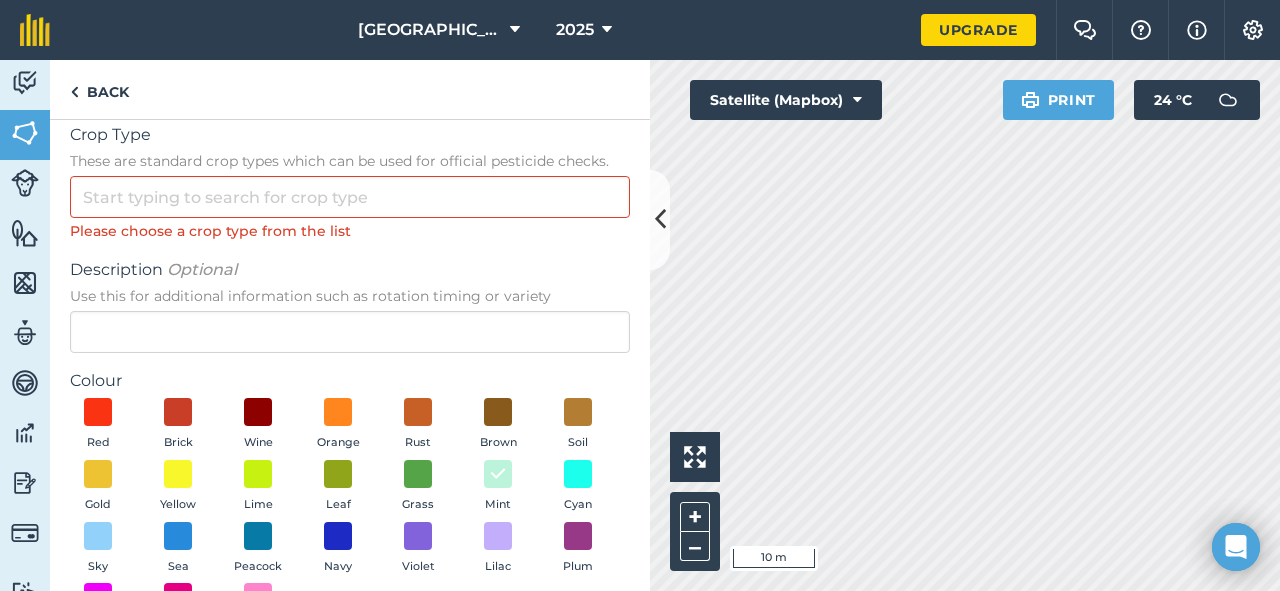 click on "These are standard crop types which can be used for official pesticide checks." at bounding box center [350, 161] 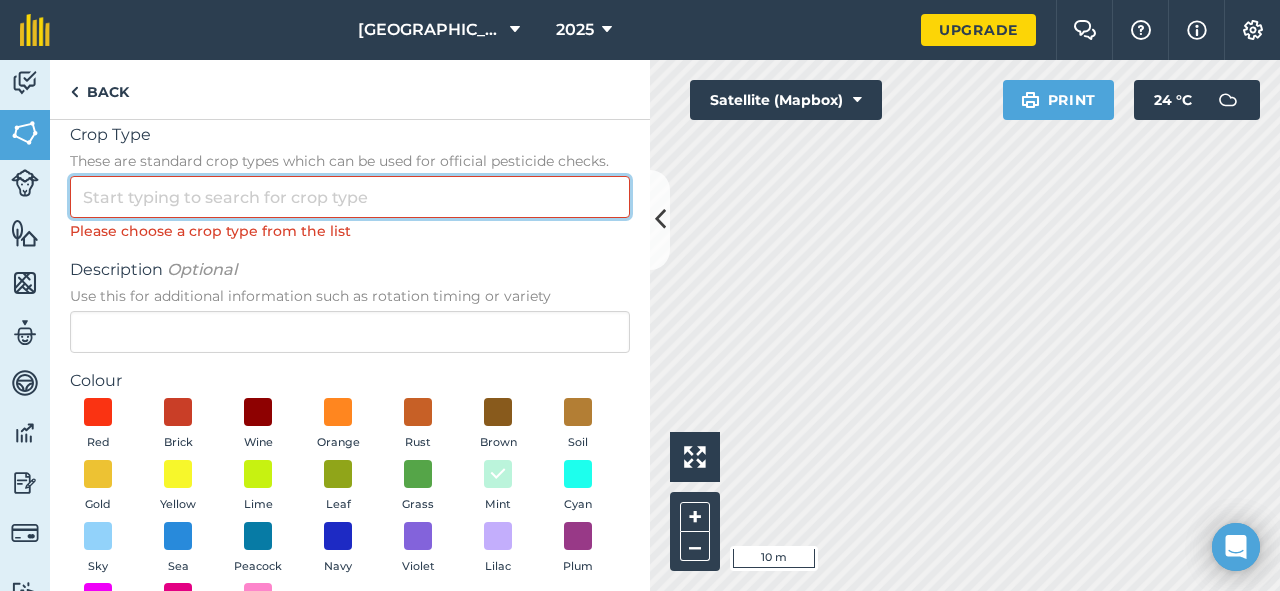 click on "Crop Type These are standard crop types which can be used for official pesticide checks." at bounding box center (350, 197) 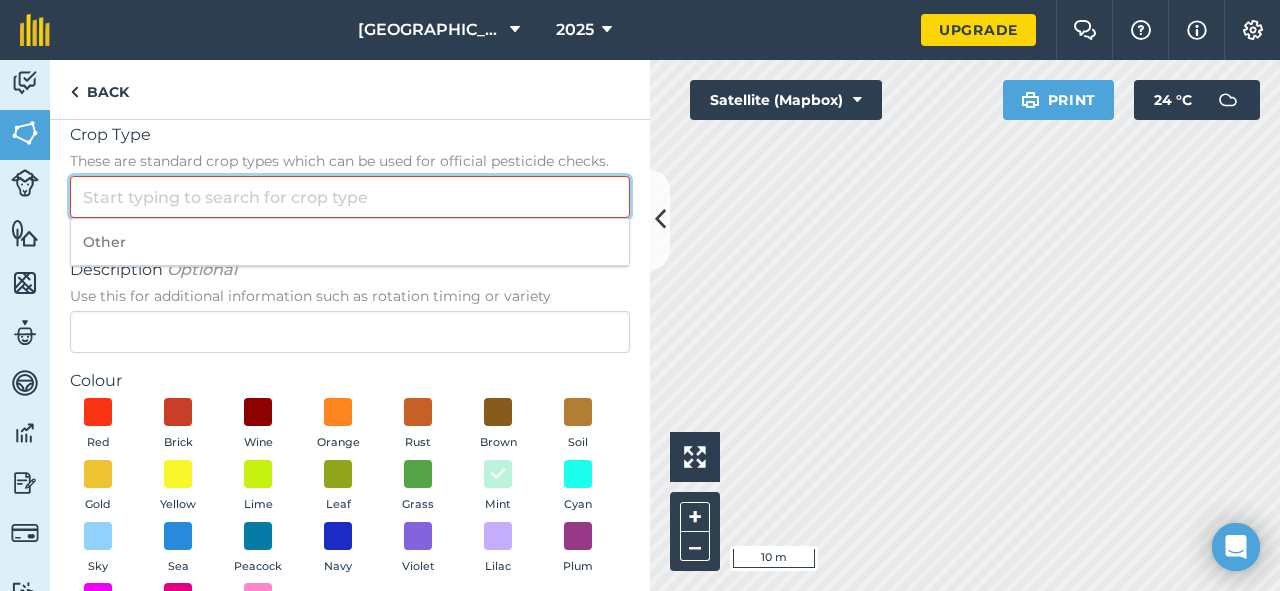 click on "Crop Type These are standard crop types which can be used for official pesticide checks." at bounding box center (350, 197) 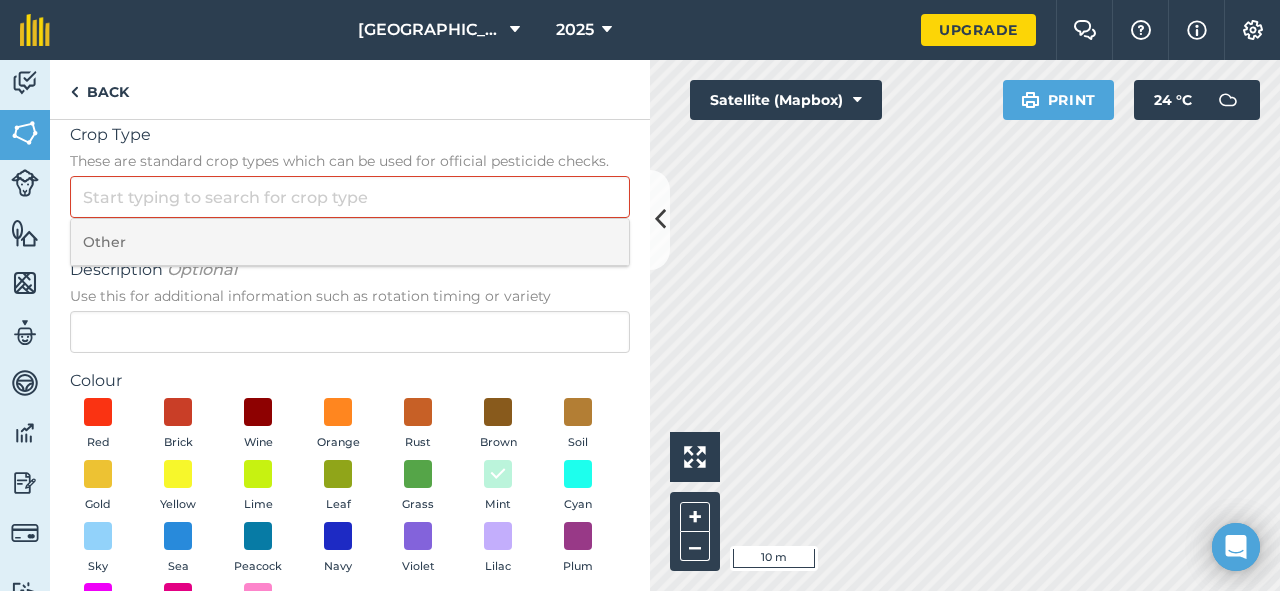 click on "Other" at bounding box center [350, 242] 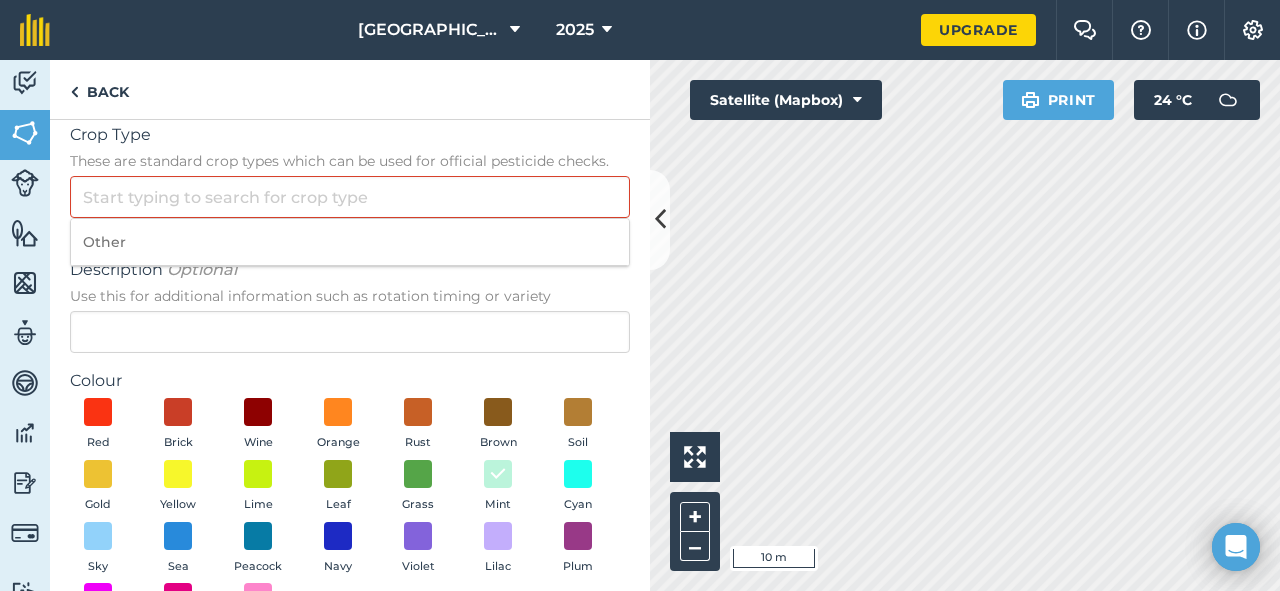 type on "Other" 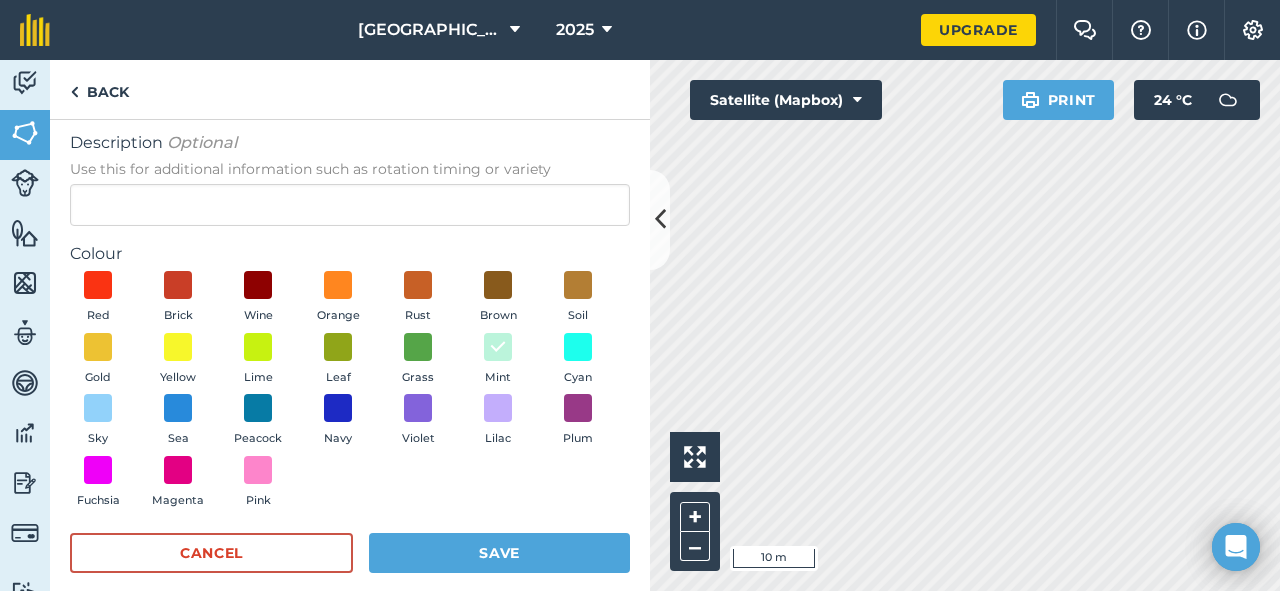 scroll, scrollTop: 143, scrollLeft: 0, axis: vertical 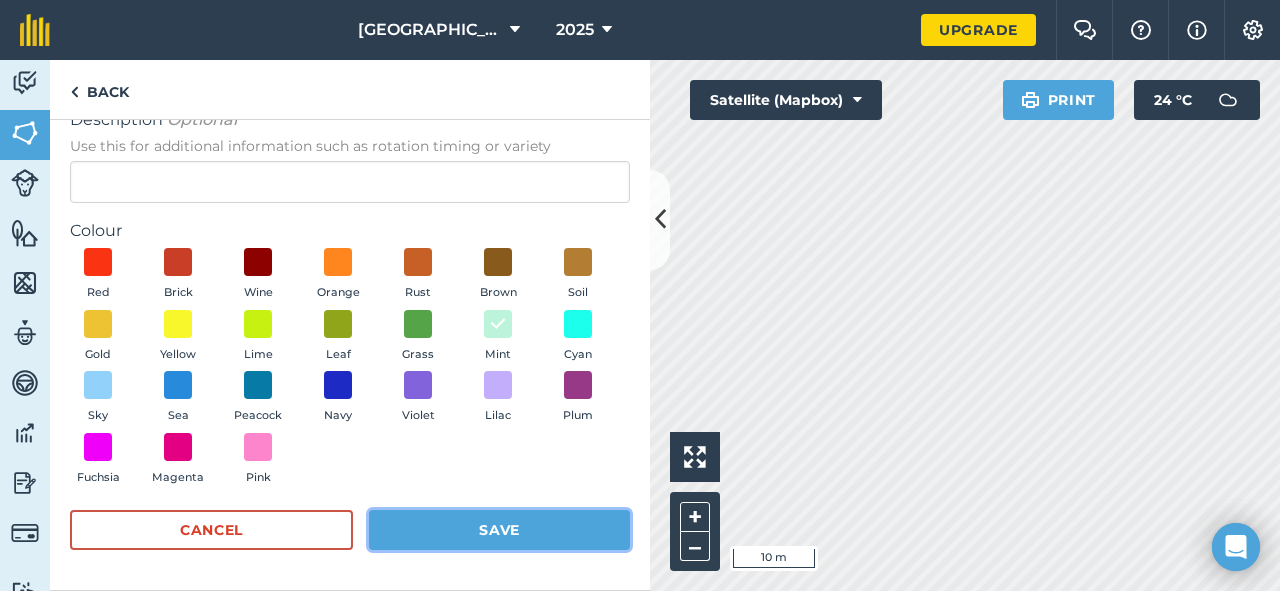 click on "Save" at bounding box center (499, 530) 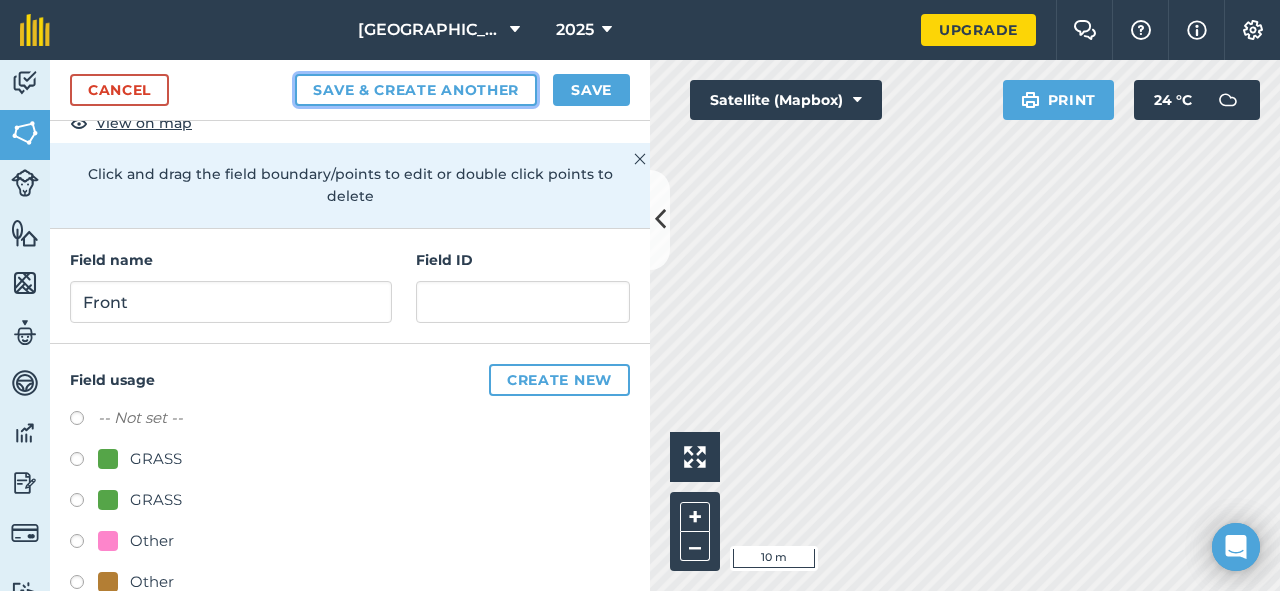 click on "Save & Create Another" at bounding box center [416, 90] 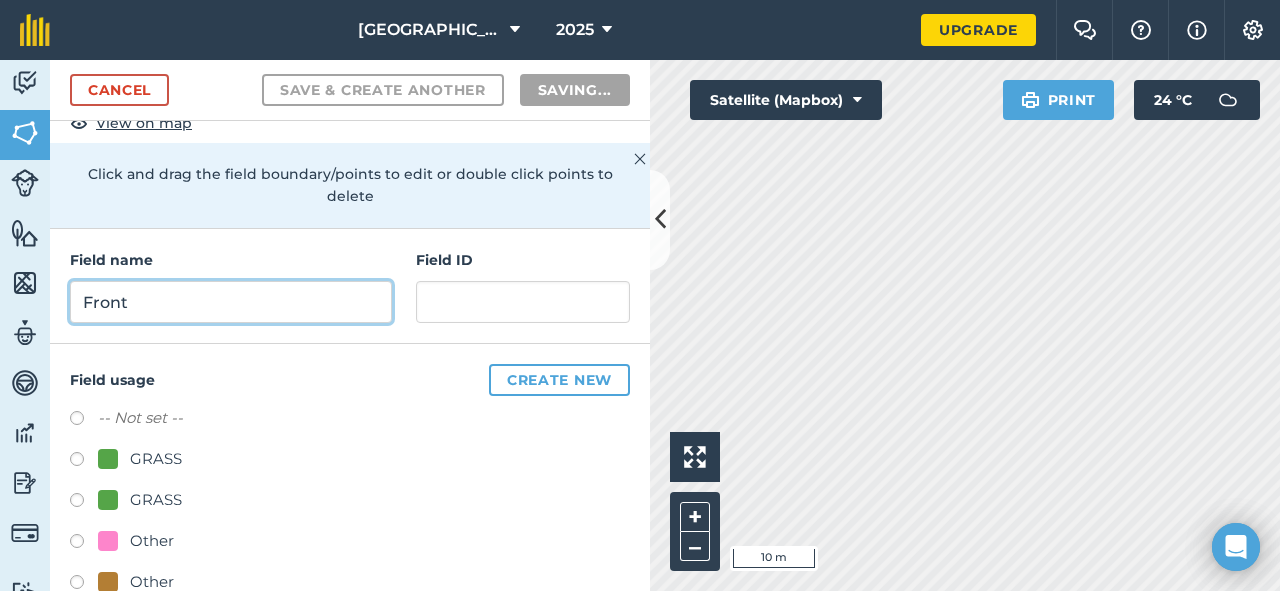radio on "false" 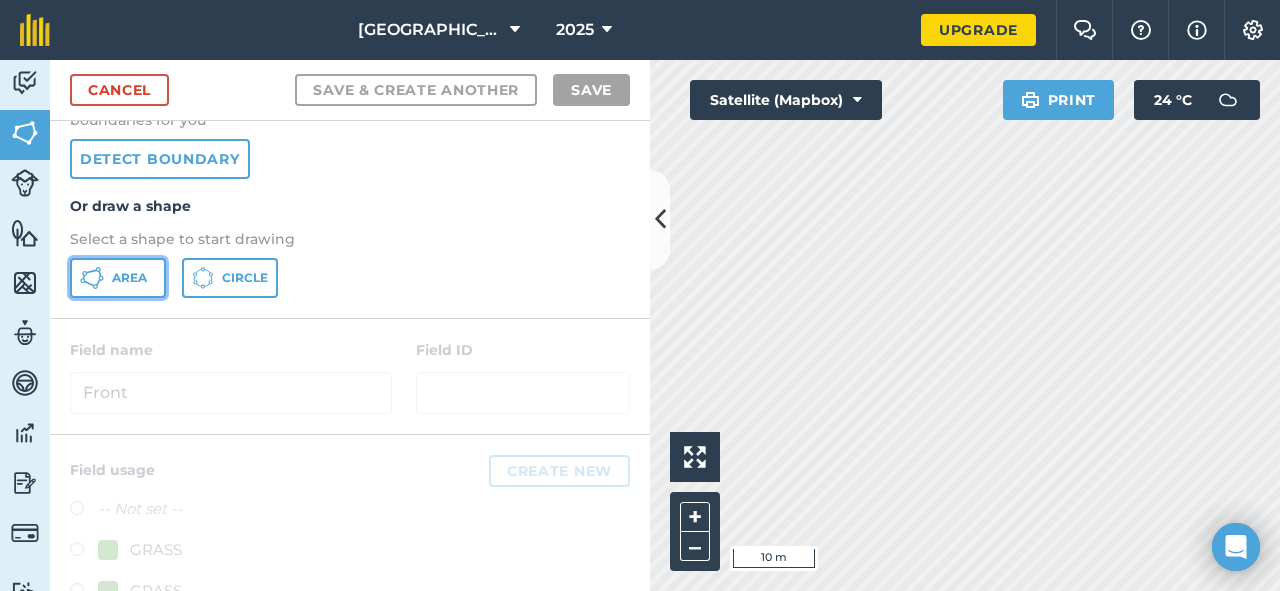 click 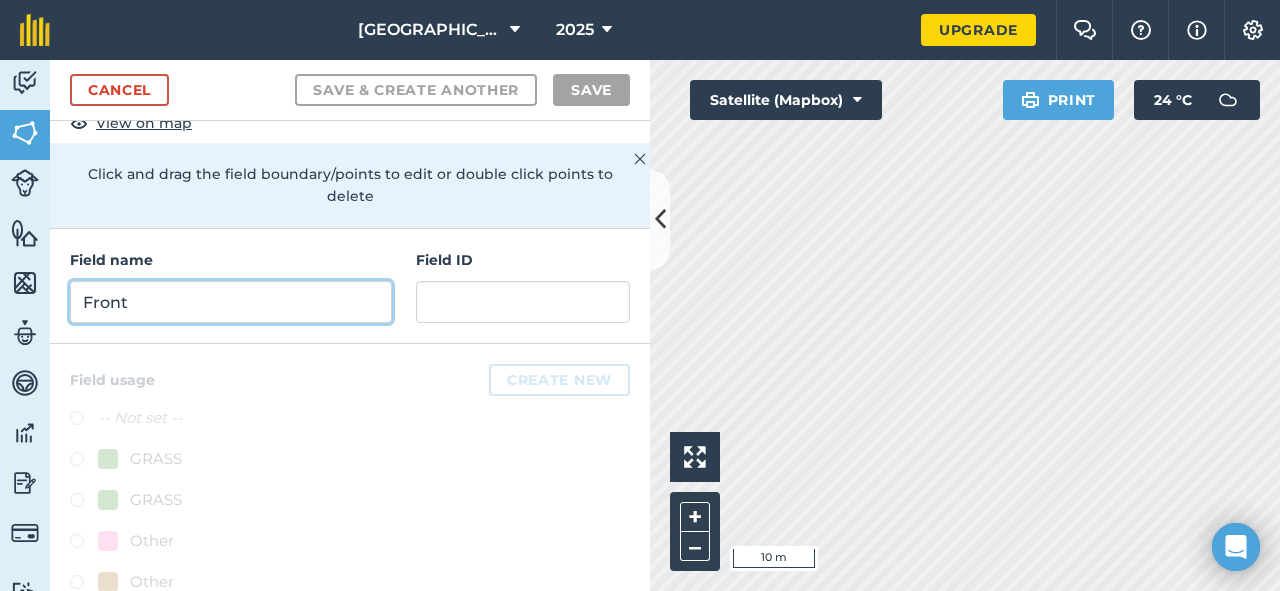 click on "Front" at bounding box center (231, 302) 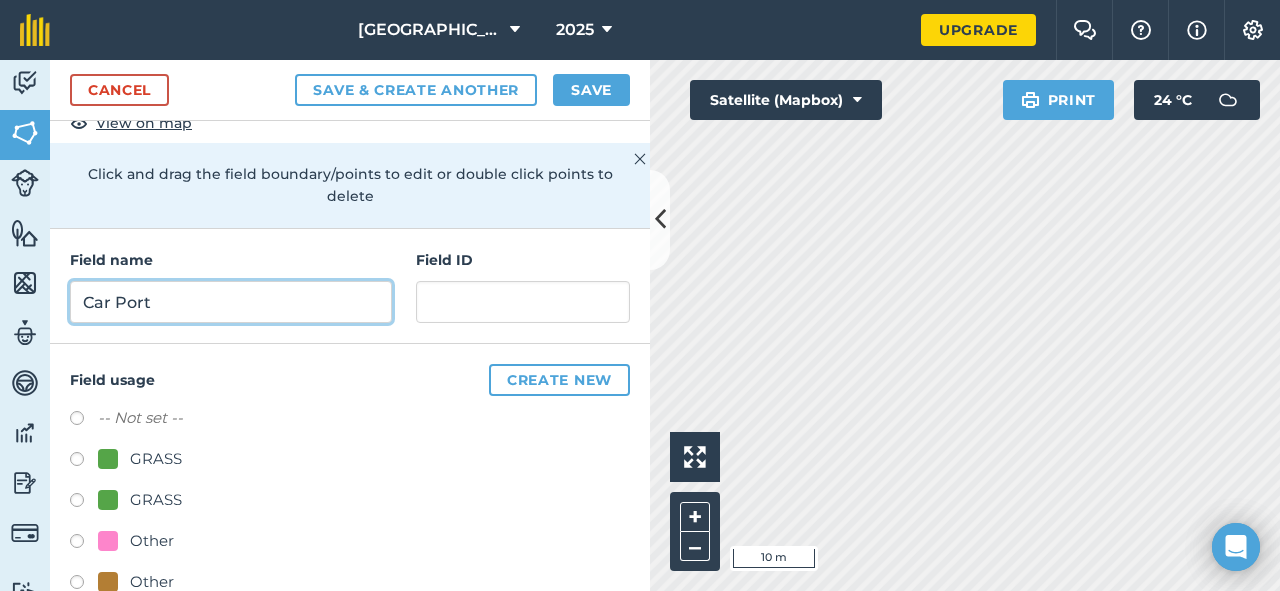 type on "Car Port" 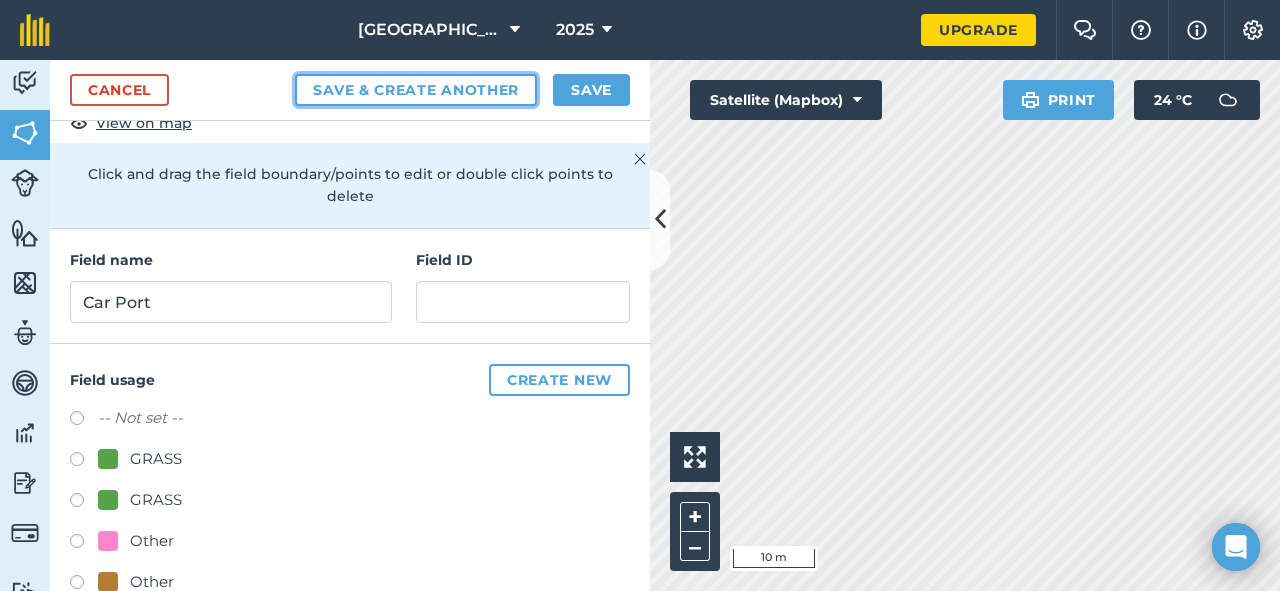 click on "Save & Create Another" at bounding box center (416, 90) 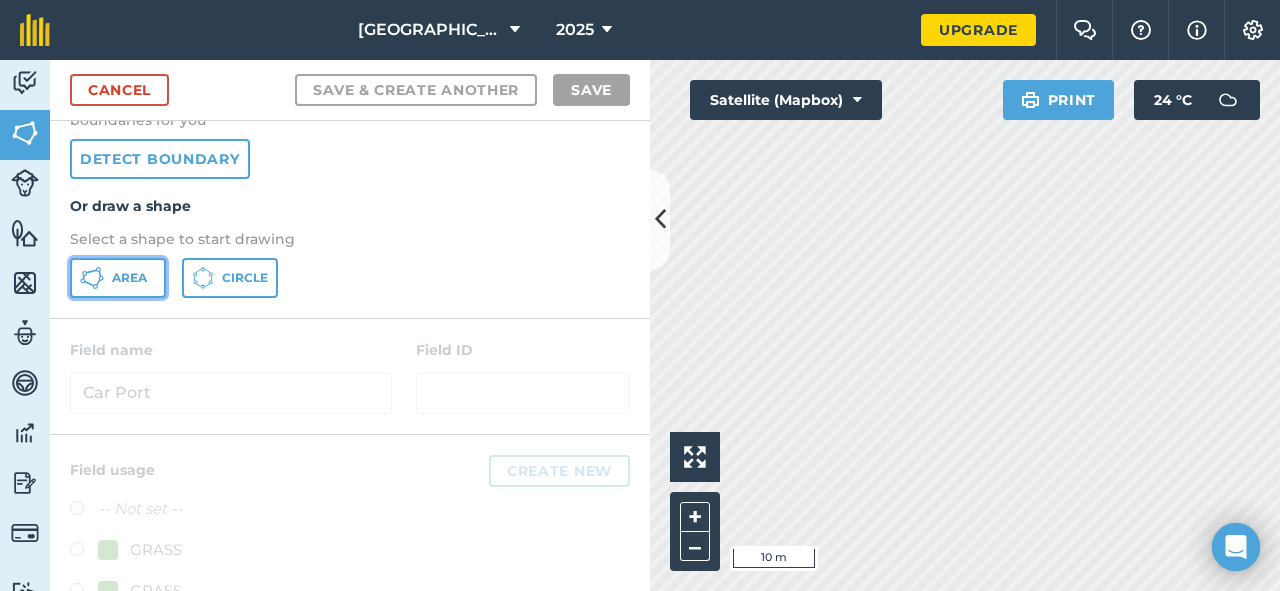 click on "Area" at bounding box center (129, 278) 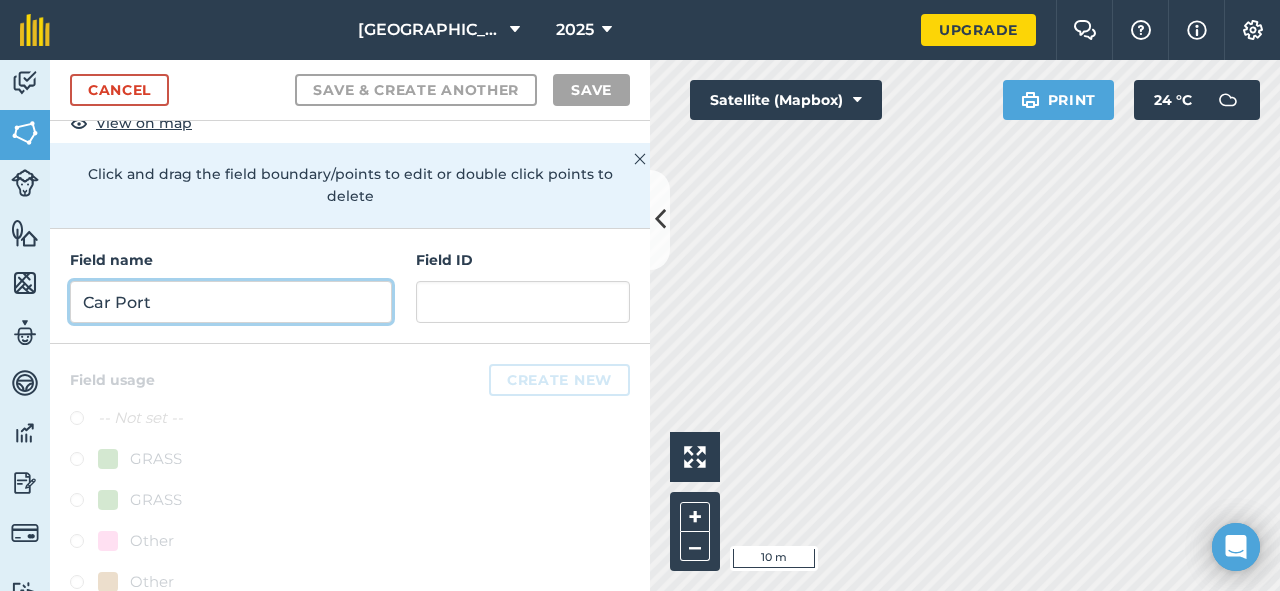 click on "Car Port" at bounding box center (231, 302) 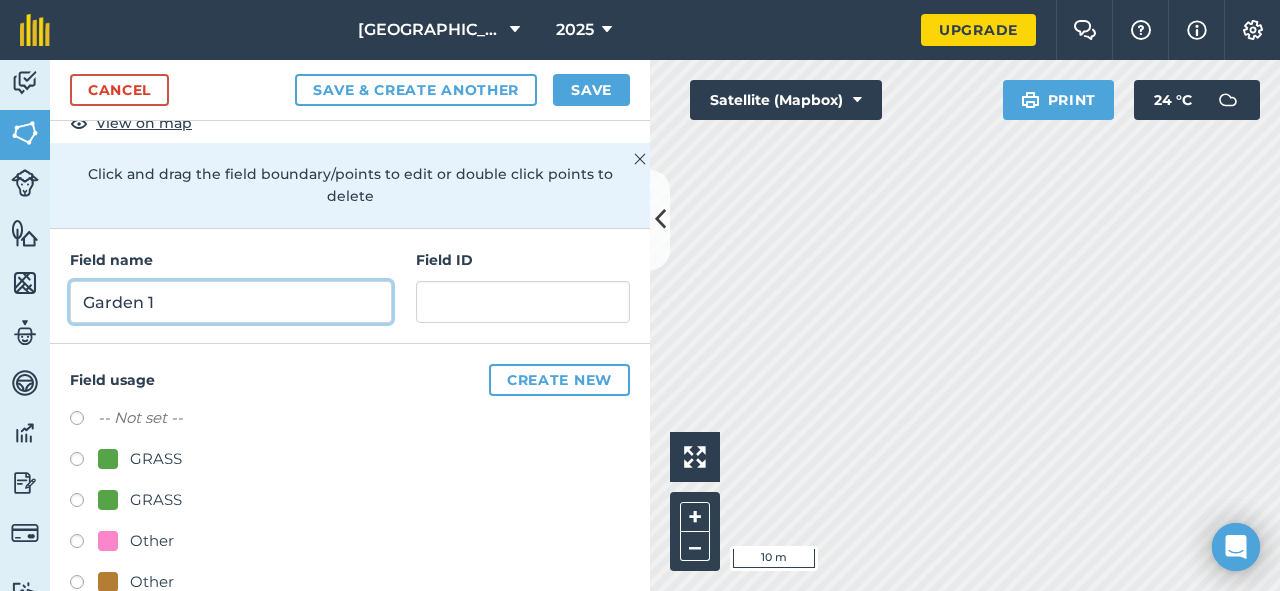 type on "Garden 1" 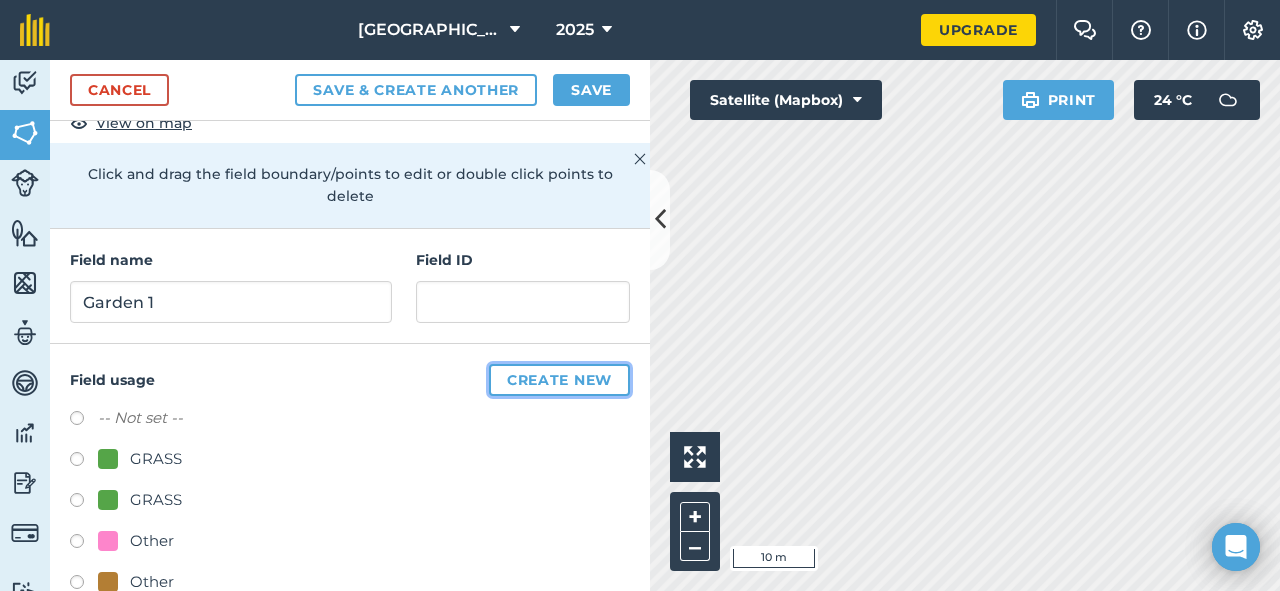 click on "Create new" at bounding box center [559, 380] 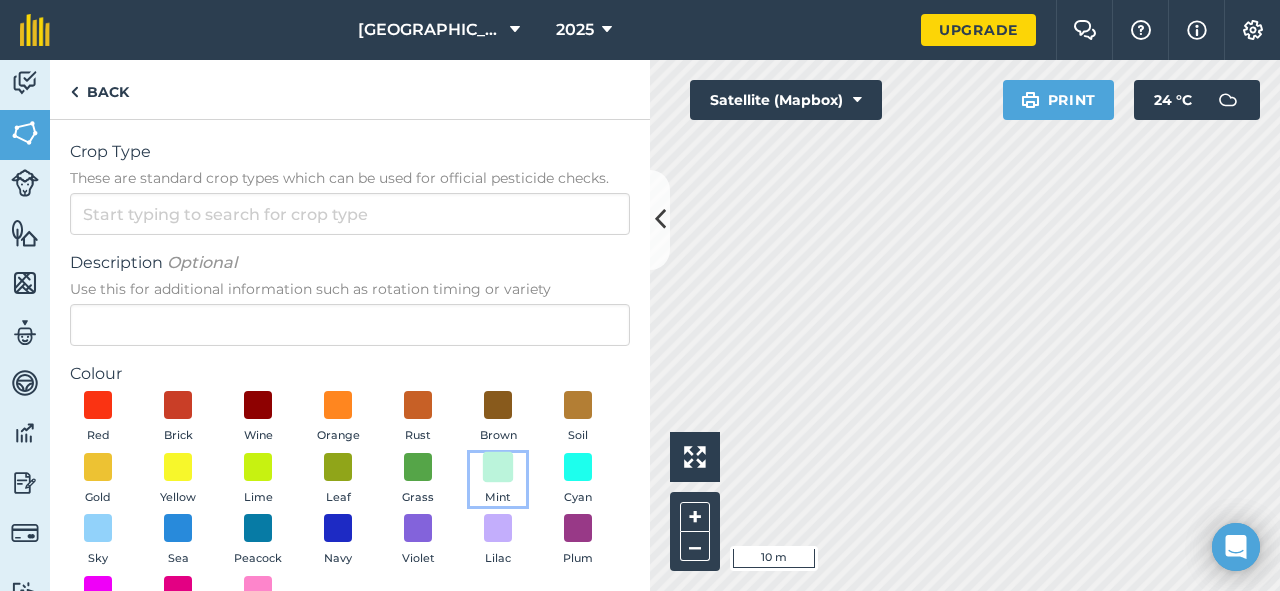 click at bounding box center [498, 466] 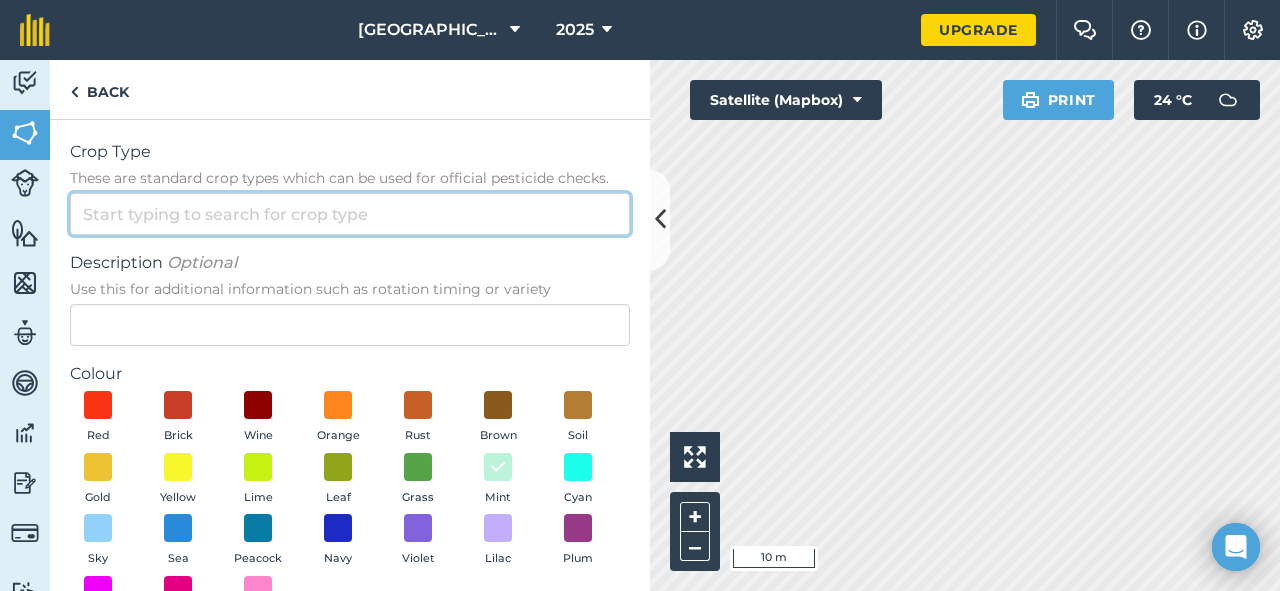click on "Crop Type These are standard crop types which can be used for official pesticide checks." at bounding box center [350, 214] 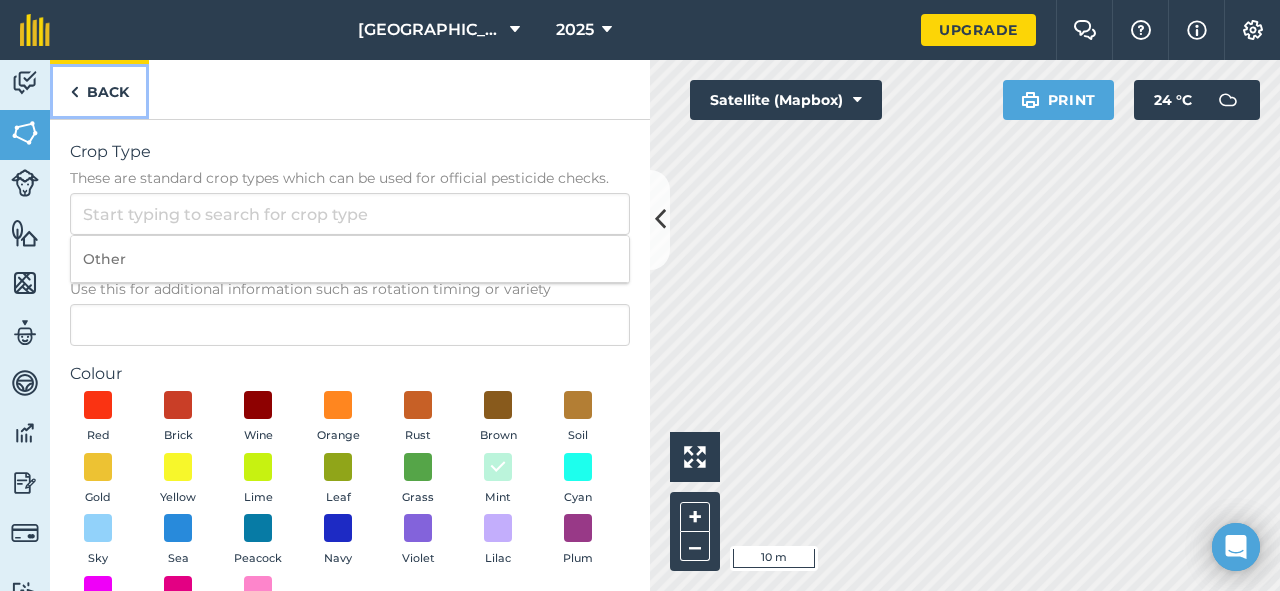 click on "Back" at bounding box center [99, 89] 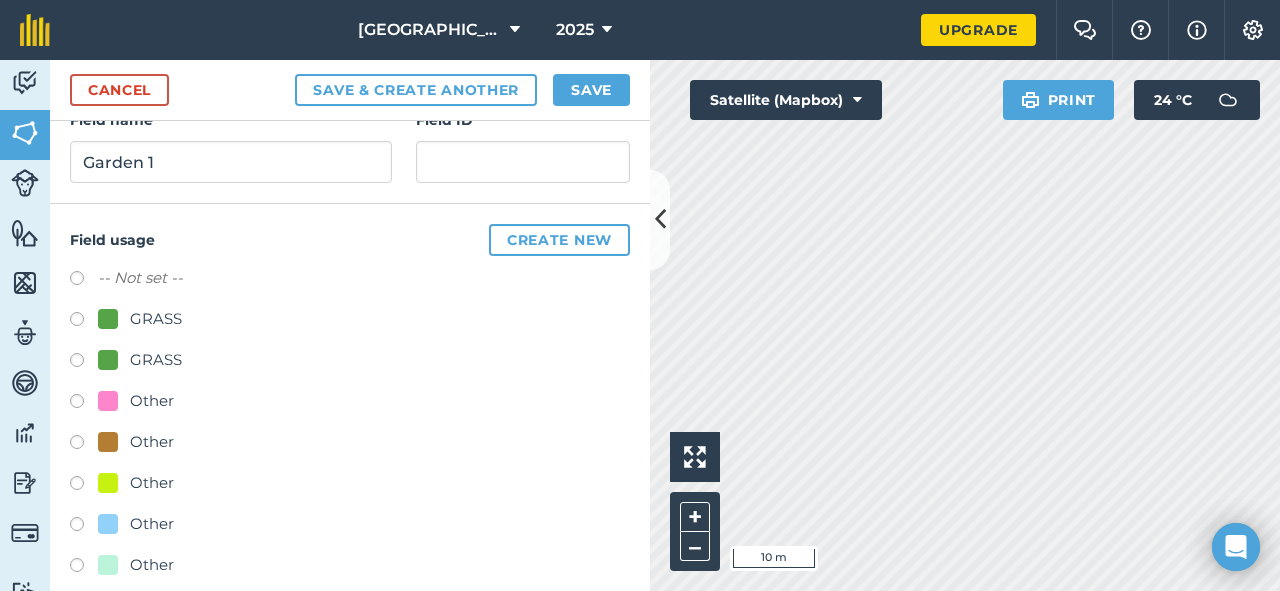 scroll, scrollTop: 273, scrollLeft: 0, axis: vertical 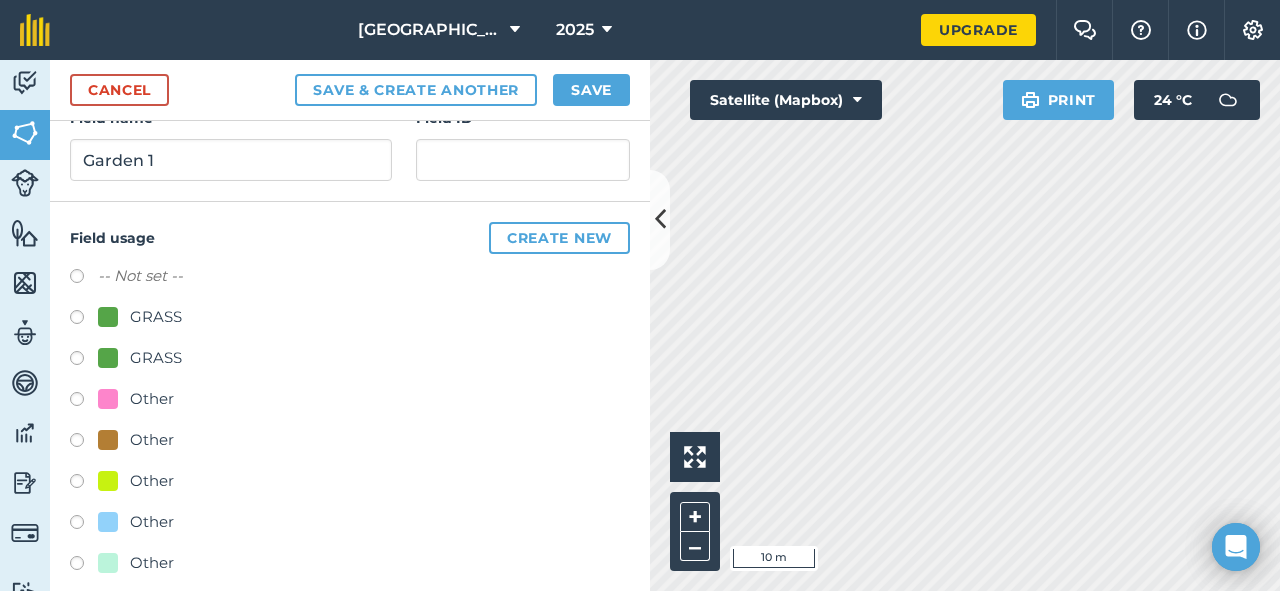 click at bounding box center [84, 566] 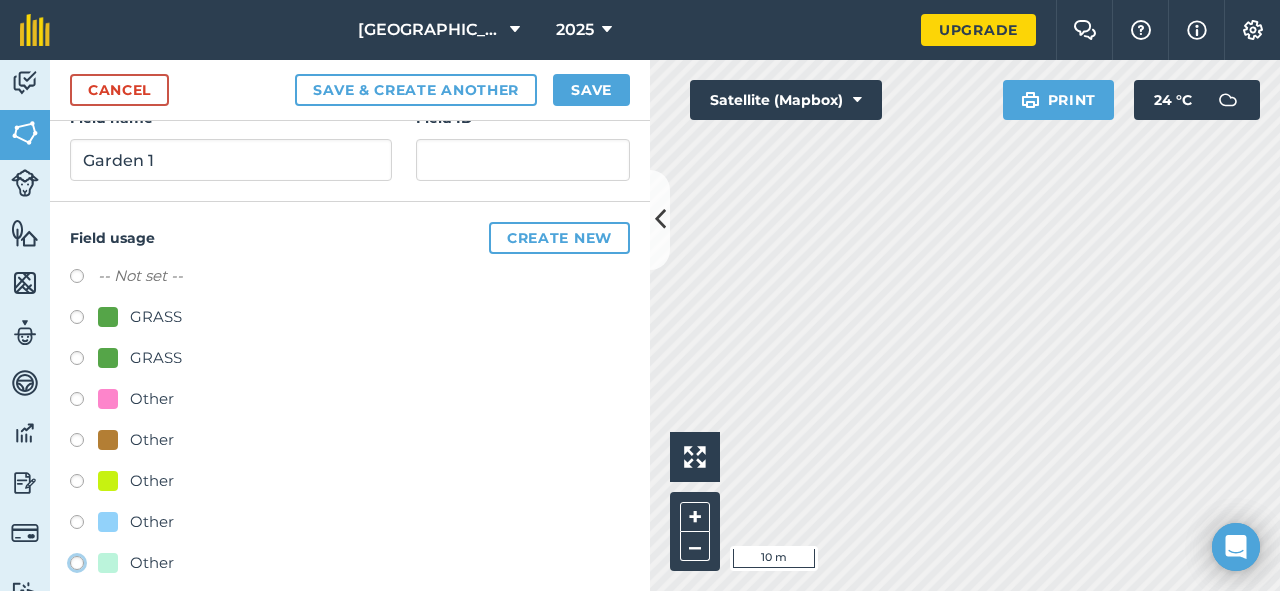 click on "Other" at bounding box center (-9923, 562) 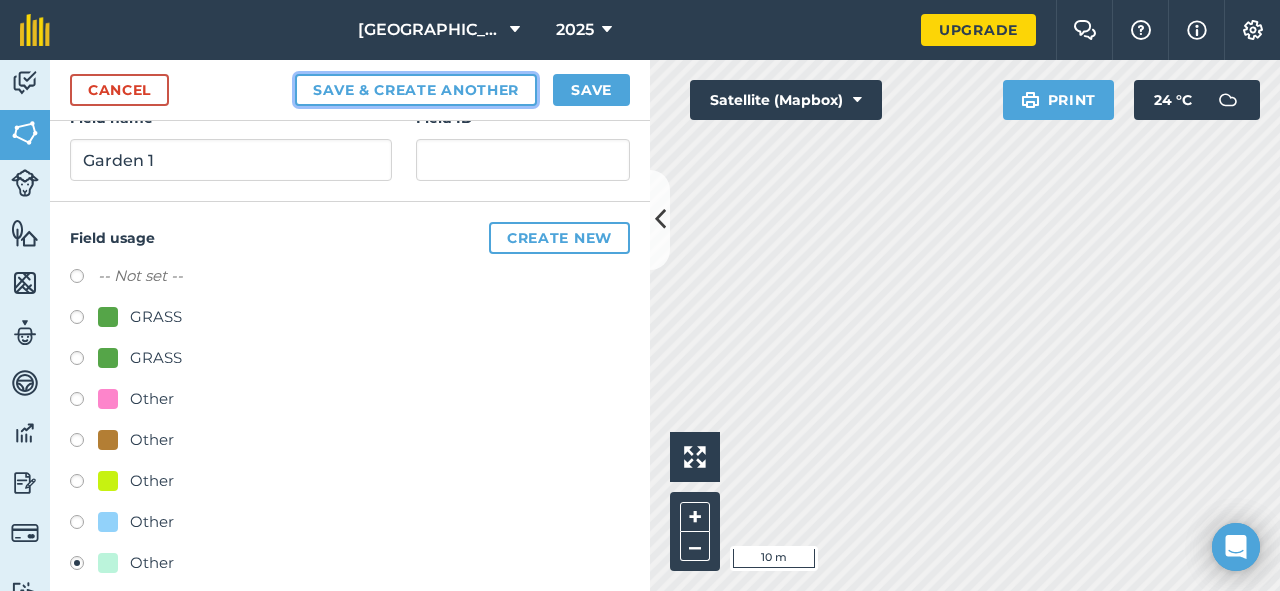 click on "Save & Create Another" at bounding box center (416, 90) 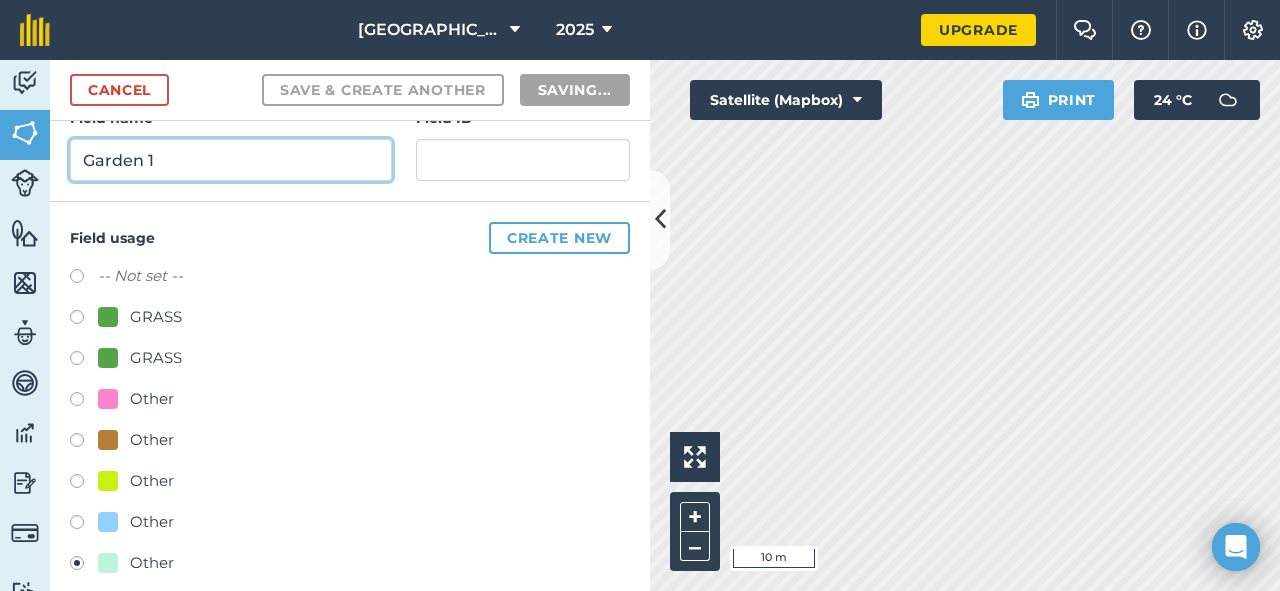 radio on "false" 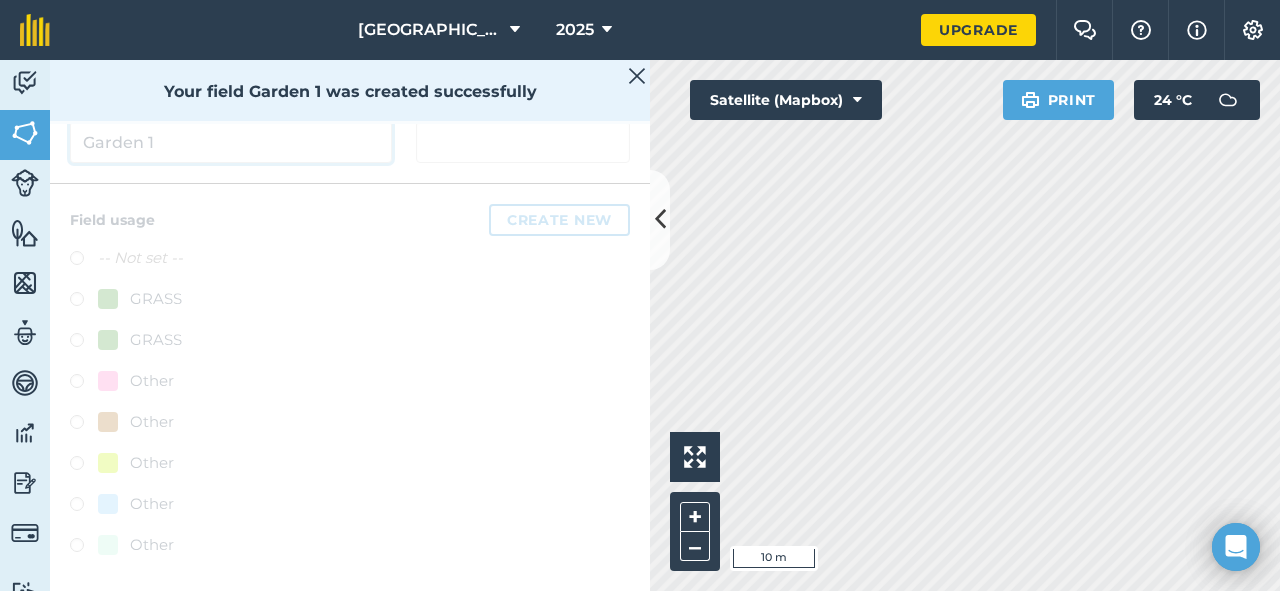 scroll, scrollTop: 382, scrollLeft: 0, axis: vertical 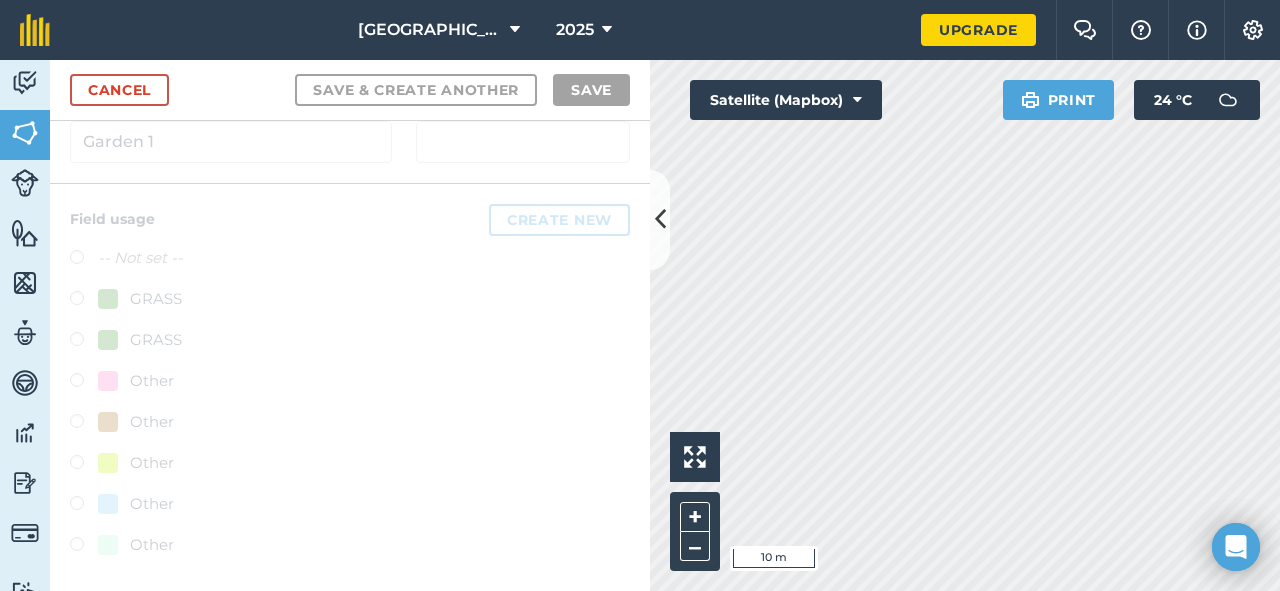 click at bounding box center [350, 389] 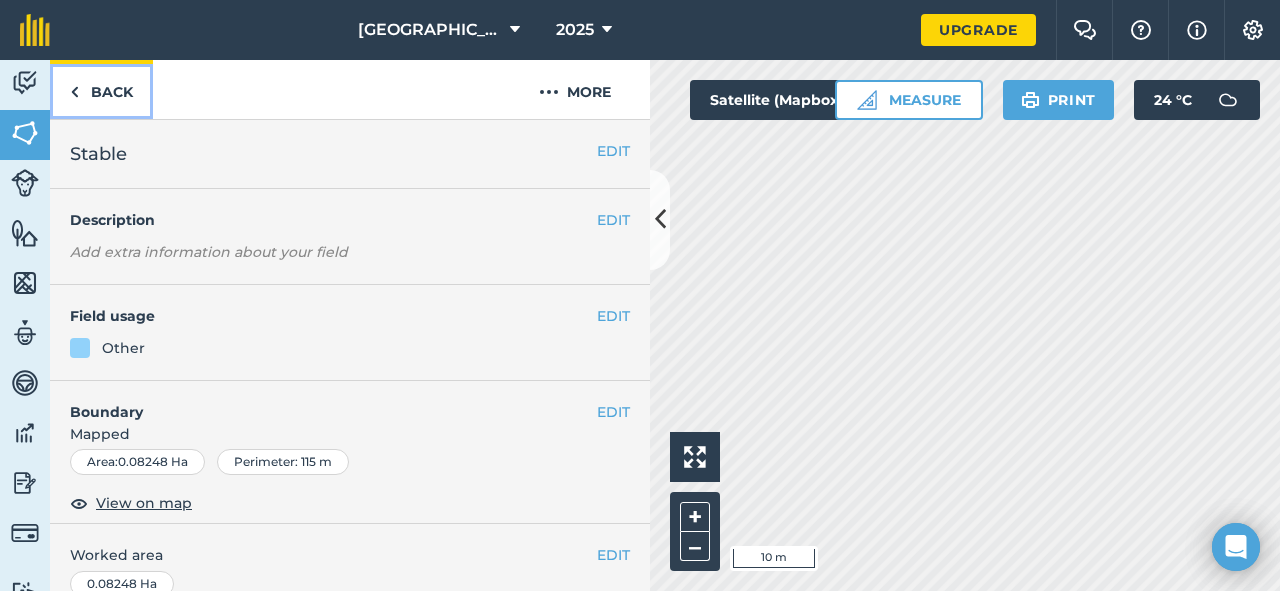 click on "Back" at bounding box center [101, 89] 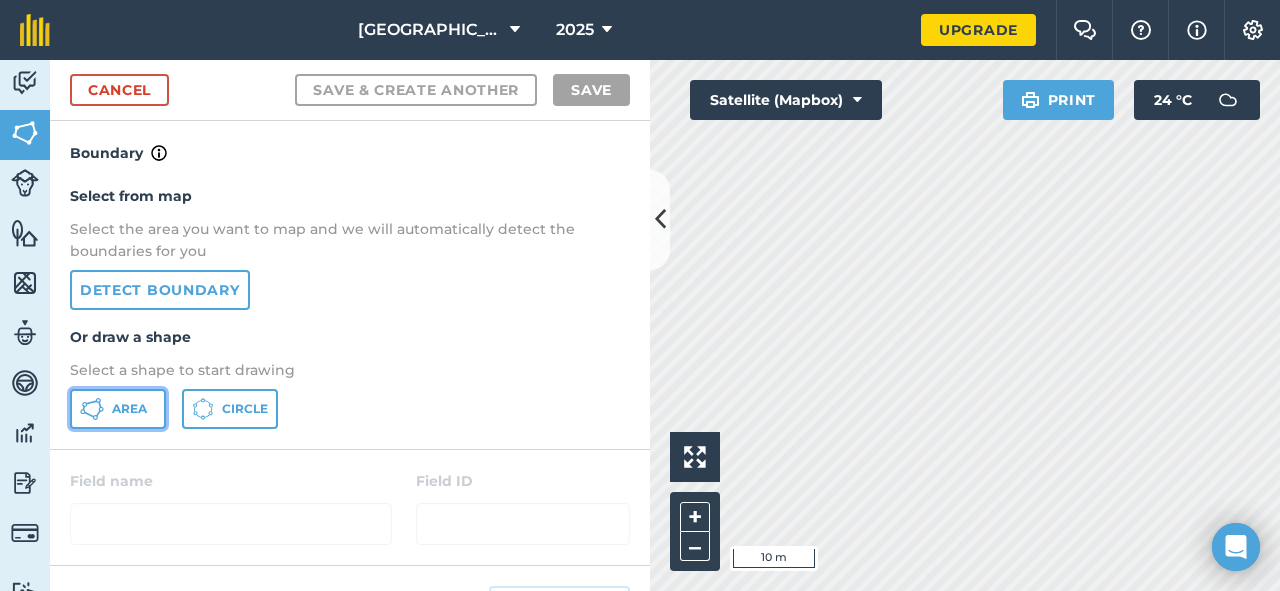 click on "Area" at bounding box center (129, 409) 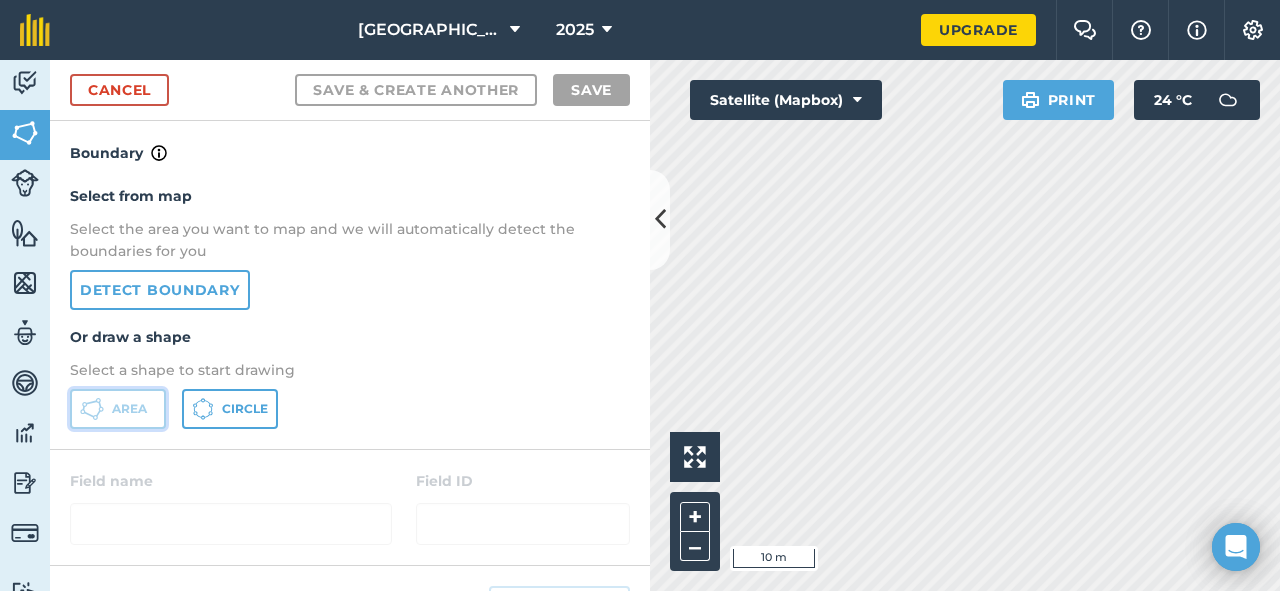 click on "Area" at bounding box center [129, 409] 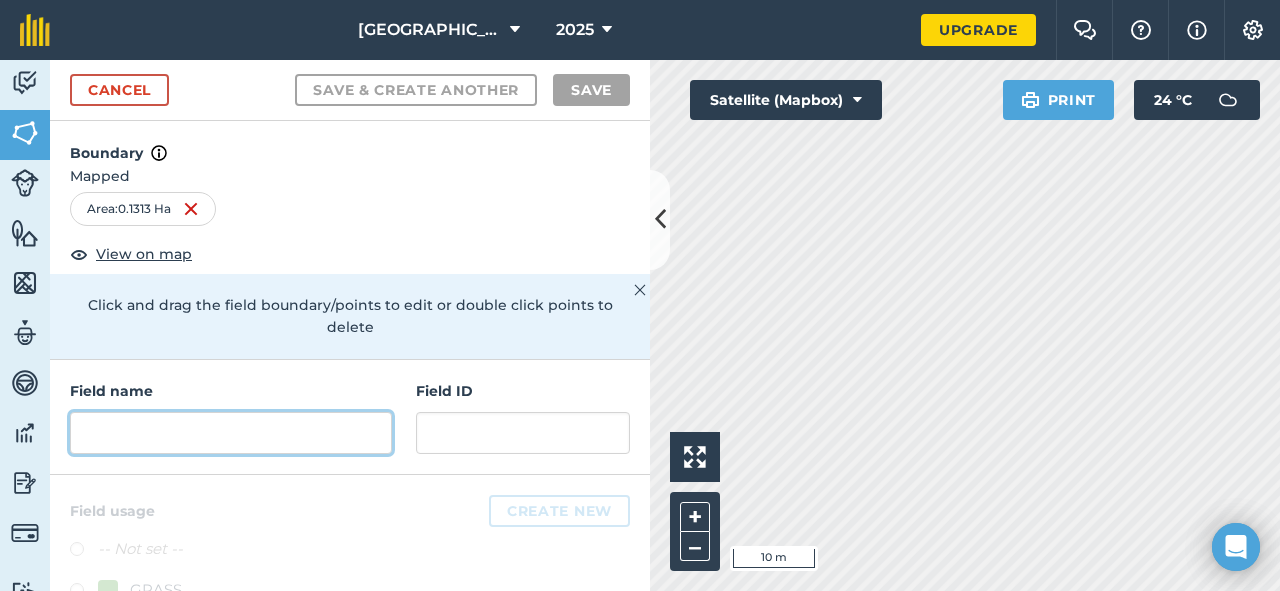 click at bounding box center [231, 433] 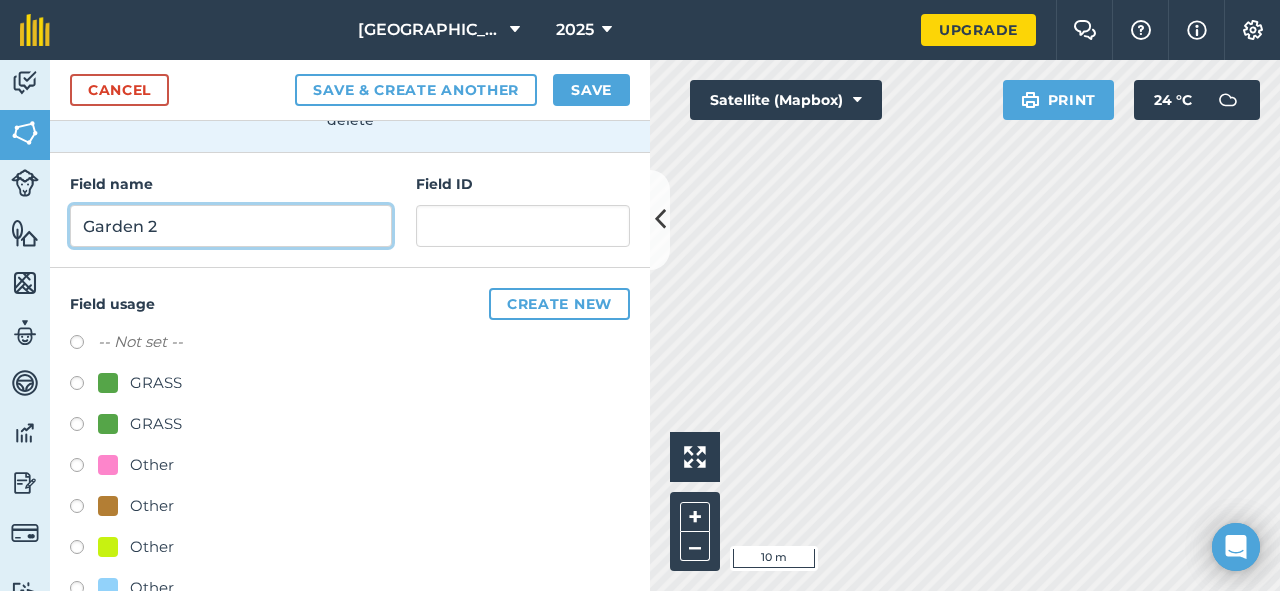 scroll, scrollTop: 273, scrollLeft: 0, axis: vertical 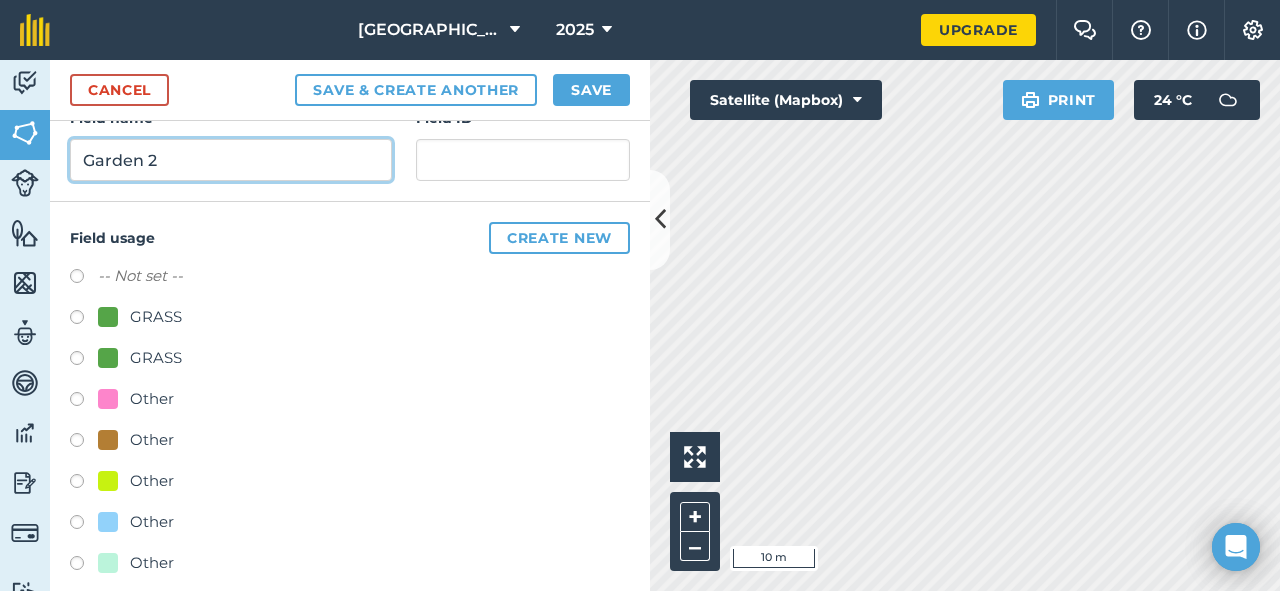 type on "Garden 2" 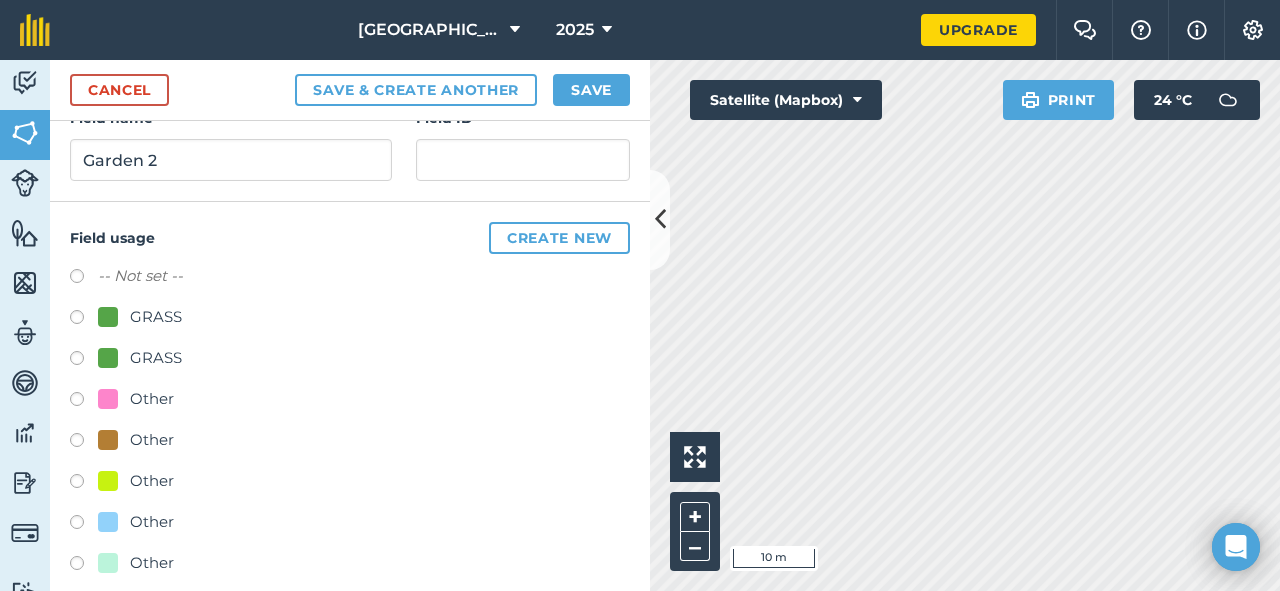 click at bounding box center (84, 566) 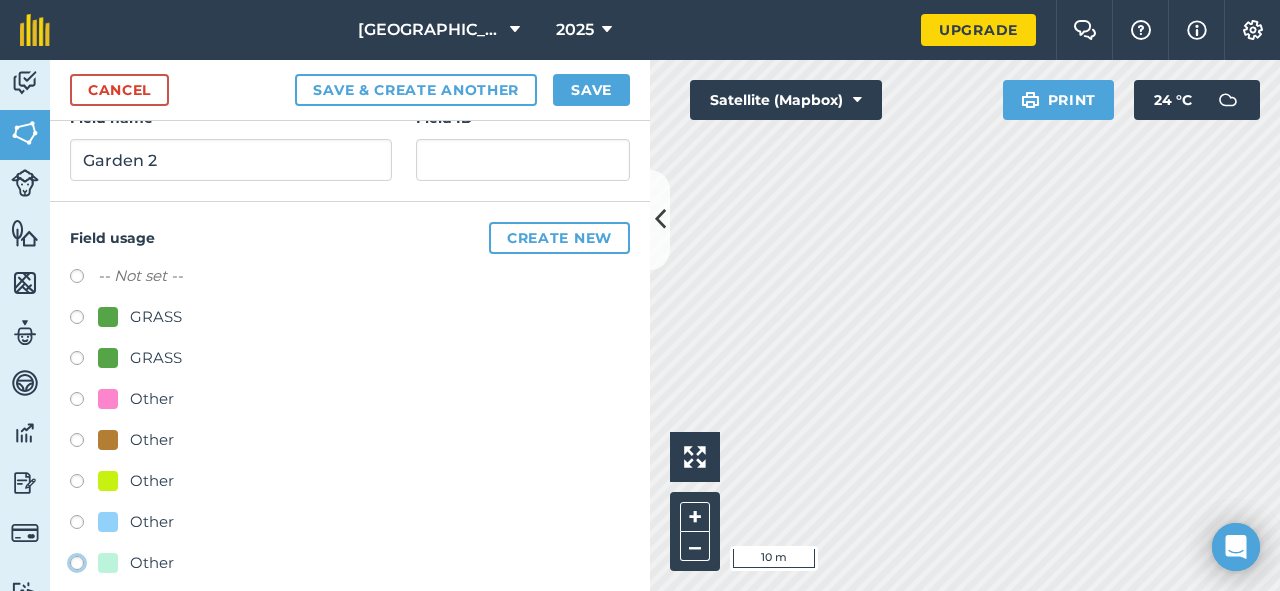 click on "Other" at bounding box center [-9923, 562] 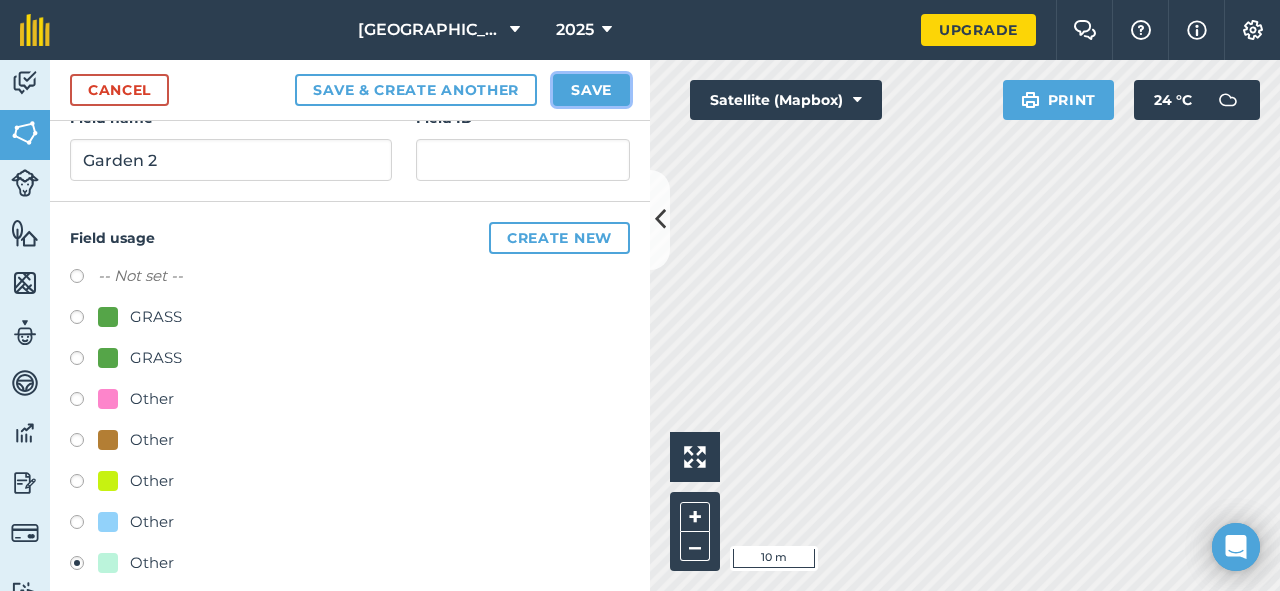click on "Save" at bounding box center (591, 90) 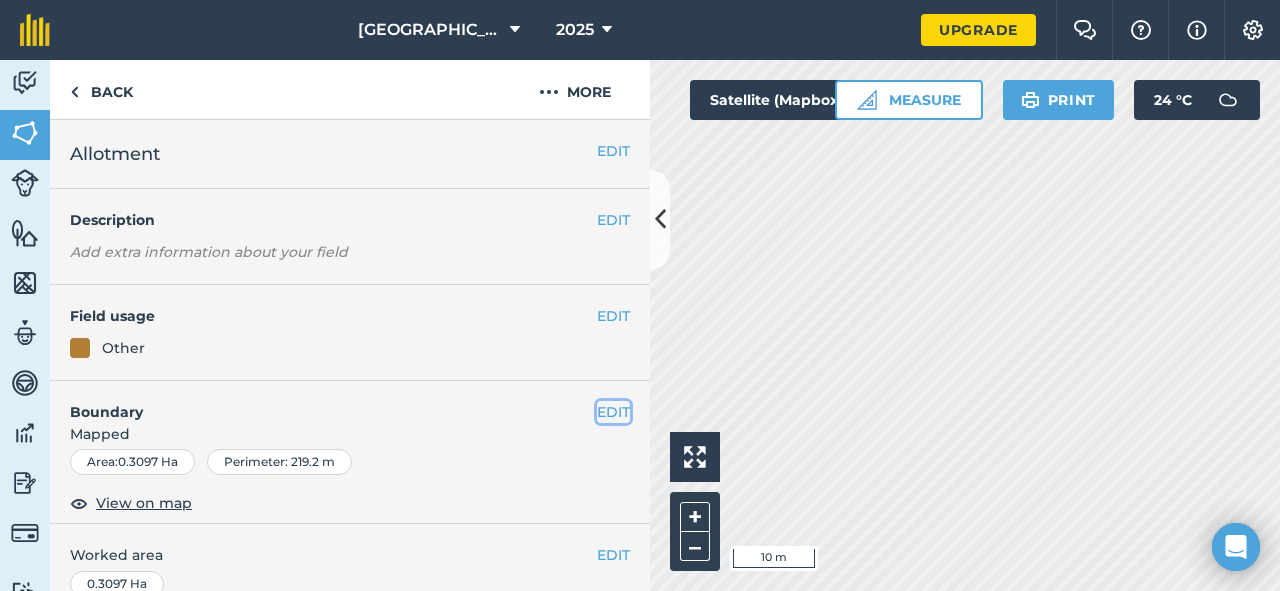click on "EDIT" at bounding box center [613, 412] 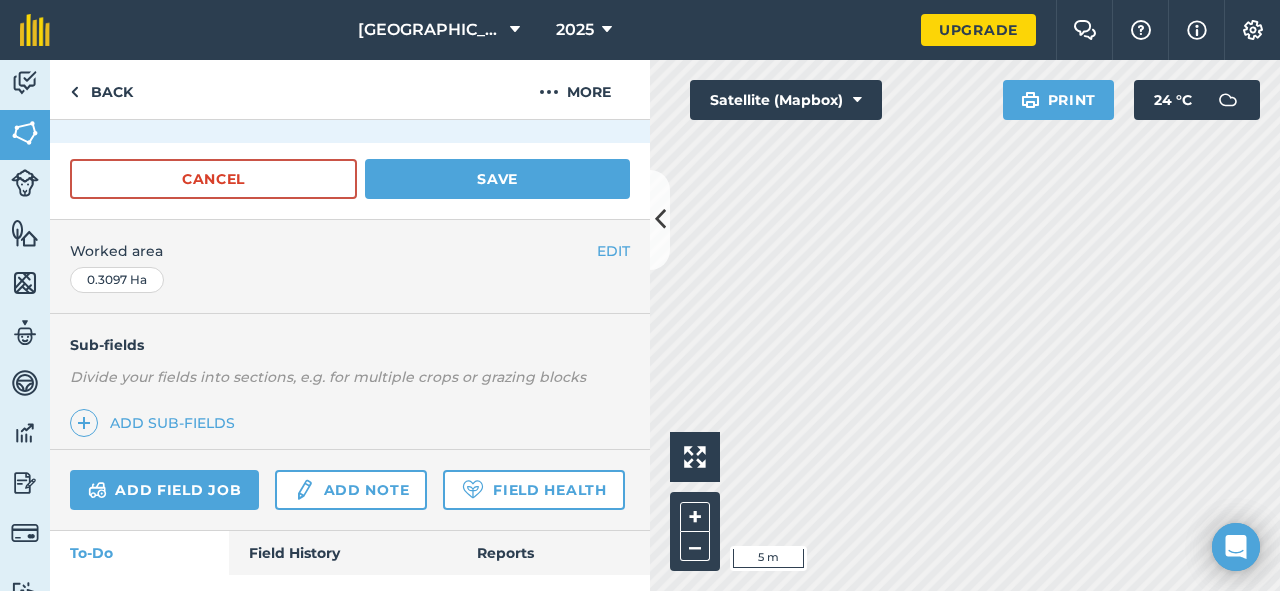 scroll, scrollTop: 496, scrollLeft: 0, axis: vertical 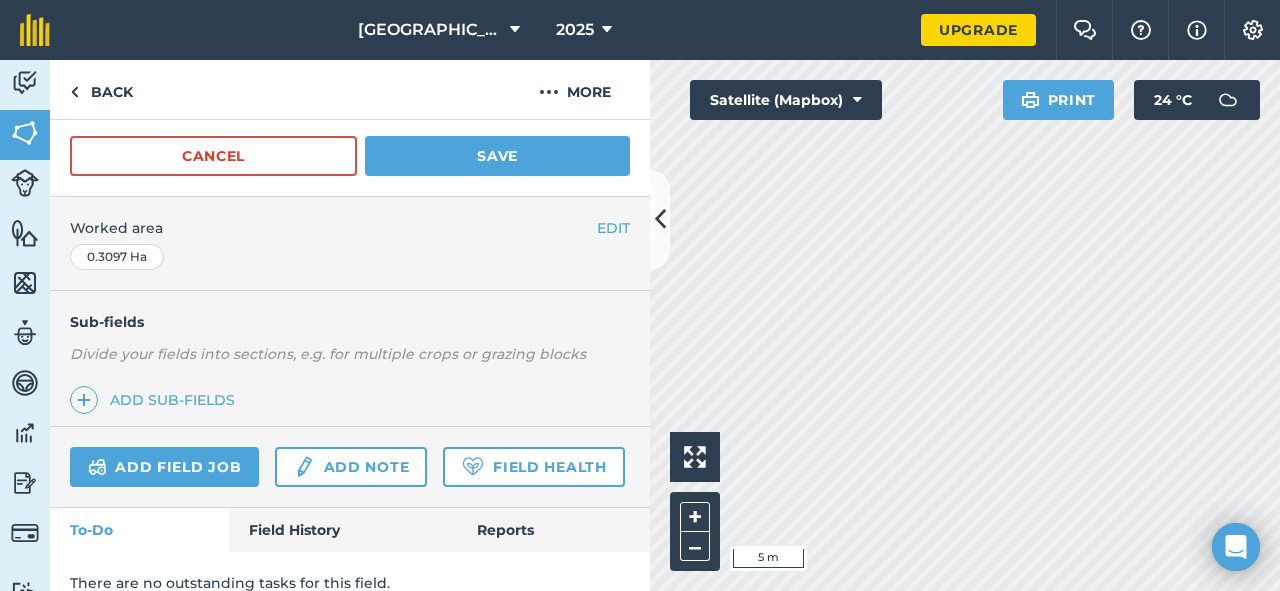 click on "EDIT Worked area 0.3097   Ha" at bounding box center (350, 243) 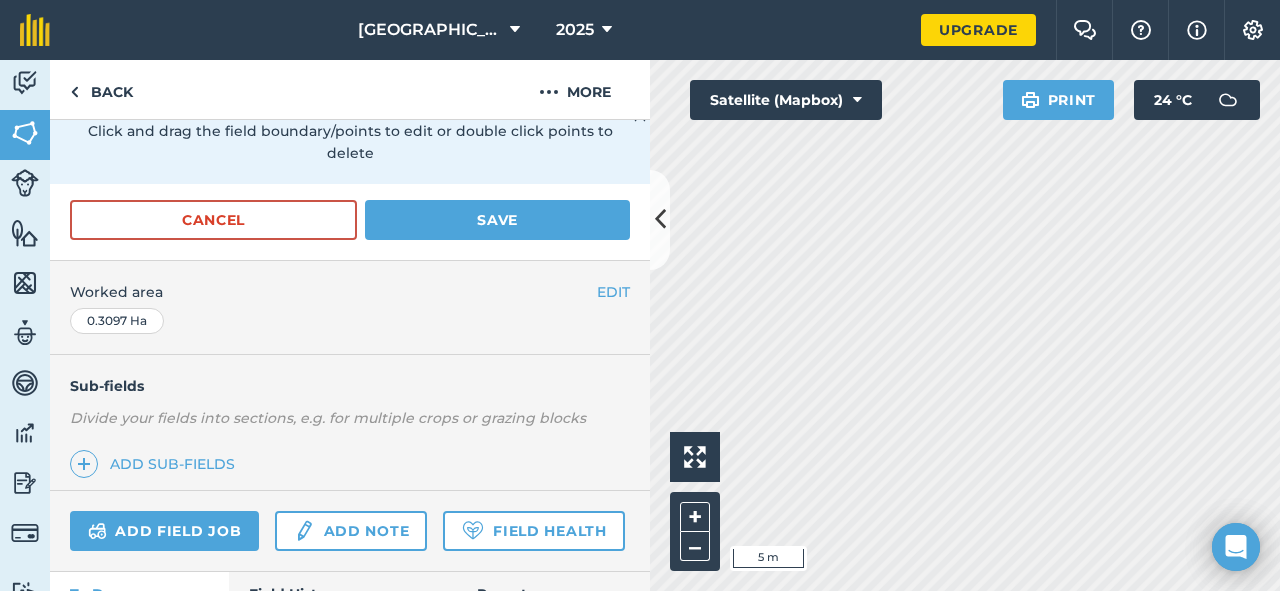 scroll, scrollTop: 412, scrollLeft: 0, axis: vertical 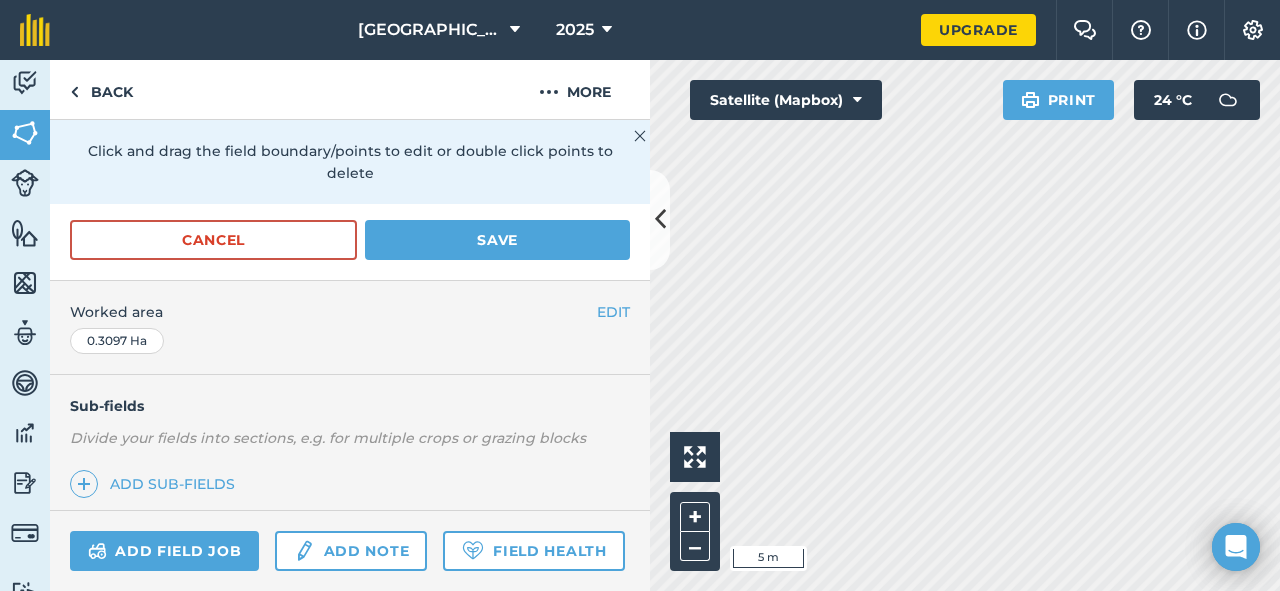 click on "Activity Fields Livestock Features Maps Team Vehicles Data Reporting Billing Tutorials Tutorials   Back   More EDIT Allotment EDIT Description Add extra information about your field EDIT Field usage Other Boundary   Mapped Area :  0.3068   Ha   View on map Click and drag the field boundary/points to edit or double click points to delete Cancel Save EDIT Worked area 0.3097   Ha Sub-fields   Divide your fields into sections, e.g. for multiple crops or grazing blocks   Add sub-fields Add field job Add note   Field Health To-Do Field History Reports There are no outstanding tasks for this field. Click to start drawing i 5 m + – Satellite (Mapbox) Print 24   ° C" at bounding box center (640, 325) 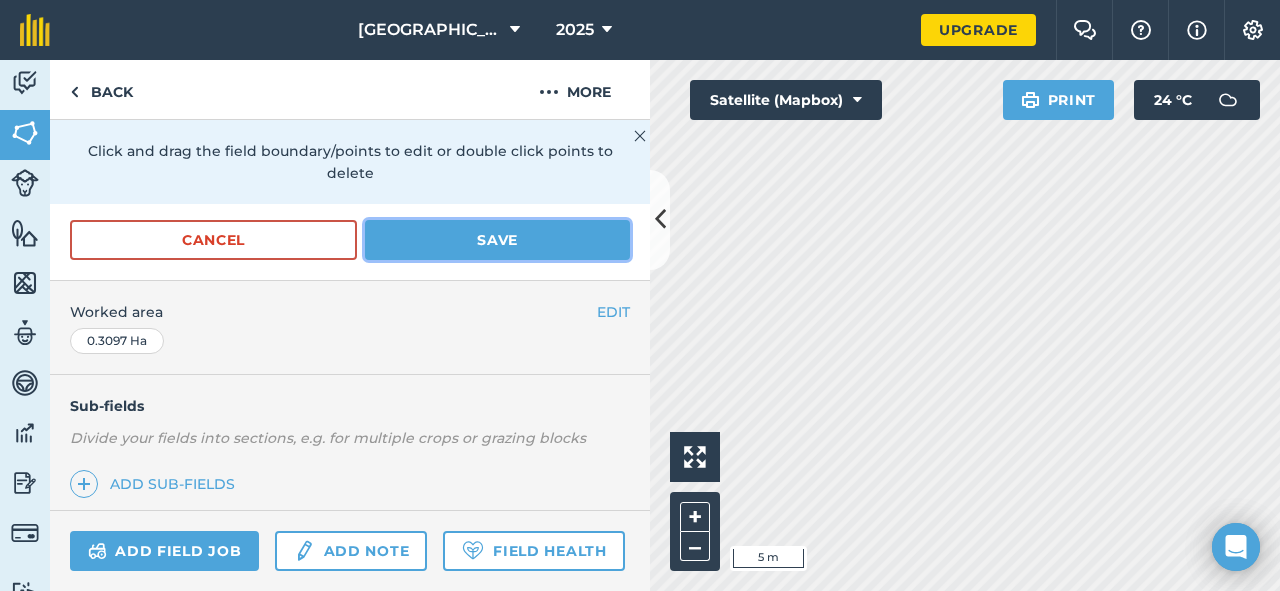 click on "Save" at bounding box center [497, 240] 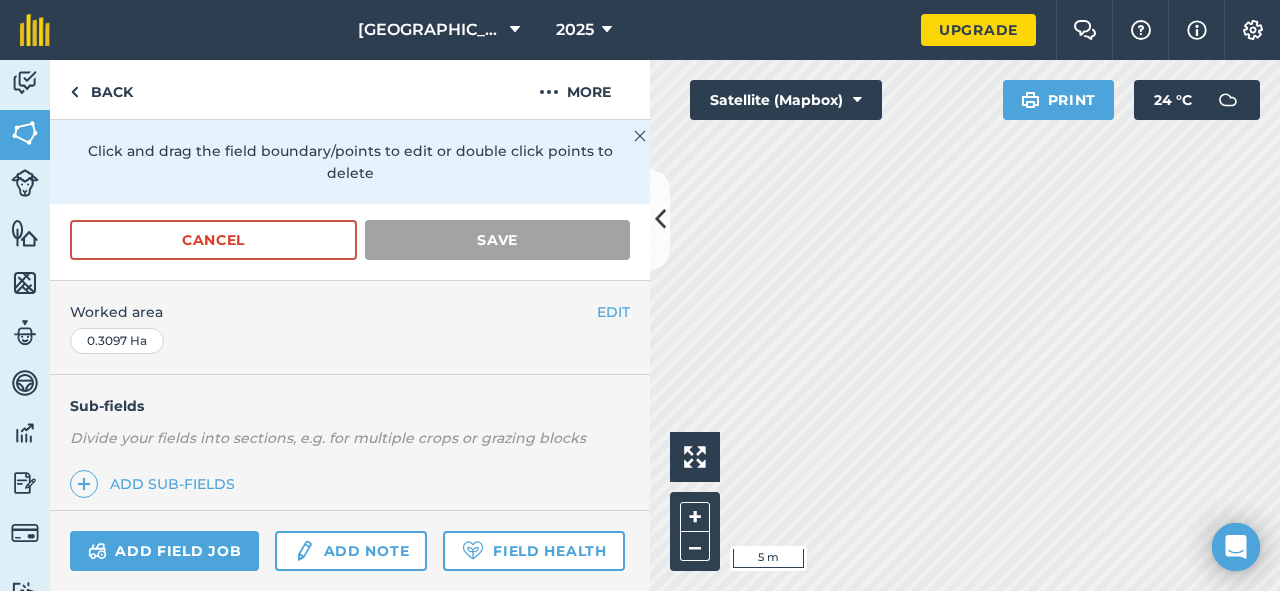 scroll, scrollTop: 350, scrollLeft: 0, axis: vertical 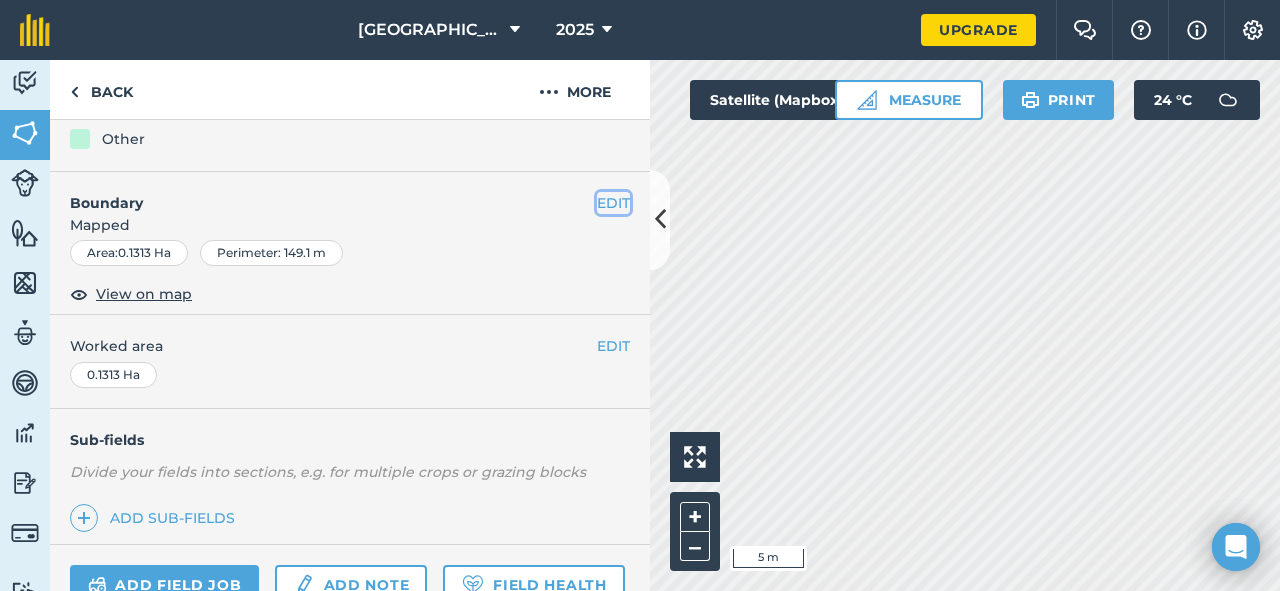 click on "EDIT" at bounding box center (613, 203) 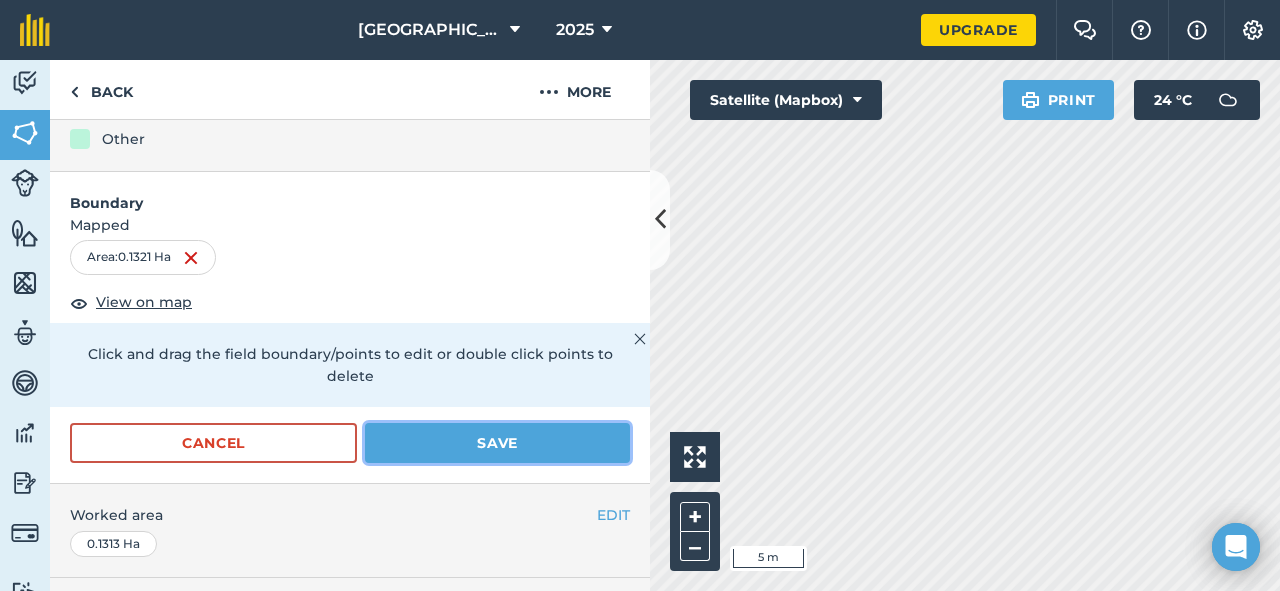 click on "Save" at bounding box center [497, 443] 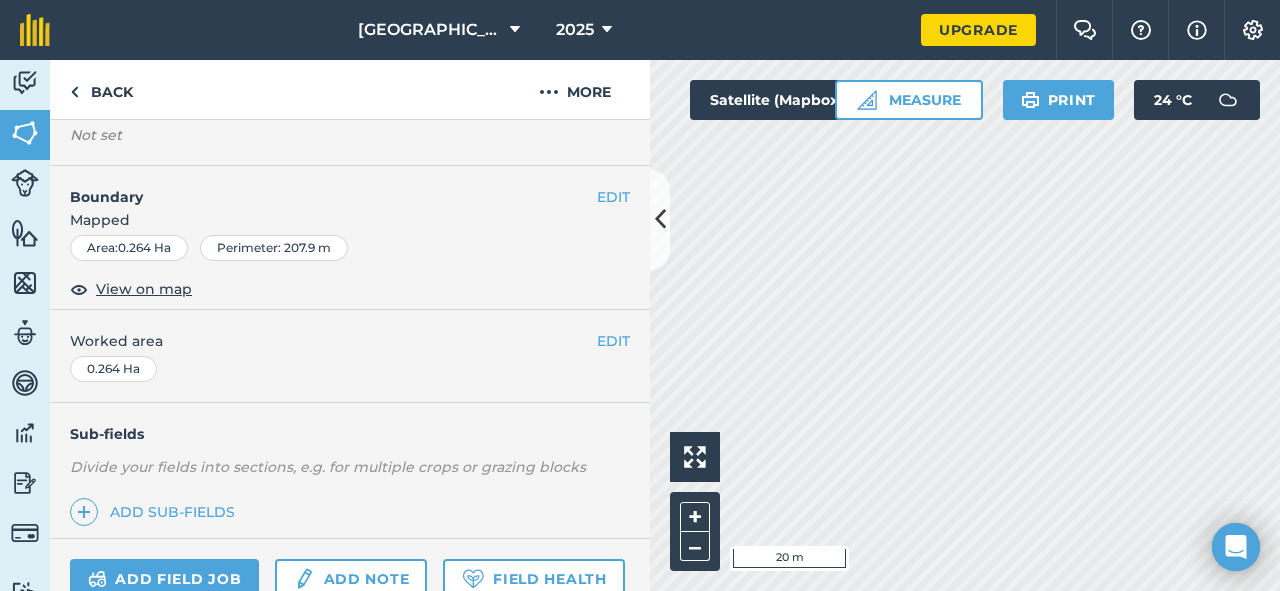 scroll, scrollTop: 210, scrollLeft: 0, axis: vertical 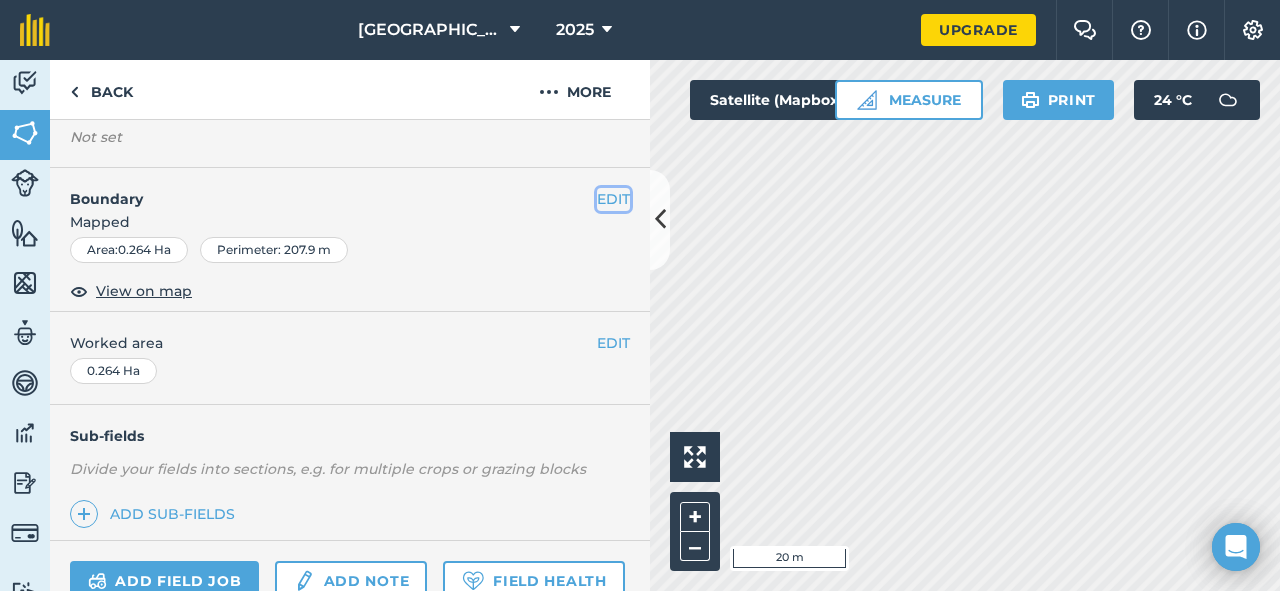 click on "EDIT" at bounding box center [613, 199] 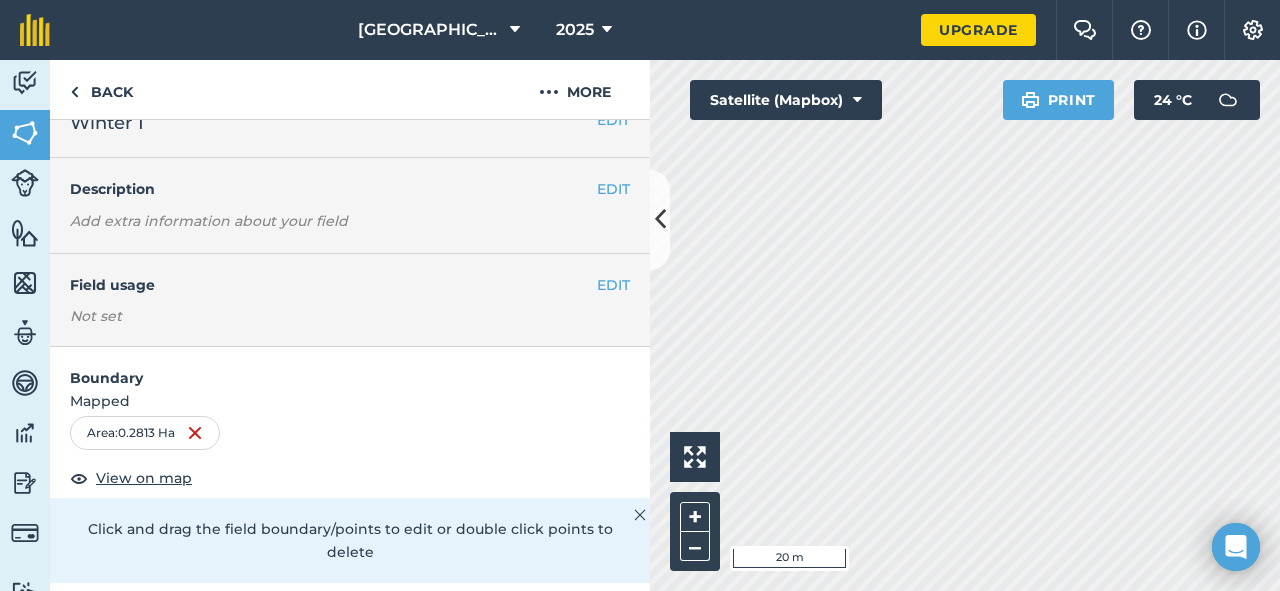scroll, scrollTop: 0, scrollLeft: 0, axis: both 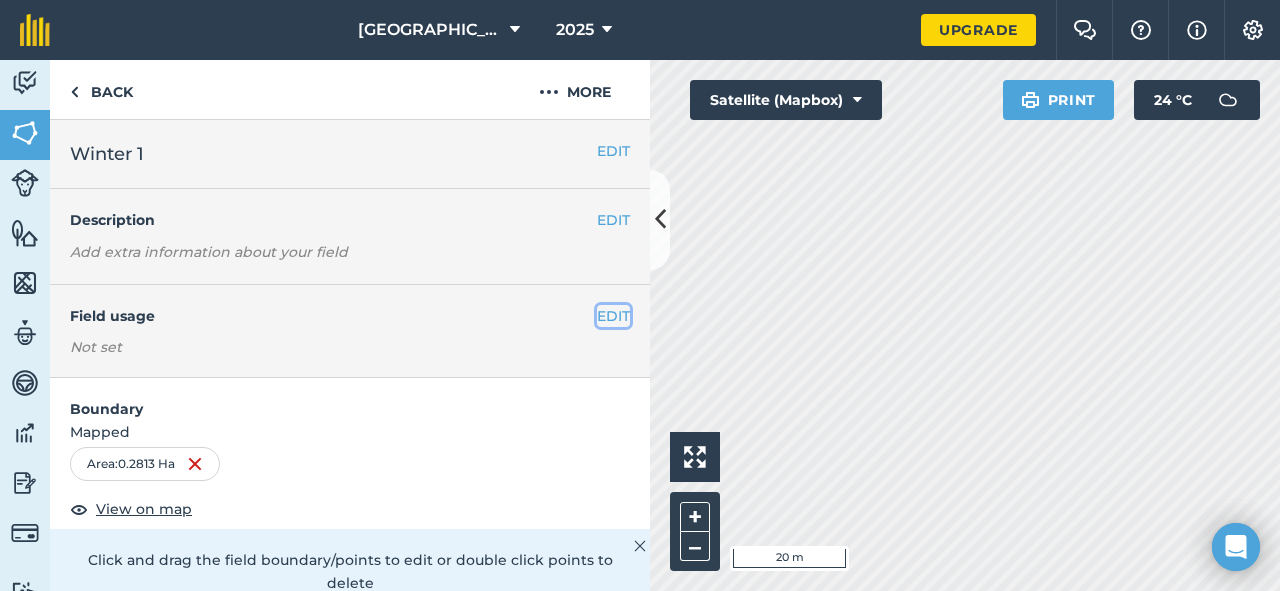 click on "EDIT" at bounding box center (613, 316) 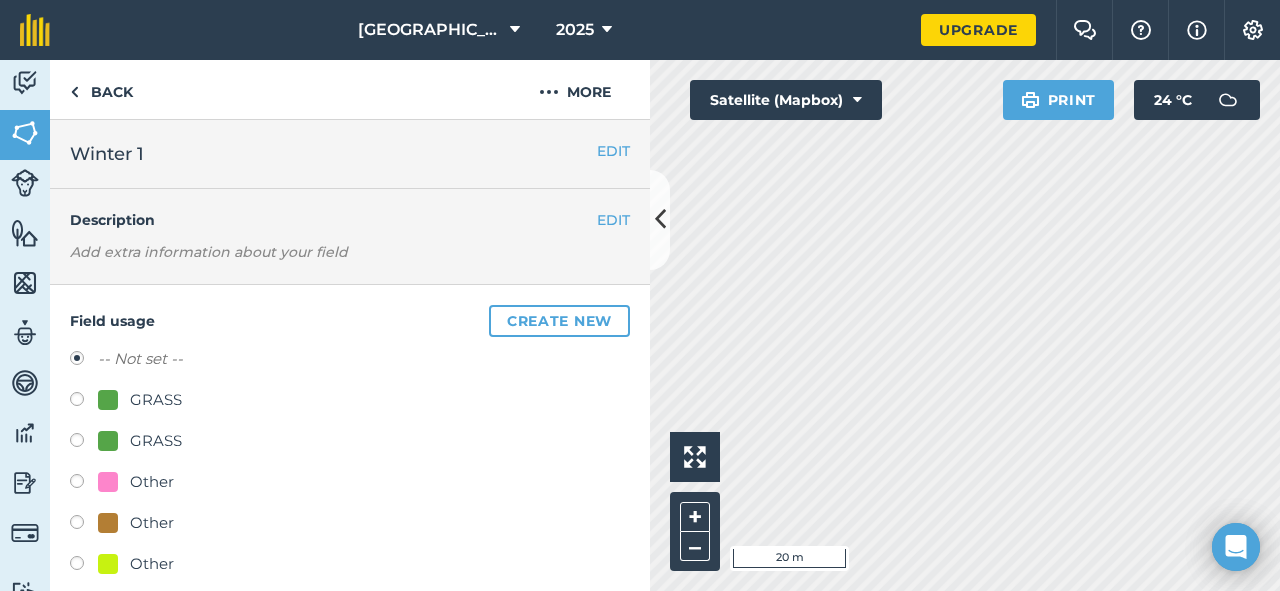 click at bounding box center [84, 402] 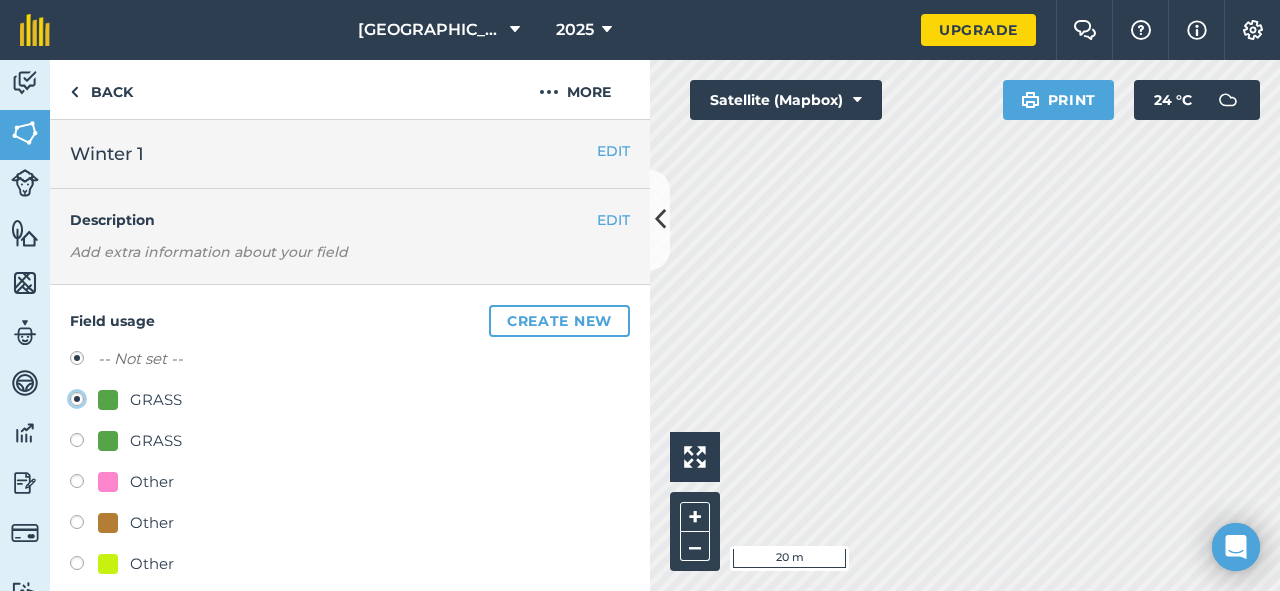 radio on "true" 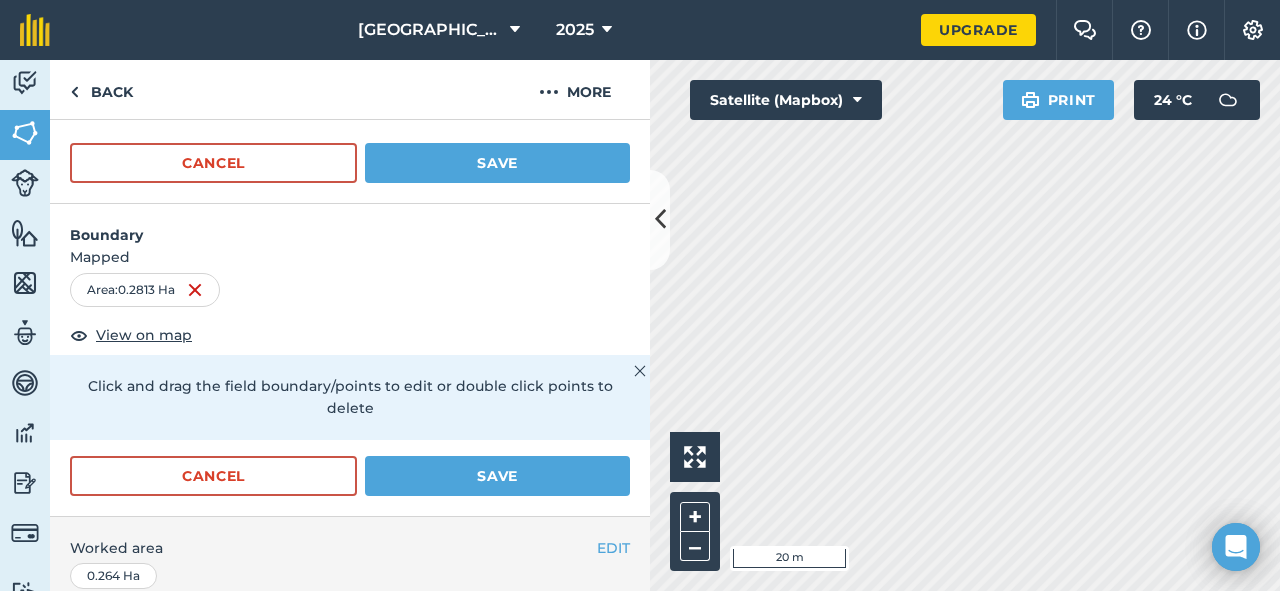 scroll, scrollTop: 580, scrollLeft: 0, axis: vertical 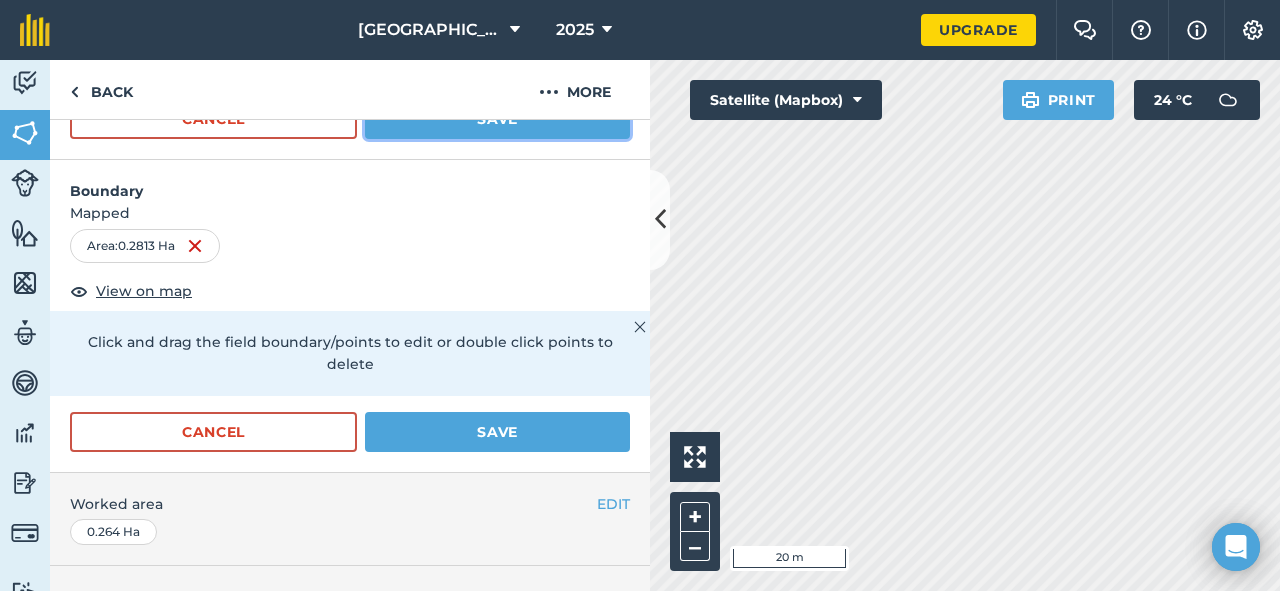 click on "Save" at bounding box center [497, 119] 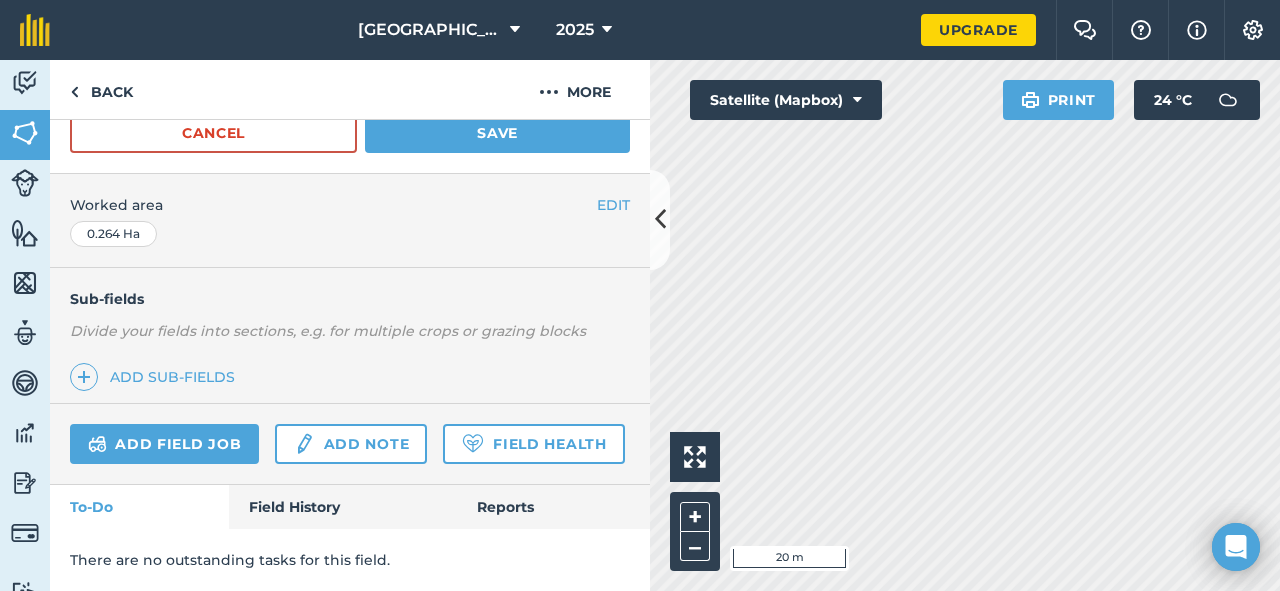 scroll, scrollTop: 496, scrollLeft: 0, axis: vertical 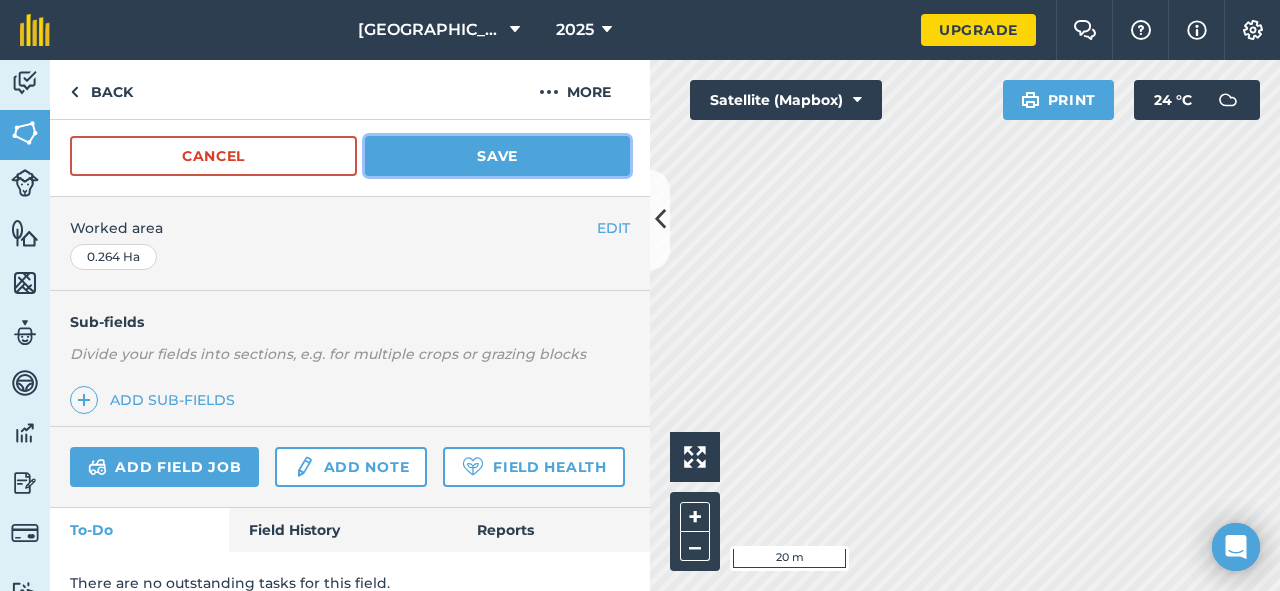 click on "Save" at bounding box center (497, 156) 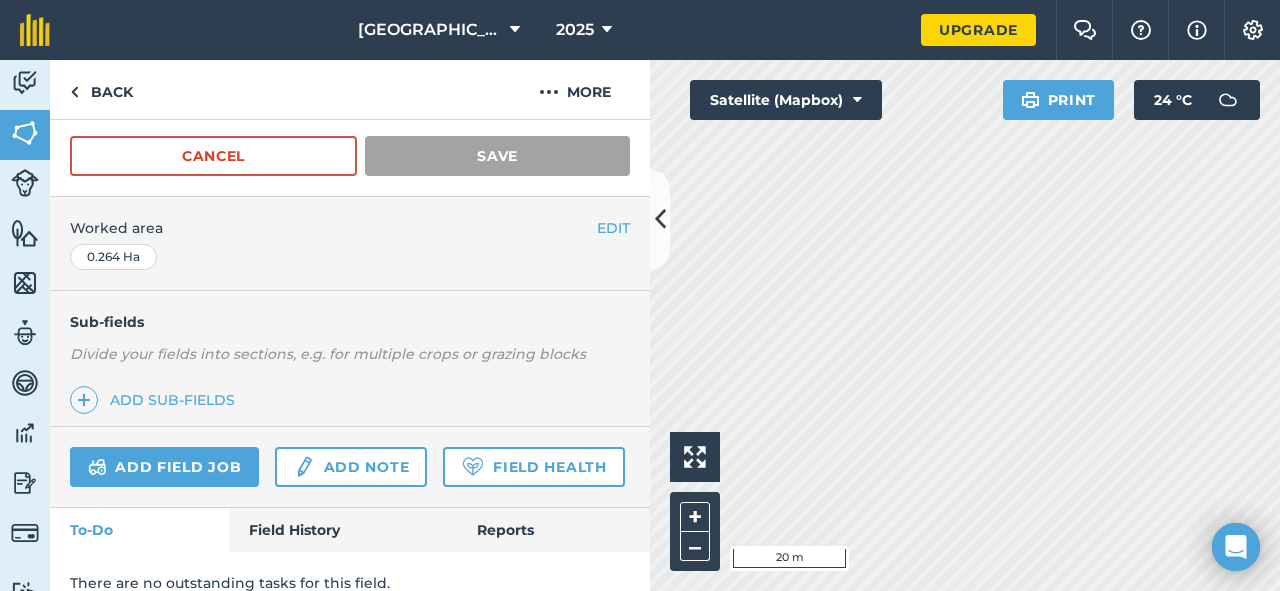 scroll, scrollTop: 350, scrollLeft: 0, axis: vertical 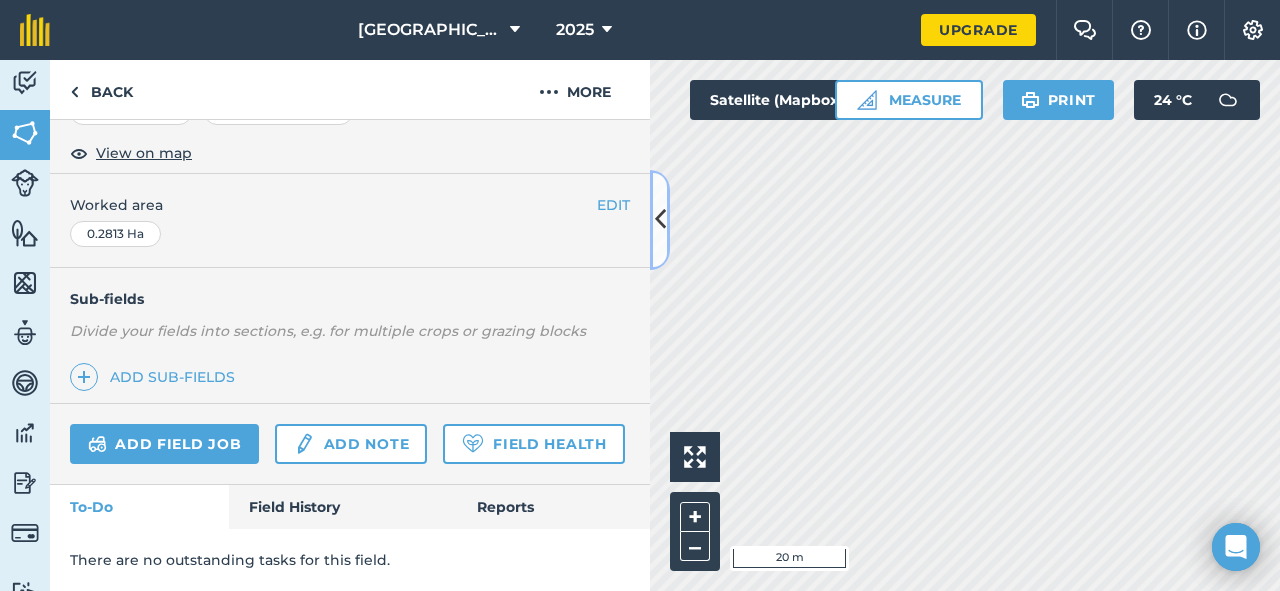 click at bounding box center (660, 219) 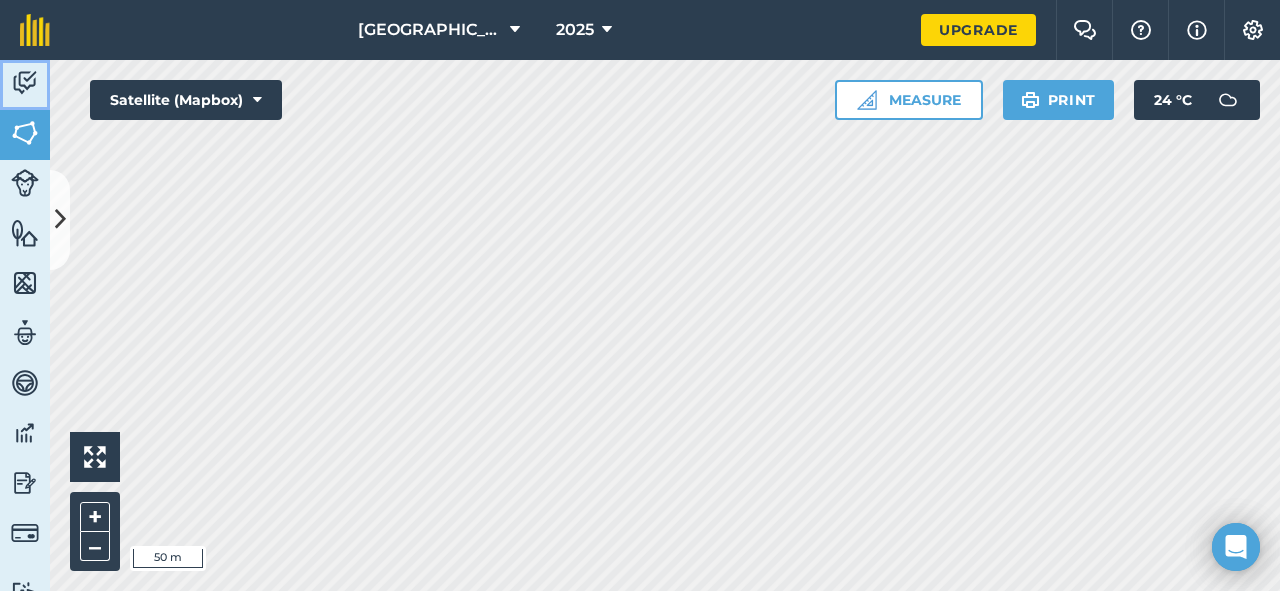 click at bounding box center (25, 83) 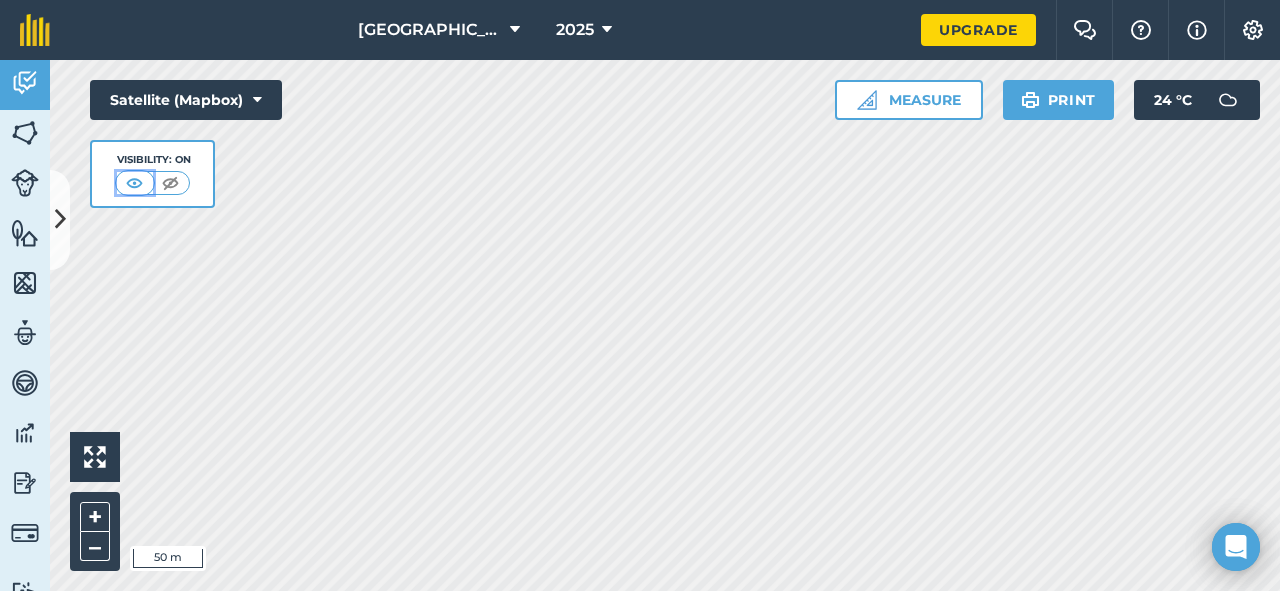 click at bounding box center (134, 183) 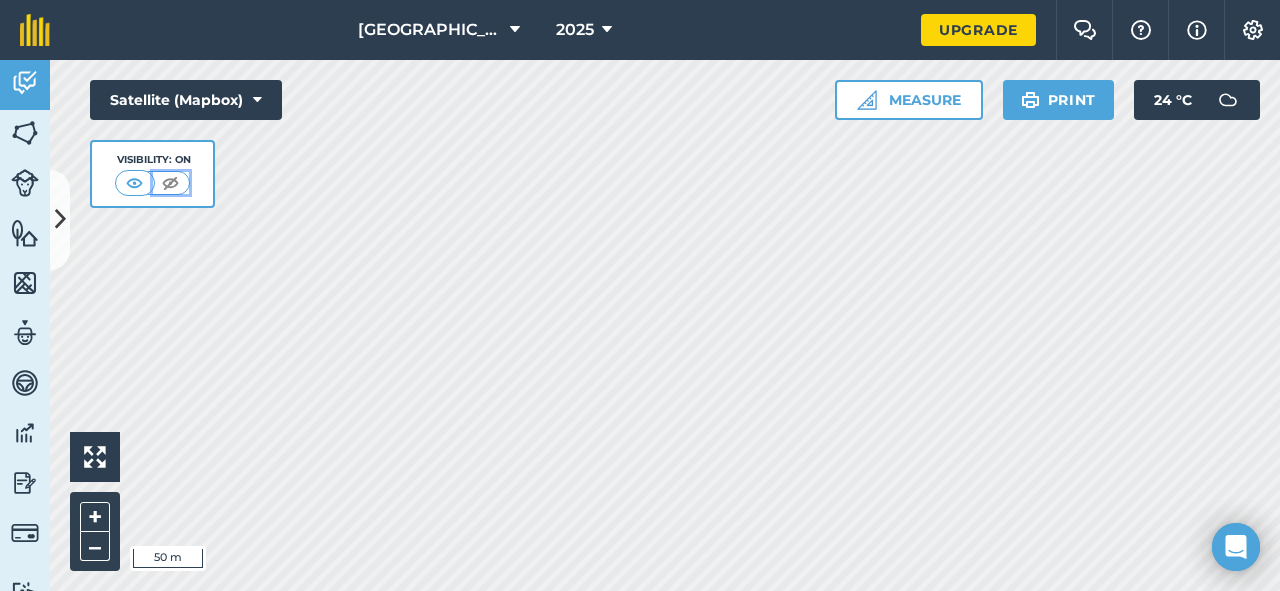 click at bounding box center (170, 183) 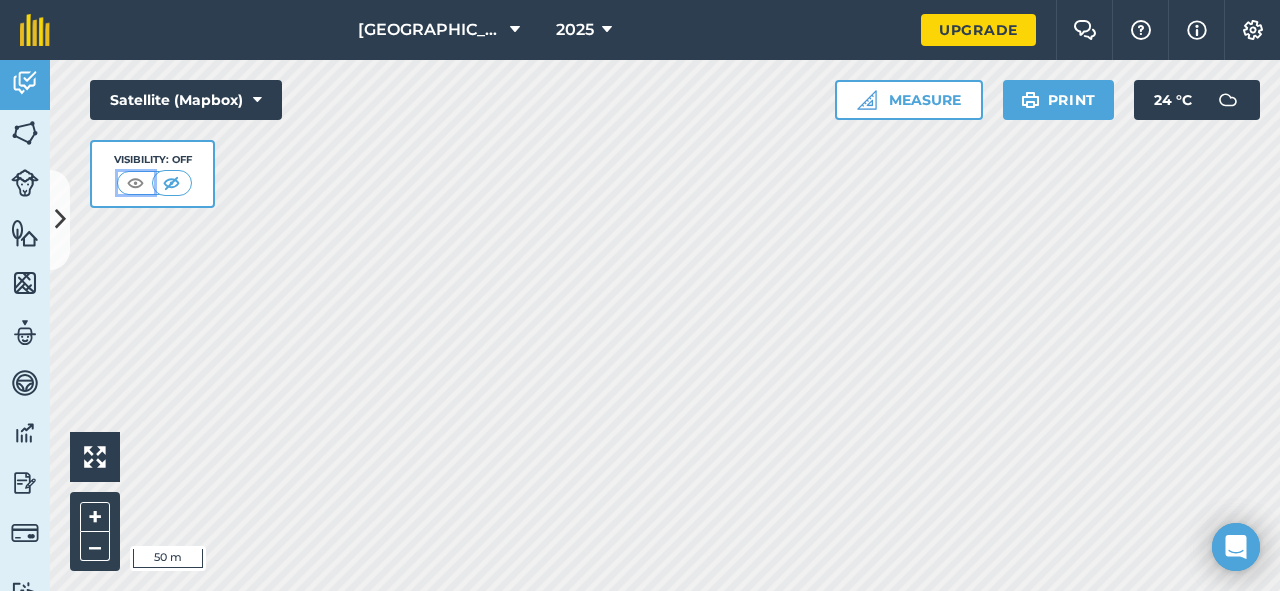 click at bounding box center (135, 183) 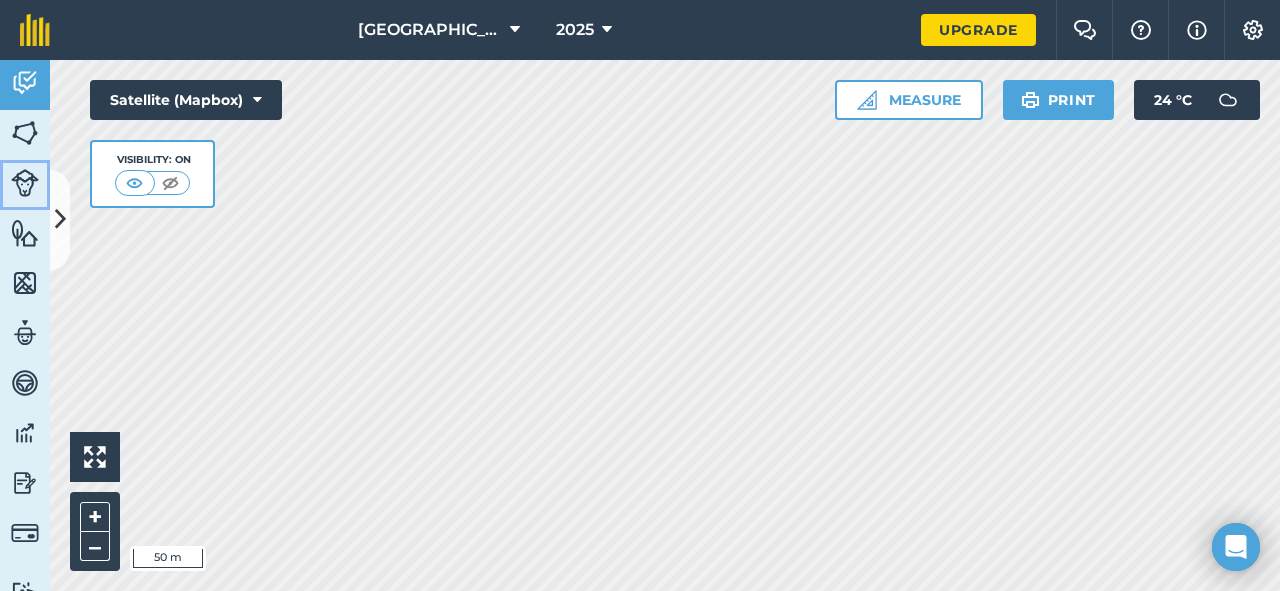 click at bounding box center (25, 183) 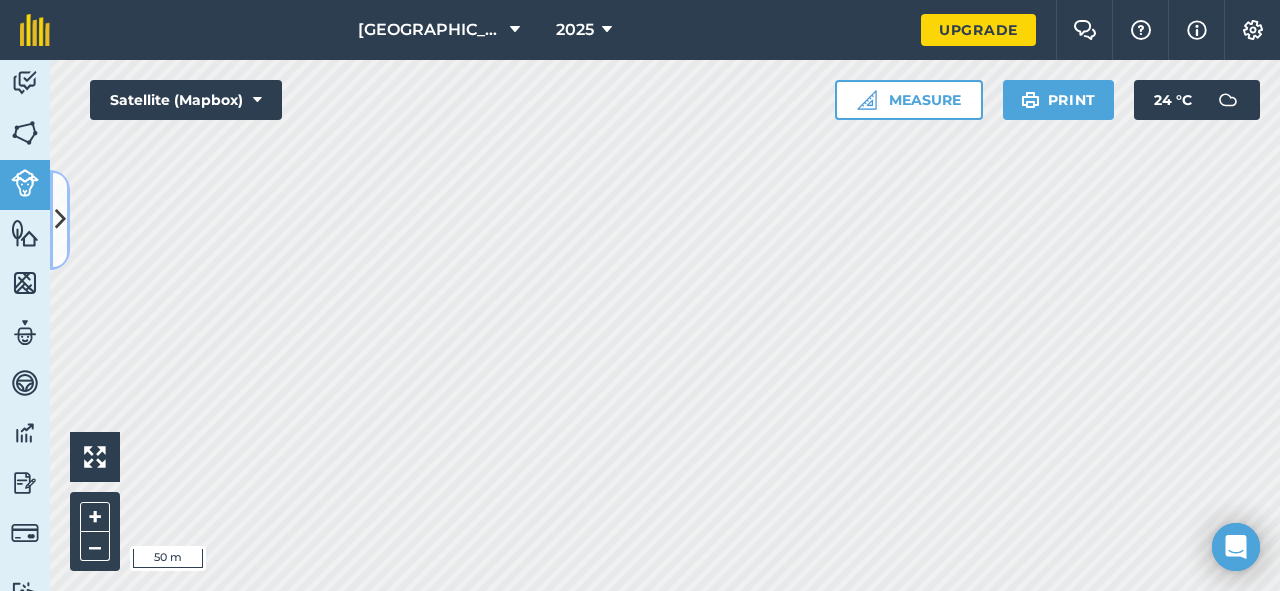 click at bounding box center (60, 219) 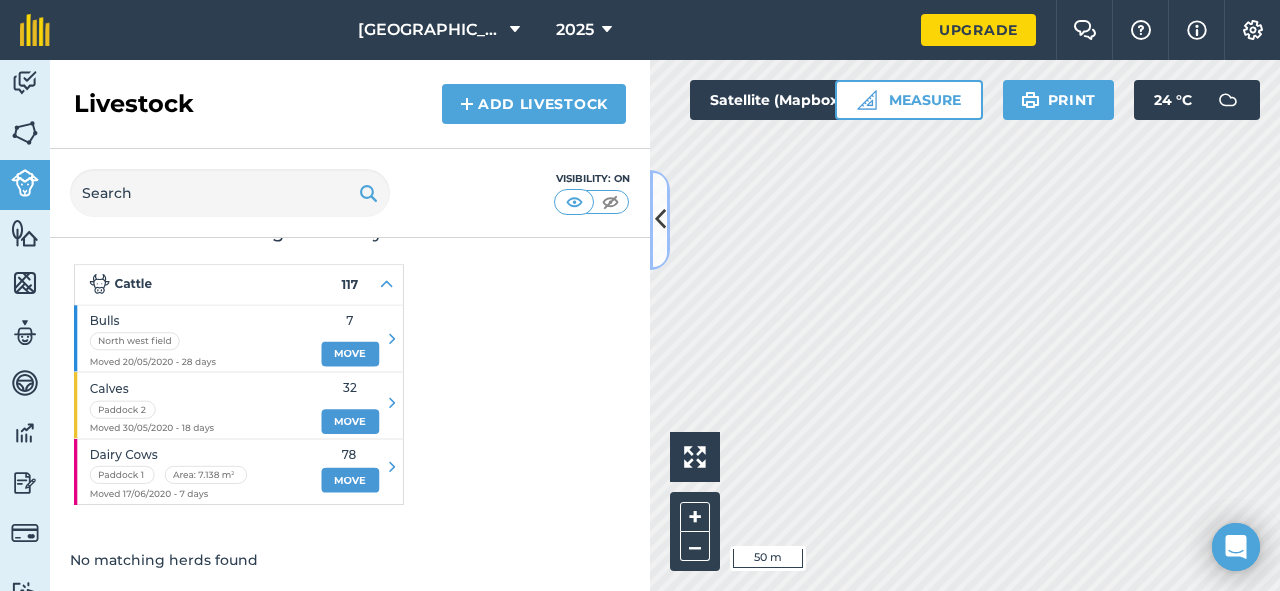 scroll, scrollTop: 0, scrollLeft: 0, axis: both 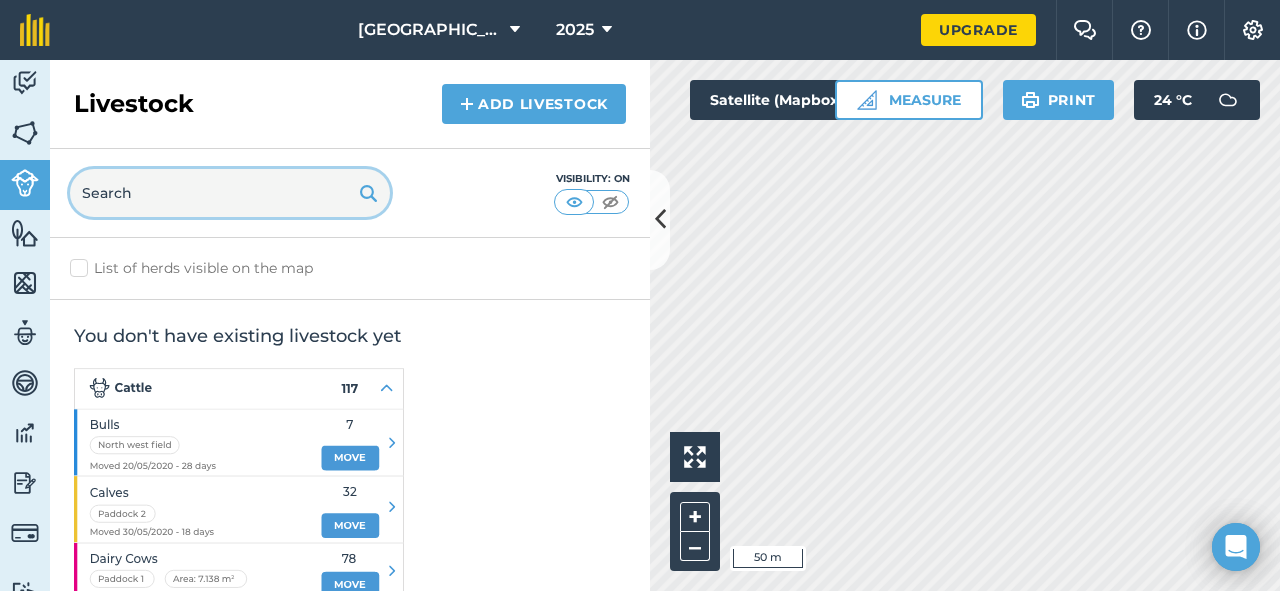 click at bounding box center [230, 193] 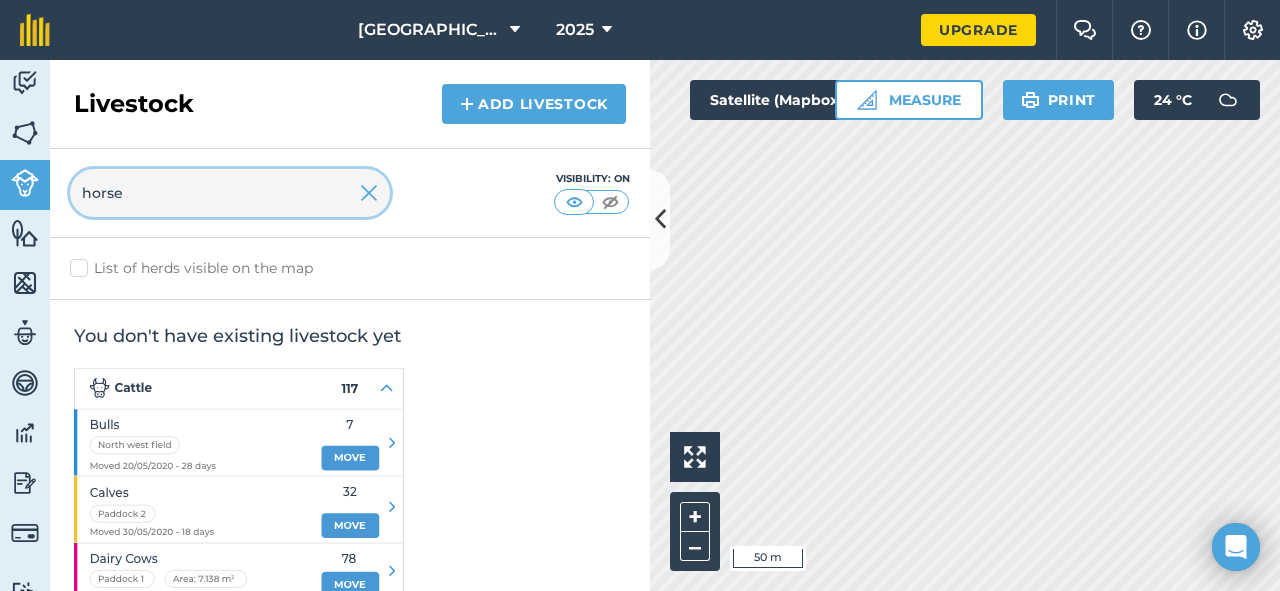 type on "horse" 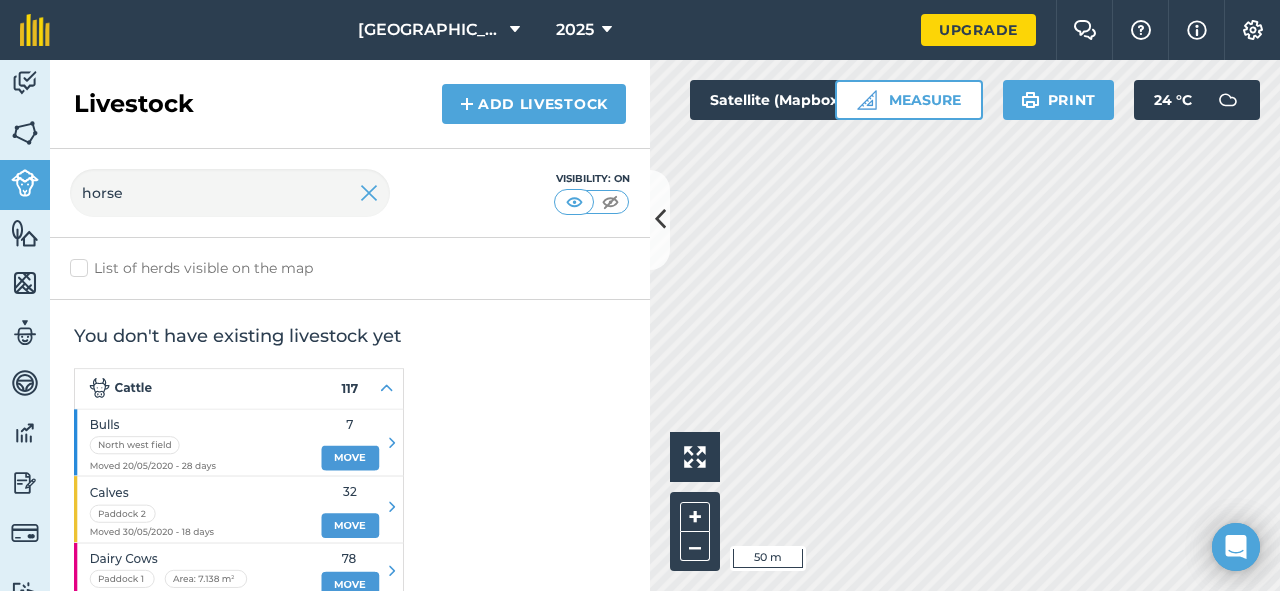 click on "List of herds visible on the map" at bounding box center [350, 268] 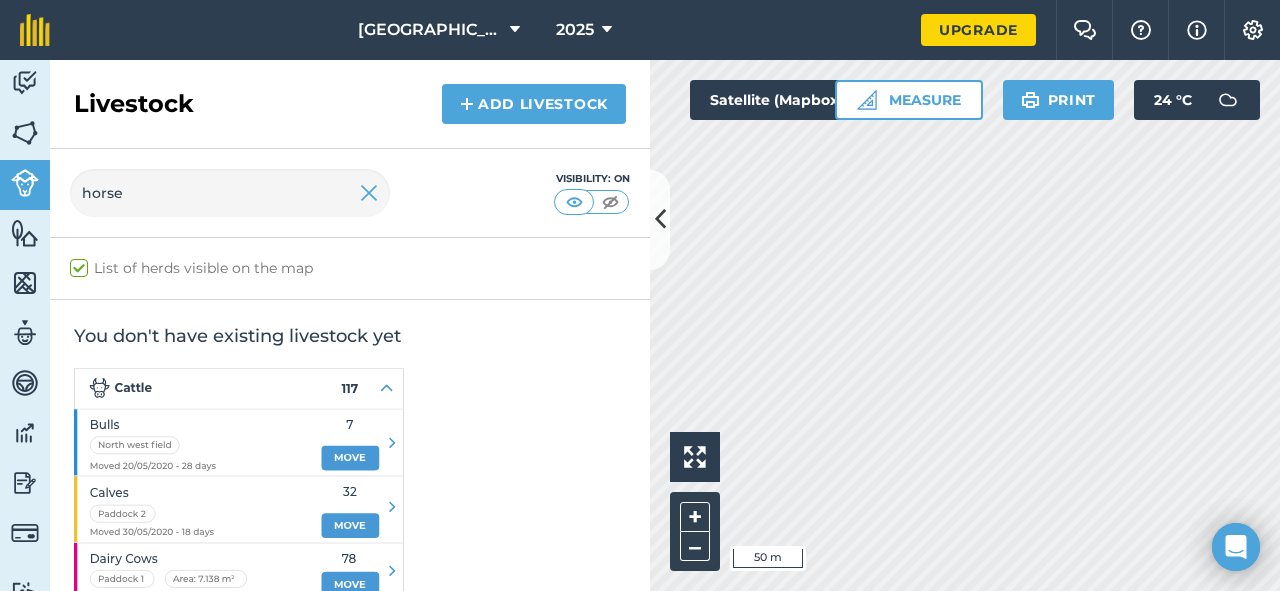 click on "List of herds visible on the map" at bounding box center [350, 268] 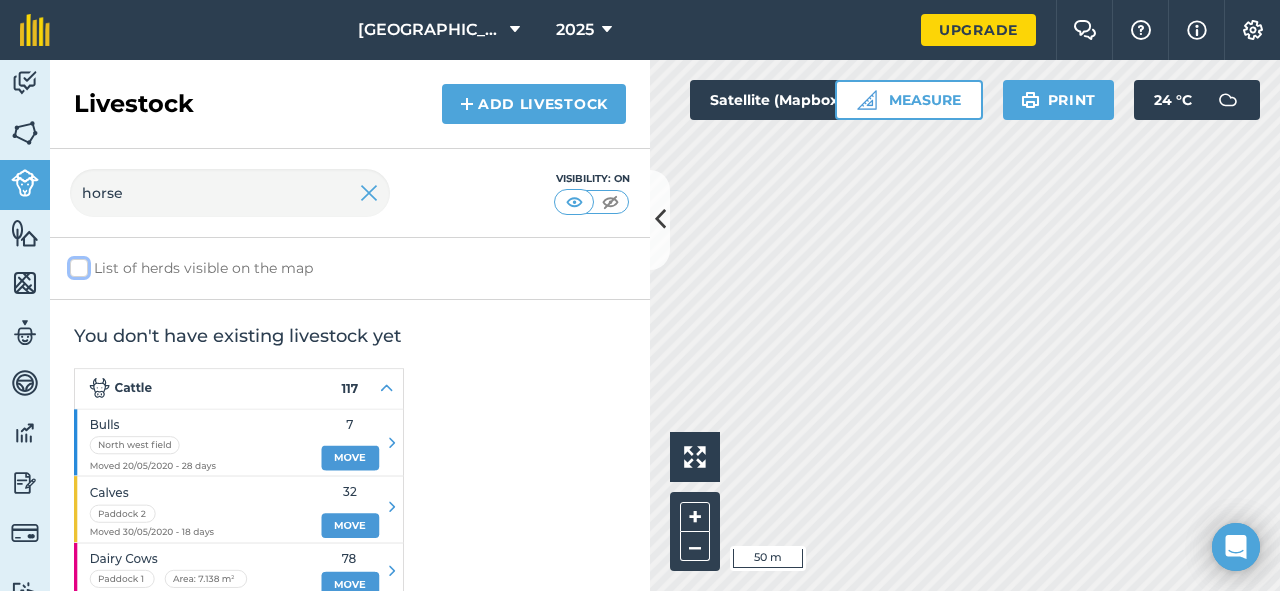 checkbox on "false" 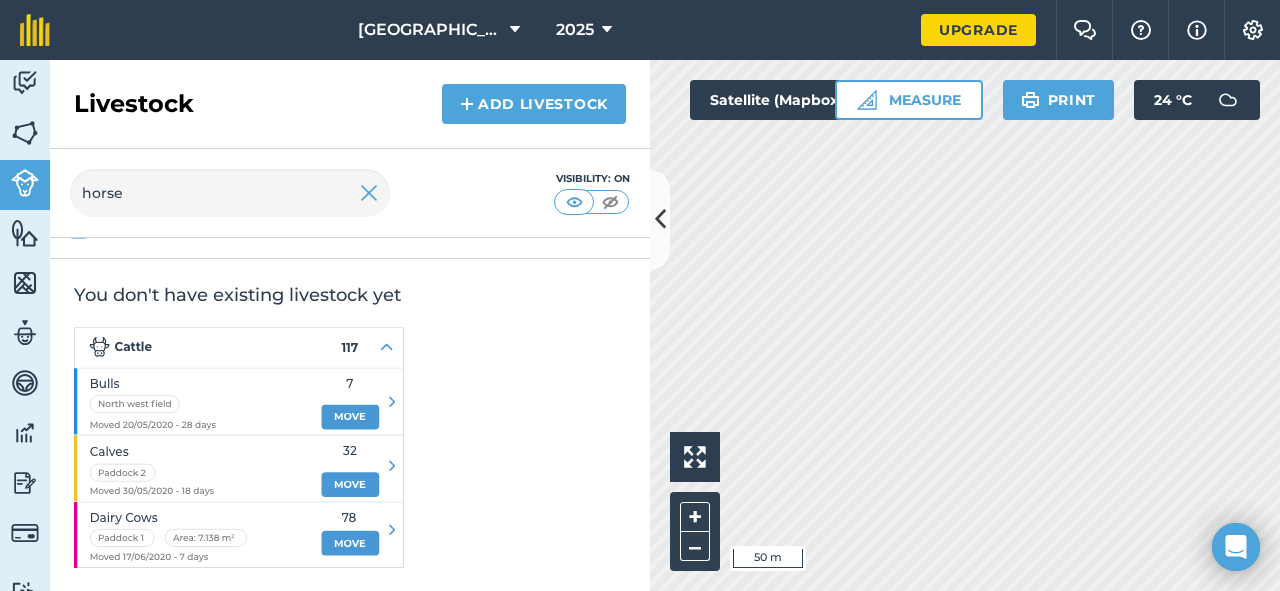 scroll, scrollTop: 0, scrollLeft: 0, axis: both 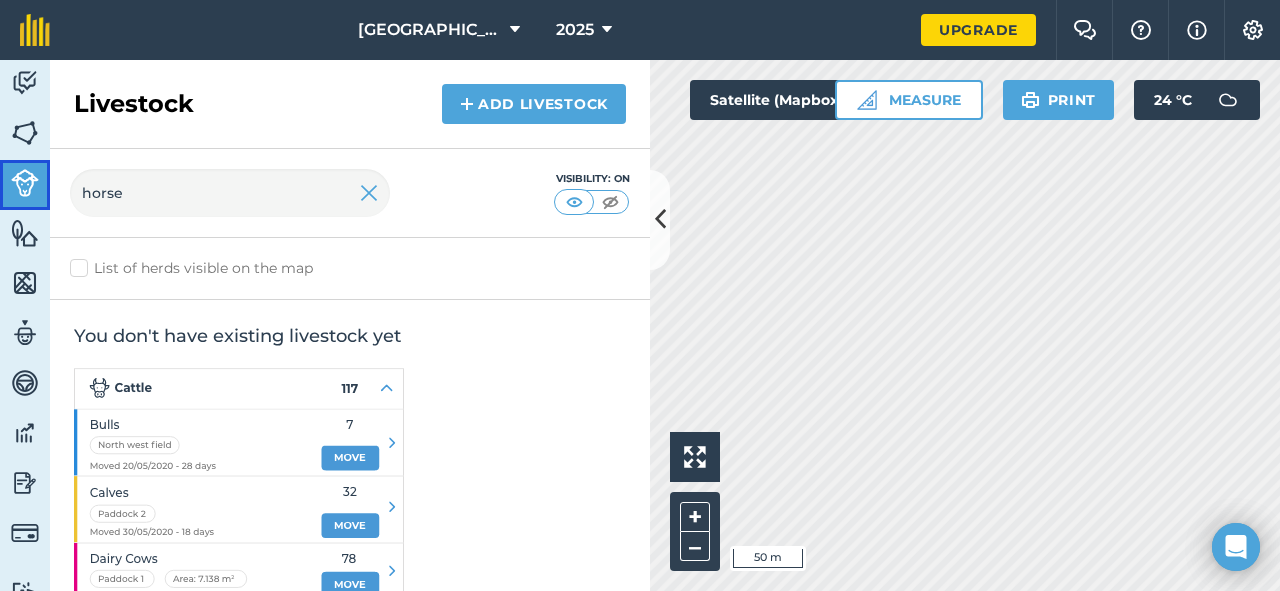click at bounding box center (25, 183) 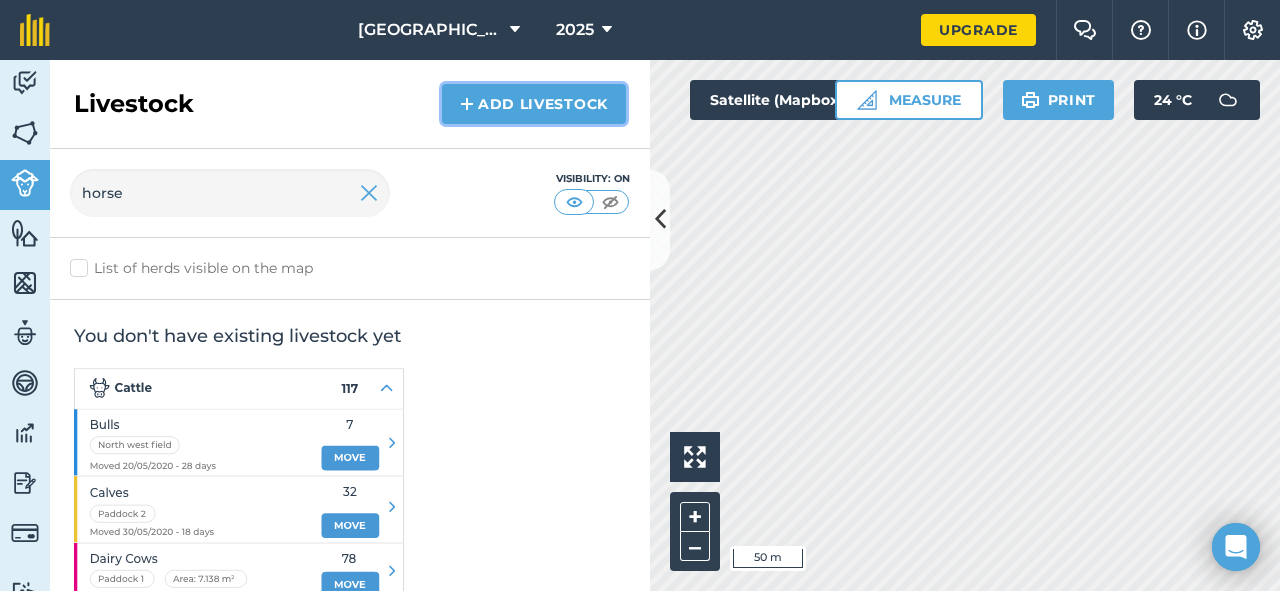click on "Add Livestock" at bounding box center (534, 104) 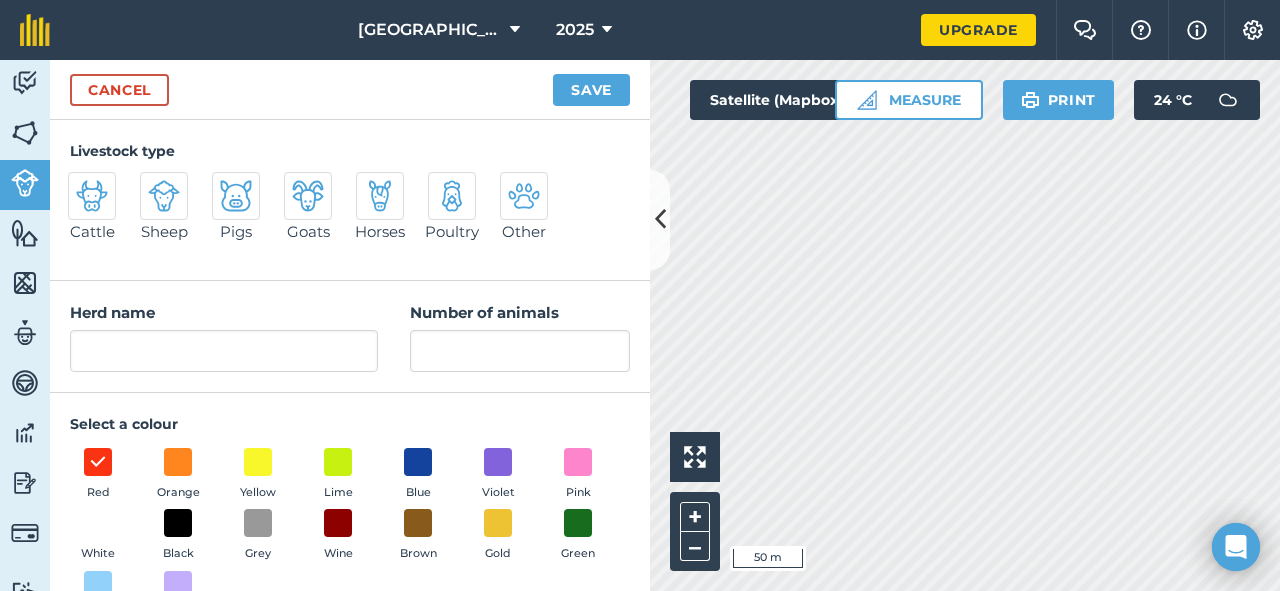 click at bounding box center [380, 196] 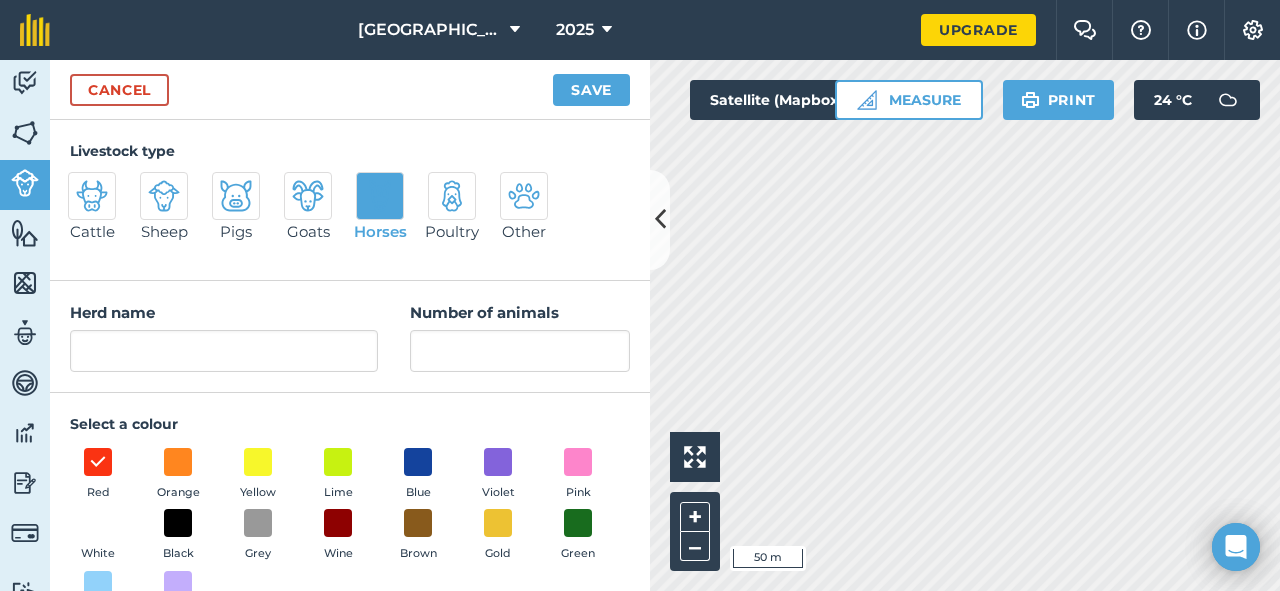 type on "Horses" 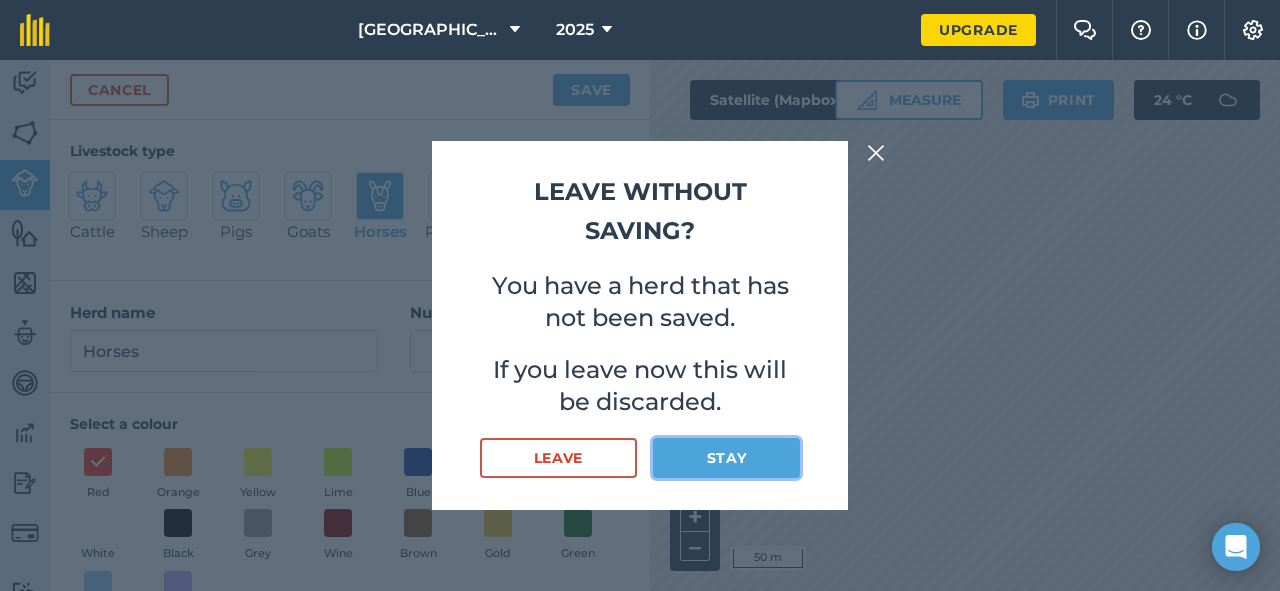 click on "Stay" at bounding box center [726, 458] 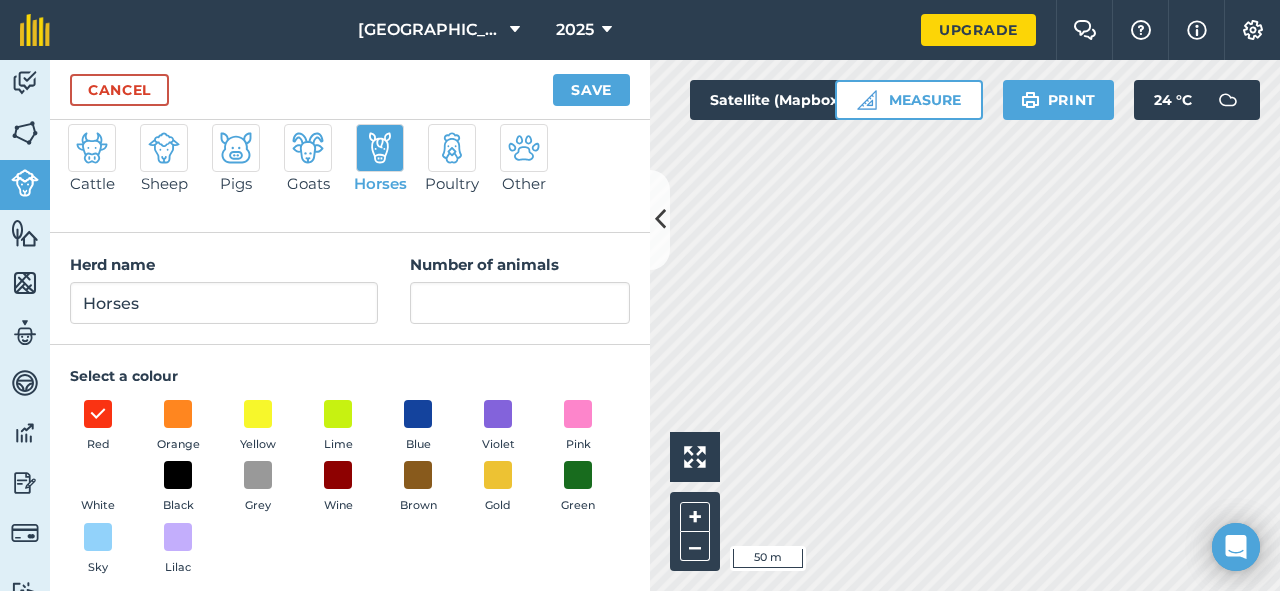 scroll, scrollTop: 62, scrollLeft: 0, axis: vertical 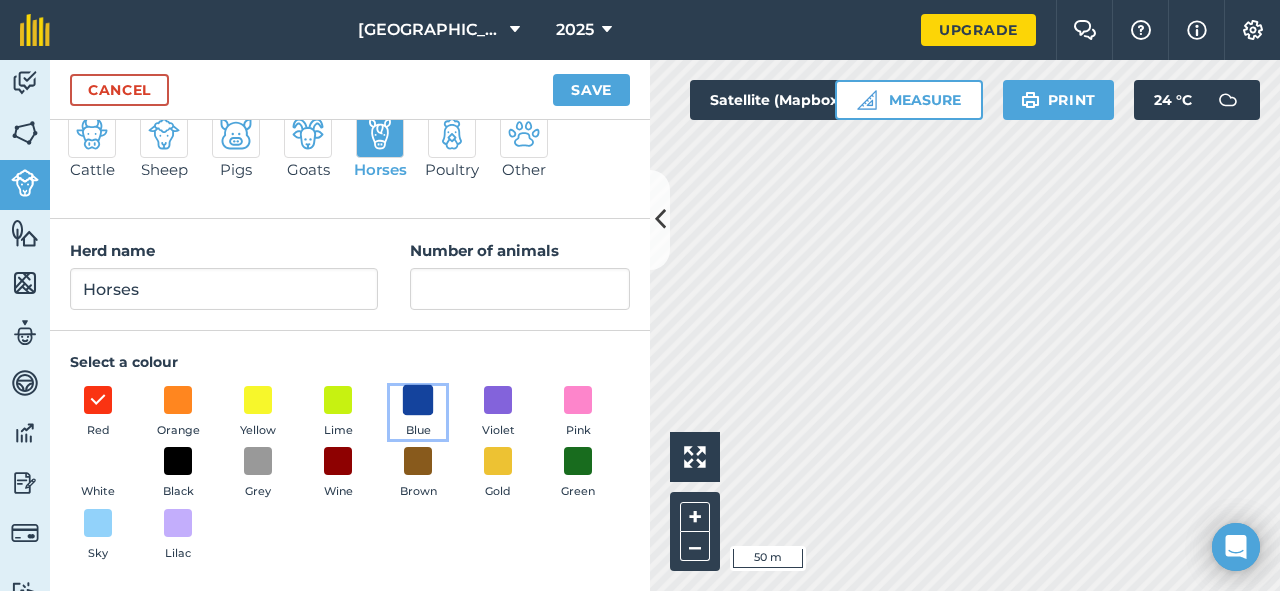 click at bounding box center (418, 399) 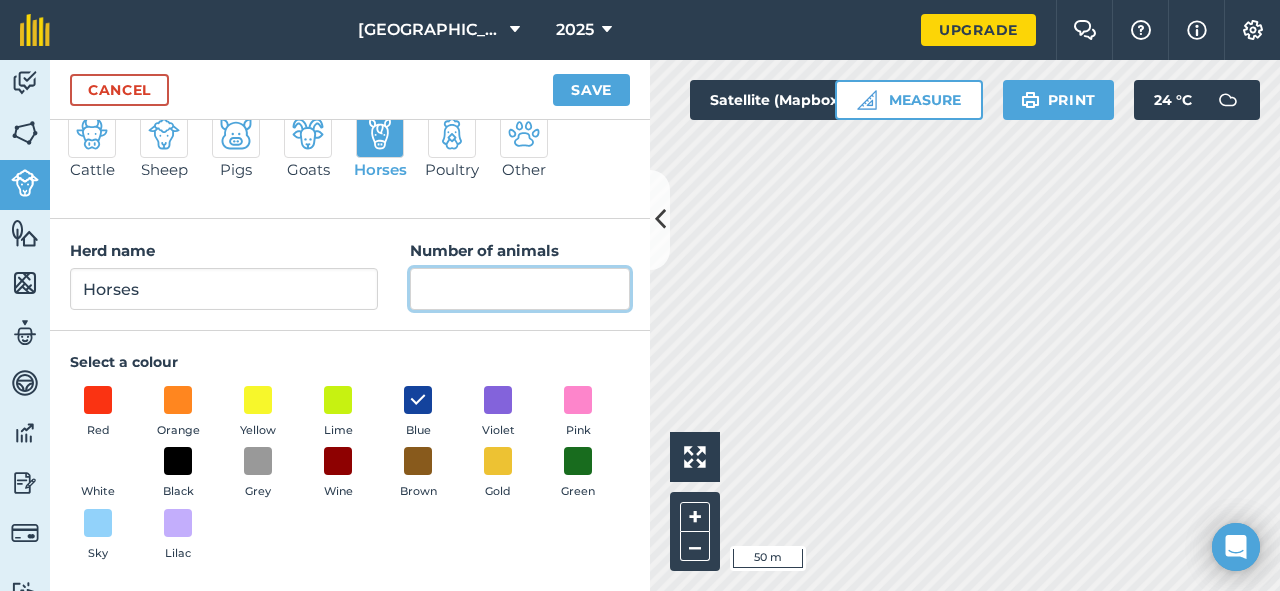 click on "Number of animals" at bounding box center [520, 289] 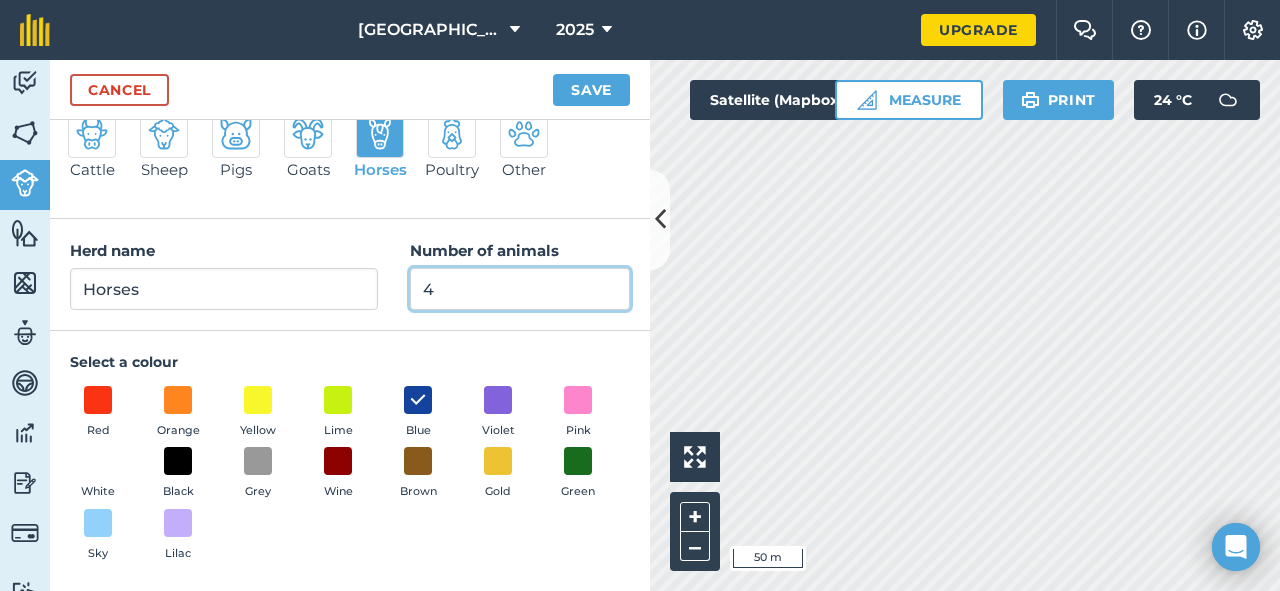 scroll, scrollTop: 0, scrollLeft: 0, axis: both 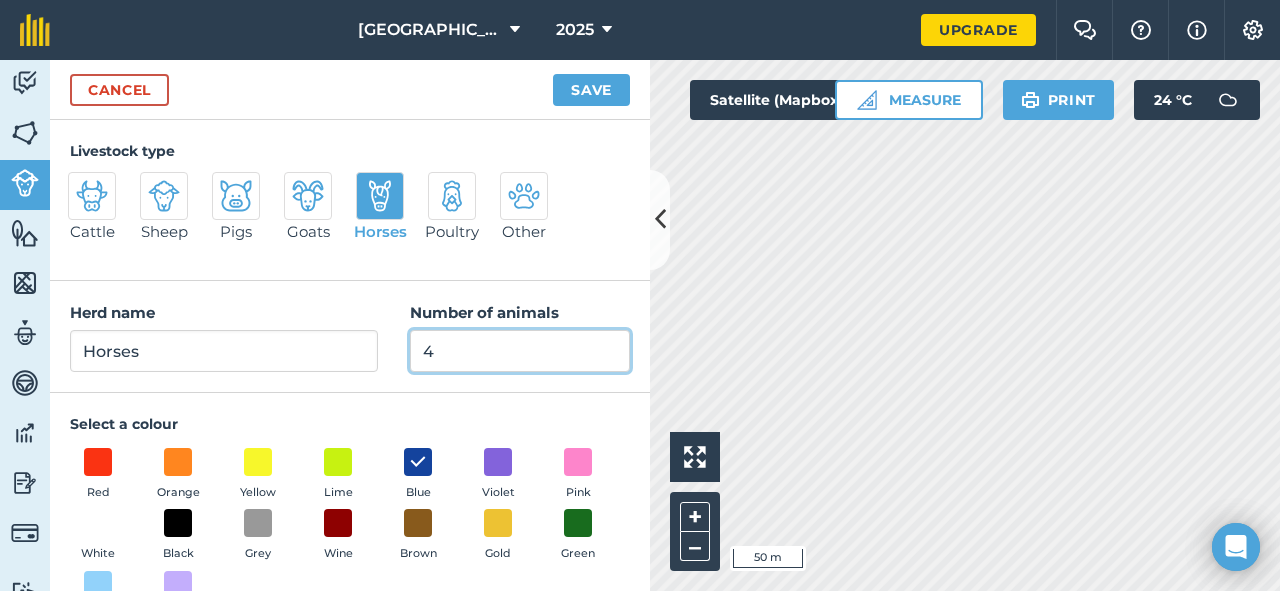 type on "4" 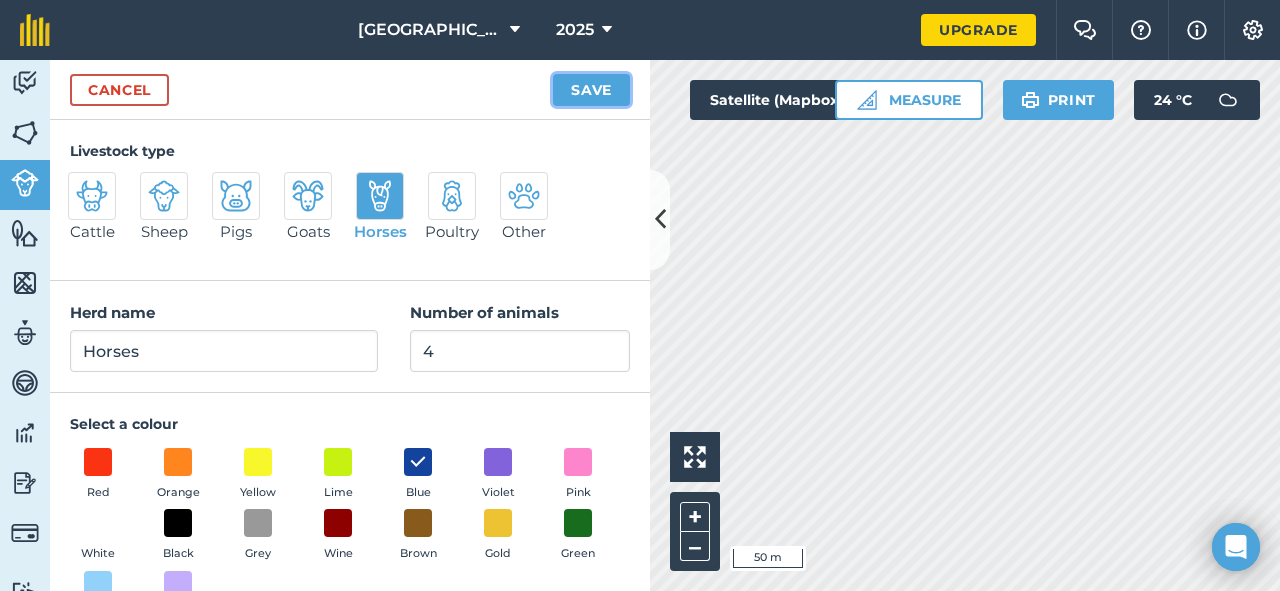click on "Save" at bounding box center [591, 90] 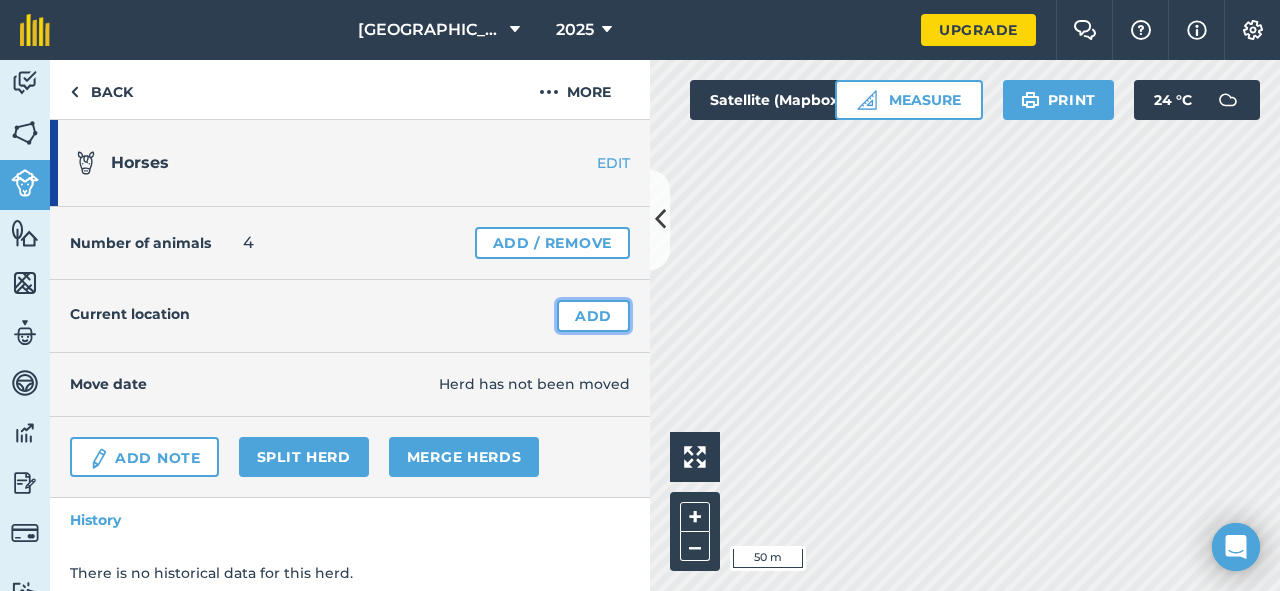 click on "Add" at bounding box center (593, 316) 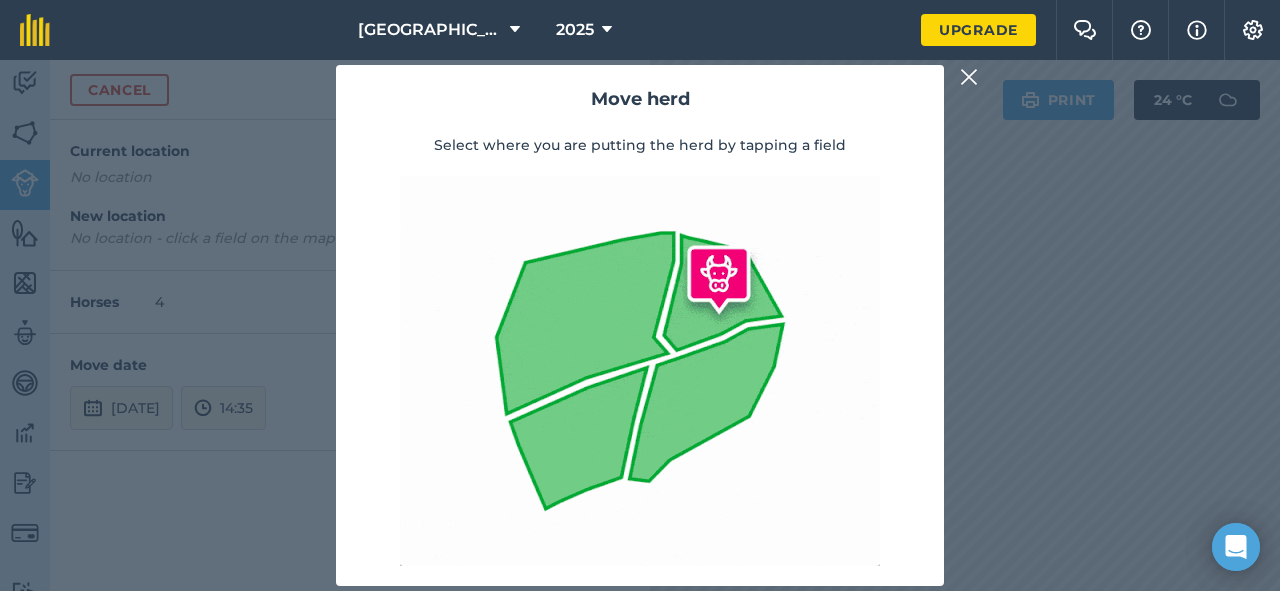 click at bounding box center (969, 77) 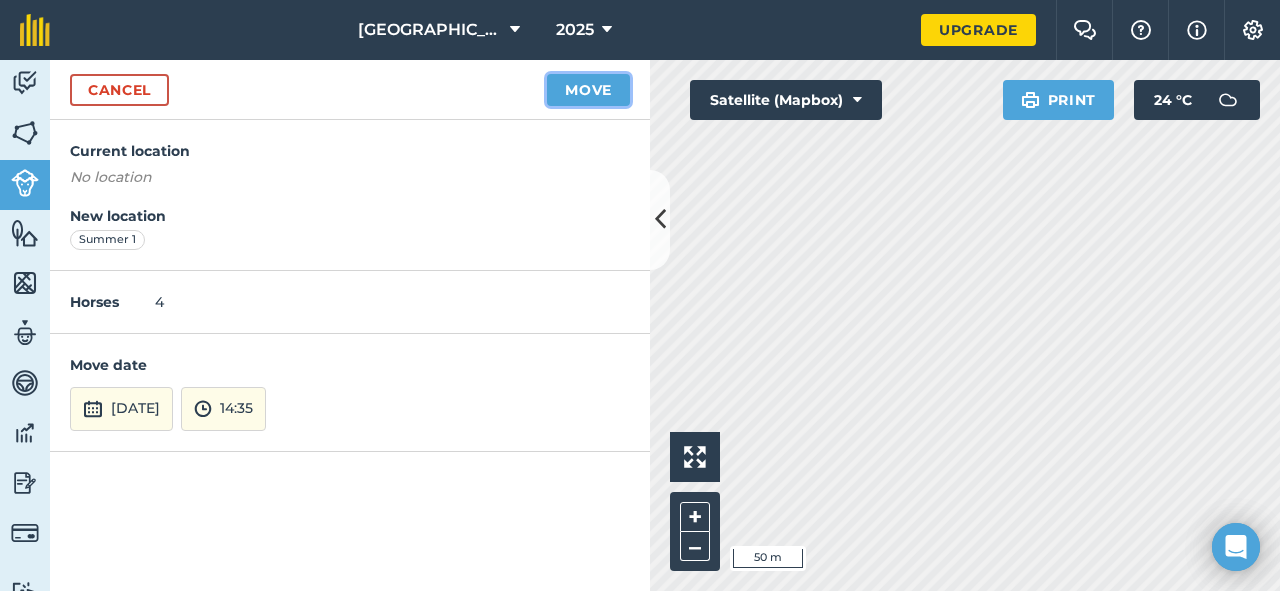 click on "Move" at bounding box center (588, 90) 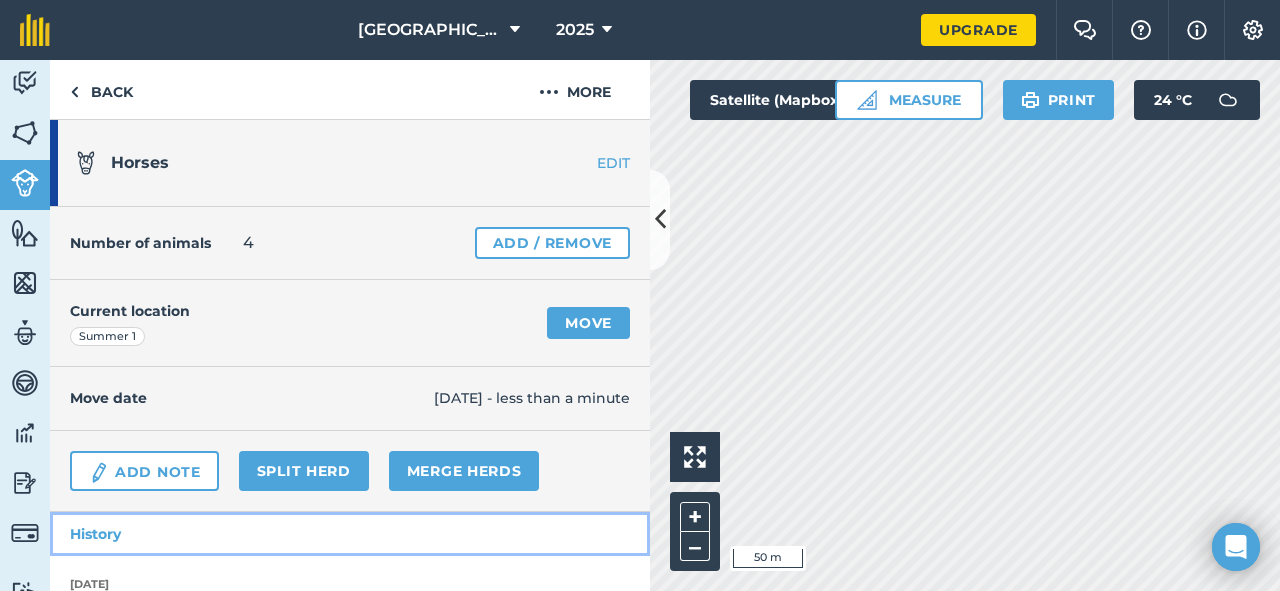 click on "History" at bounding box center (350, 534) 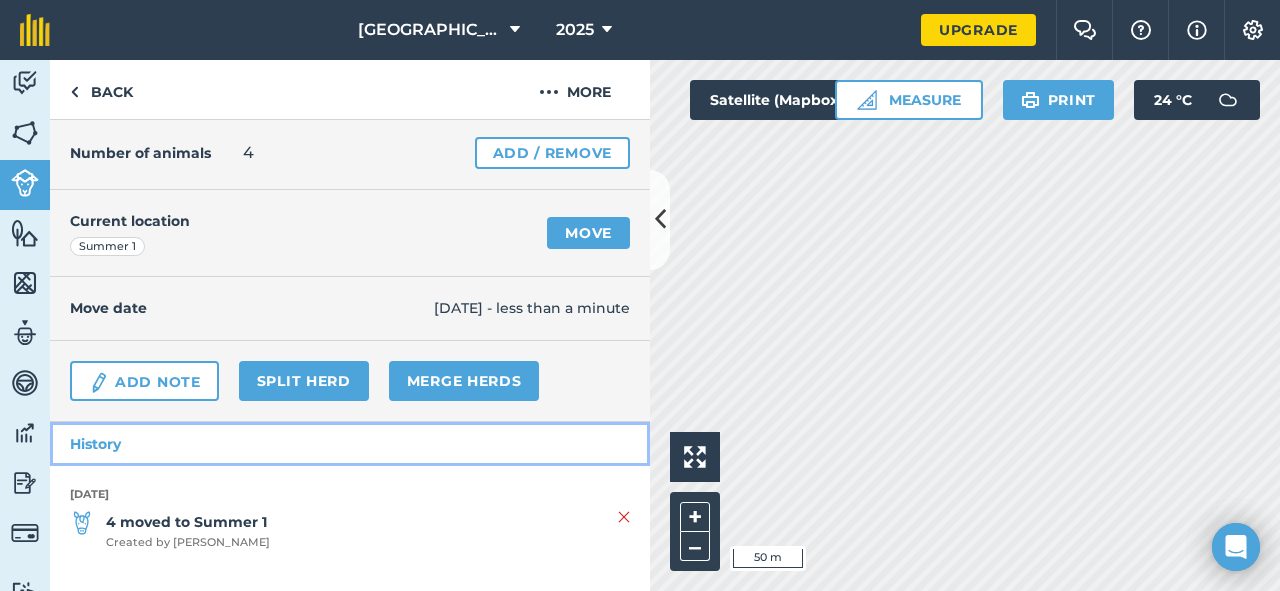 scroll, scrollTop: 0, scrollLeft: 0, axis: both 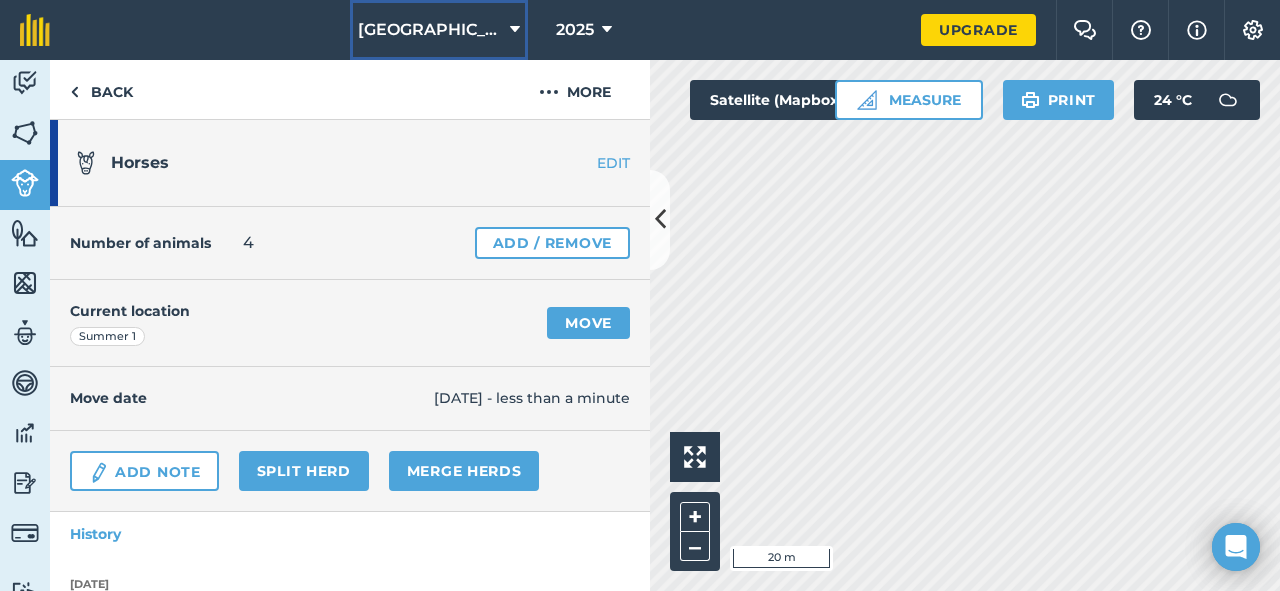 click at bounding box center [515, 30] 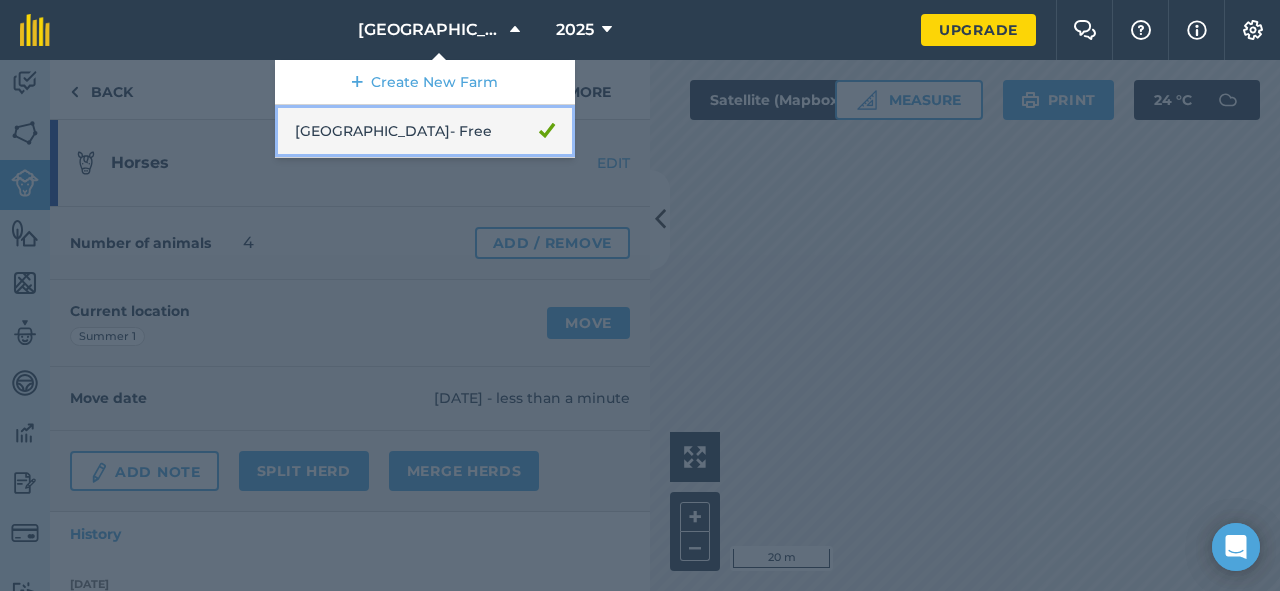 click on "[GEOGRAPHIC_DATA]  - Free" at bounding box center [425, 131] 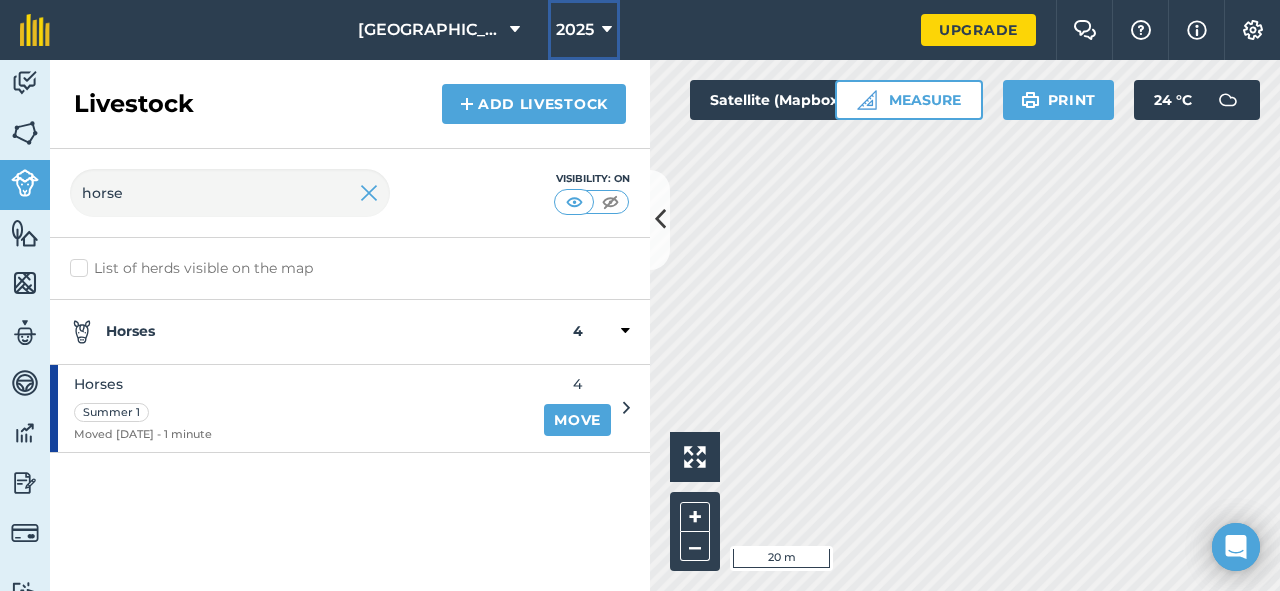 click on "2025" at bounding box center (584, 30) 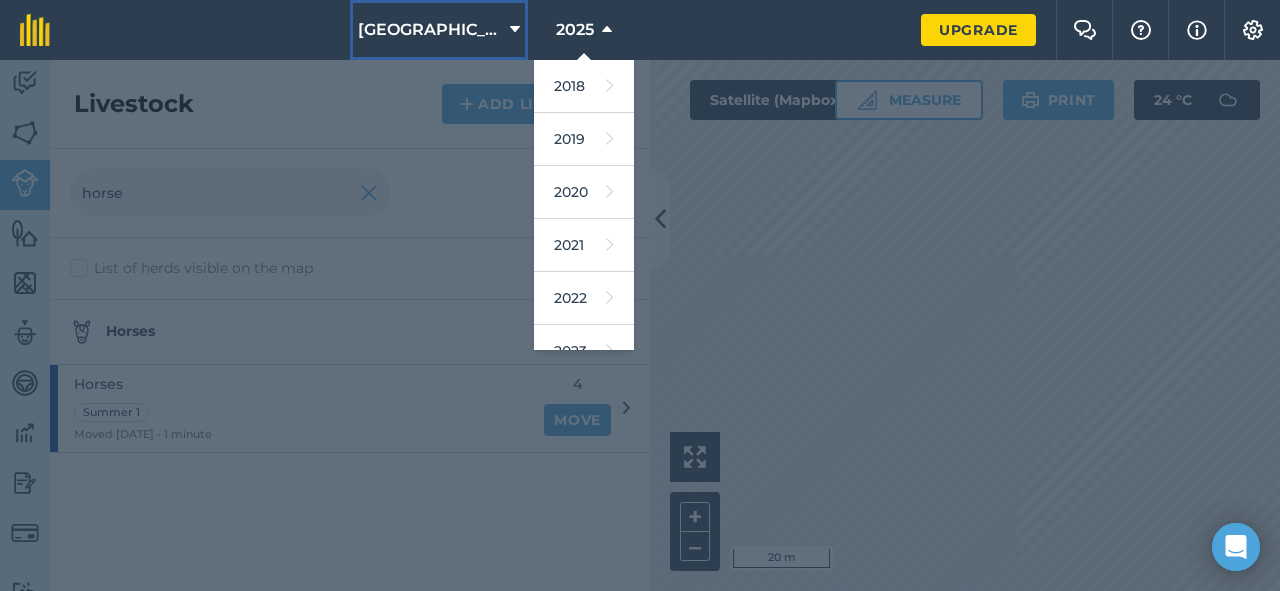 click on "[GEOGRAPHIC_DATA]" at bounding box center (430, 30) 